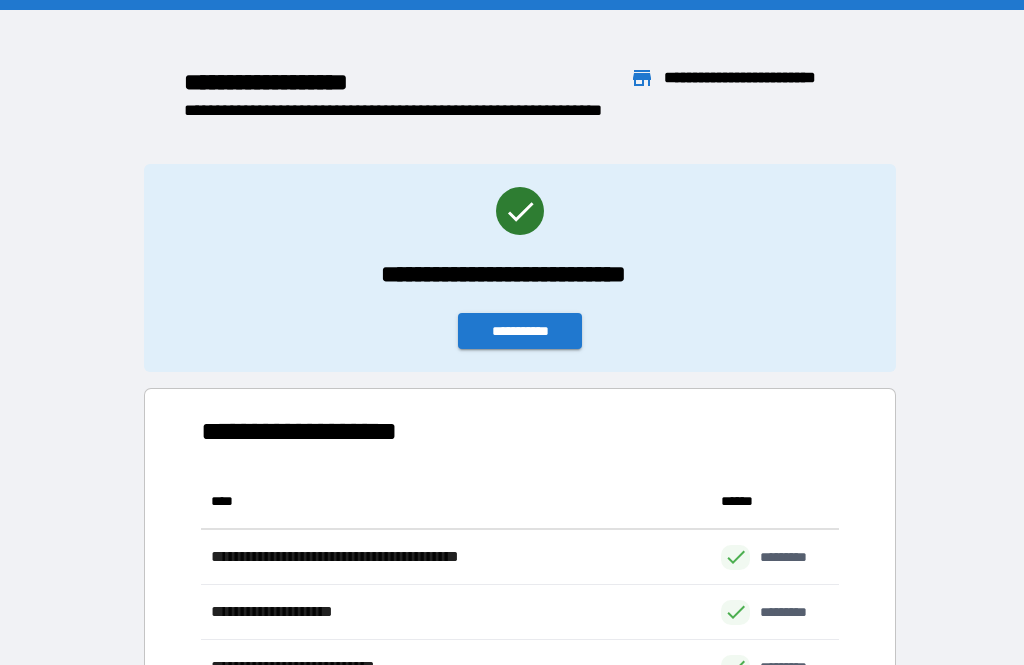 scroll, scrollTop: 64, scrollLeft: 0, axis: vertical 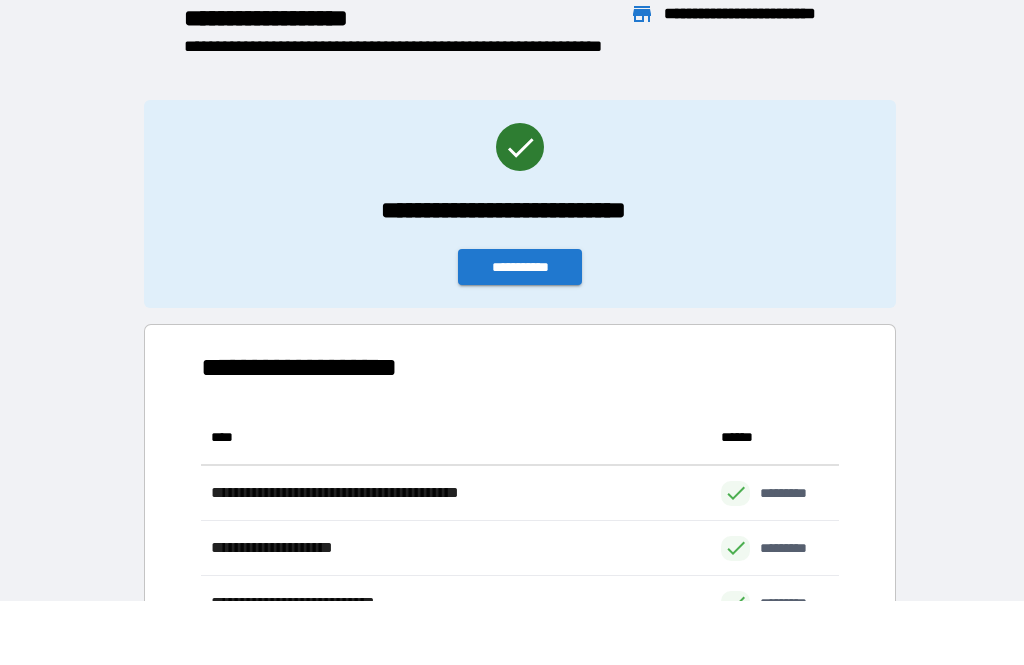 click on "**********" at bounding box center [520, 267] 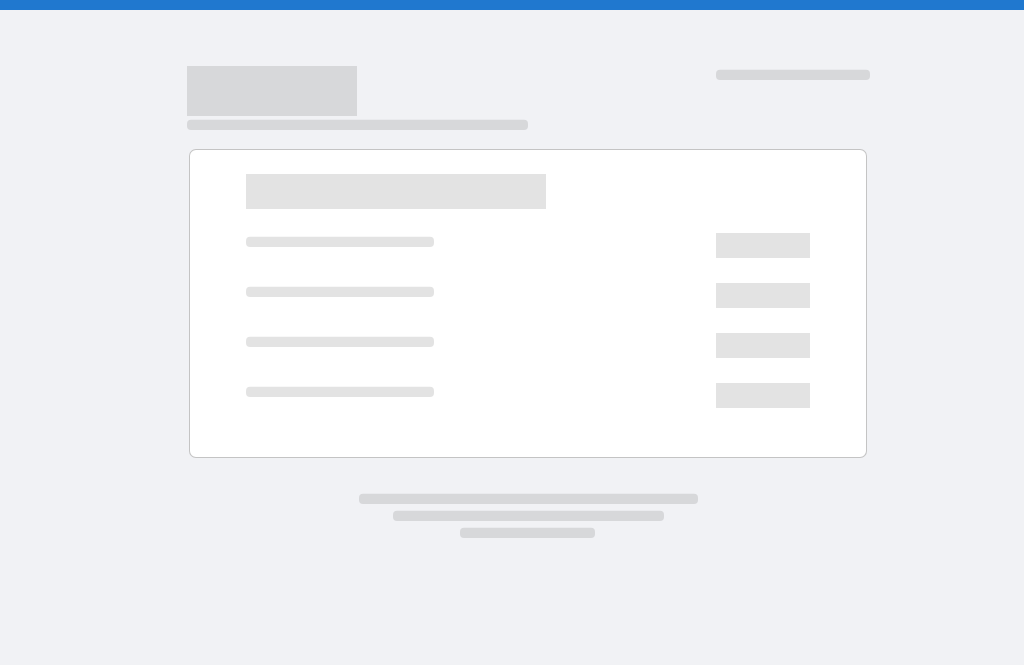 scroll, scrollTop: 0, scrollLeft: 0, axis: both 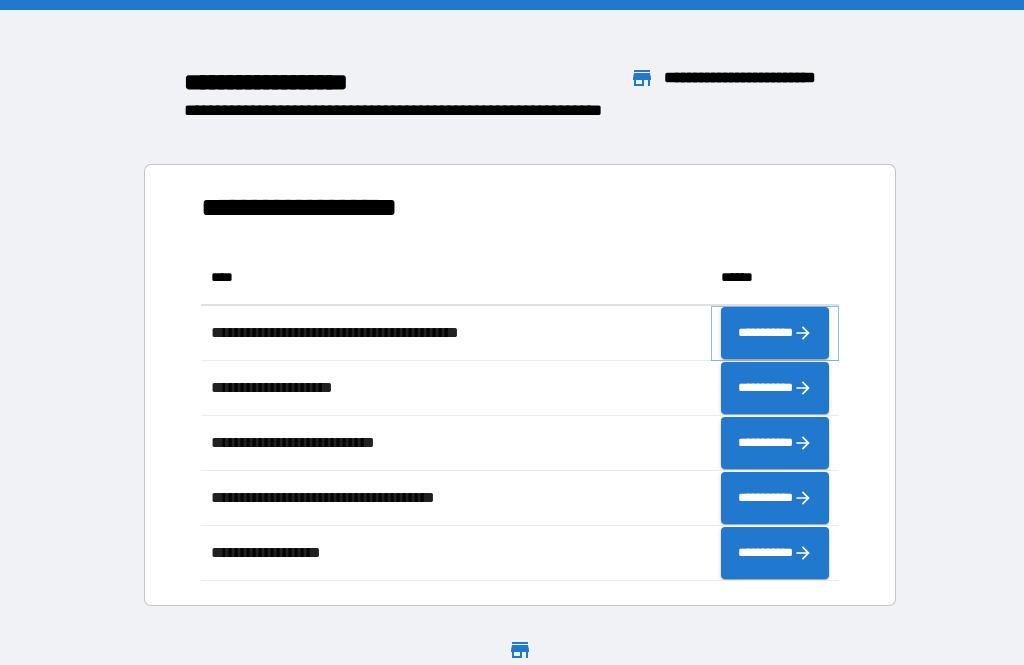 click on "**********" at bounding box center [775, 333] 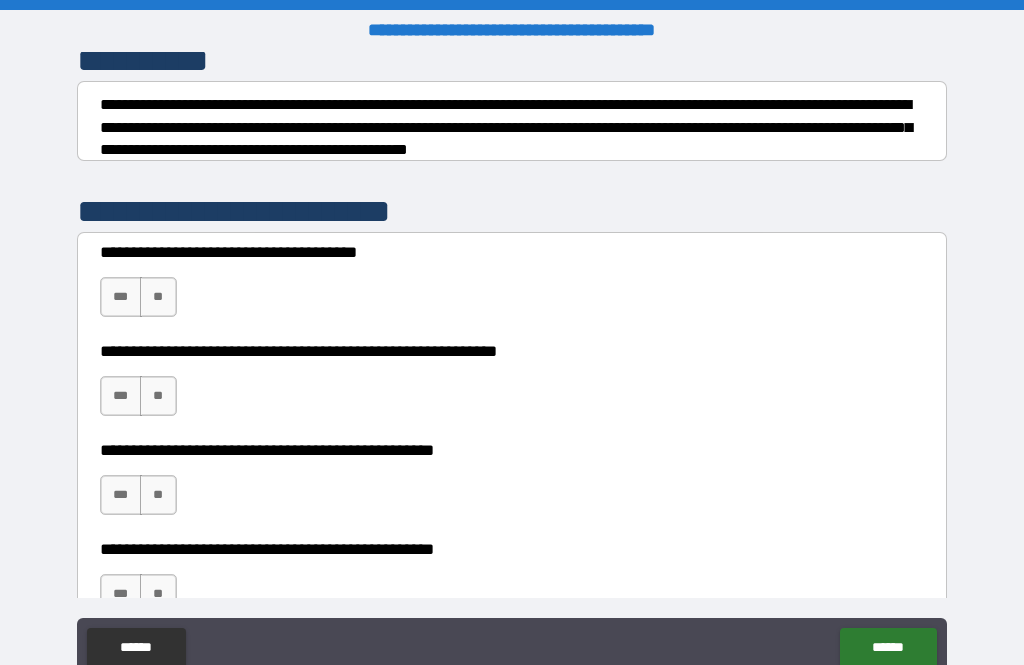 scroll, scrollTop: 289, scrollLeft: 0, axis: vertical 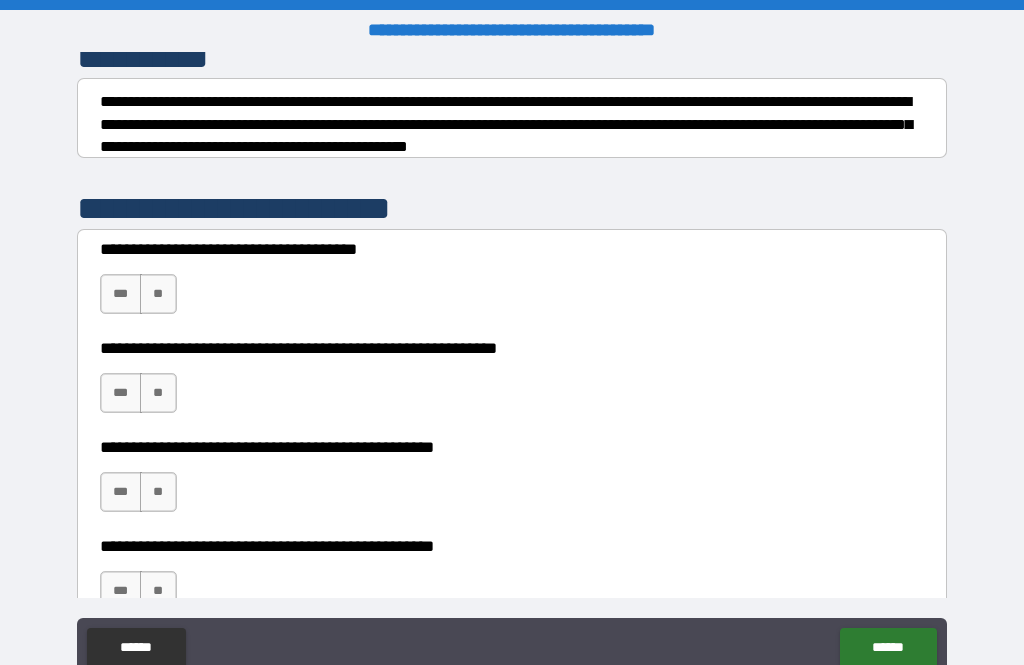 click on "**" at bounding box center [158, 294] 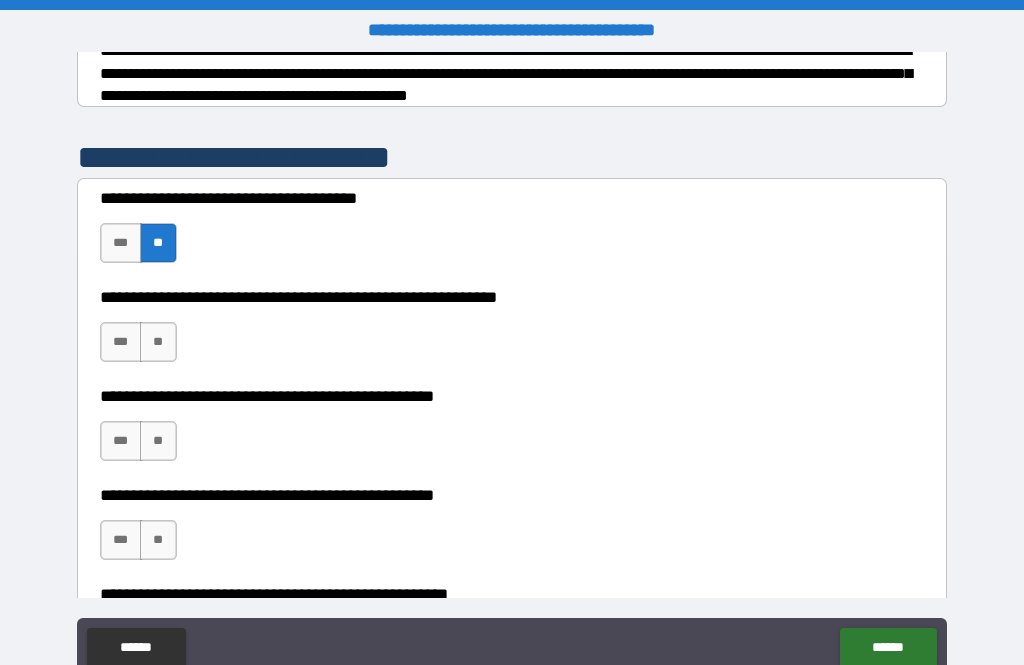 scroll, scrollTop: 340, scrollLeft: 0, axis: vertical 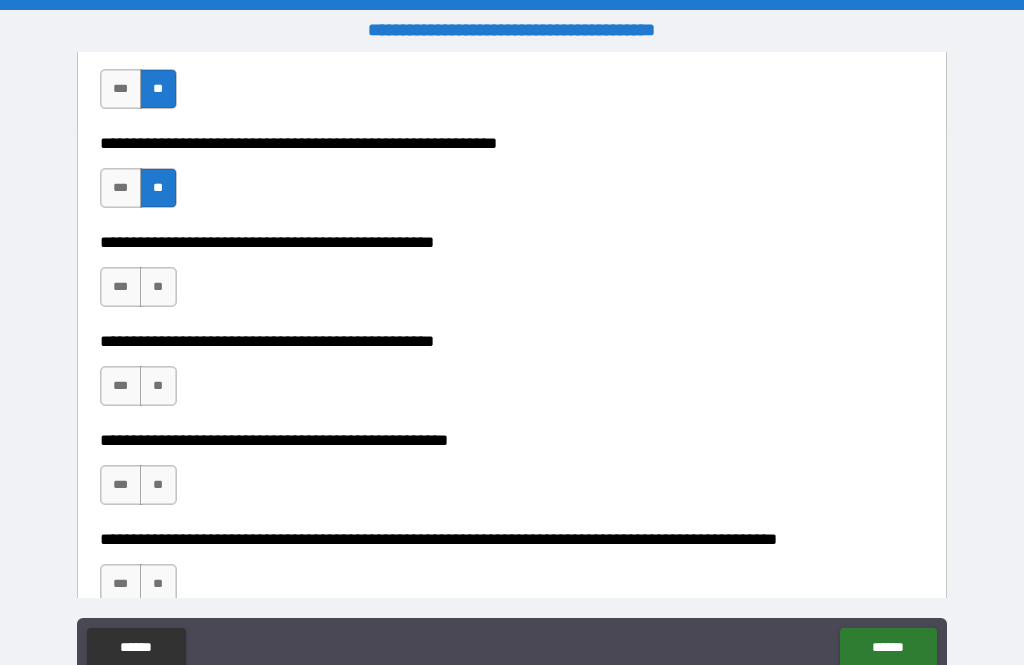 click on "**" at bounding box center (158, 287) 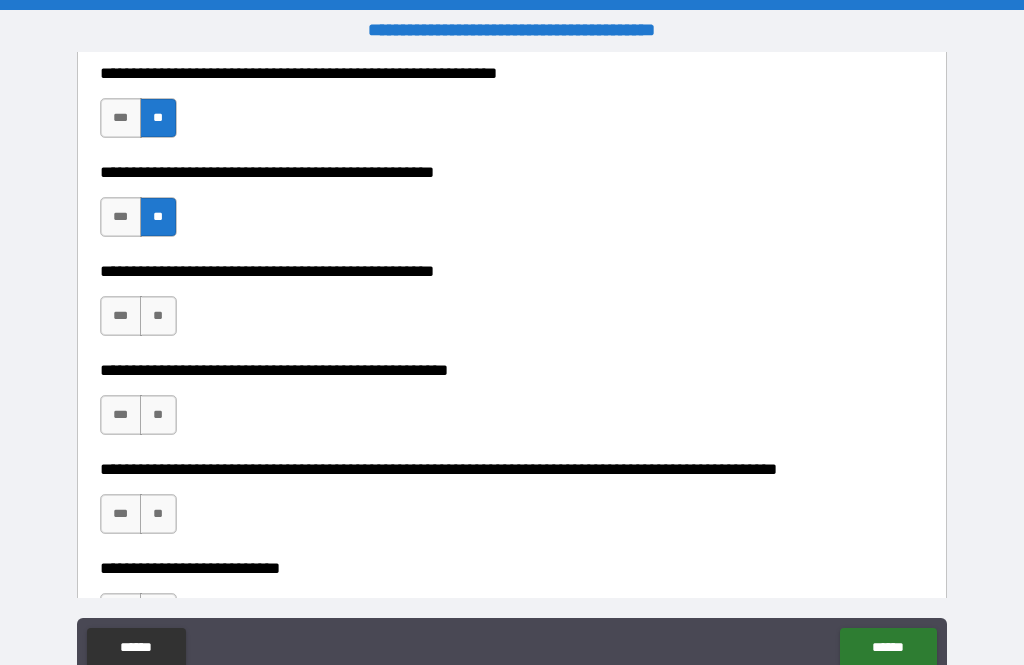 scroll, scrollTop: 569, scrollLeft: 0, axis: vertical 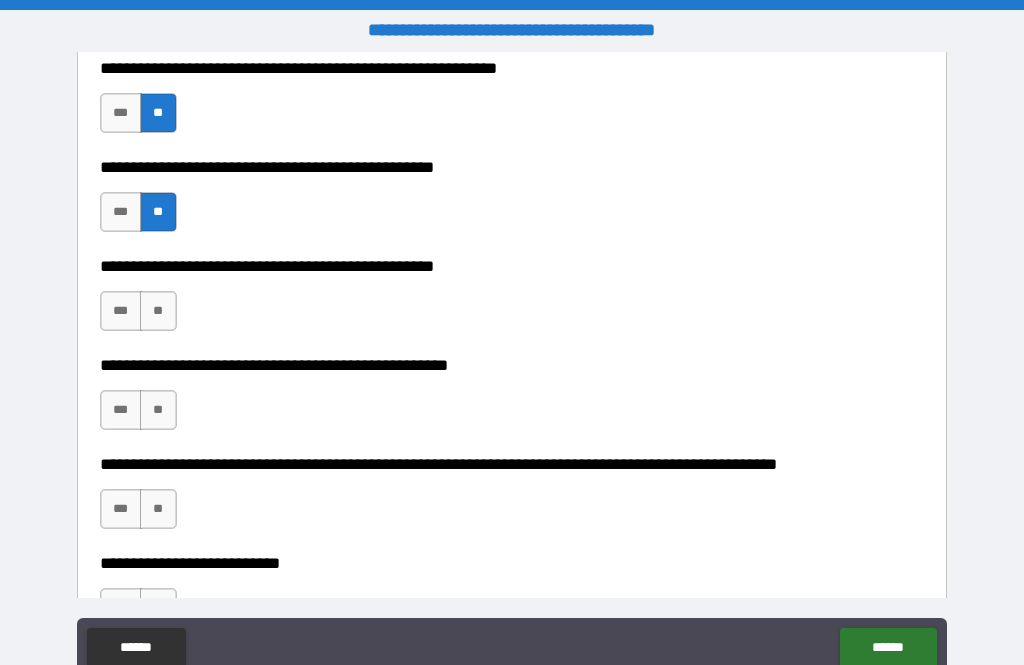 click on "**" at bounding box center [158, 311] 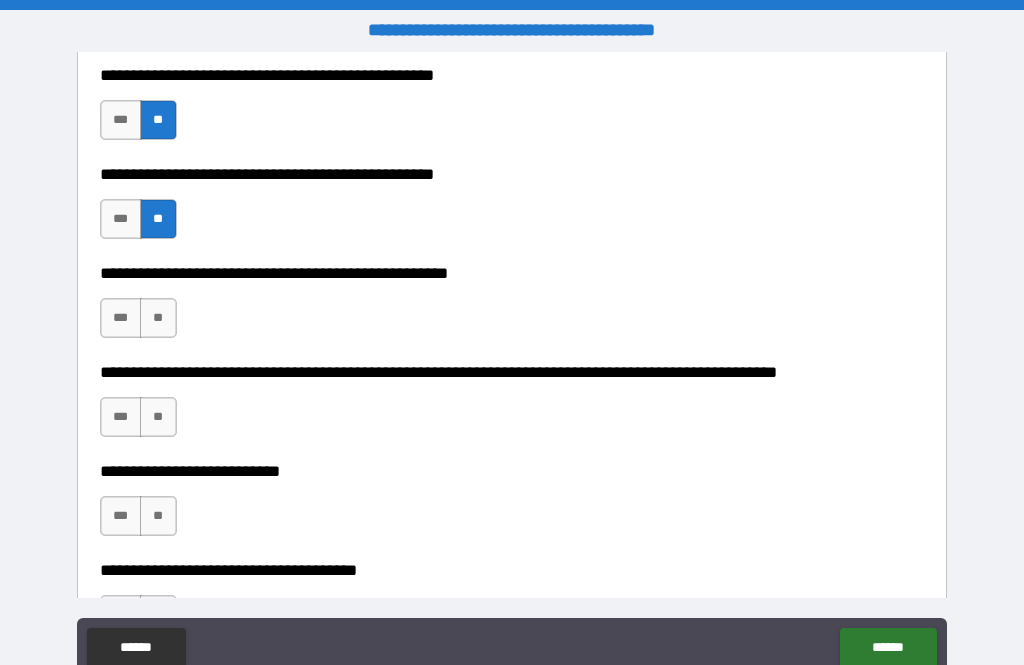 scroll, scrollTop: 665, scrollLeft: 0, axis: vertical 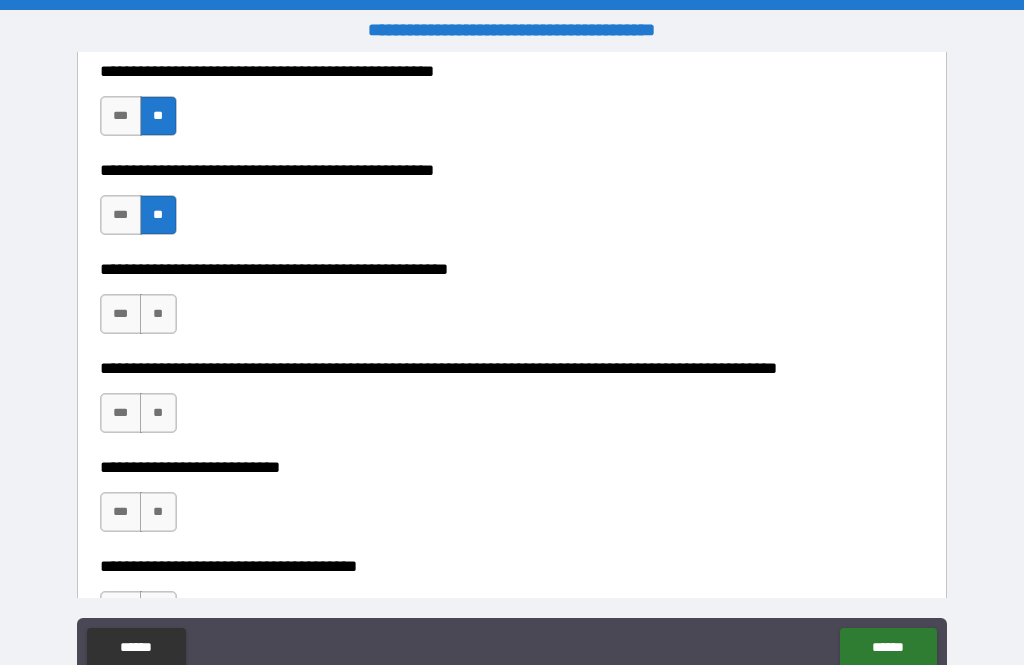 click on "**" at bounding box center [158, 314] 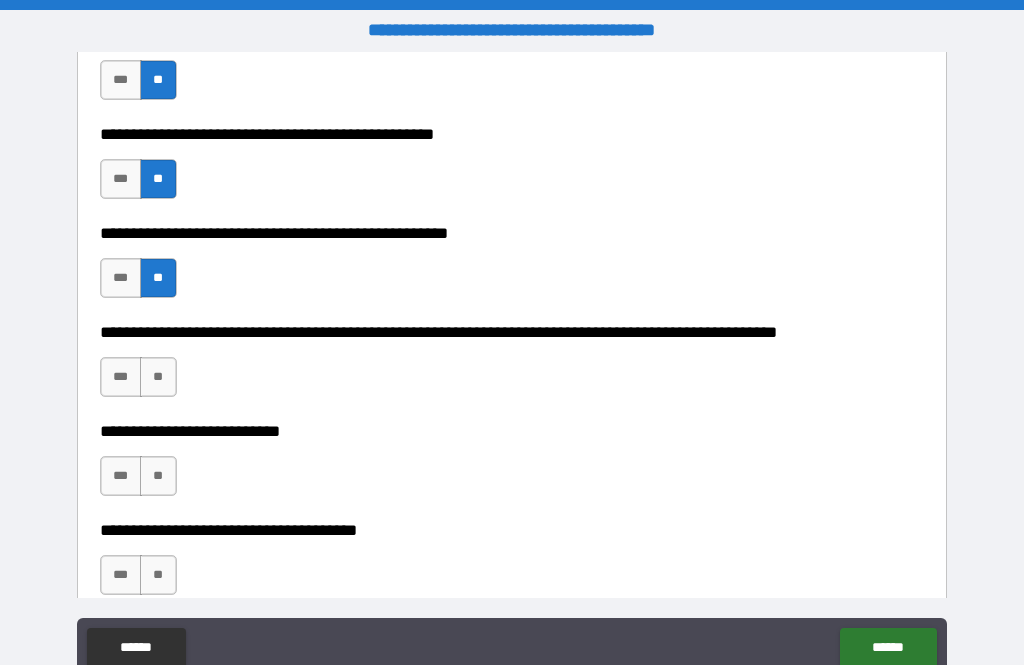 scroll, scrollTop: 724, scrollLeft: 0, axis: vertical 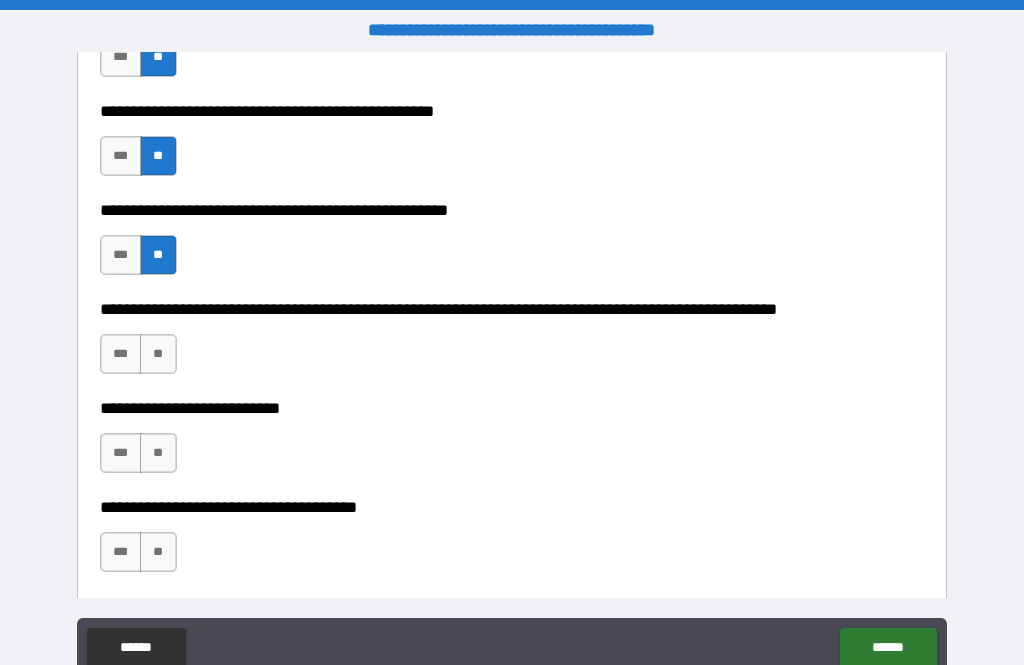 click on "**" at bounding box center (158, 354) 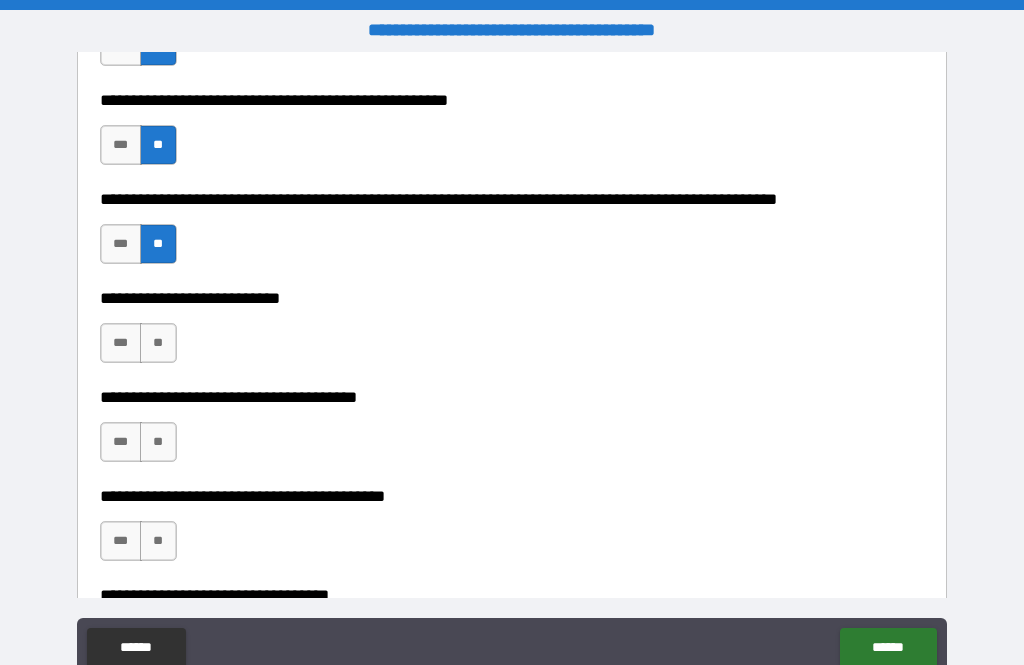 scroll, scrollTop: 841, scrollLeft: 0, axis: vertical 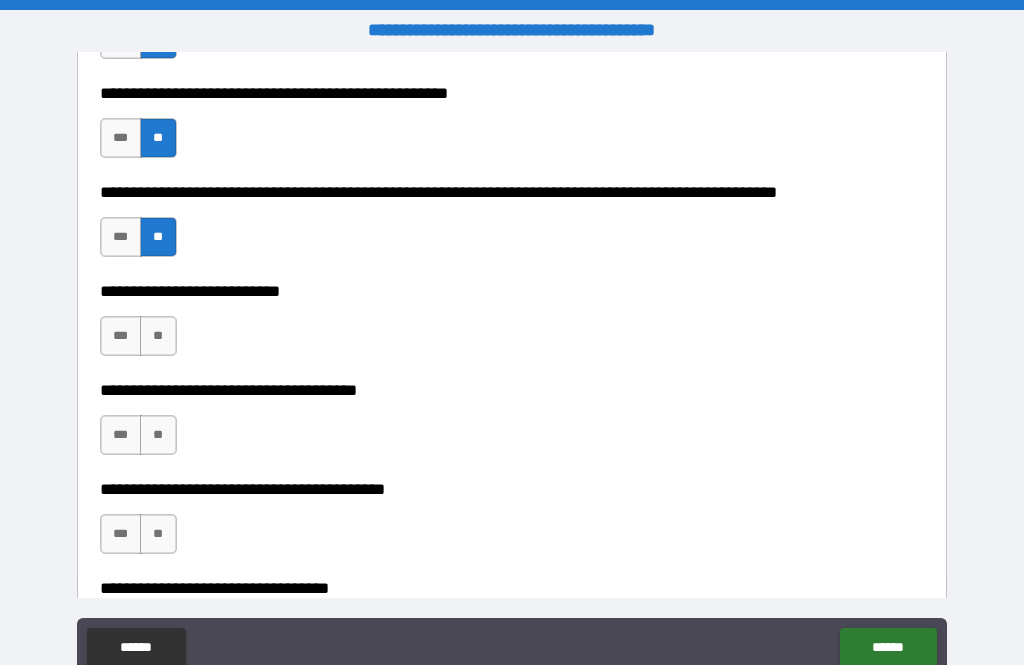 click on "**" at bounding box center (158, 336) 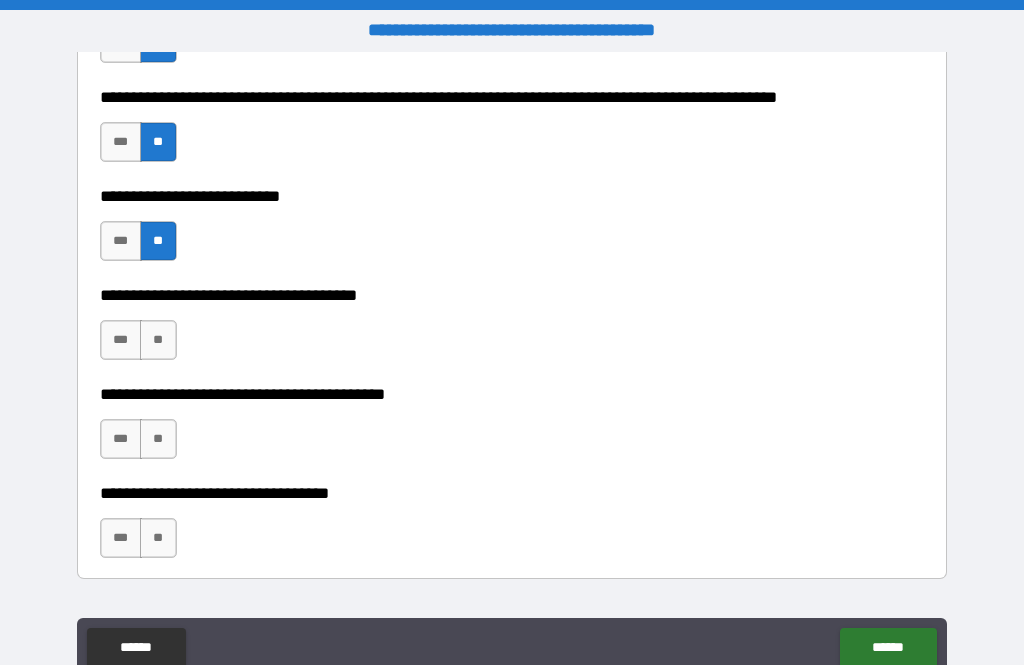 scroll, scrollTop: 938, scrollLeft: 0, axis: vertical 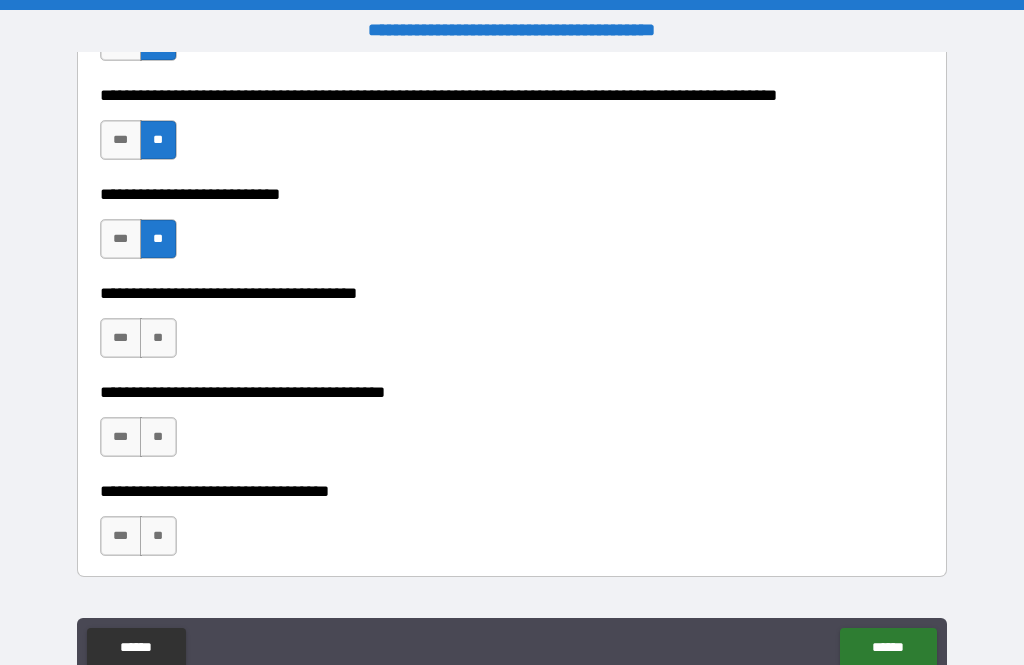 click on "***" at bounding box center [121, 239] 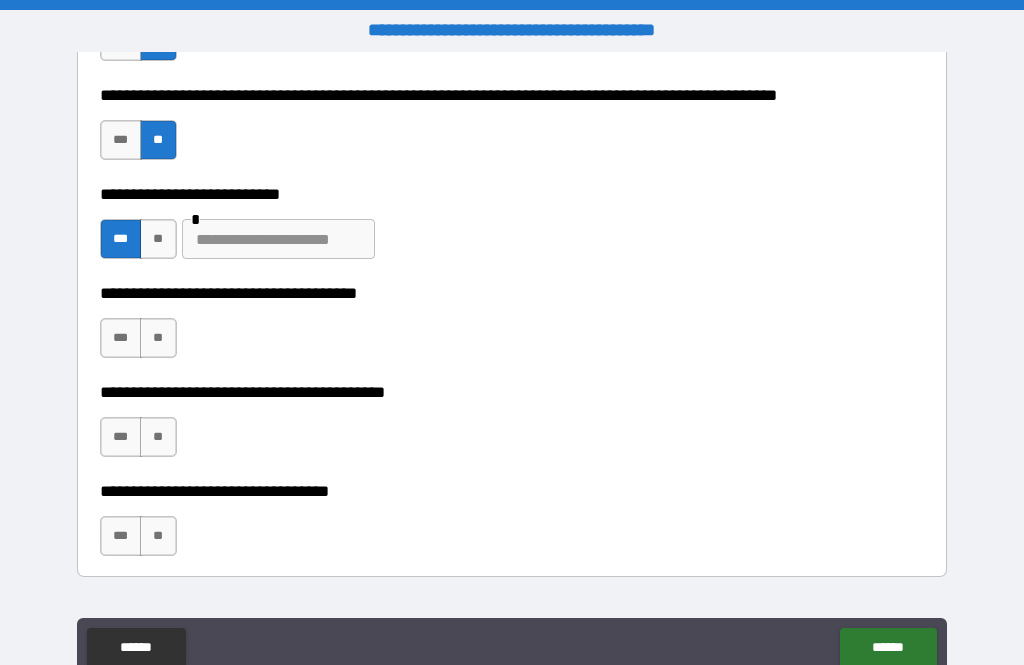 click at bounding box center (278, 239) 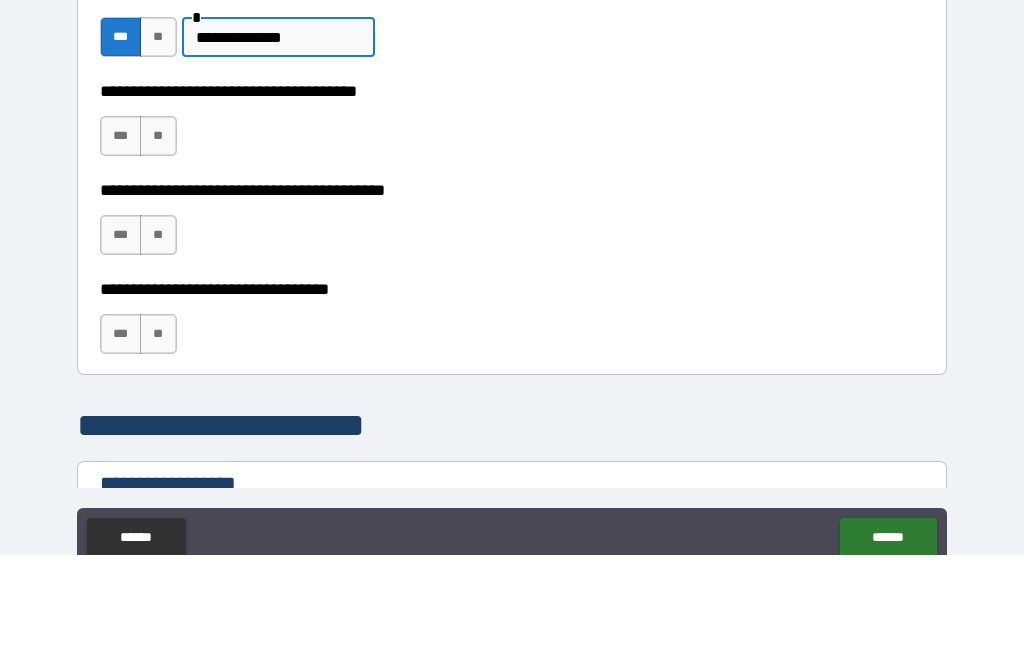 scroll, scrollTop: 1023, scrollLeft: 0, axis: vertical 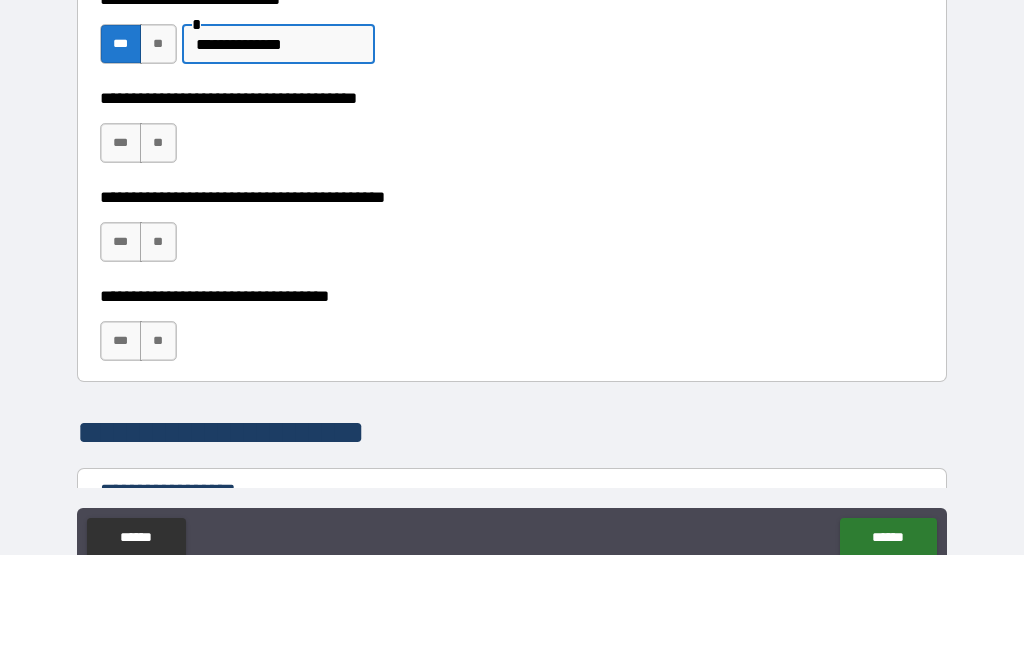 type on "**********" 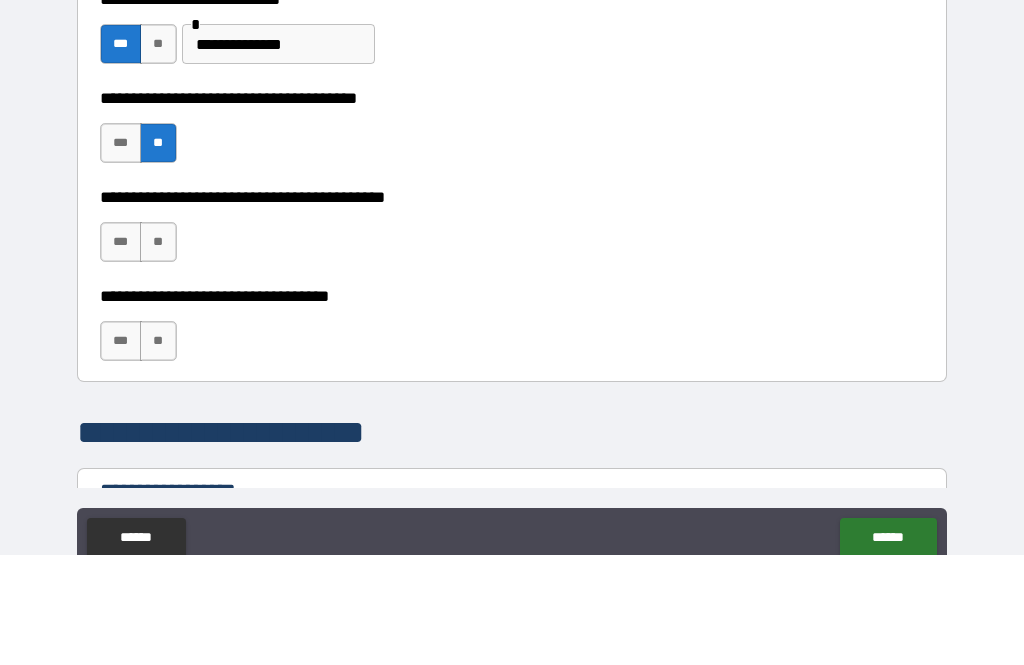 scroll, scrollTop: 64, scrollLeft: 0, axis: vertical 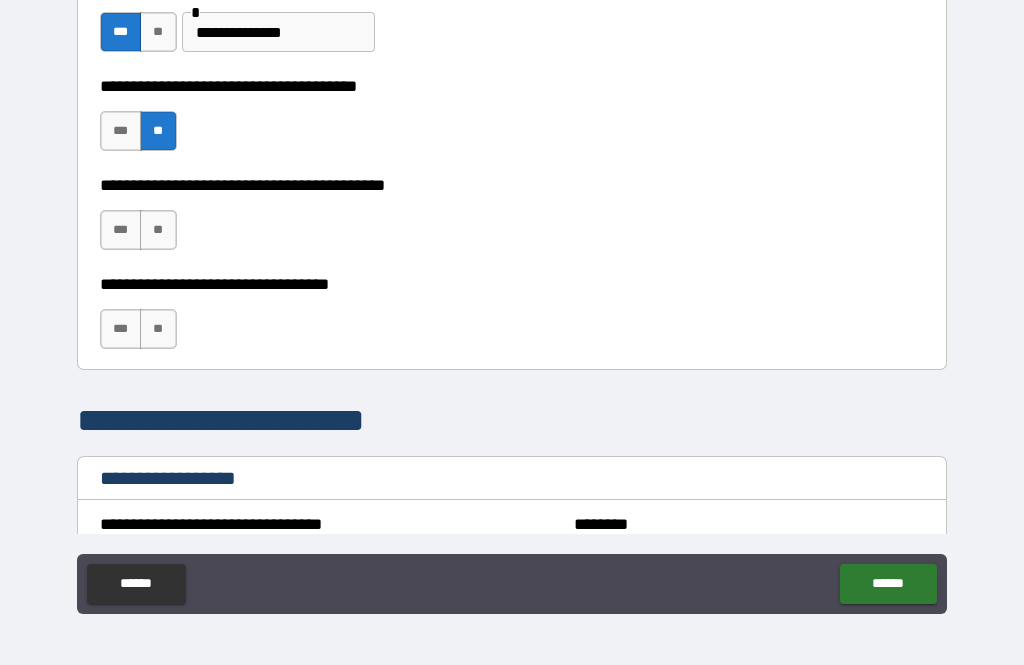 click on "**" at bounding box center (158, 230) 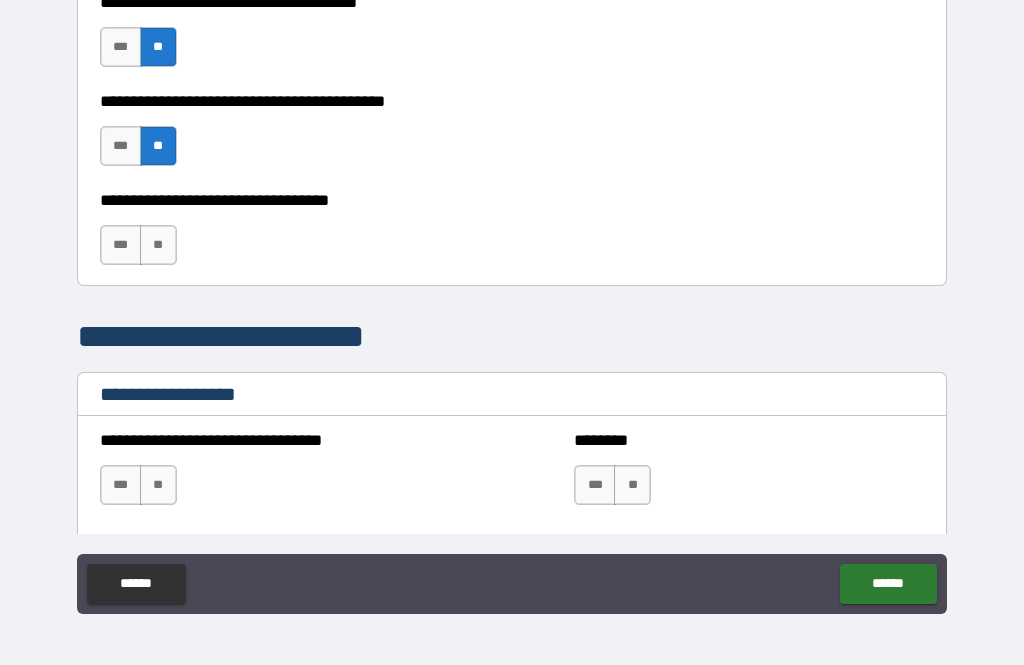 scroll, scrollTop: 1169, scrollLeft: 0, axis: vertical 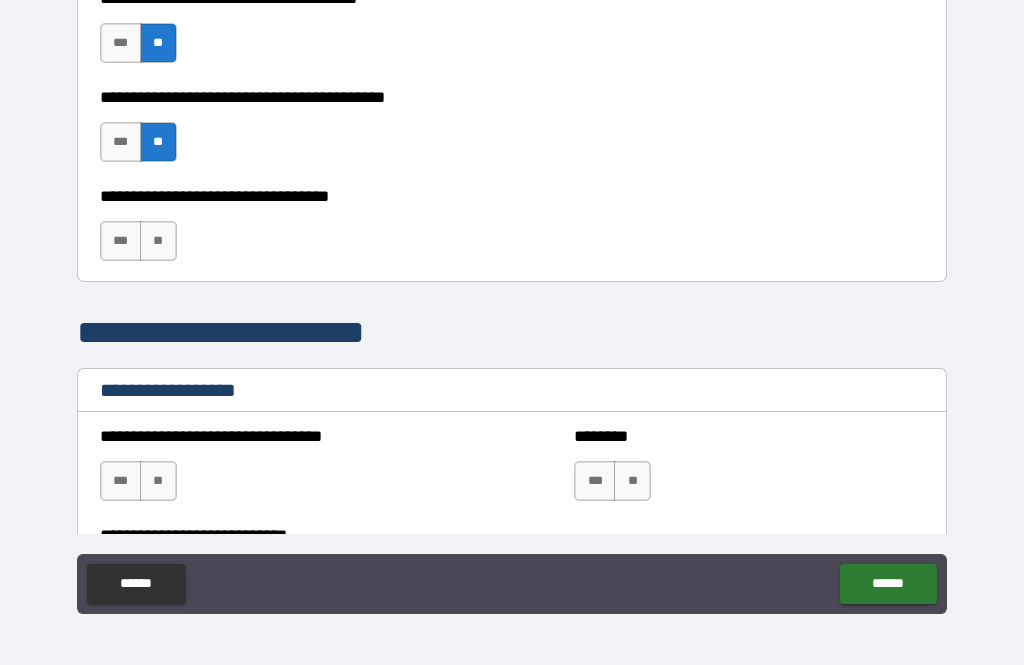 click on "**" at bounding box center (158, 241) 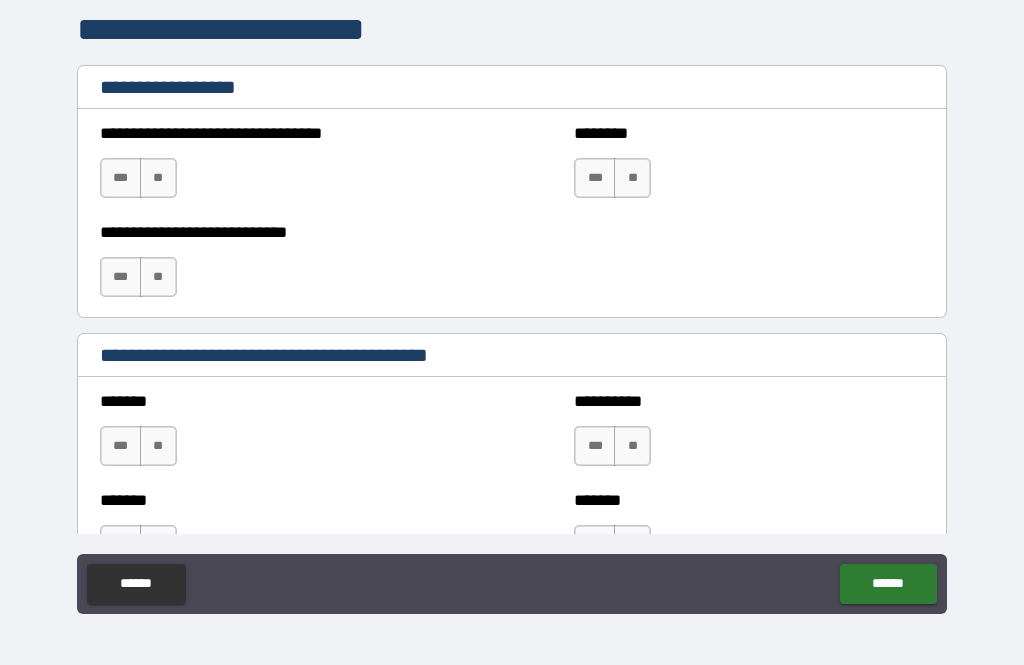 scroll, scrollTop: 1493, scrollLeft: 0, axis: vertical 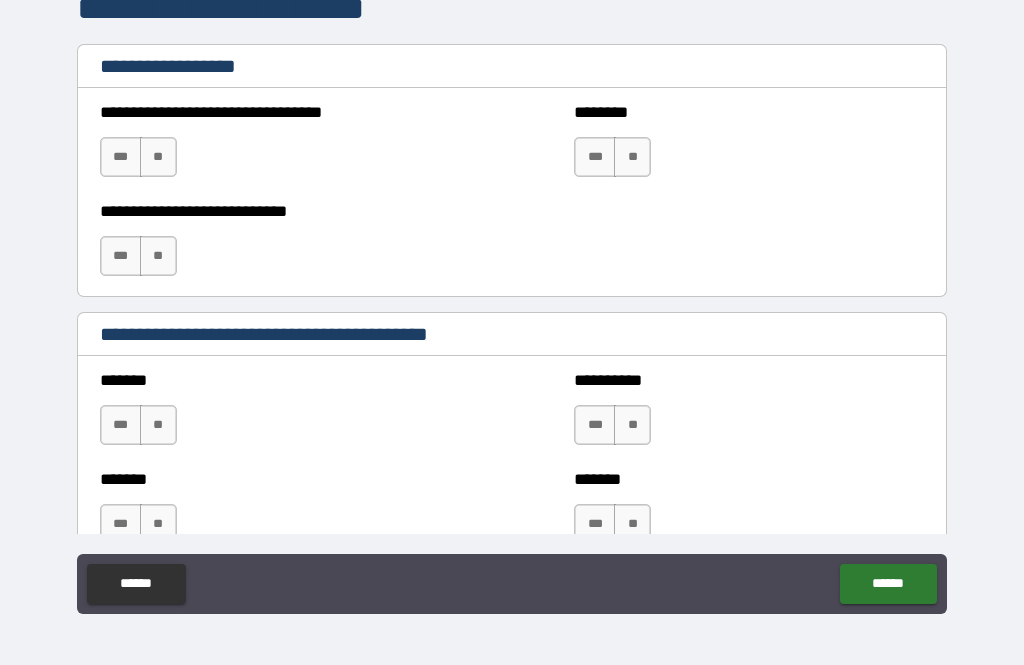 click on "**" at bounding box center (158, 157) 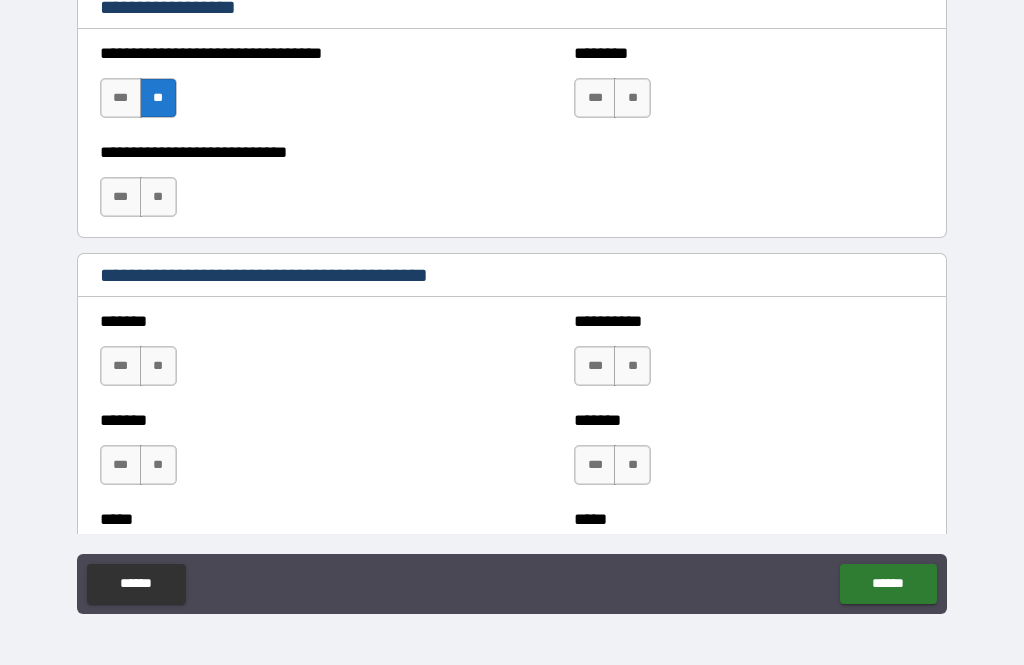 scroll, scrollTop: 1553, scrollLeft: 0, axis: vertical 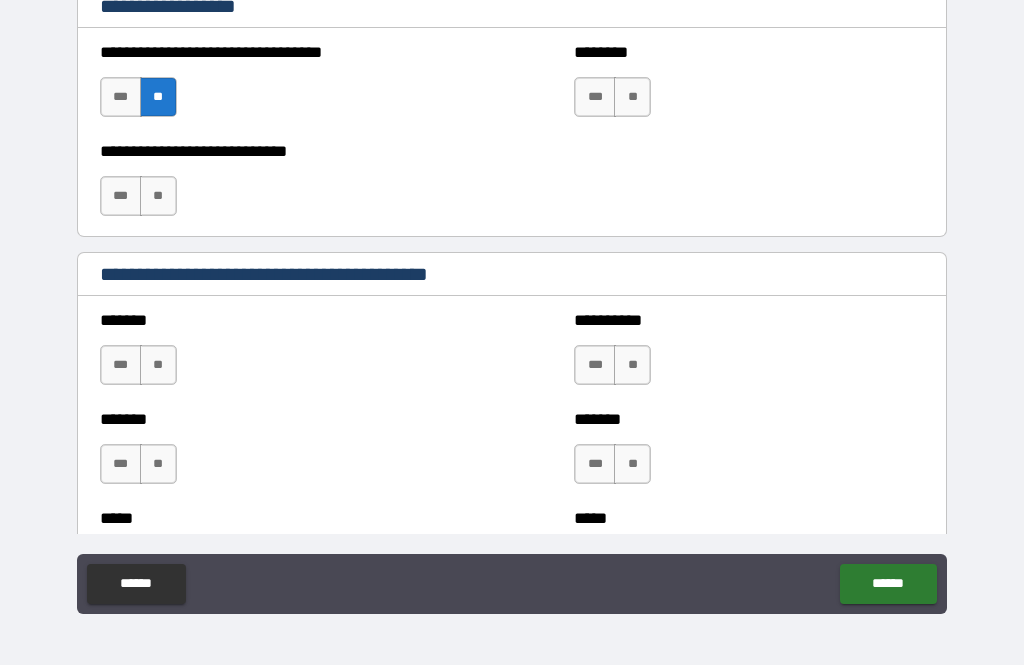 click on "**" at bounding box center (158, 196) 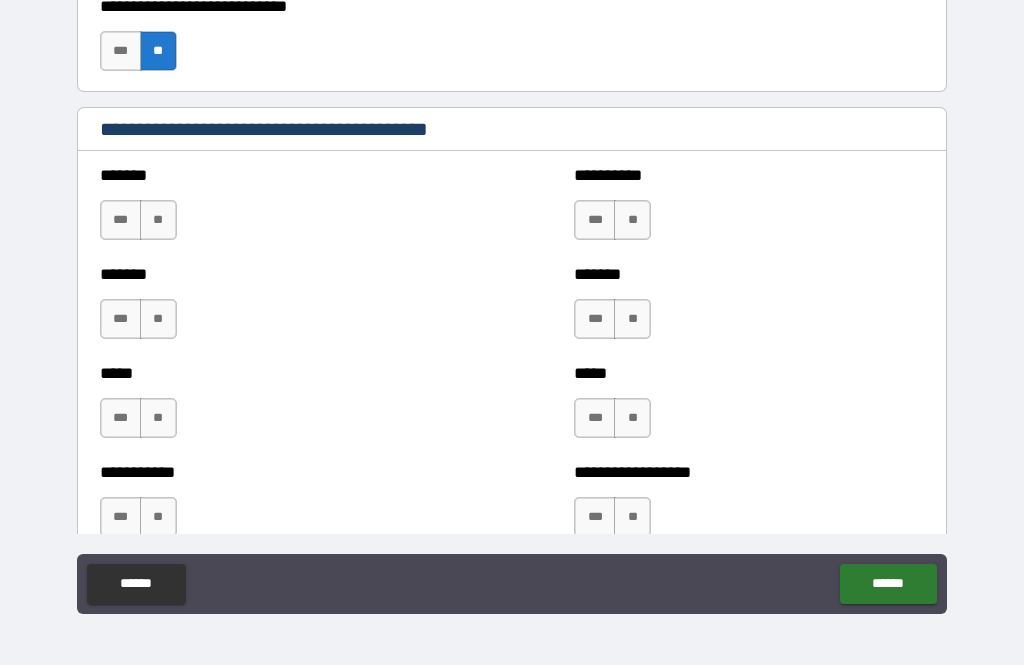 scroll, scrollTop: 1699, scrollLeft: 0, axis: vertical 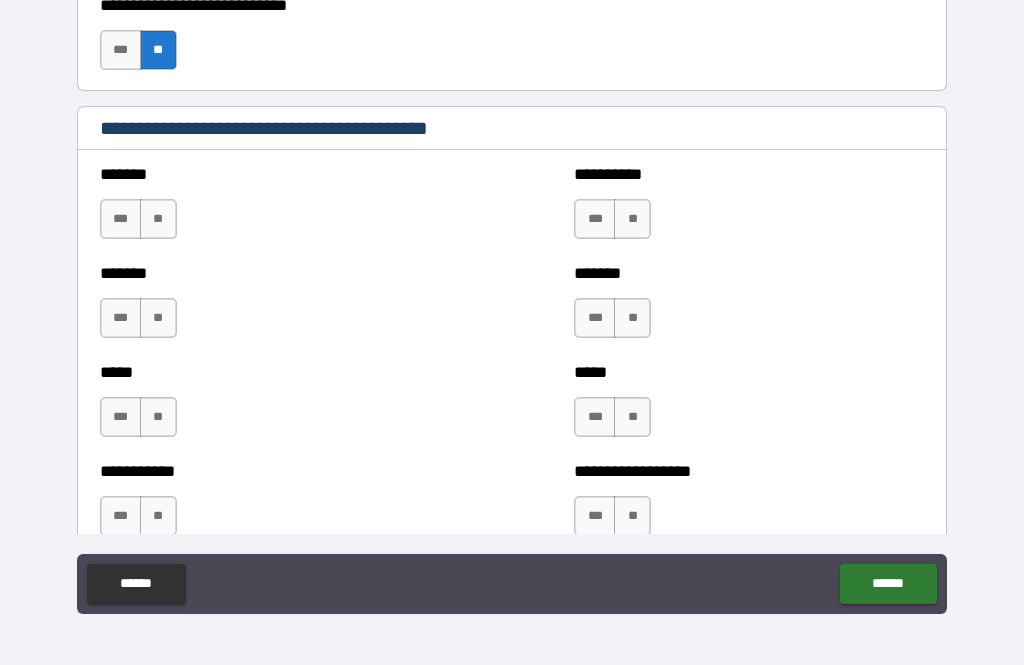 click on "**" at bounding box center [158, 219] 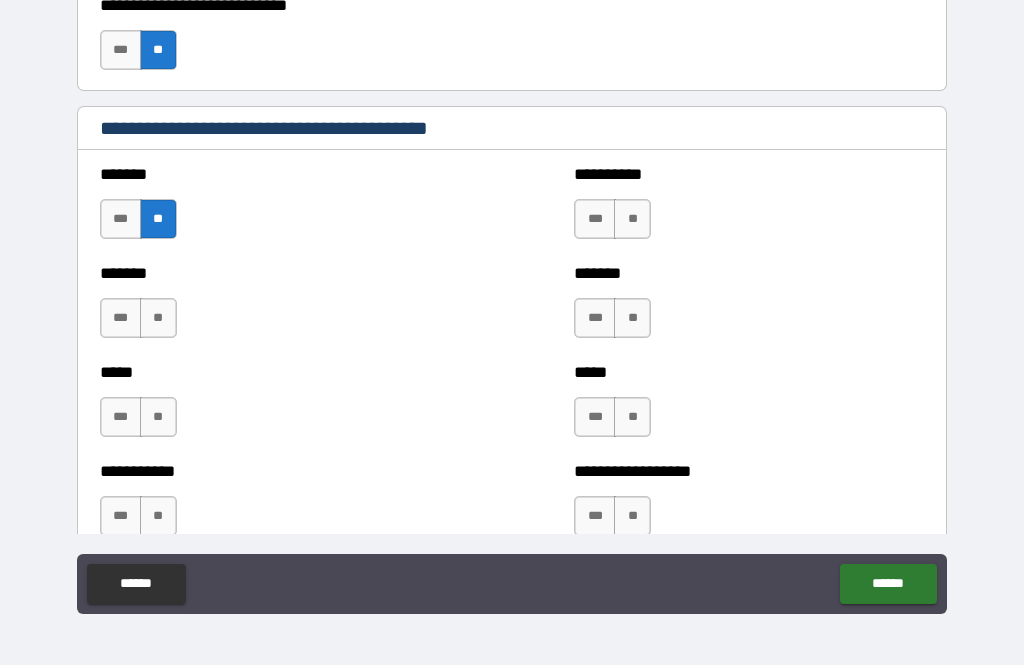 click on "**" at bounding box center (158, 318) 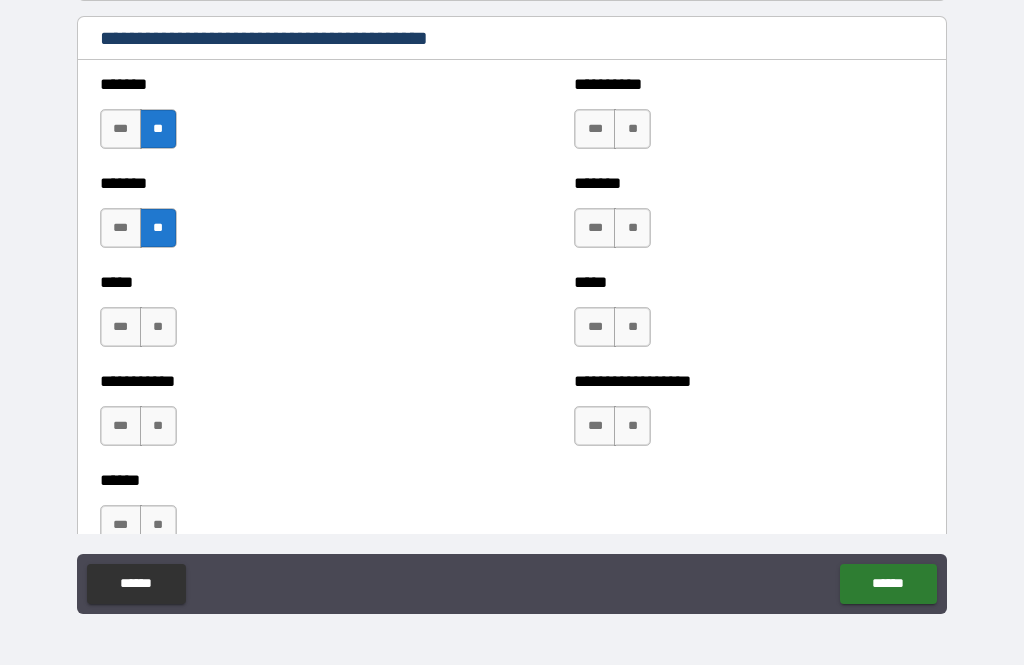 scroll, scrollTop: 1796, scrollLeft: 0, axis: vertical 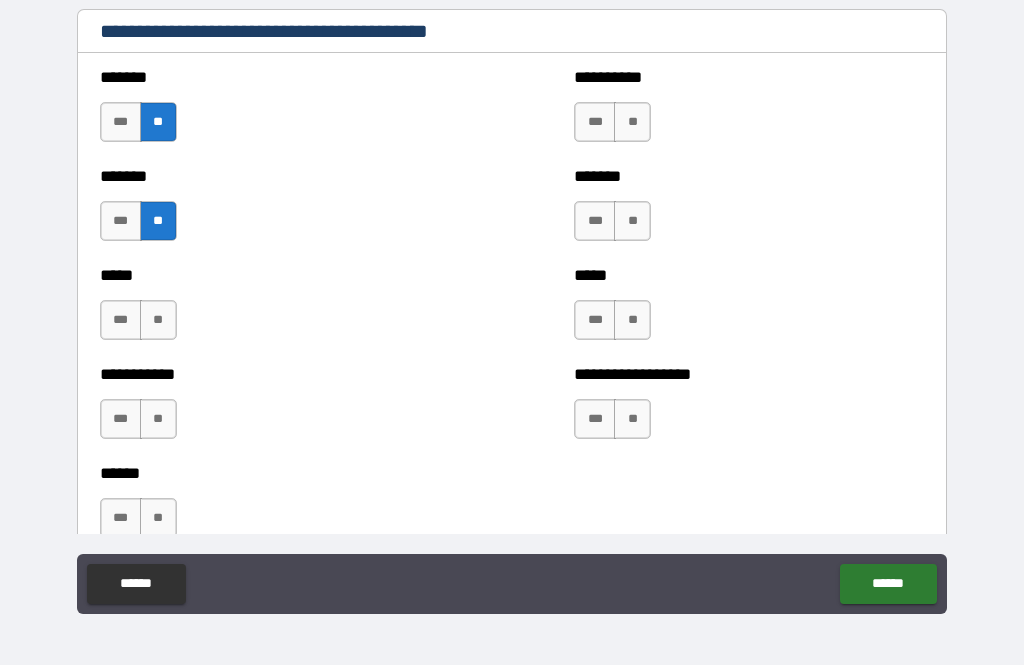 click on "**" at bounding box center (158, 320) 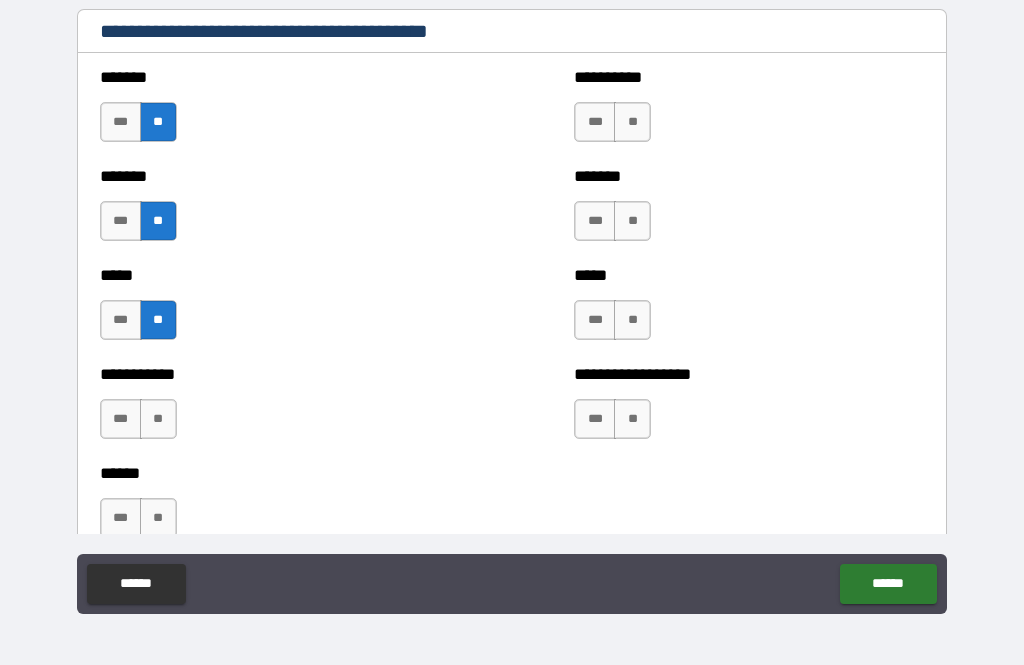 click on "**" at bounding box center (158, 419) 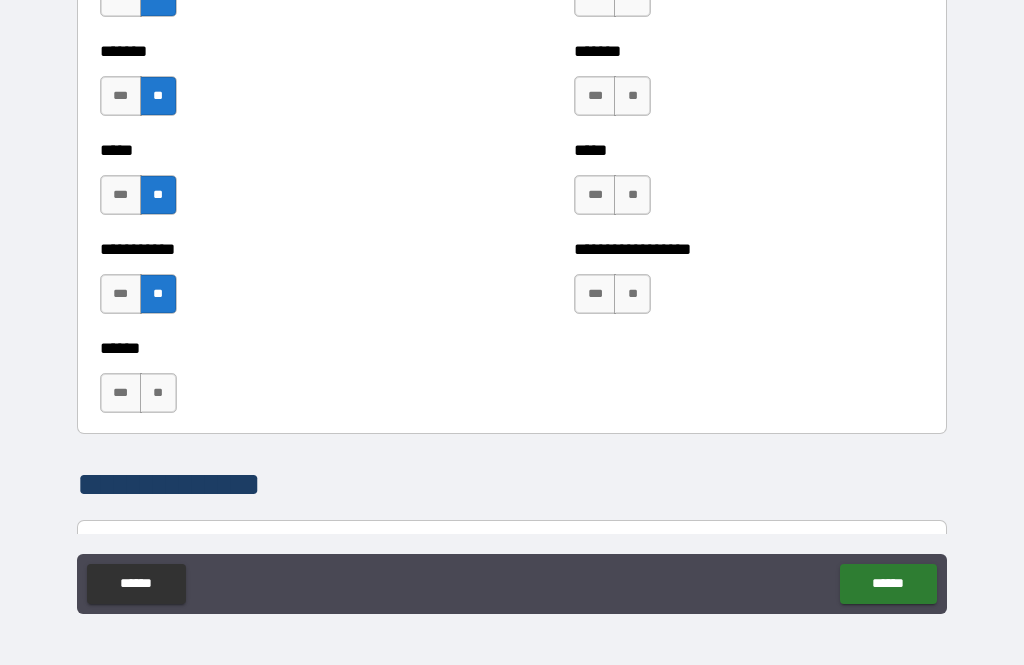 scroll, scrollTop: 1927, scrollLeft: 0, axis: vertical 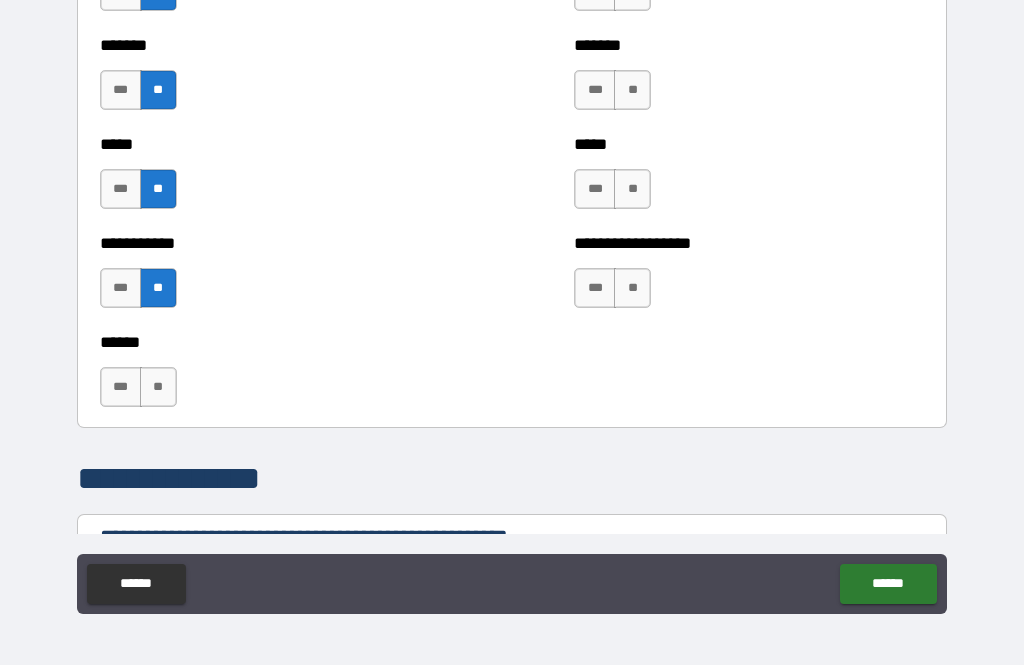 click on "**" at bounding box center (158, 387) 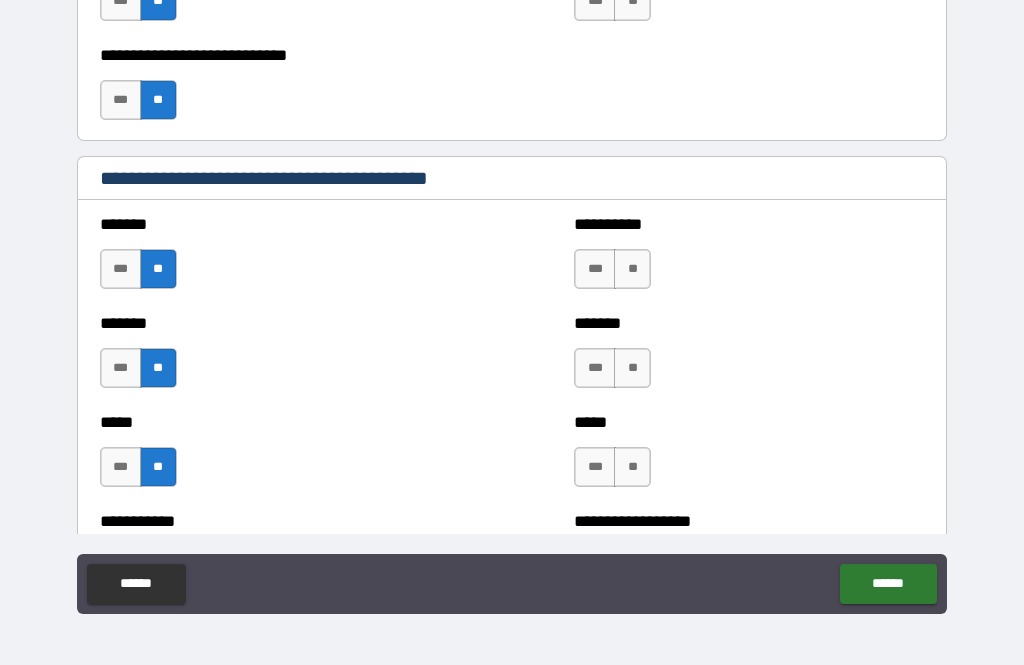 scroll, scrollTop: 1671, scrollLeft: 0, axis: vertical 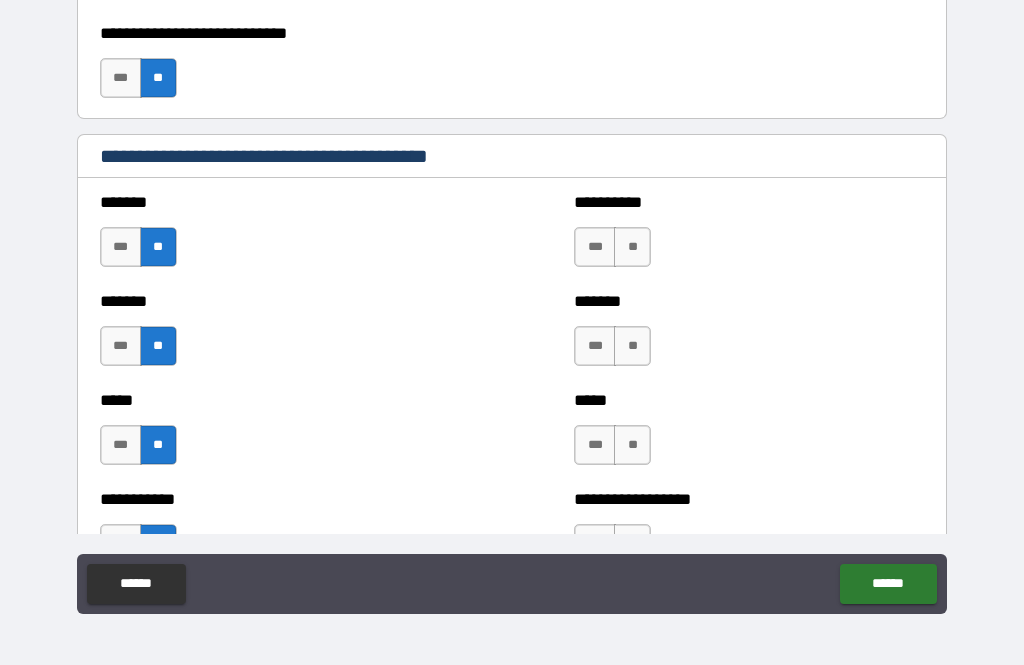 click on "**" at bounding box center [632, 247] 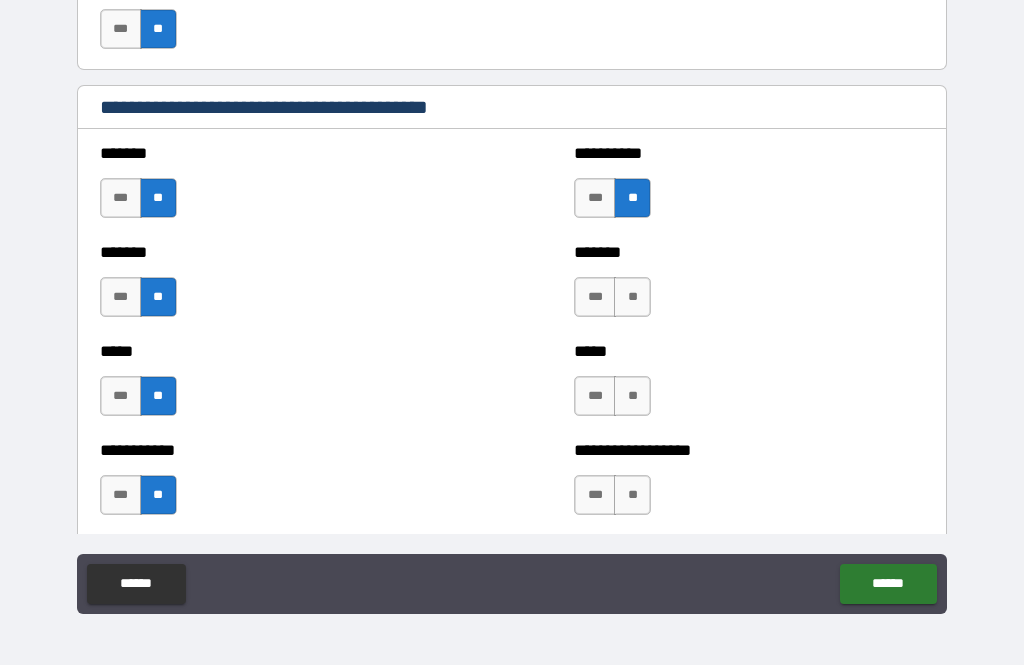 click on "**" at bounding box center (632, 297) 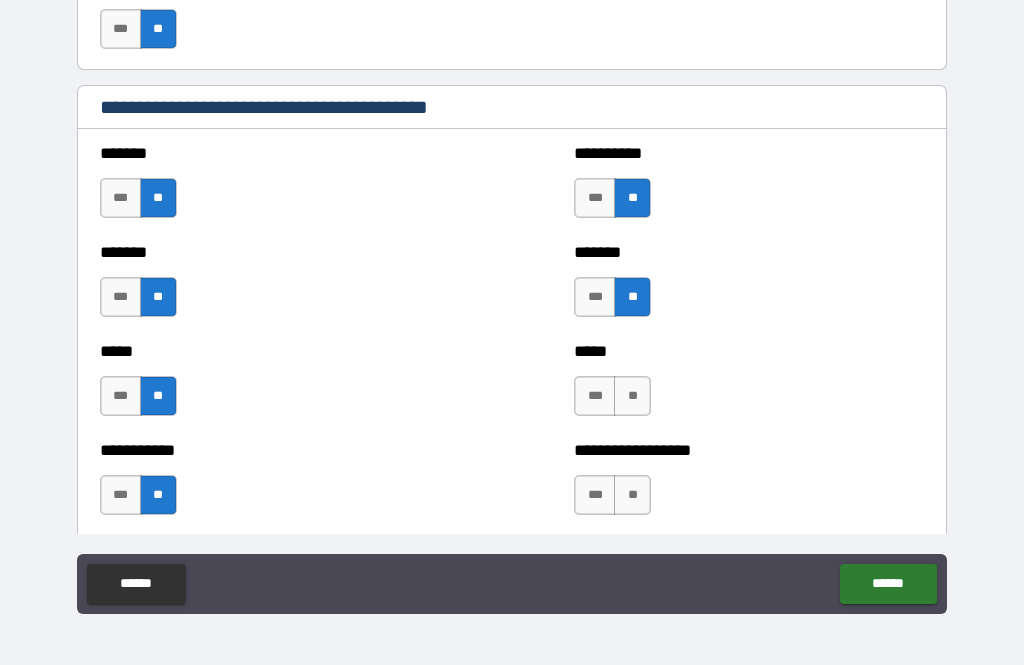 scroll, scrollTop: 1803, scrollLeft: 0, axis: vertical 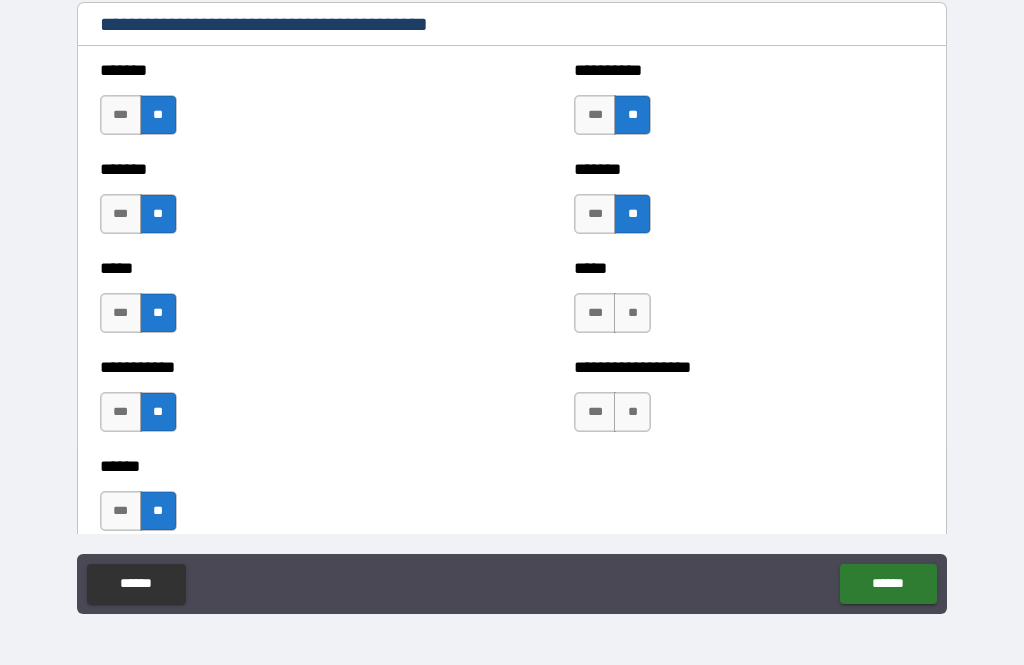 click on "**" at bounding box center (632, 313) 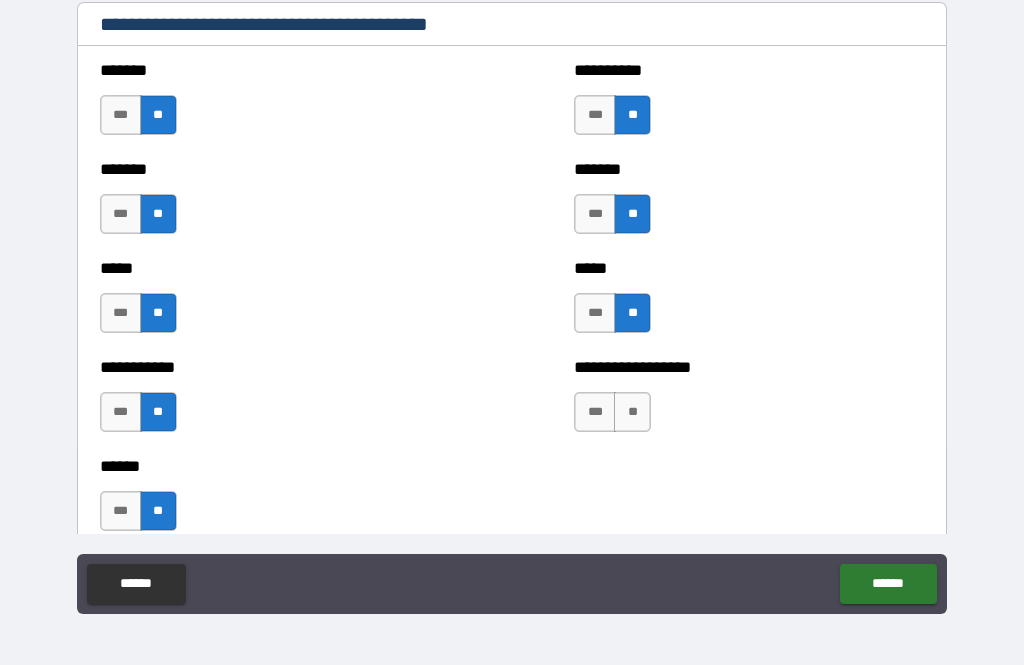 scroll, scrollTop: 1874, scrollLeft: 0, axis: vertical 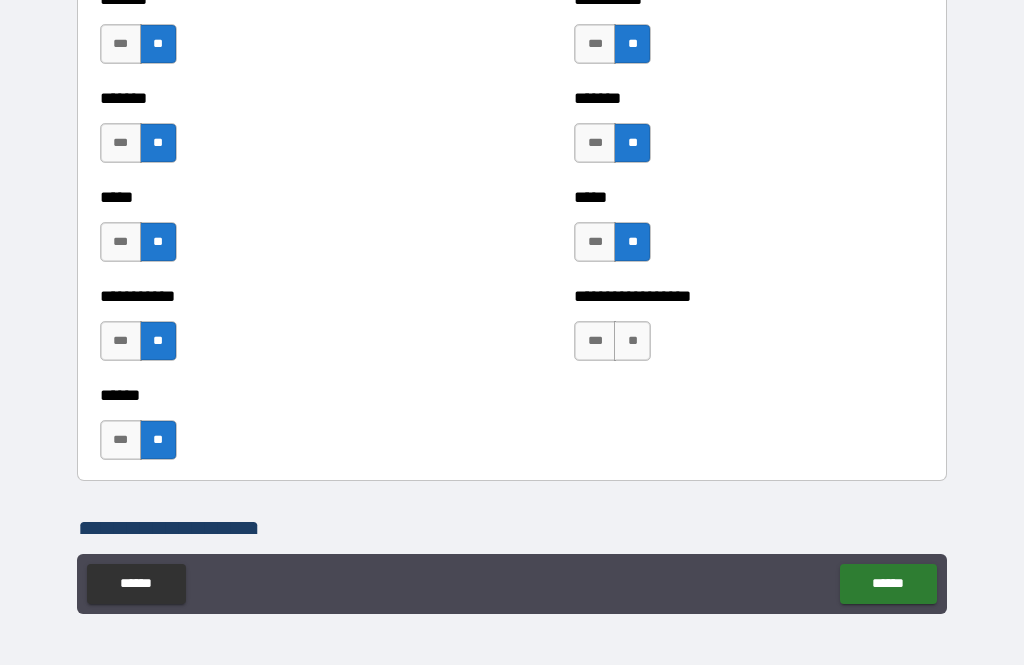 click on "**" at bounding box center (632, 341) 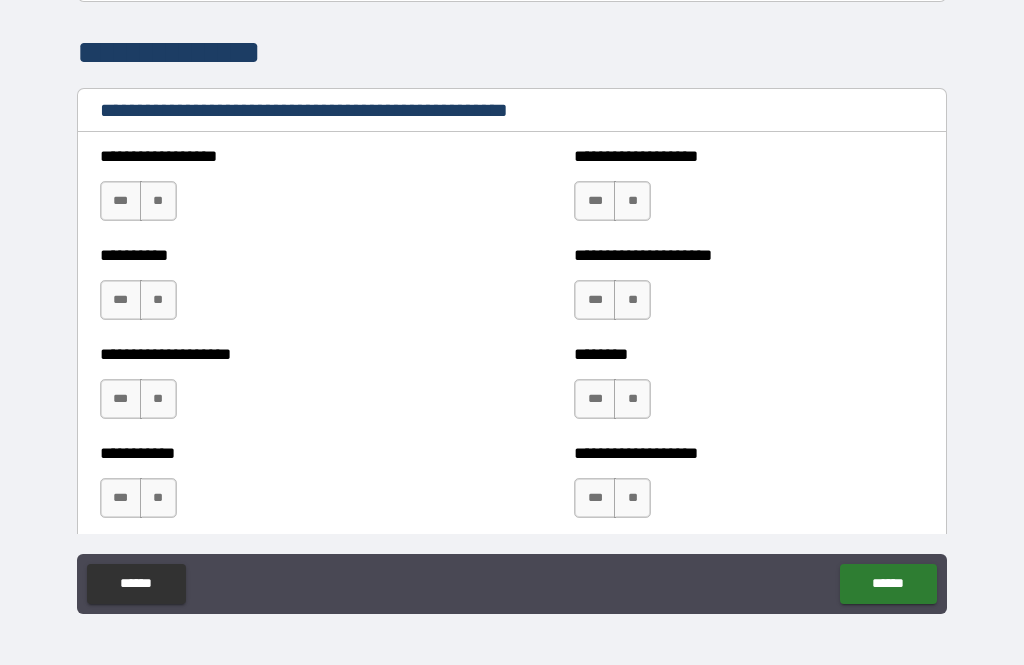 scroll, scrollTop: 2354, scrollLeft: 0, axis: vertical 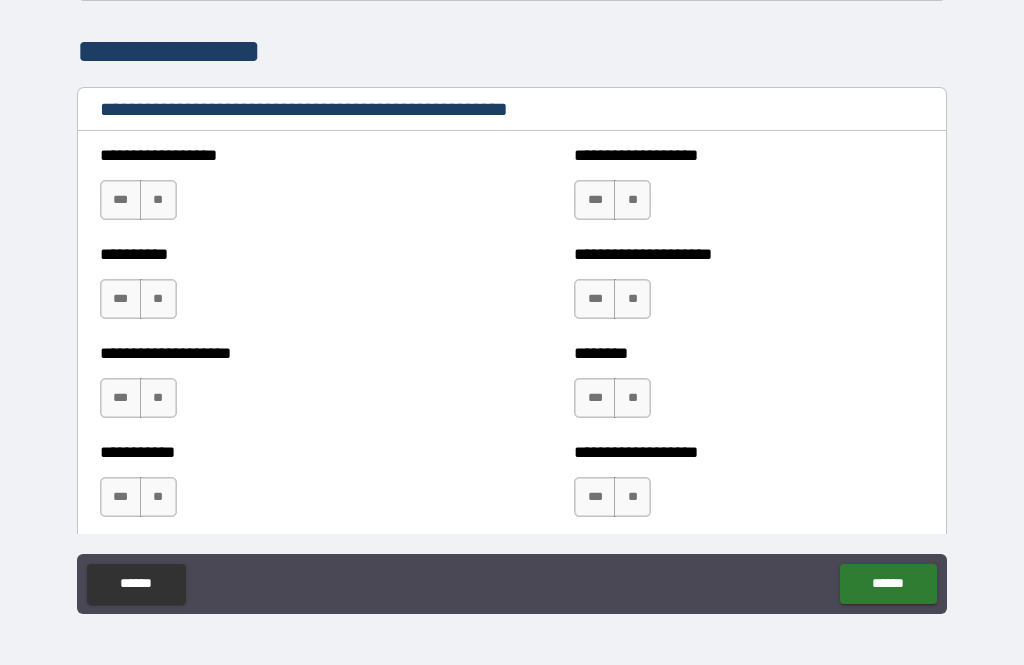 click on "**" at bounding box center (158, 200) 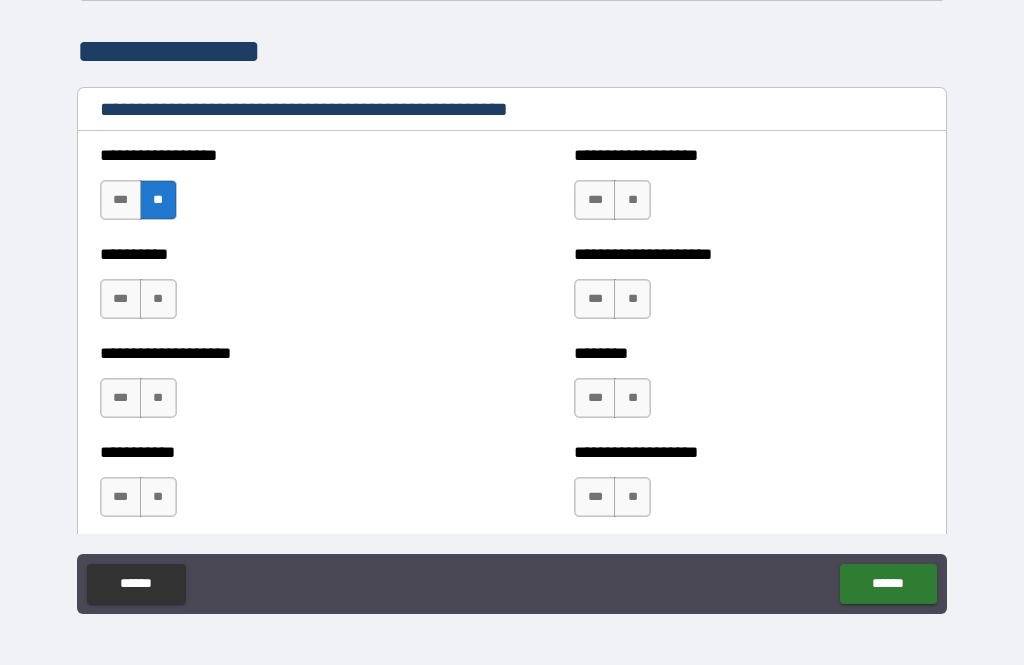 click on "**" at bounding box center [158, 299] 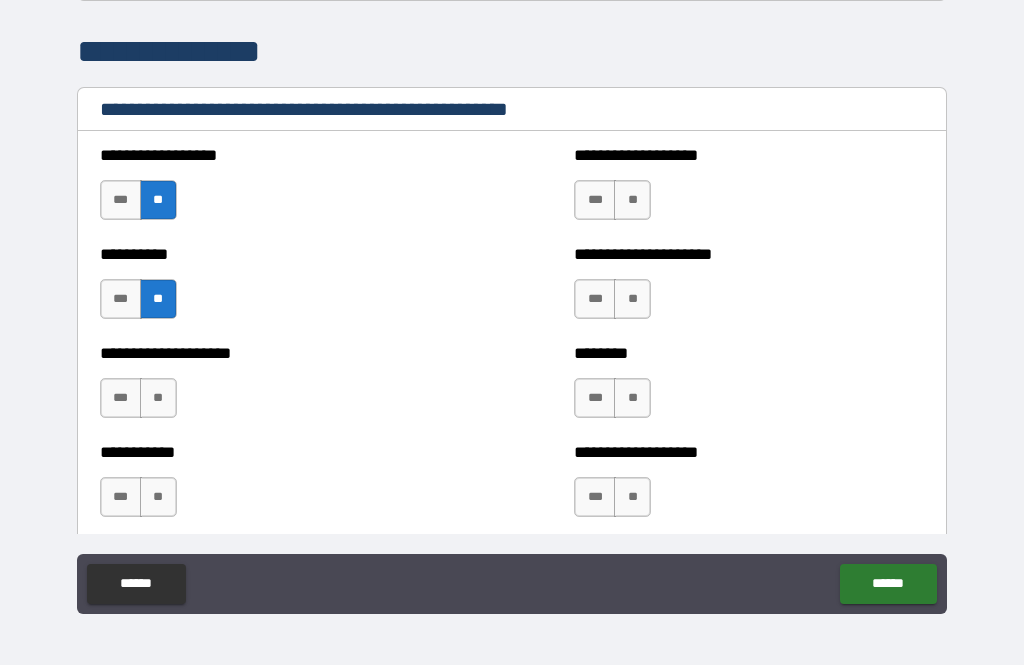 scroll, scrollTop: 2439, scrollLeft: 0, axis: vertical 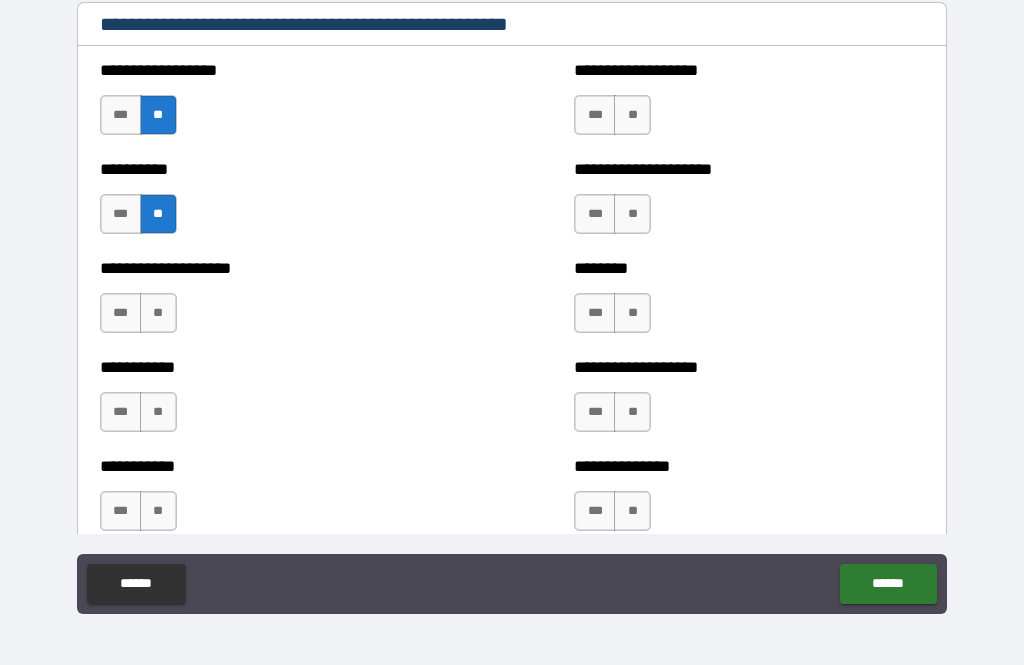 click on "**" at bounding box center (158, 313) 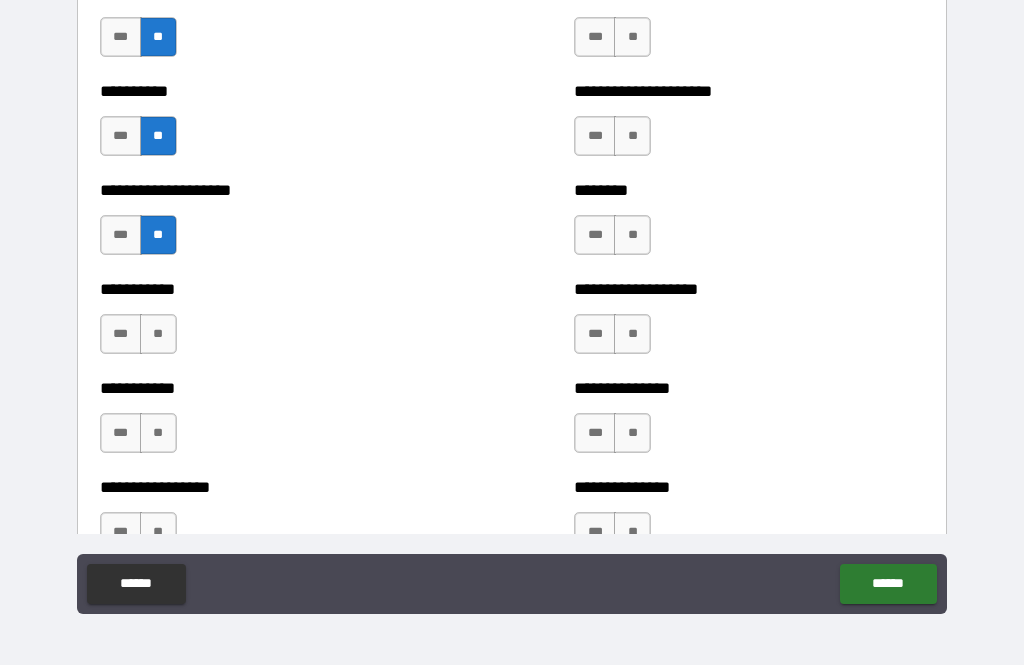 click on "**" at bounding box center (158, 334) 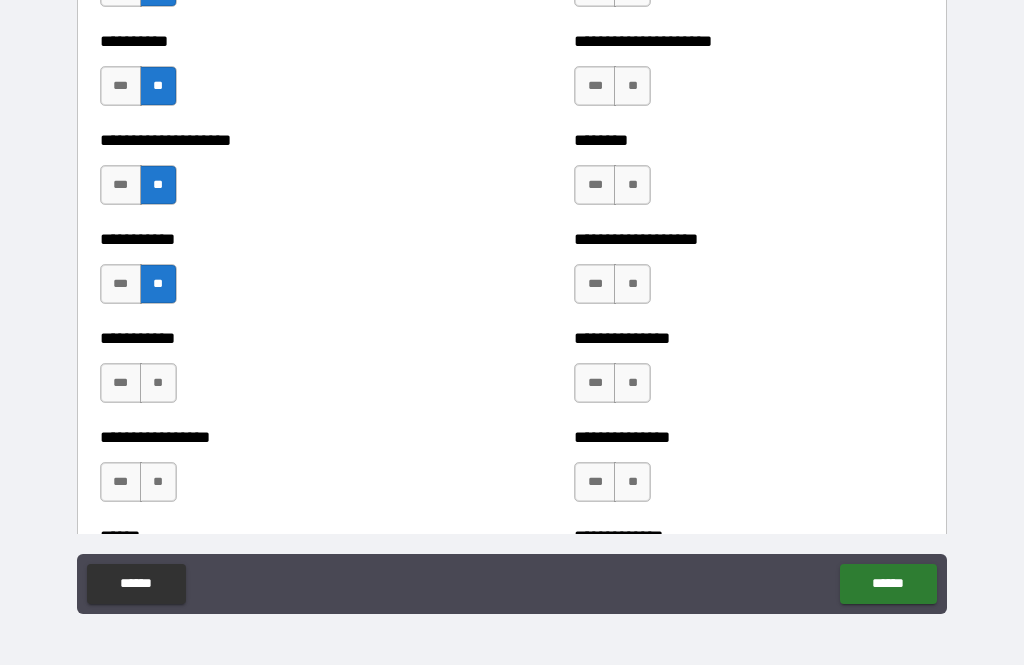 scroll, scrollTop: 2581, scrollLeft: 0, axis: vertical 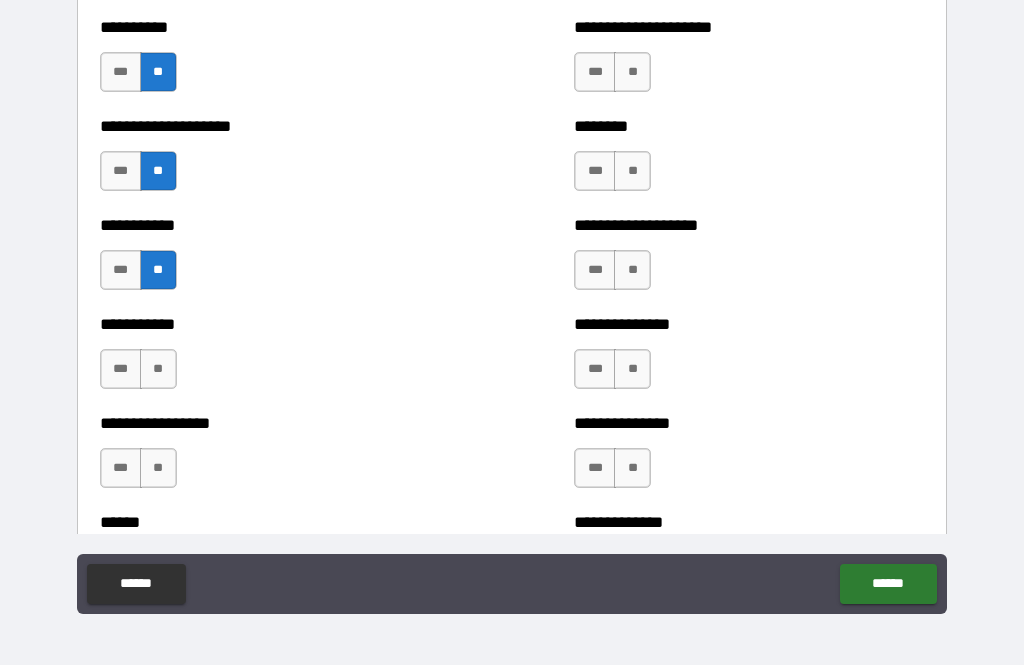 click on "**" at bounding box center [158, 369] 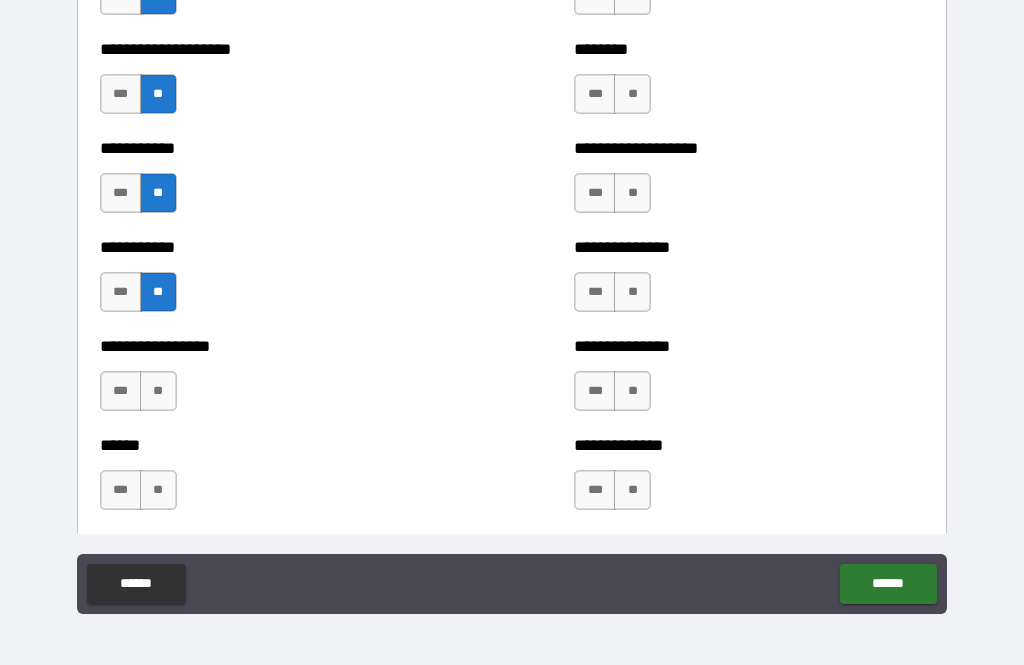 scroll, scrollTop: 2659, scrollLeft: 0, axis: vertical 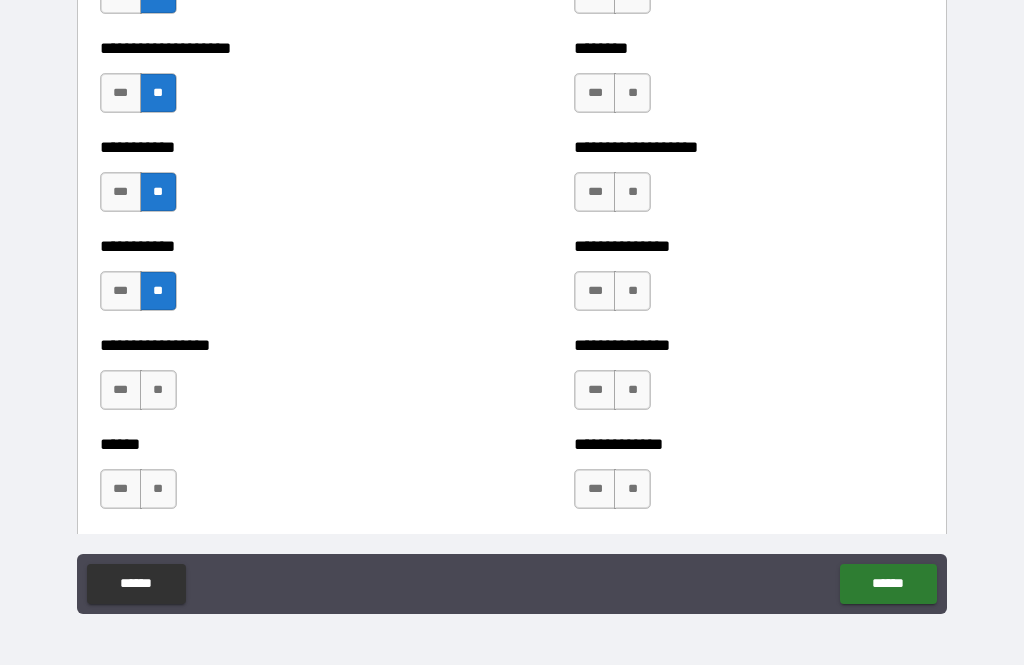 click on "**" at bounding box center [158, 390] 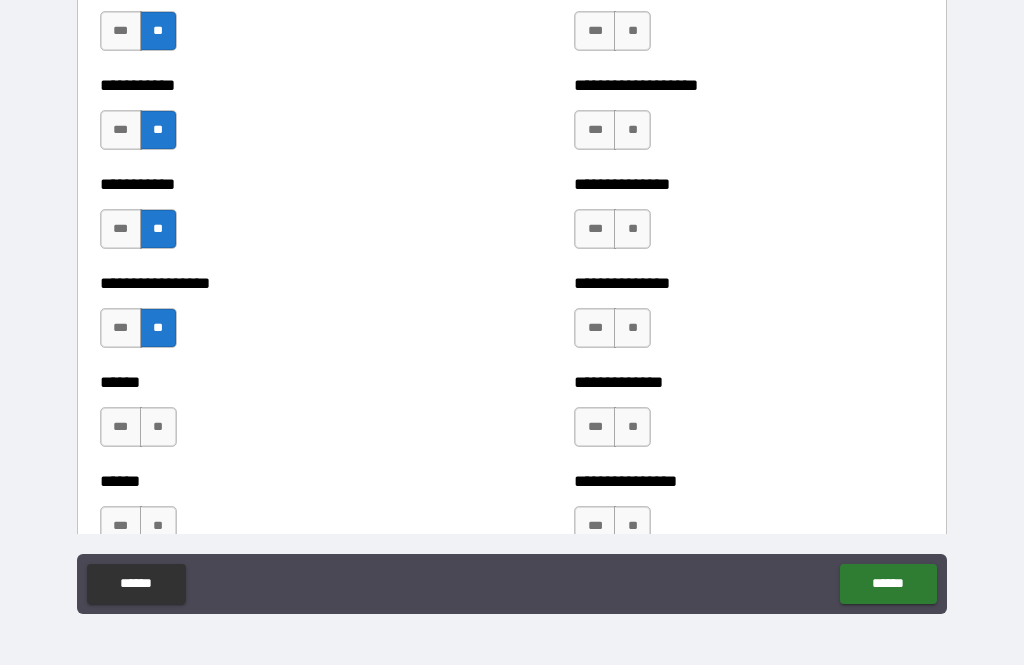 scroll, scrollTop: 2726, scrollLeft: 0, axis: vertical 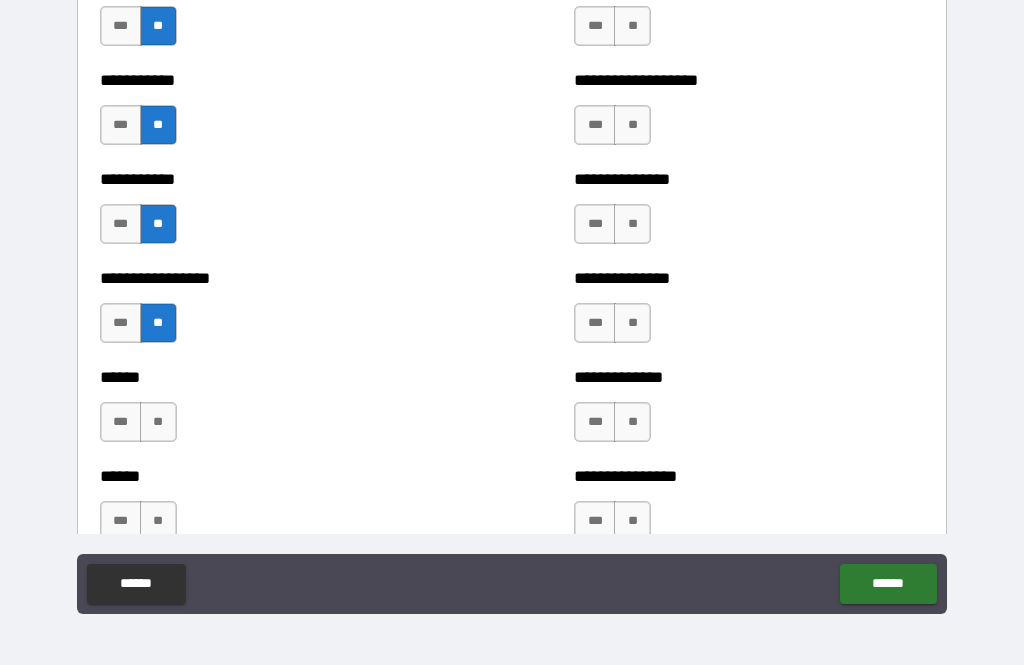 click on "**" at bounding box center [158, 422] 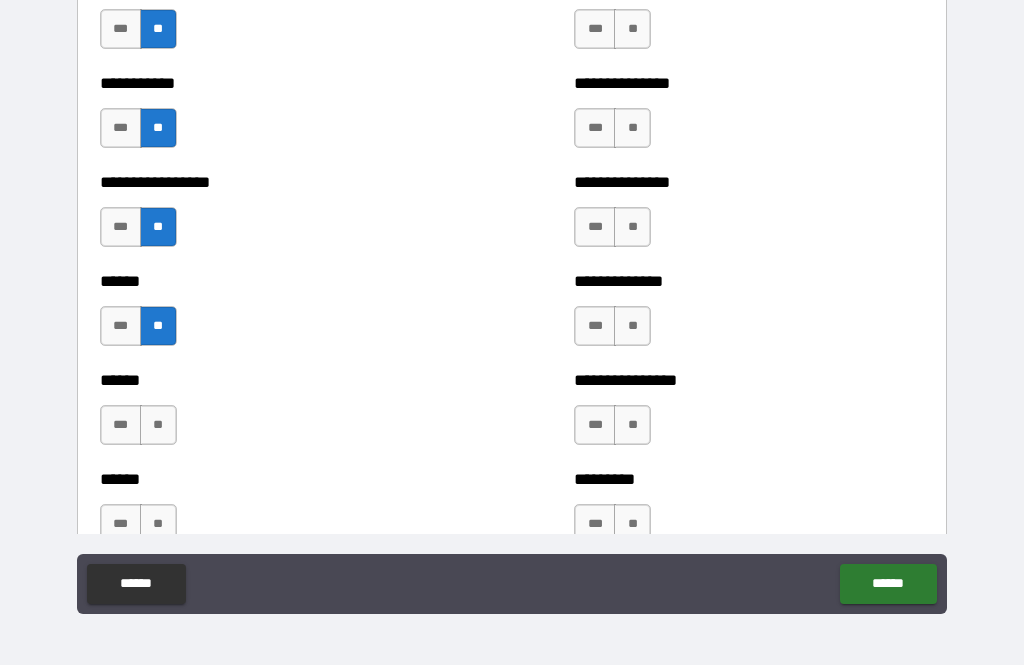 scroll, scrollTop: 2827, scrollLeft: 0, axis: vertical 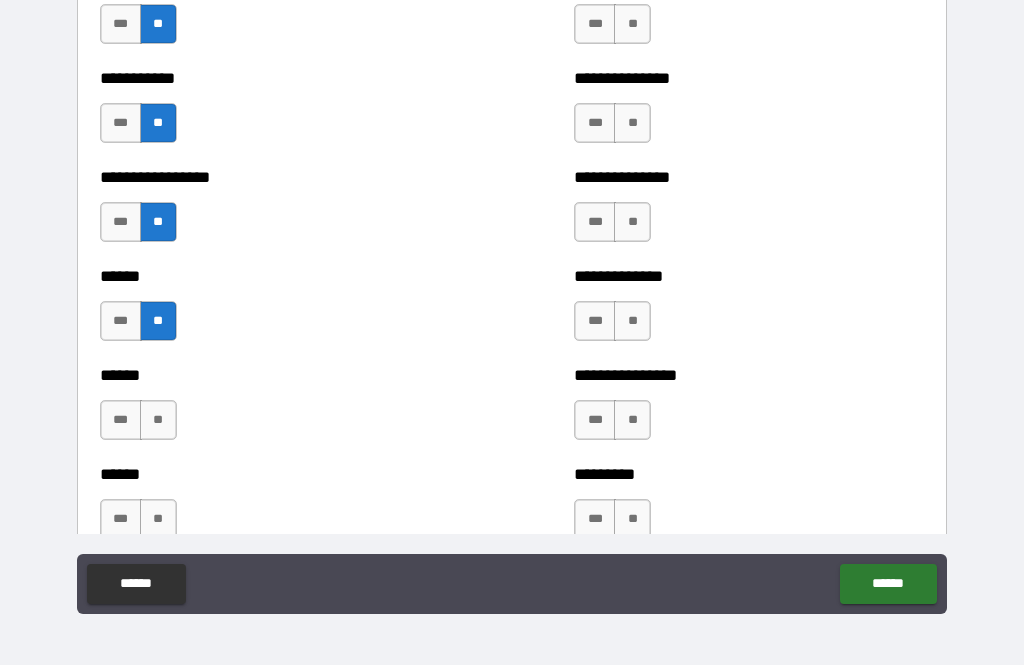 click on "**" at bounding box center [158, 420] 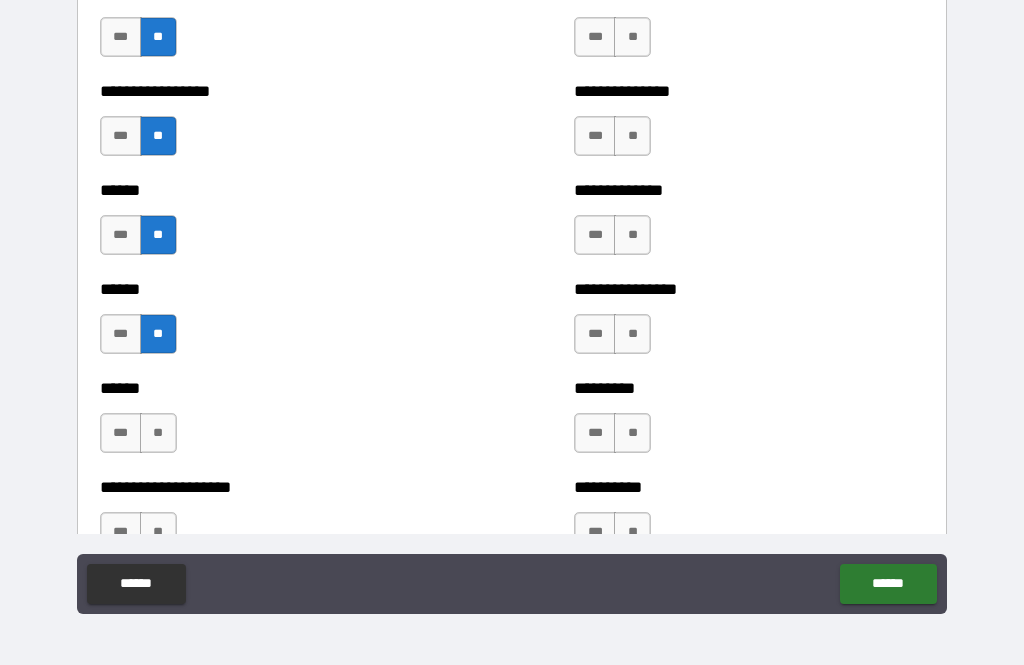 scroll, scrollTop: 2915, scrollLeft: 0, axis: vertical 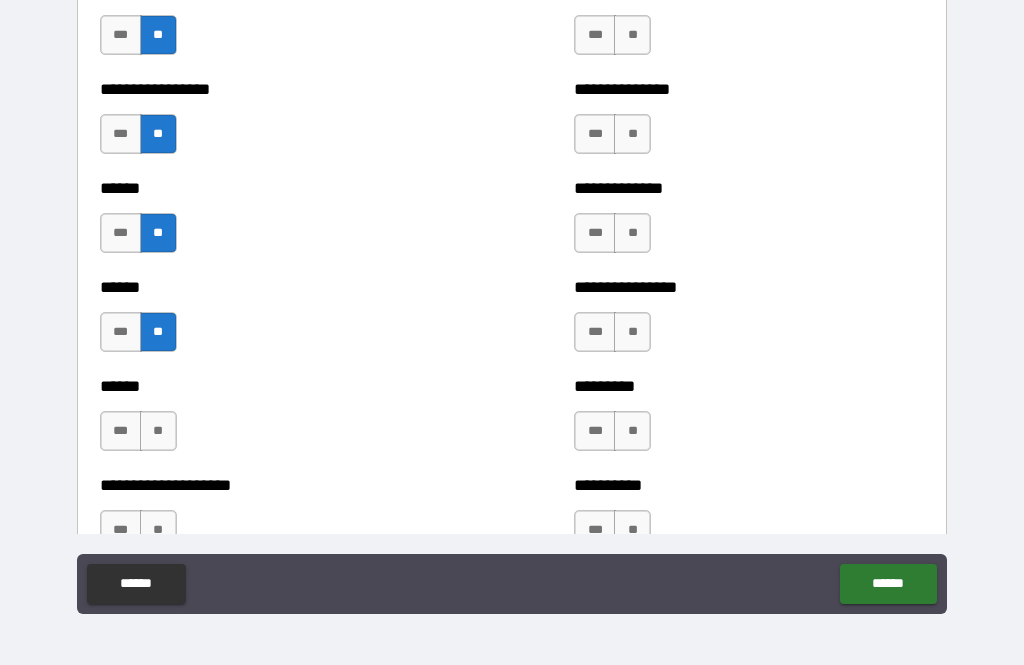 click on "**" at bounding box center [158, 431] 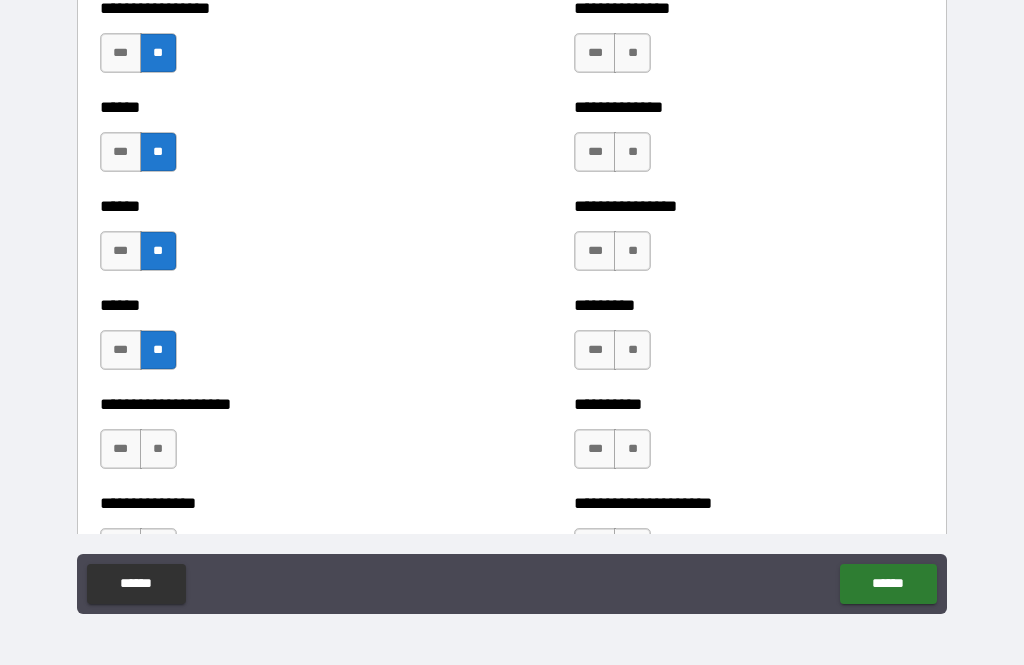 scroll, scrollTop: 3019, scrollLeft: 0, axis: vertical 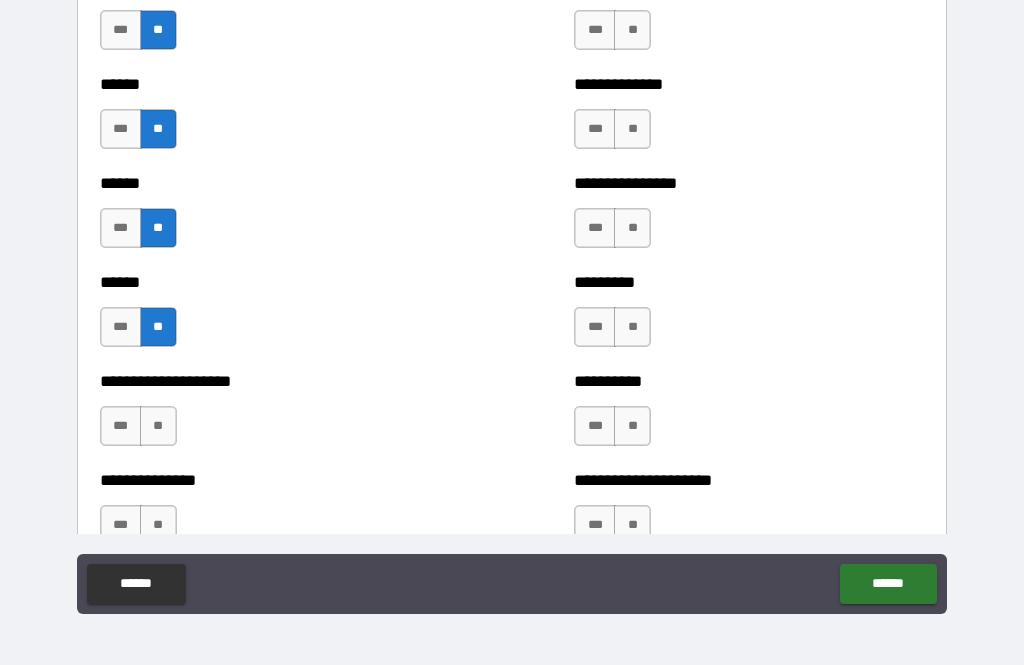 click on "**" at bounding box center (158, 426) 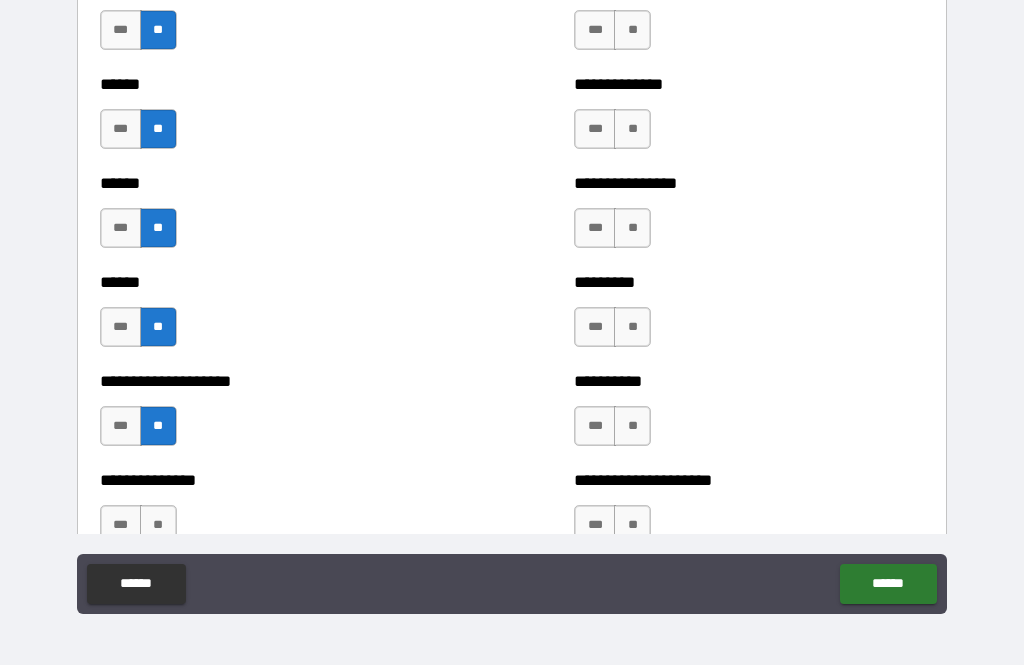 scroll, scrollTop: 3085, scrollLeft: 0, axis: vertical 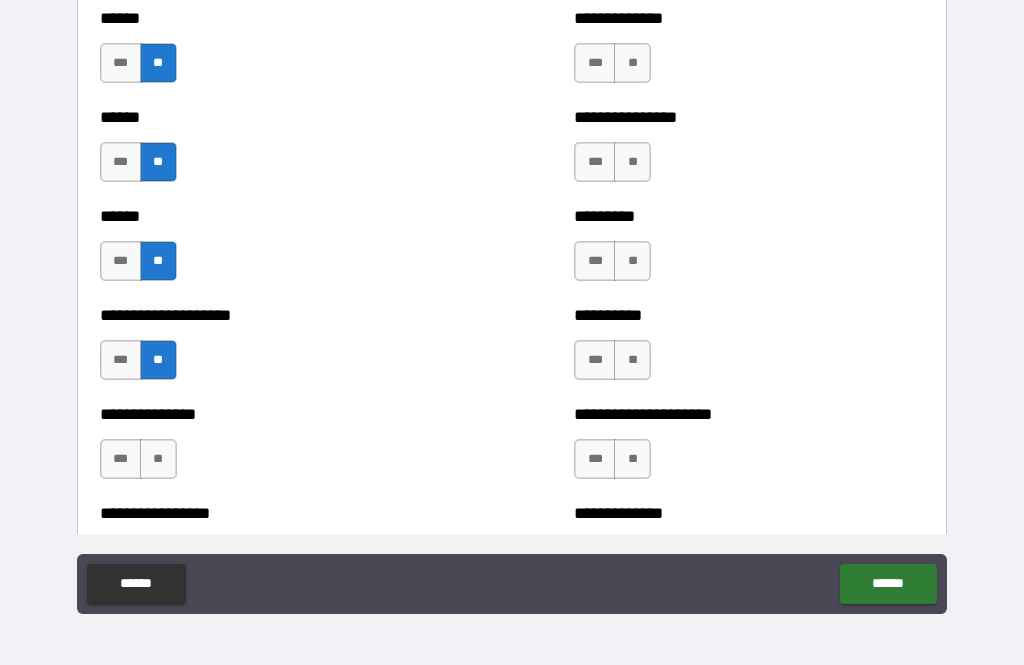 click on "**" at bounding box center [158, 459] 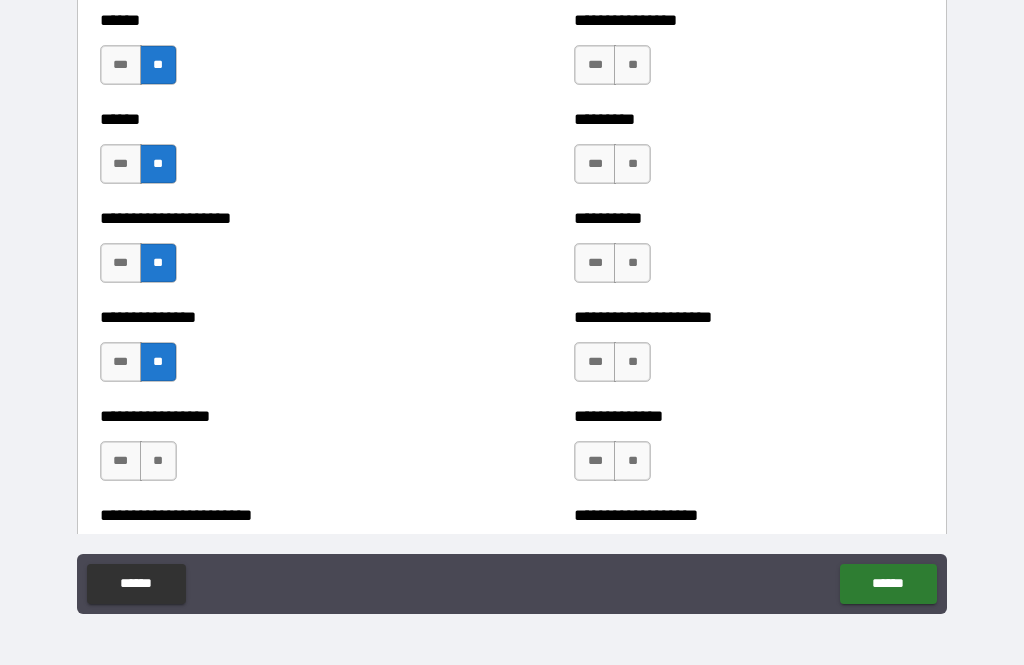 click on "**" at bounding box center (158, 461) 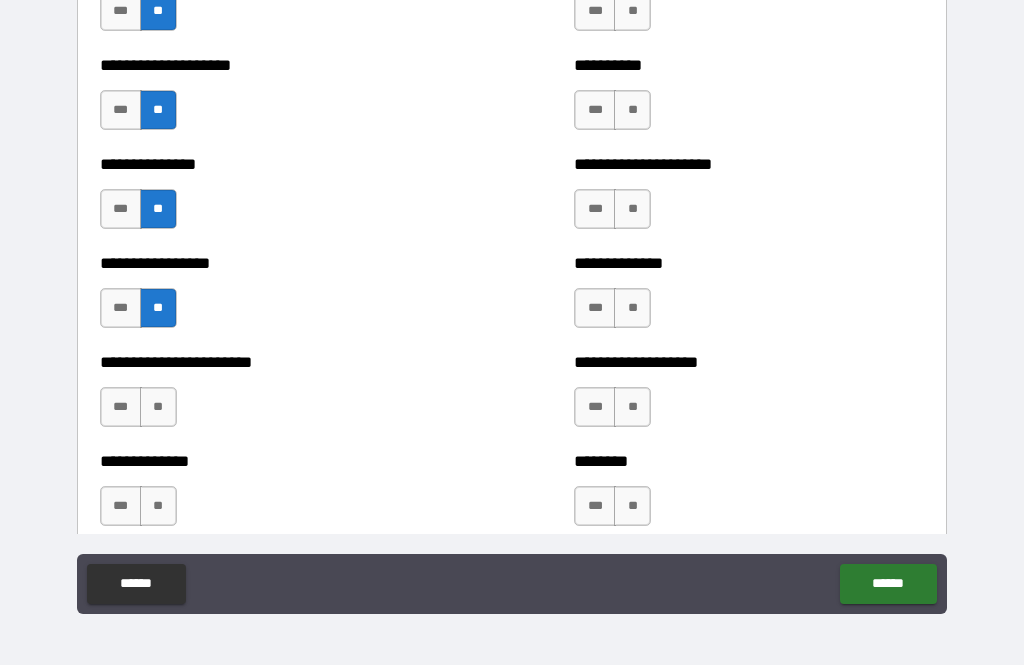 scroll, scrollTop: 3337, scrollLeft: 0, axis: vertical 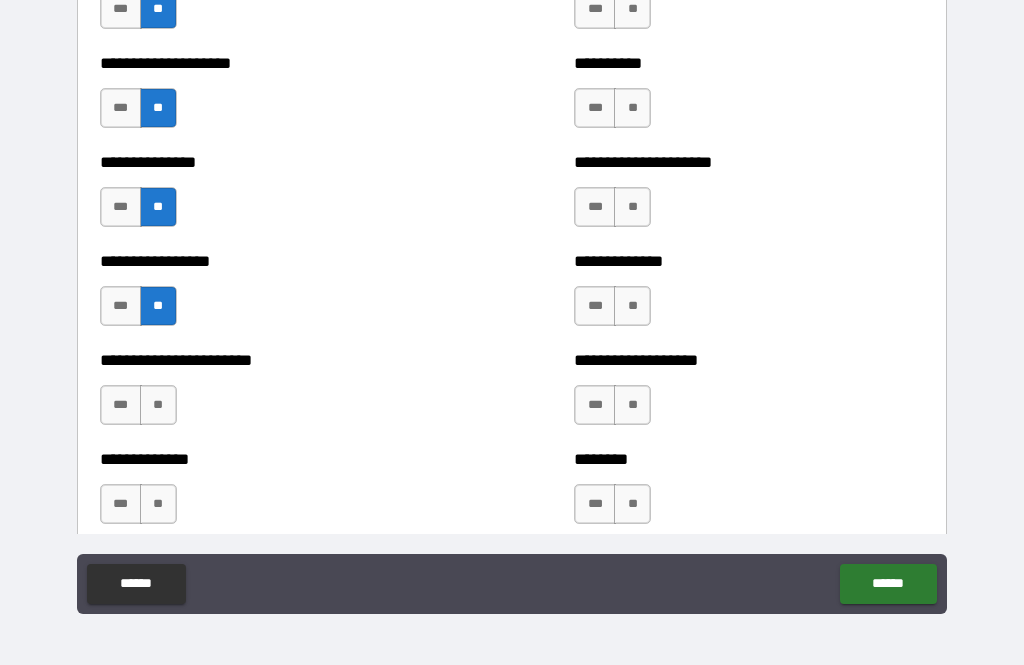 click on "**" at bounding box center [158, 405] 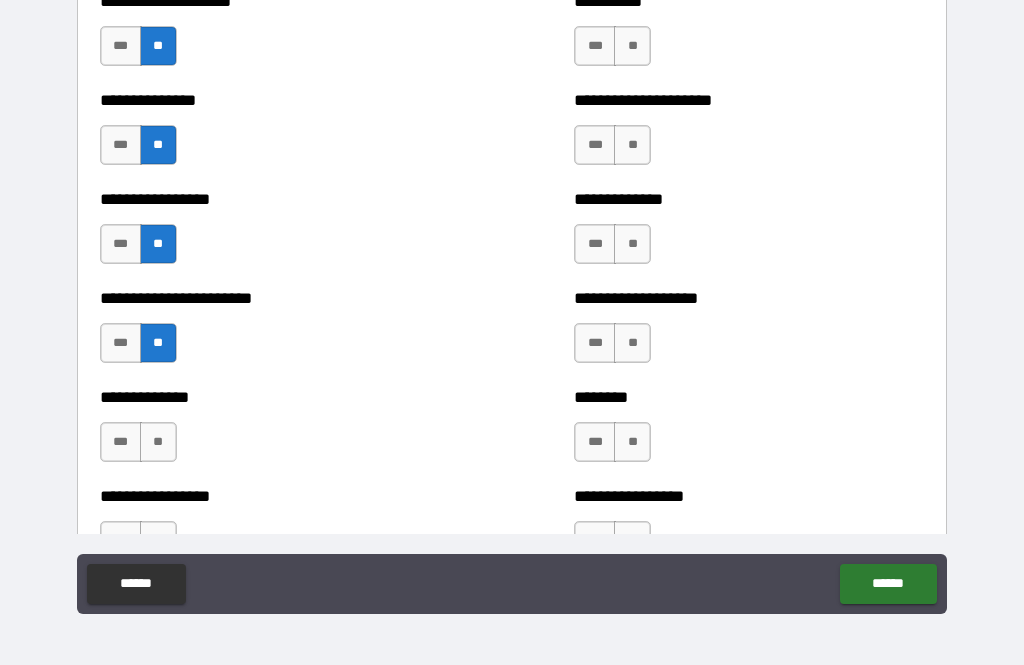 click on "**" at bounding box center (158, 442) 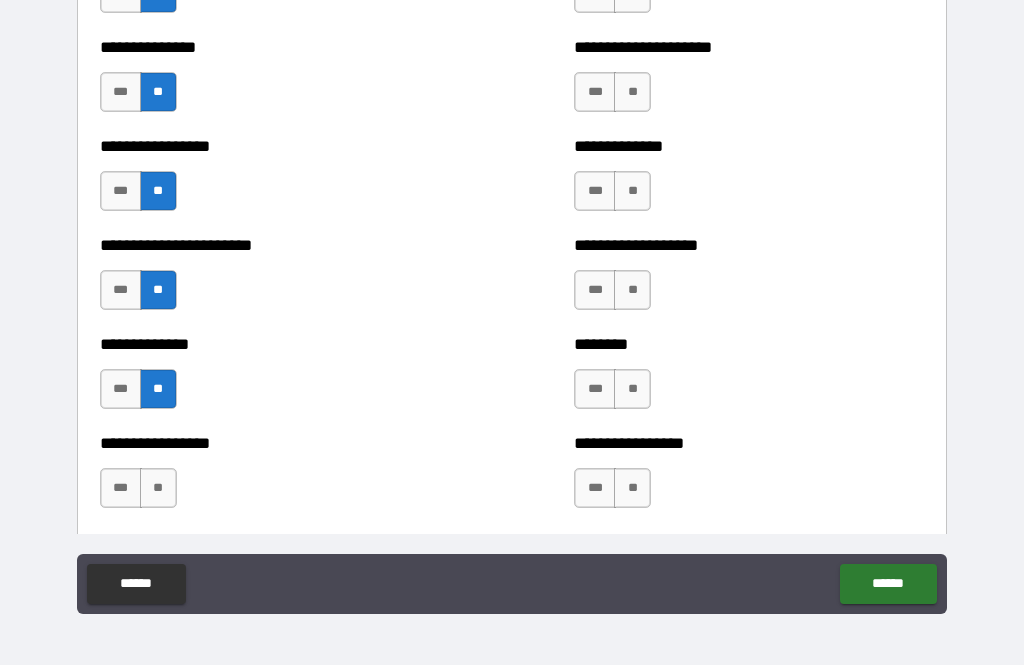 scroll, scrollTop: 3478, scrollLeft: 0, axis: vertical 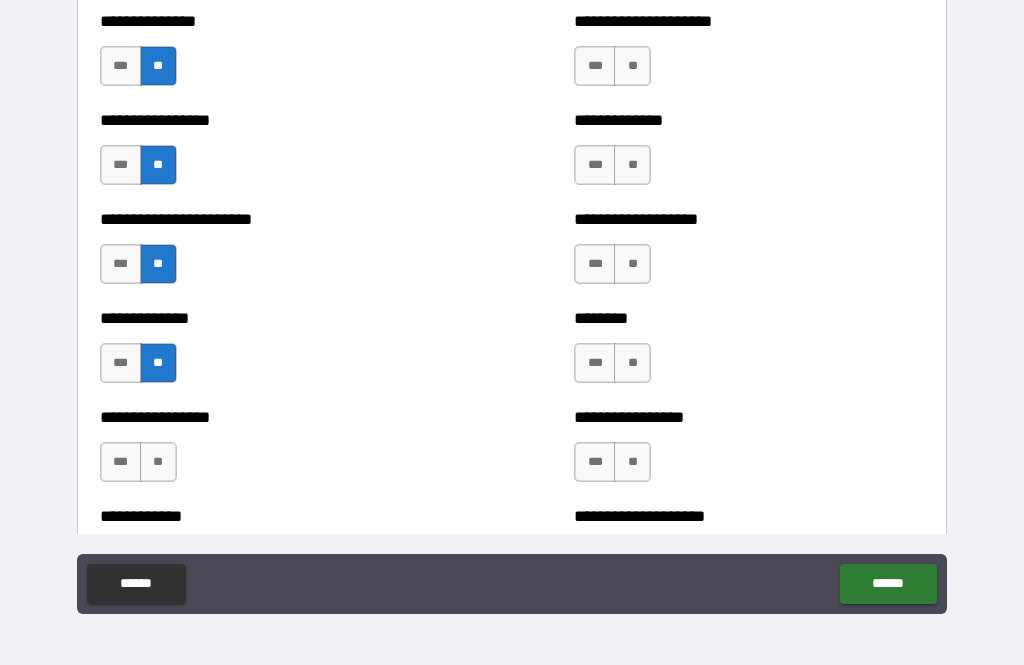 click on "**" at bounding box center [158, 462] 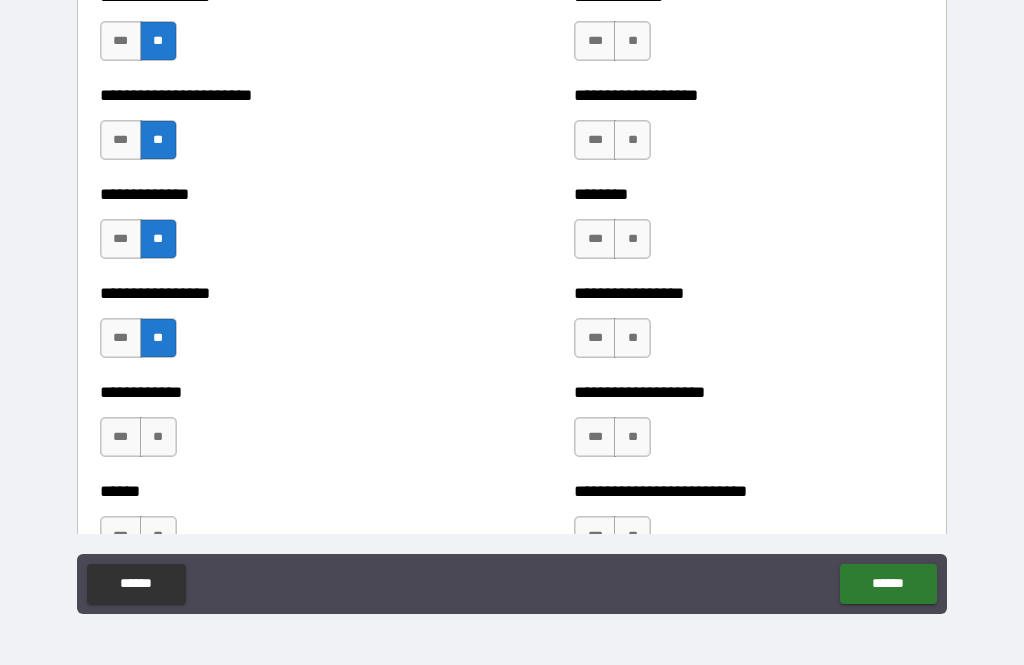click on "**" at bounding box center [158, 437] 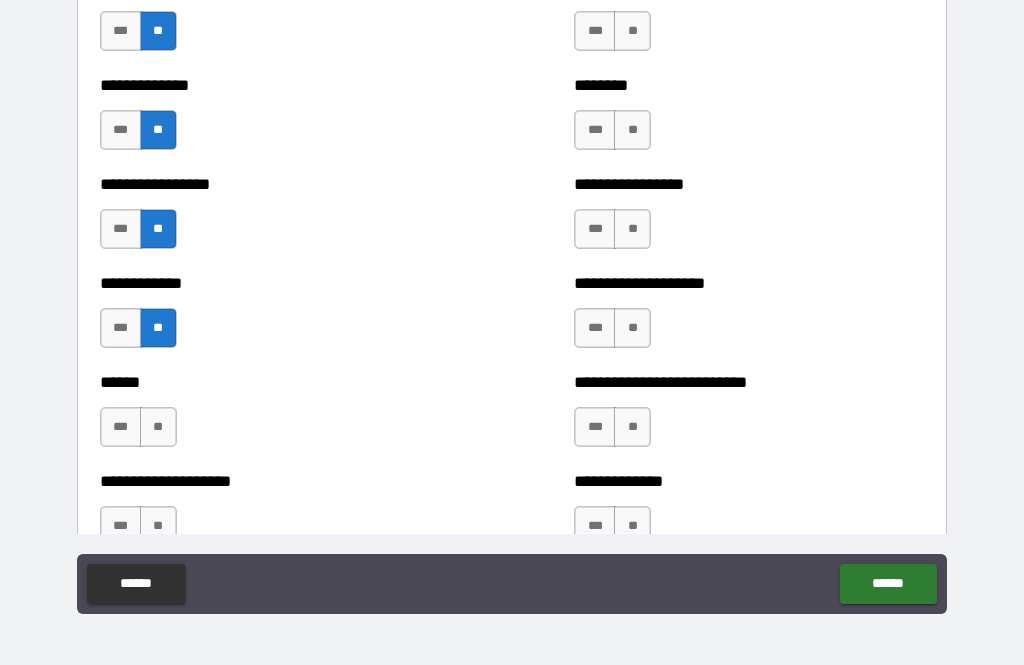 scroll, scrollTop: 3712, scrollLeft: 0, axis: vertical 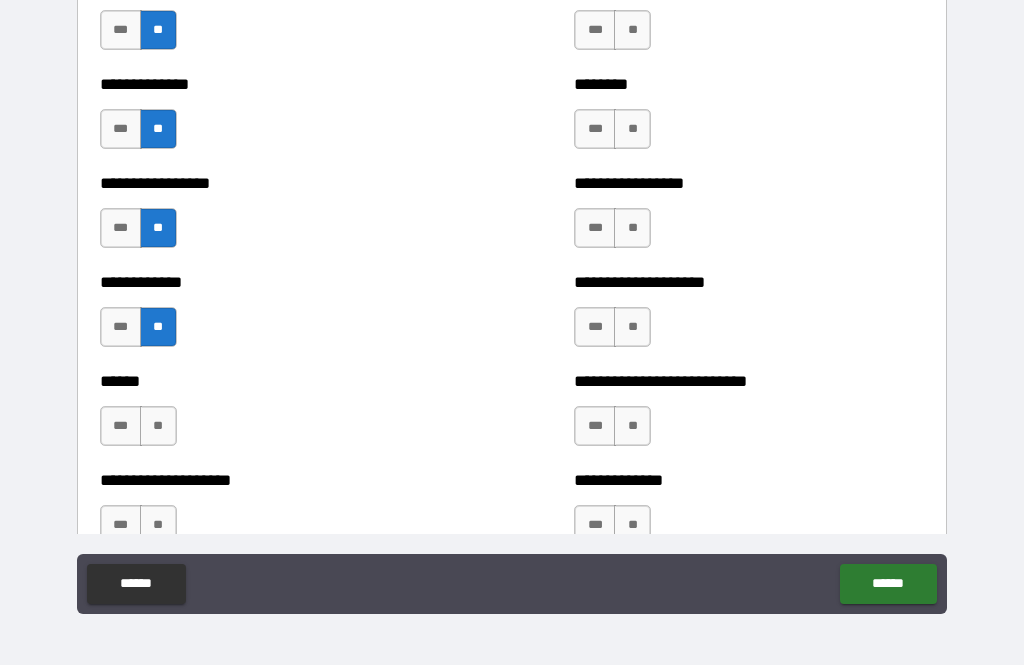 click on "****** *** **" at bounding box center (275, 416) 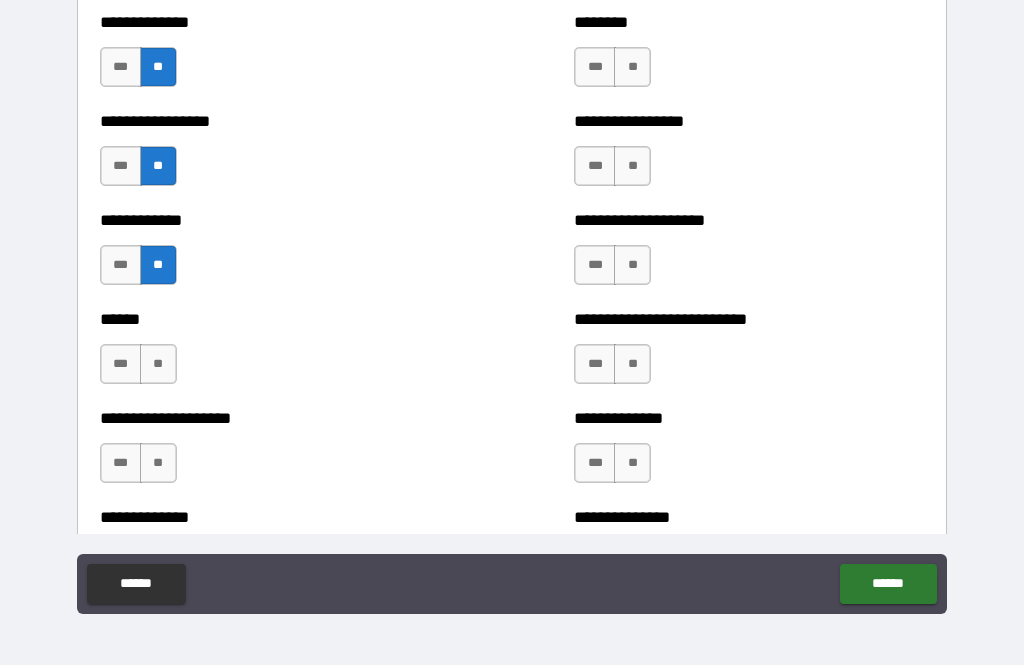 scroll, scrollTop: 3777, scrollLeft: 0, axis: vertical 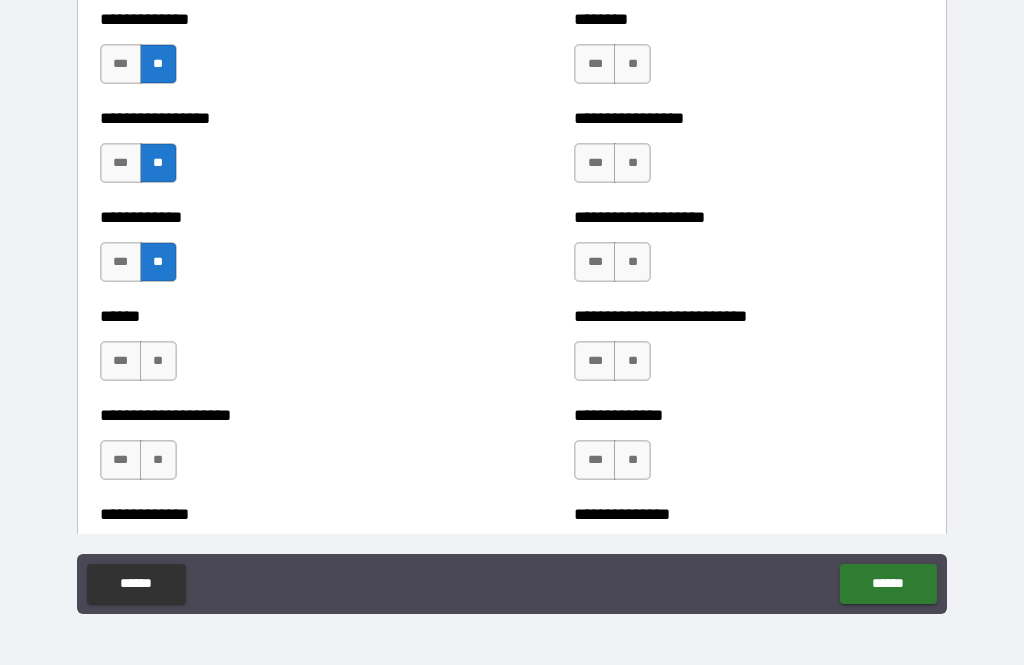 click on "**" at bounding box center (158, 361) 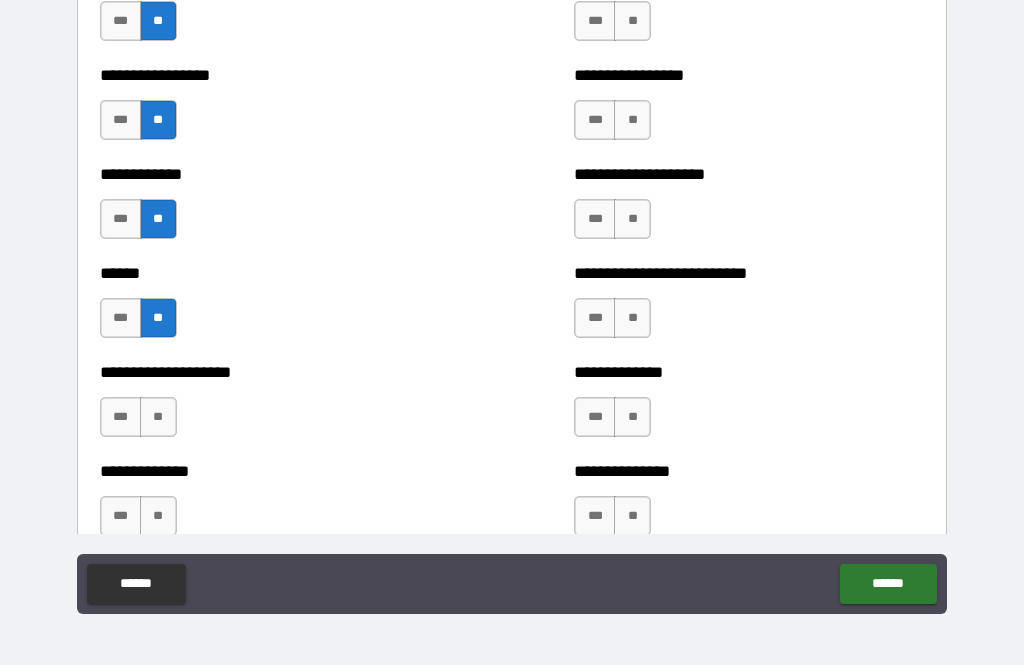 click on "**" at bounding box center [158, 417] 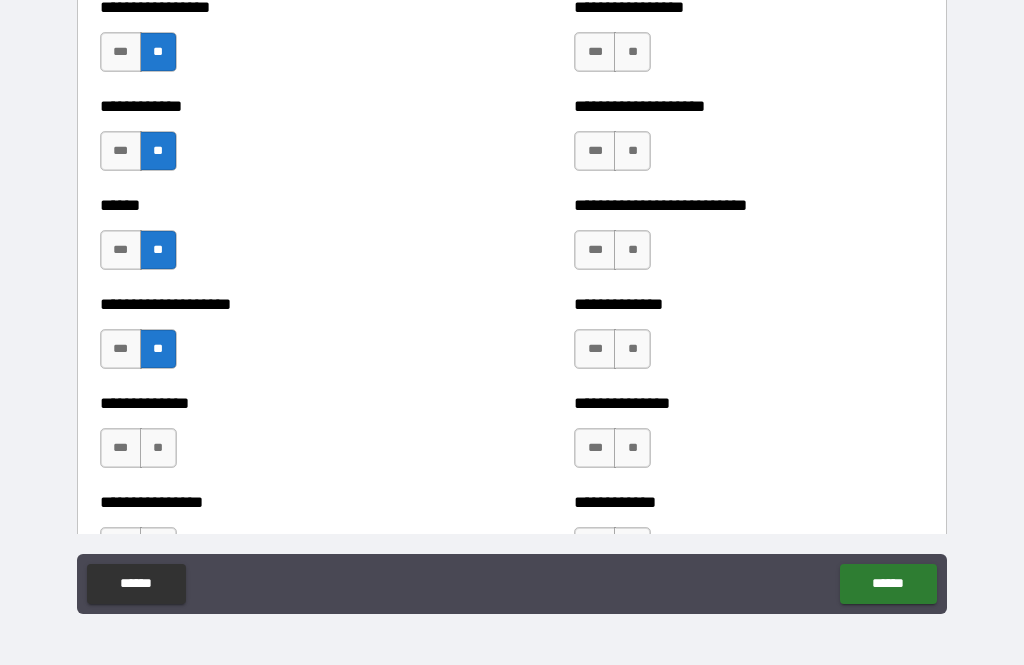 click on "**" at bounding box center (158, 448) 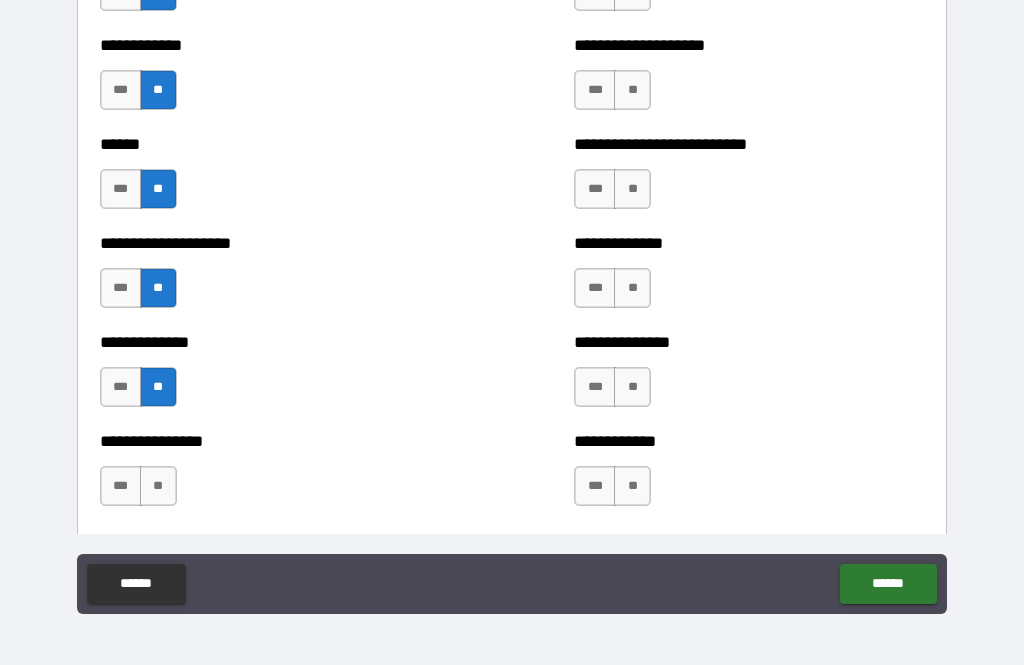 click on "**" at bounding box center (158, 486) 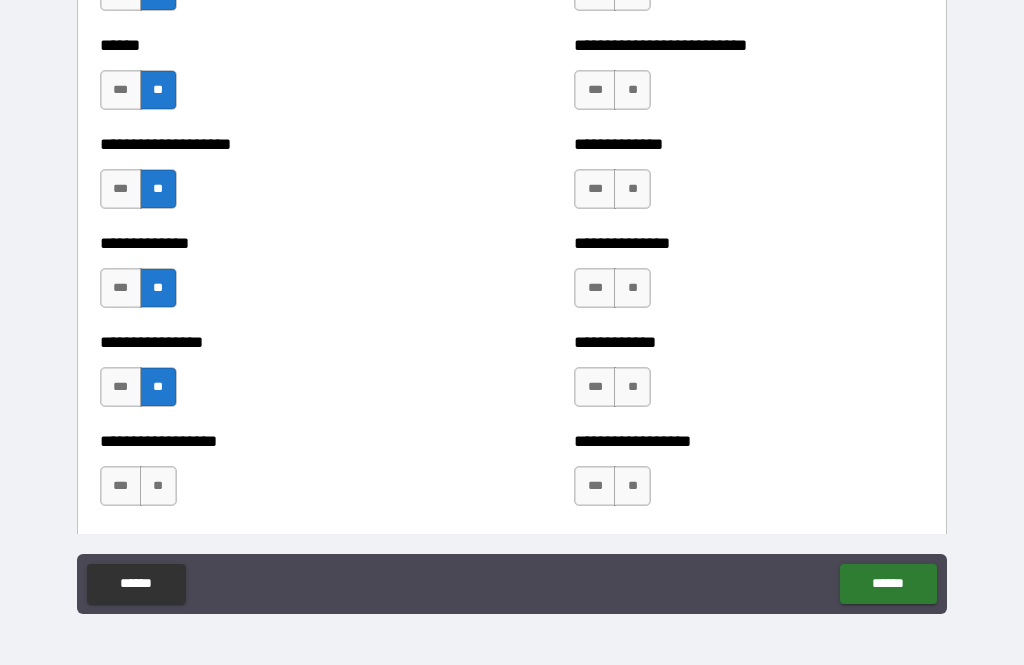scroll, scrollTop: 4049, scrollLeft: 0, axis: vertical 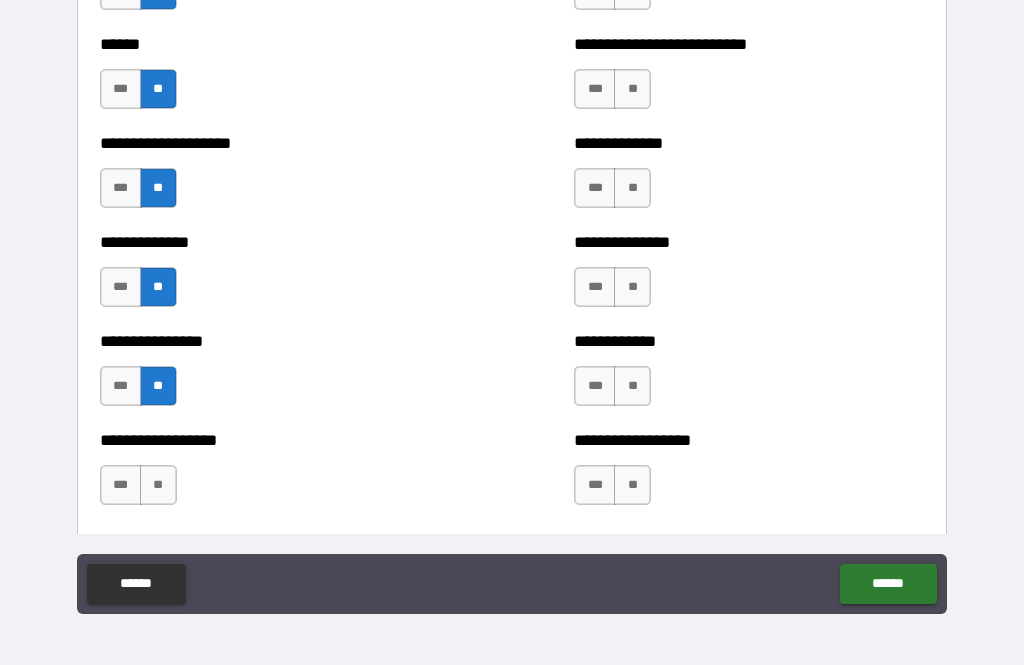 click on "**" at bounding box center [158, 485] 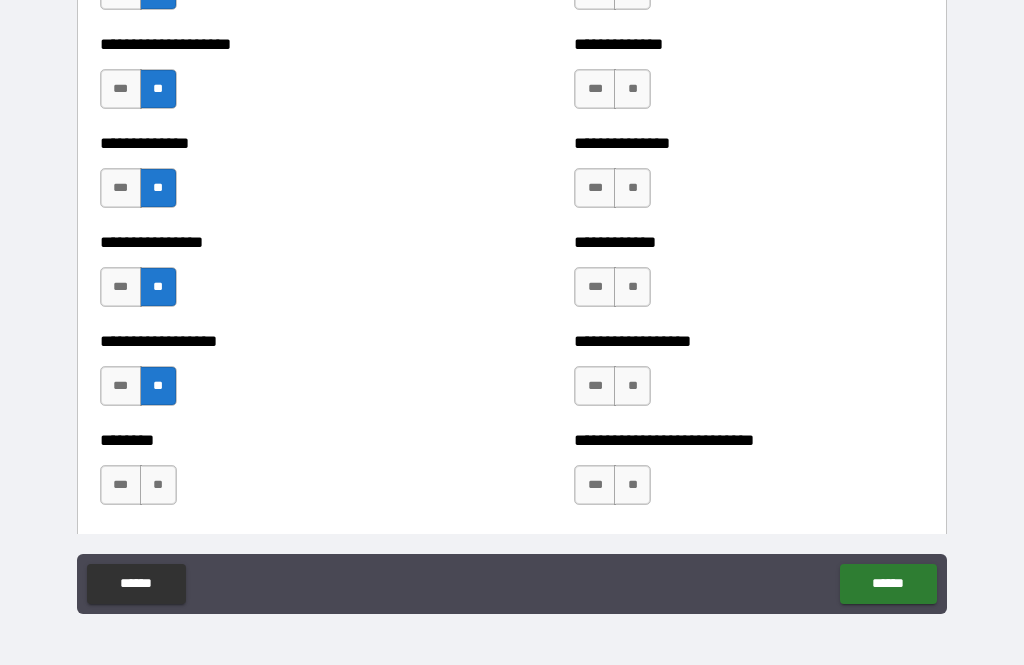 click on "**" at bounding box center (158, 485) 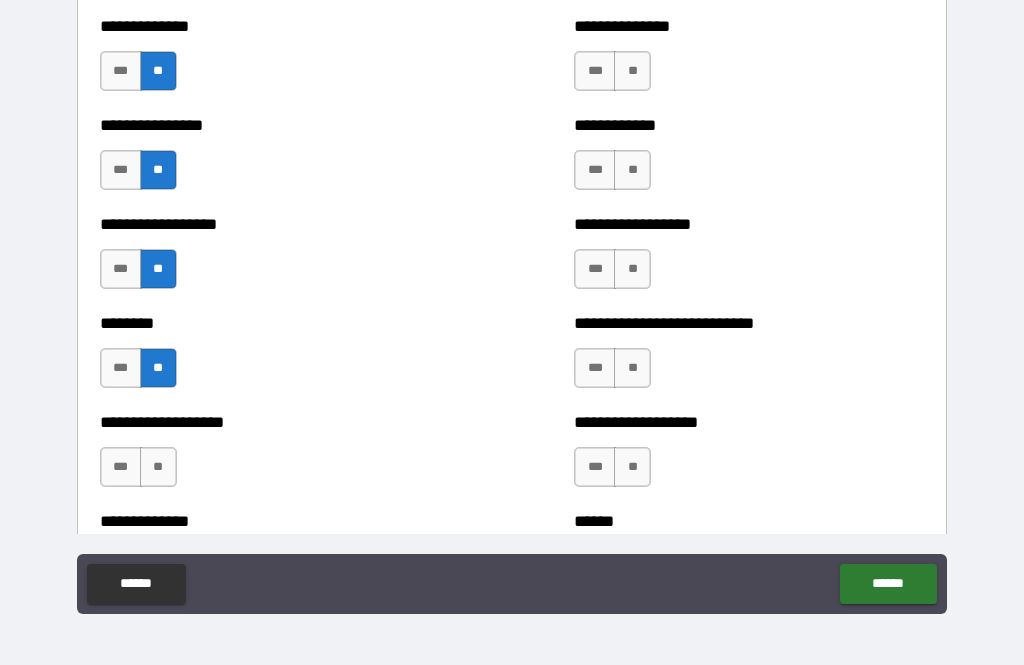 scroll, scrollTop: 4270, scrollLeft: 0, axis: vertical 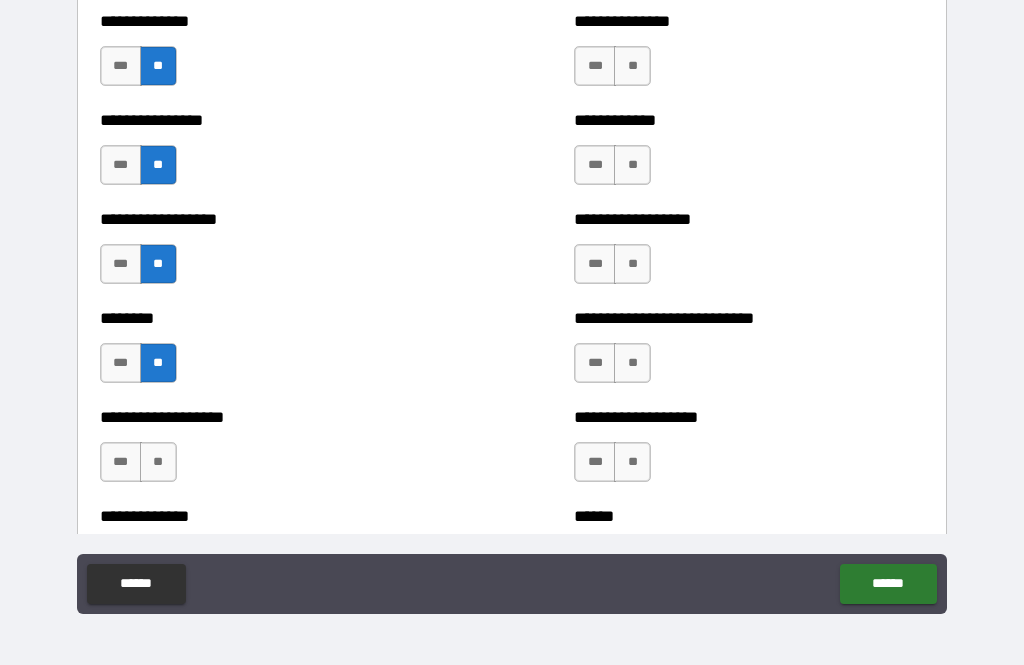 click on "**" at bounding box center [158, 462] 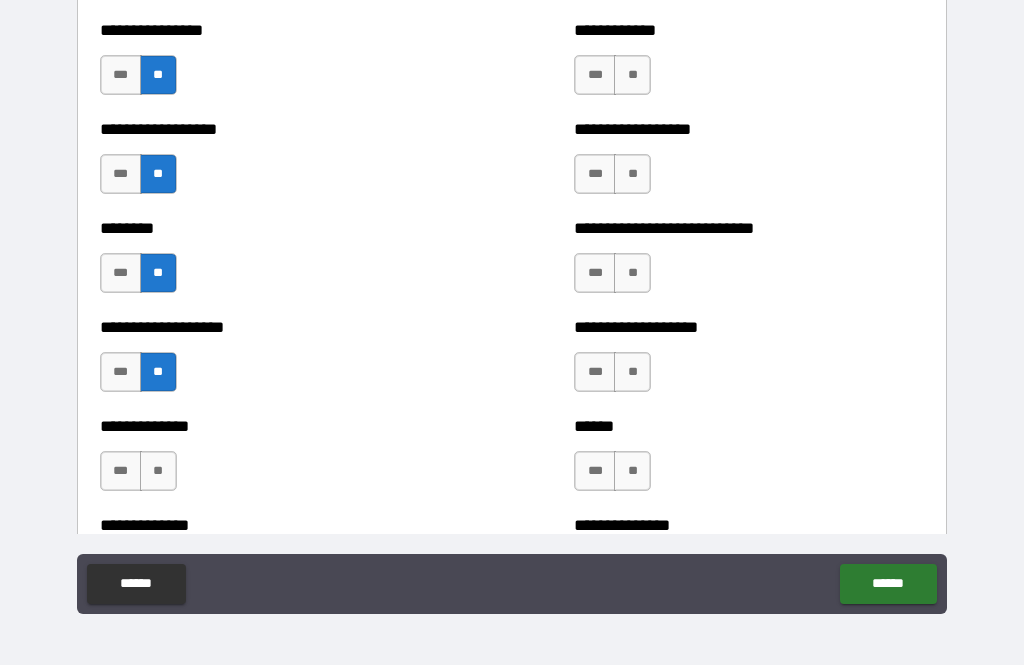 scroll, scrollTop: 4378, scrollLeft: 0, axis: vertical 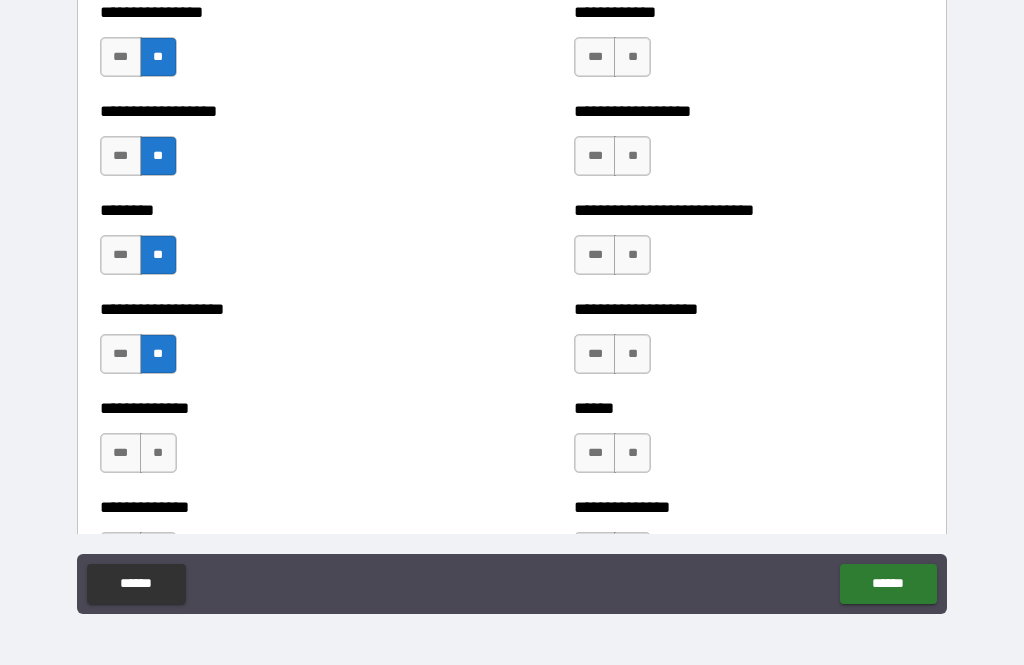 click on "**" at bounding box center (158, 453) 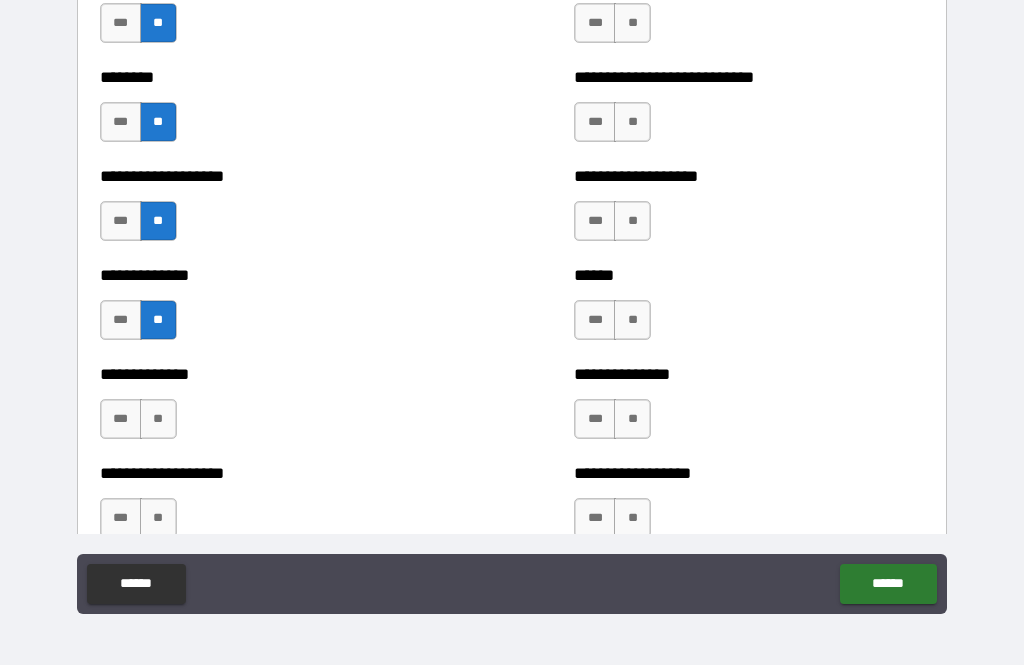 scroll, scrollTop: 4518, scrollLeft: 0, axis: vertical 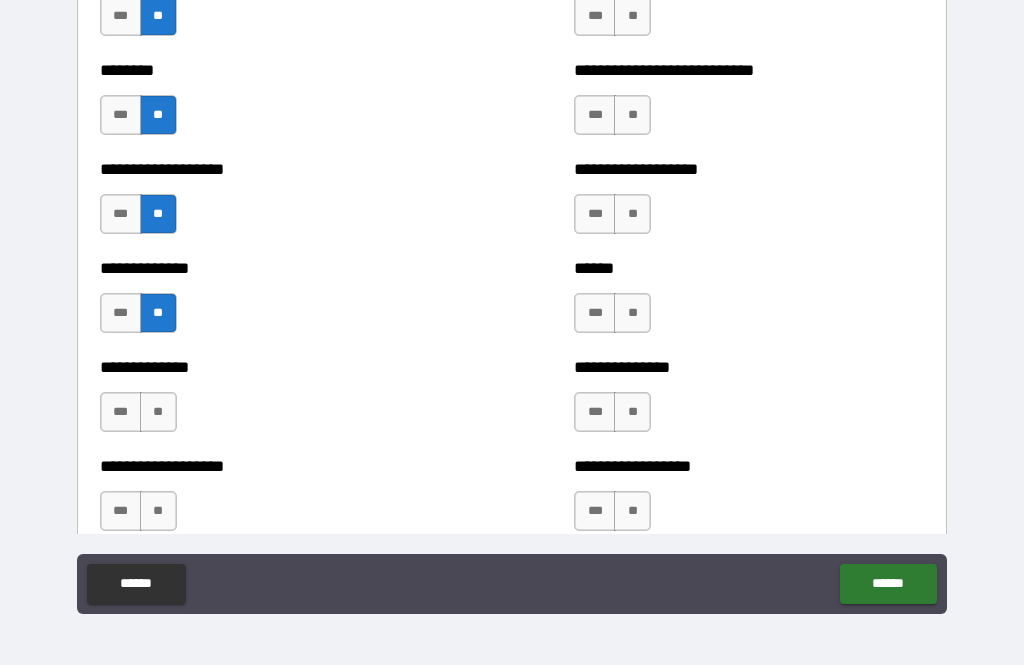 click on "**" at bounding box center [158, 412] 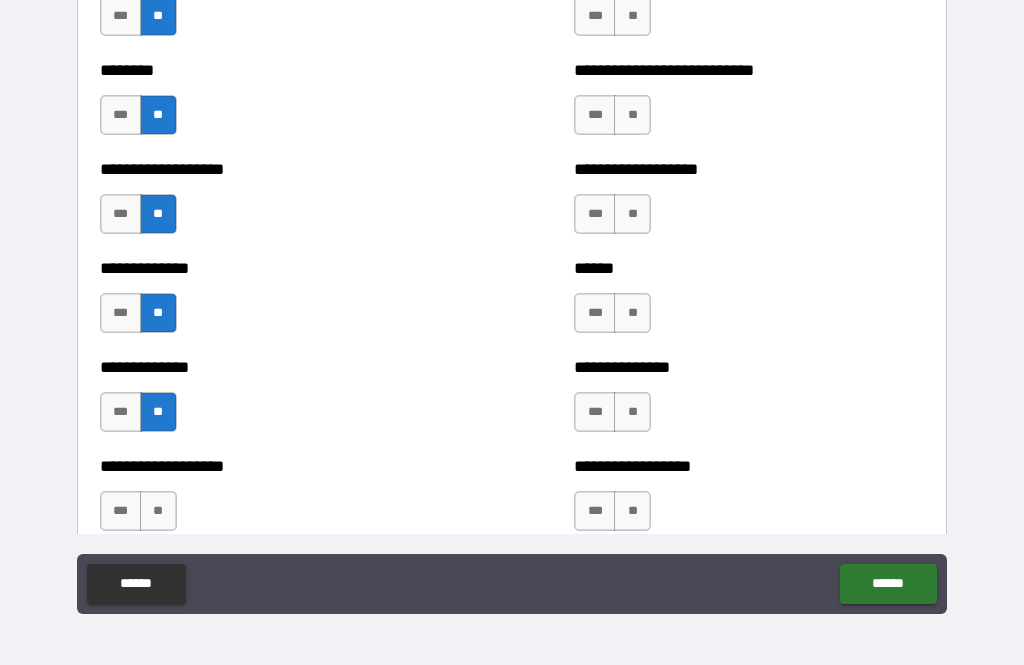 click on "**" at bounding box center (158, 511) 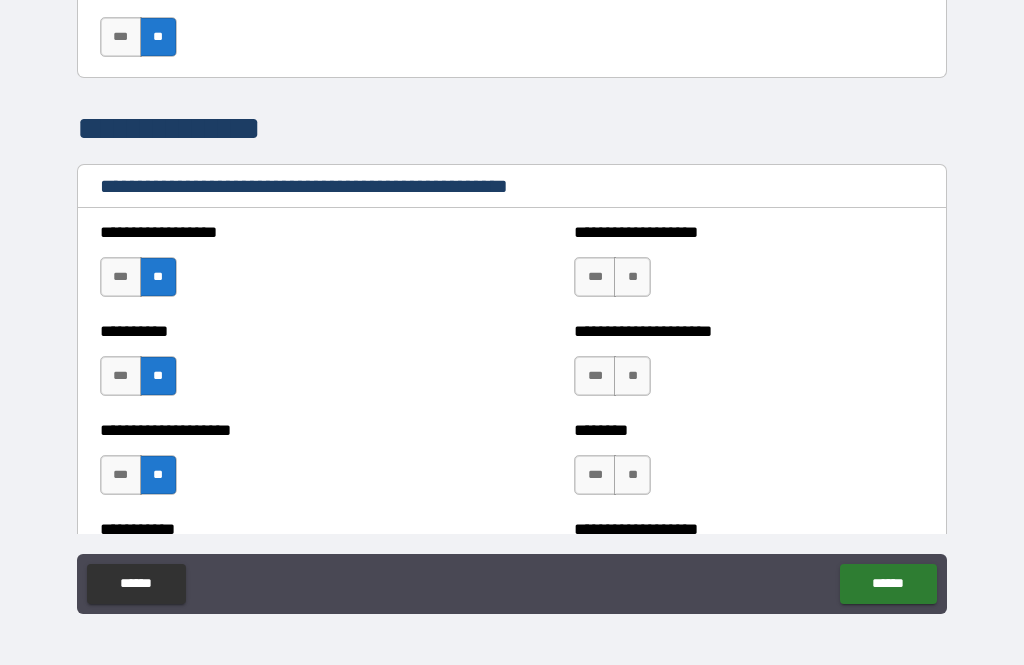 click on "**" at bounding box center (632, 277) 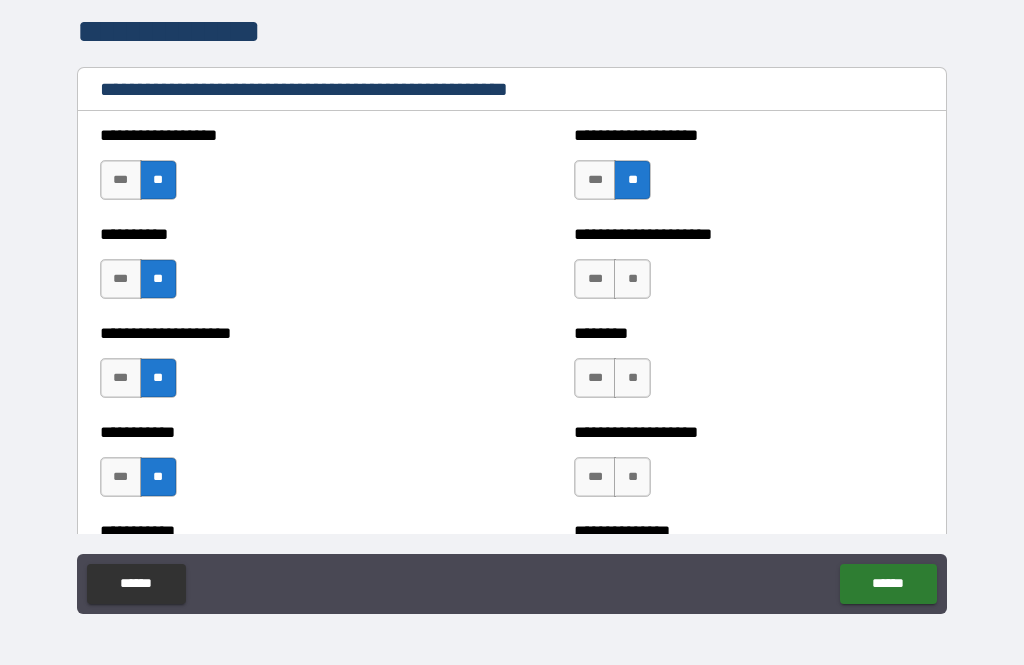 click on "**" at bounding box center (632, 279) 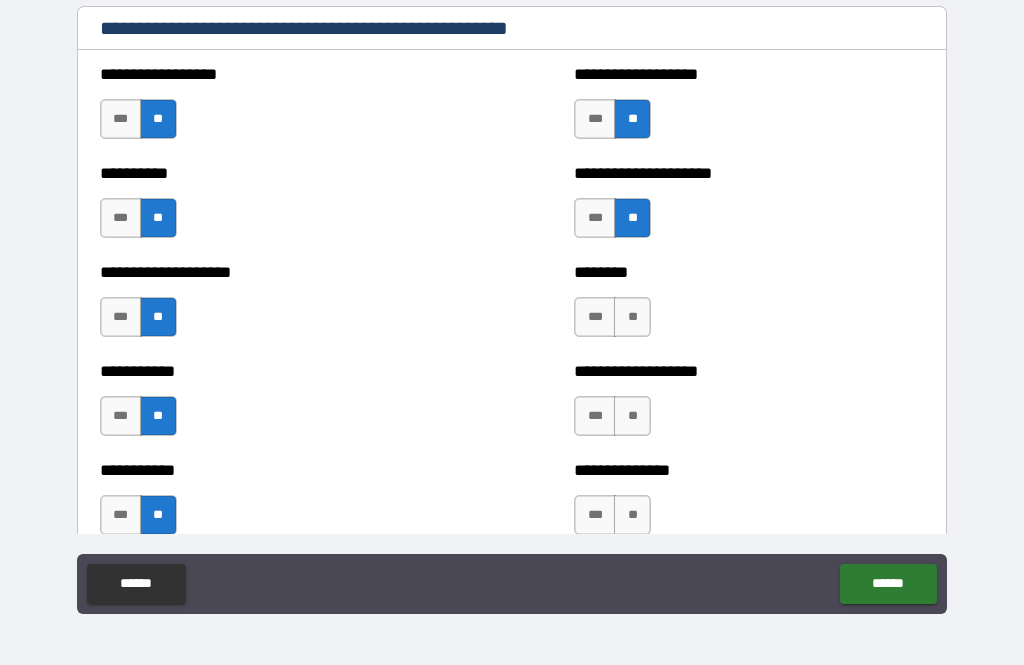 click on "**" at bounding box center [632, 317] 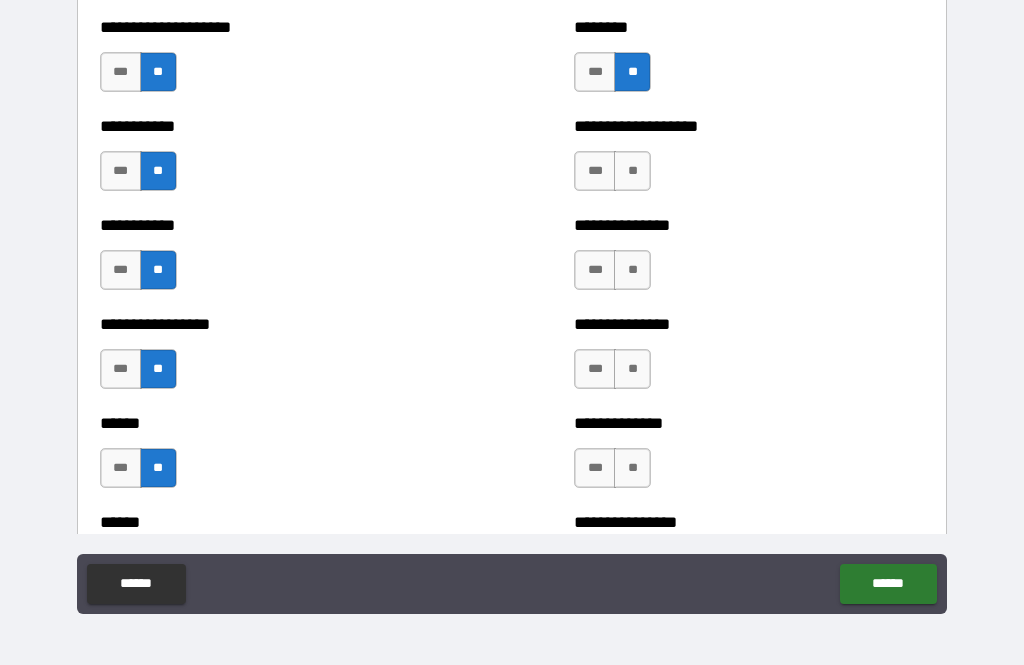 click on "**" at bounding box center [632, 171] 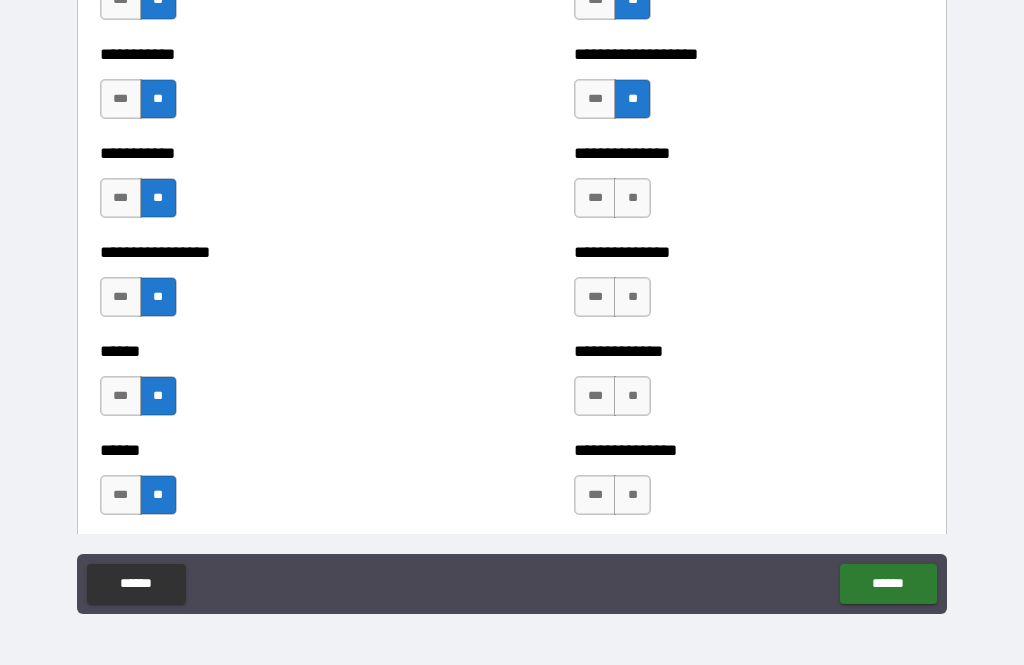 click on "**" at bounding box center [632, 198] 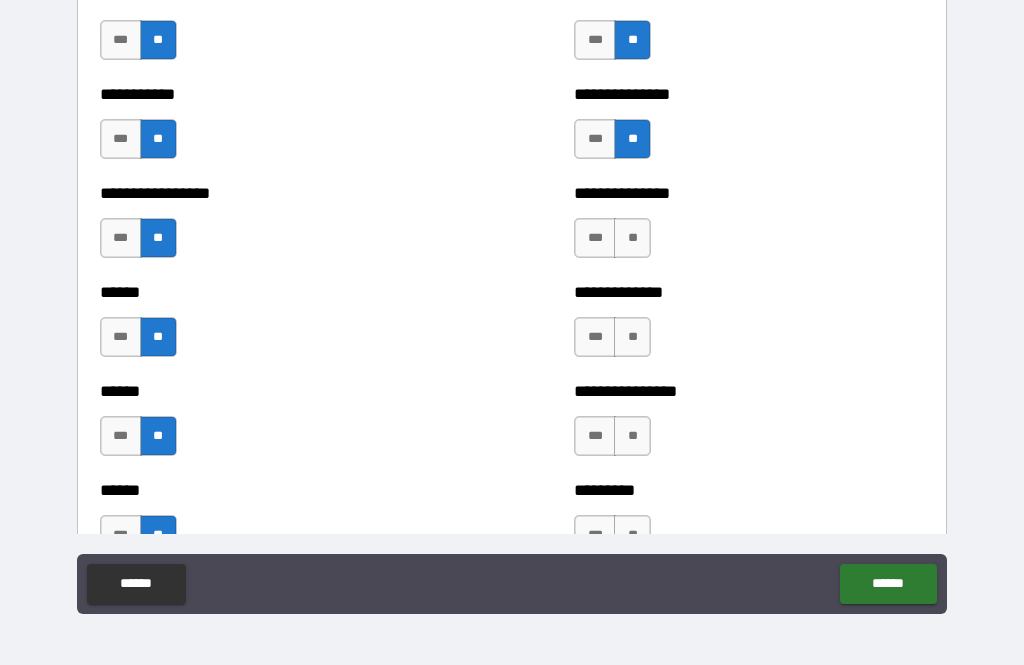 click on "**" at bounding box center (632, 238) 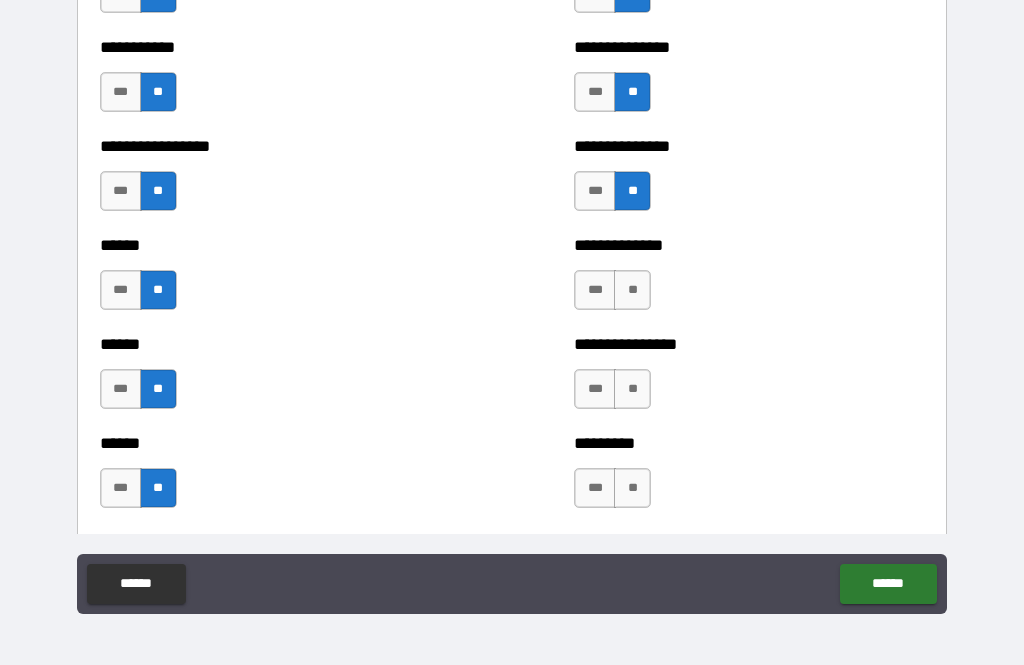 click on "**" at bounding box center [632, 290] 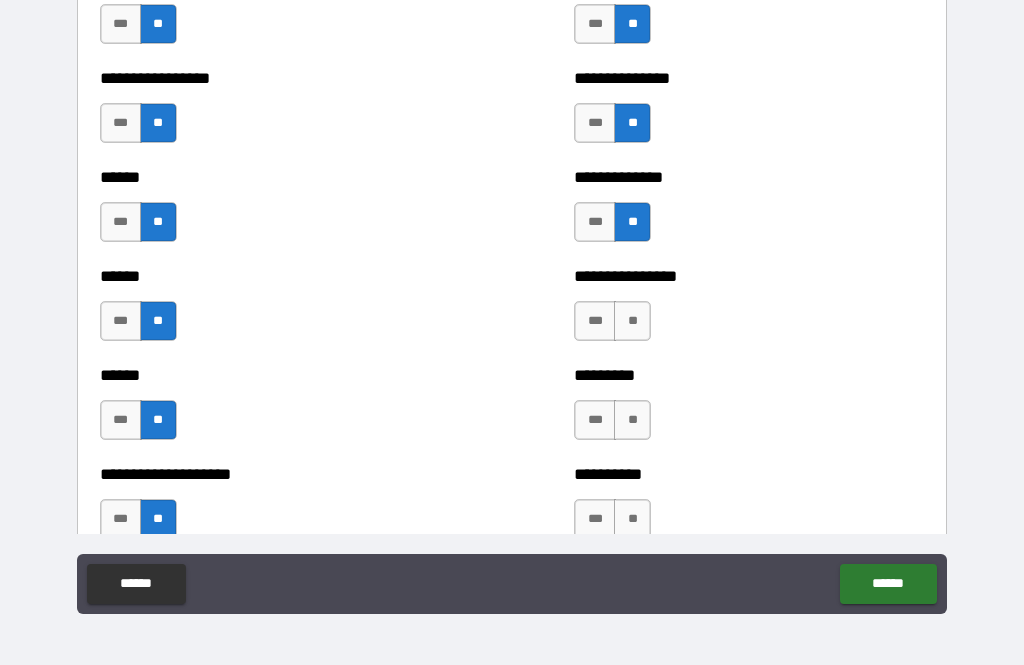 scroll, scrollTop: 3000, scrollLeft: 0, axis: vertical 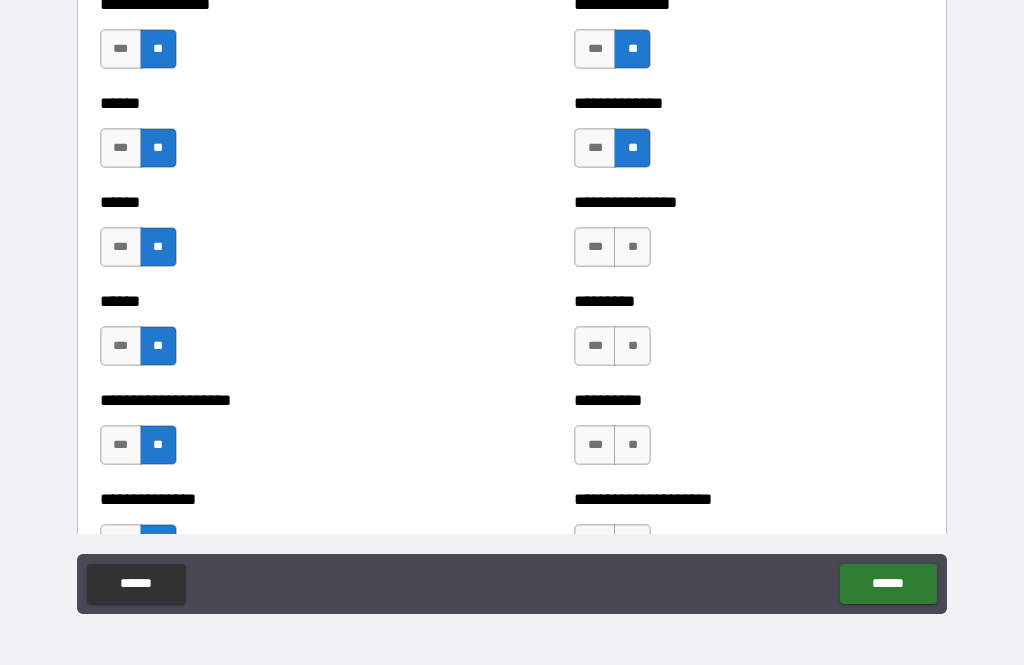 click on "**" at bounding box center (632, 247) 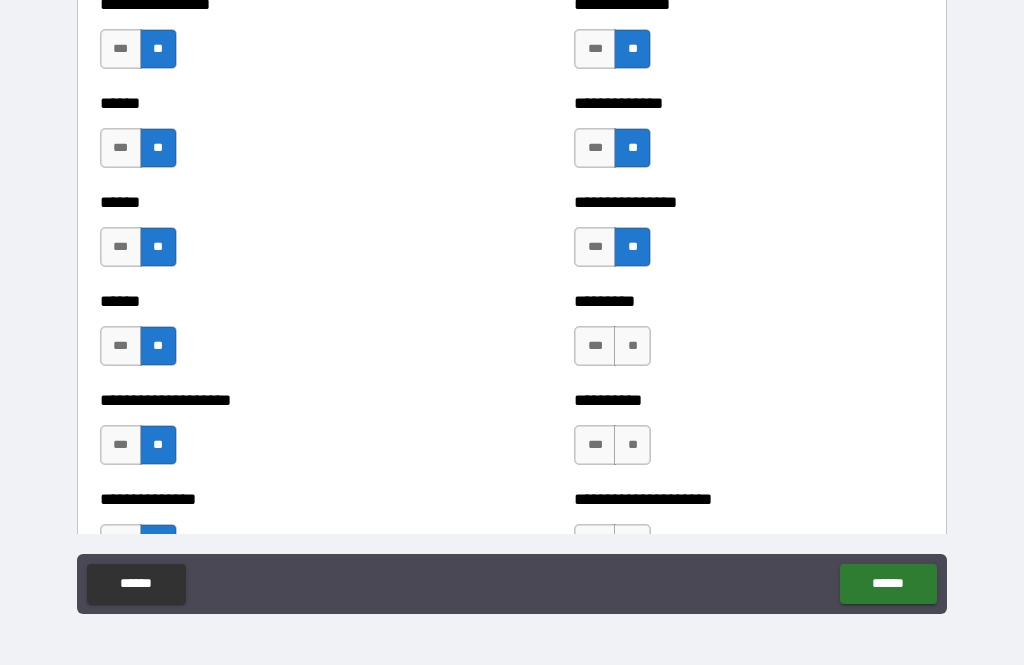 click on "**" at bounding box center (632, 346) 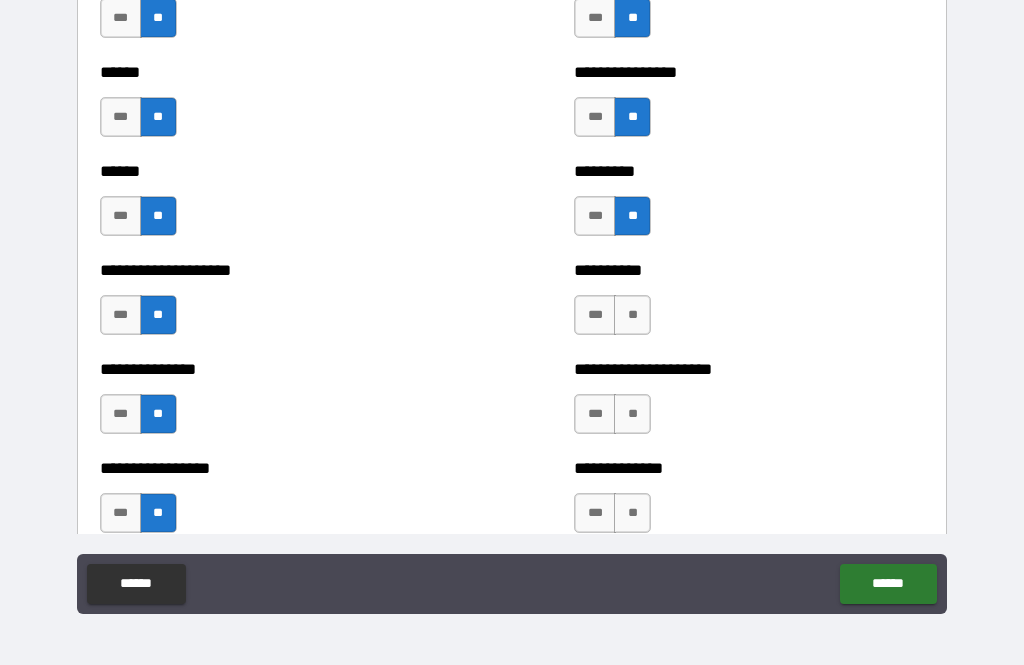 scroll, scrollTop: 3154, scrollLeft: 0, axis: vertical 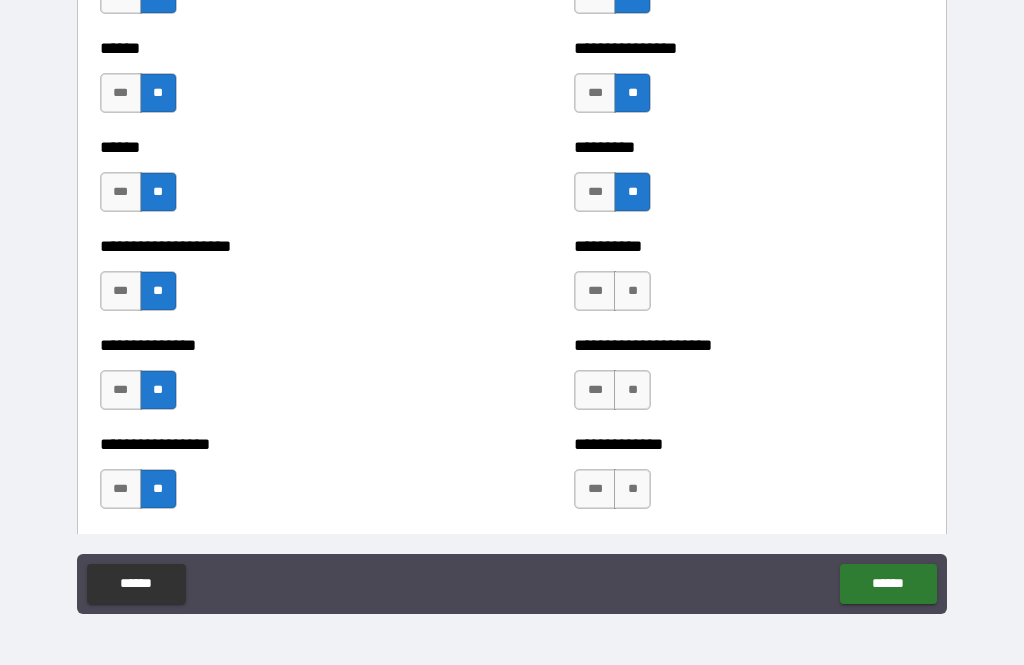 click on "**" at bounding box center (632, 291) 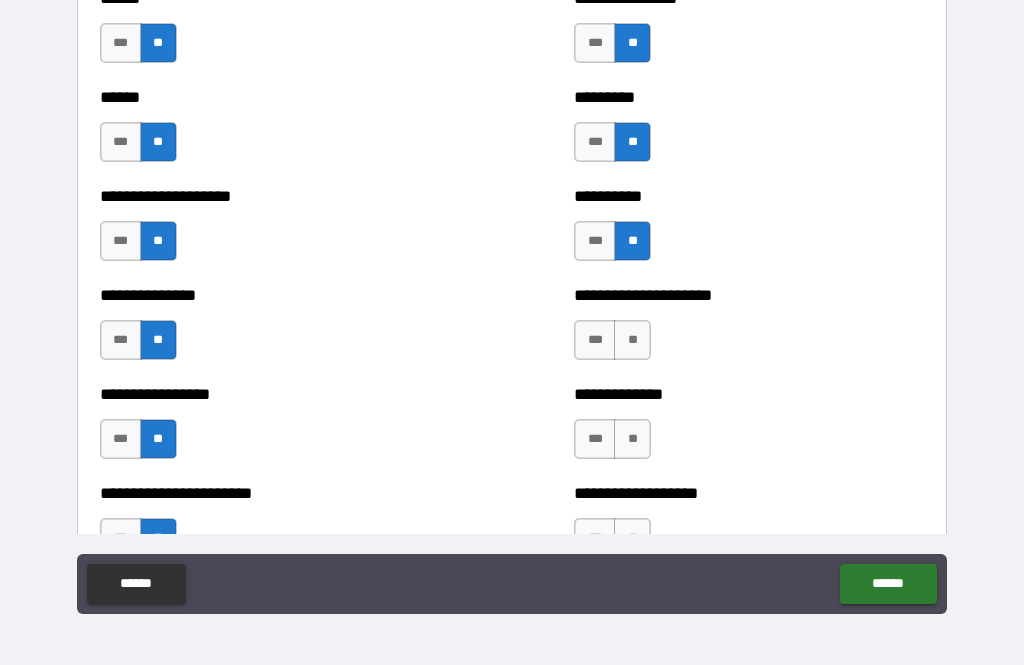 click on "**" at bounding box center (632, 340) 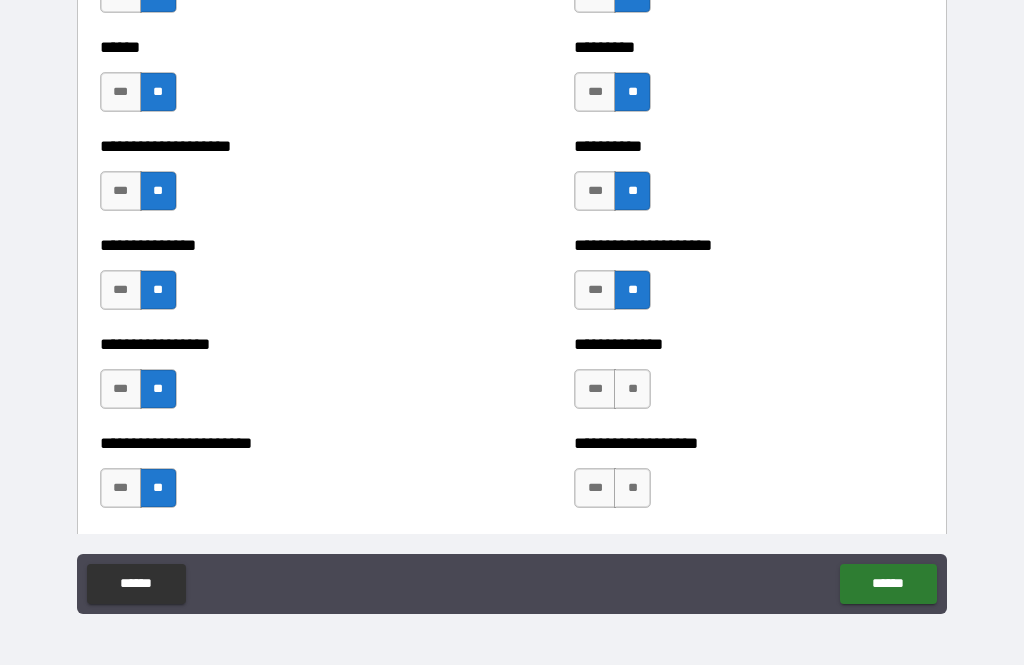 click on "**" at bounding box center (632, 389) 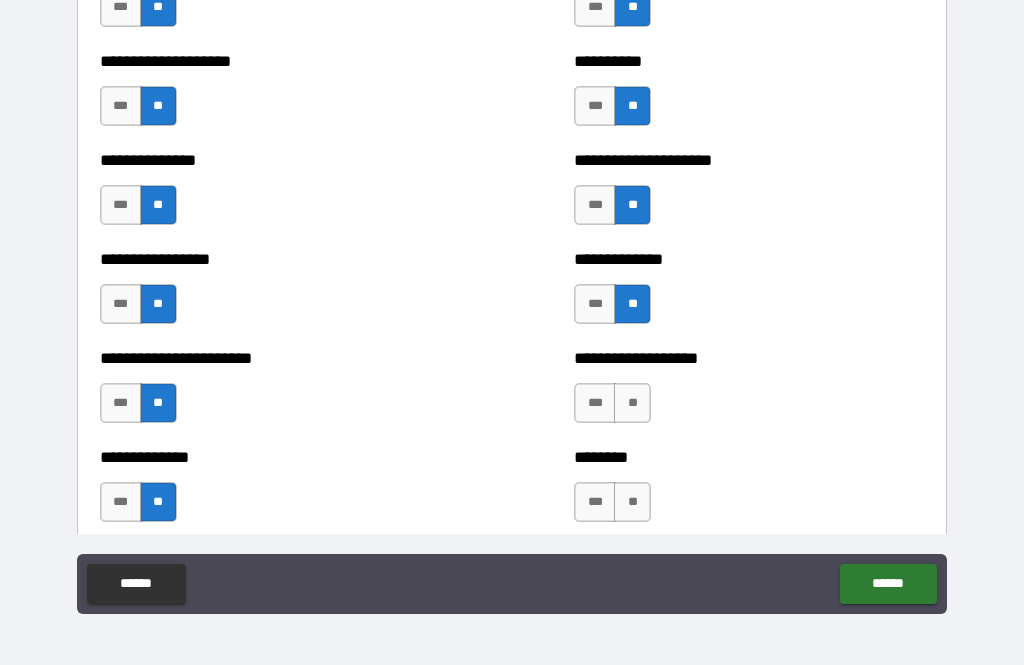 click on "**" at bounding box center [632, 403] 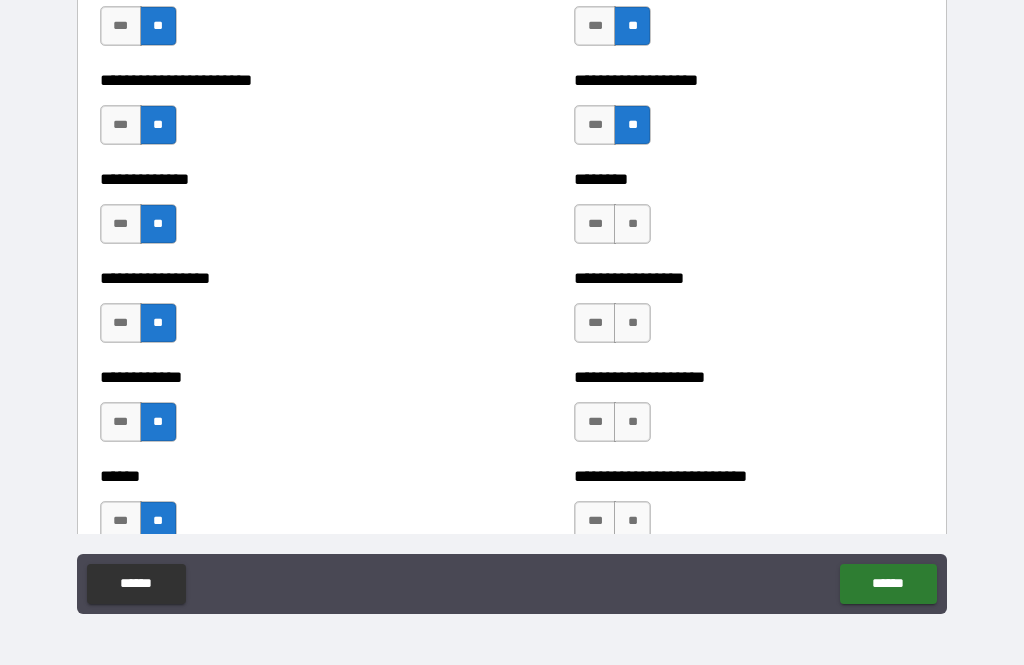 scroll, scrollTop: 3619, scrollLeft: 0, axis: vertical 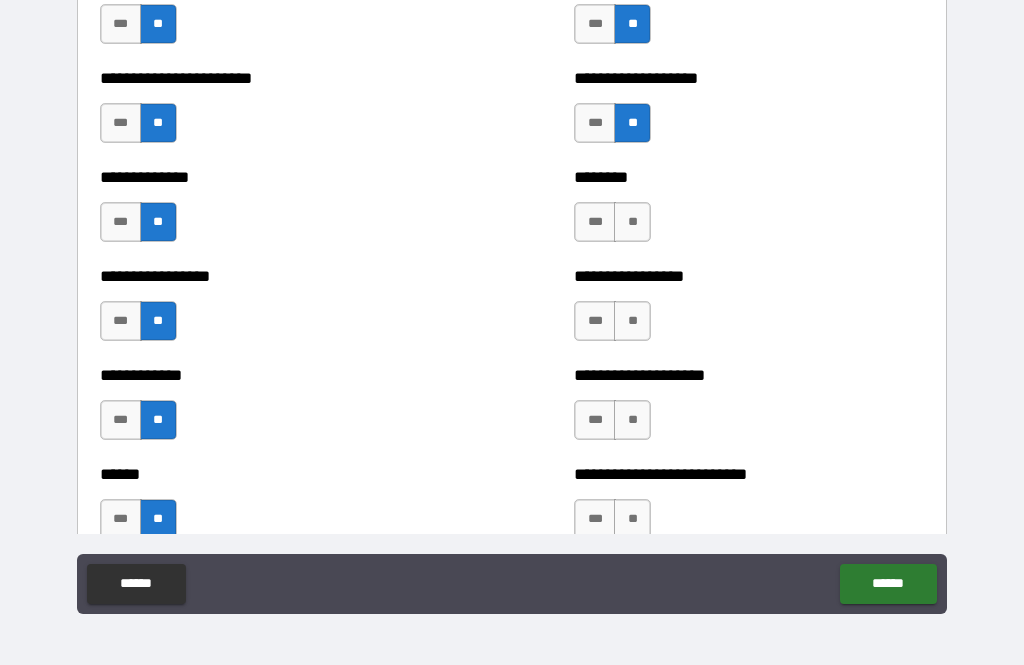 click on "**" at bounding box center [632, 222] 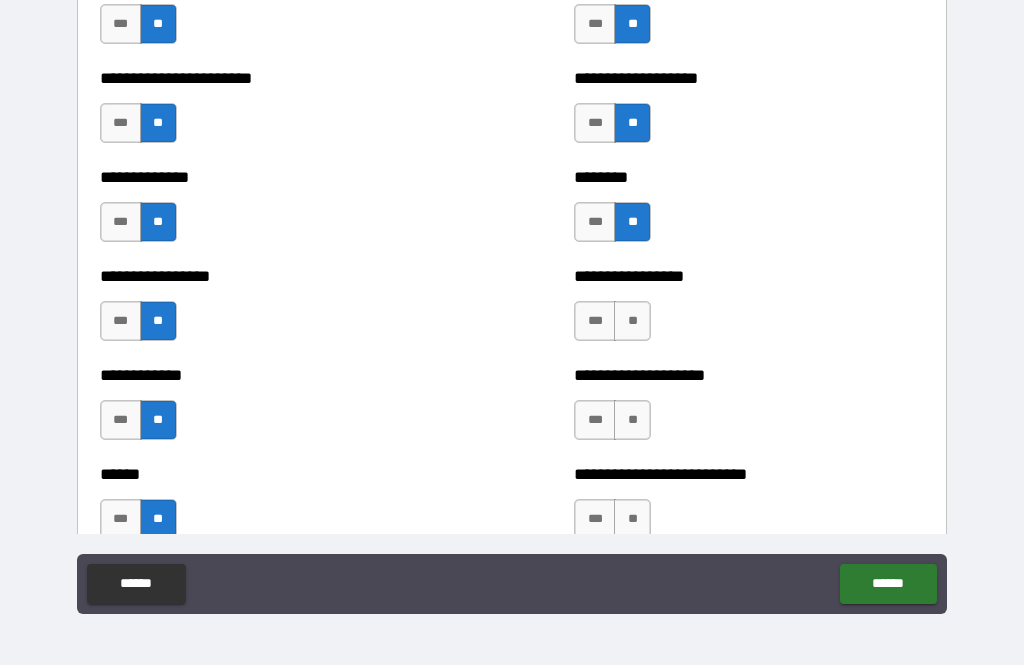 click on "**" at bounding box center [632, 321] 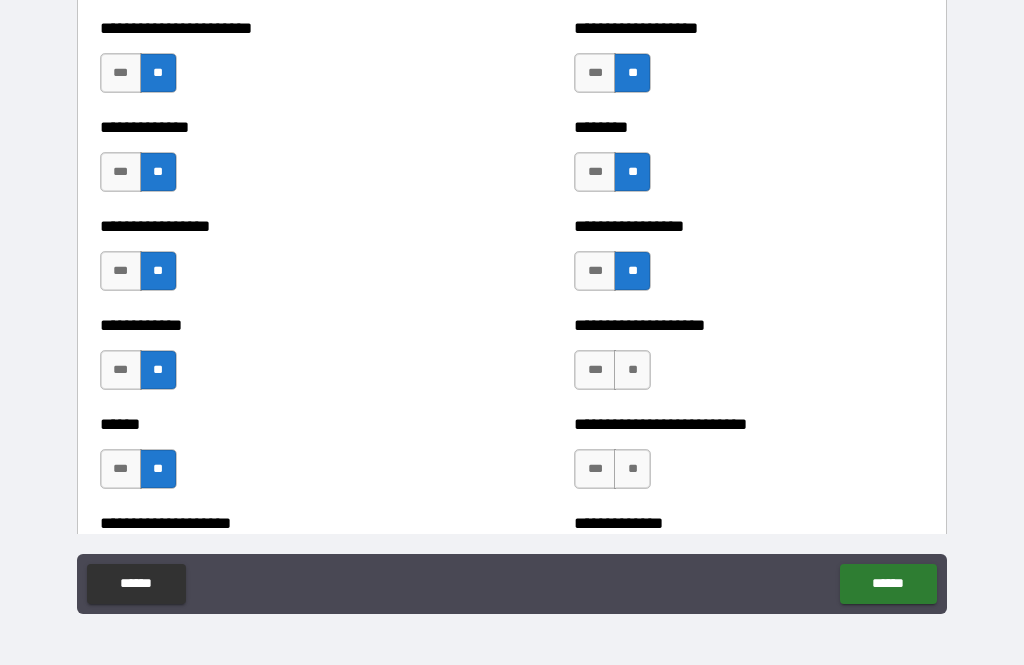 click on "**" at bounding box center [632, 370] 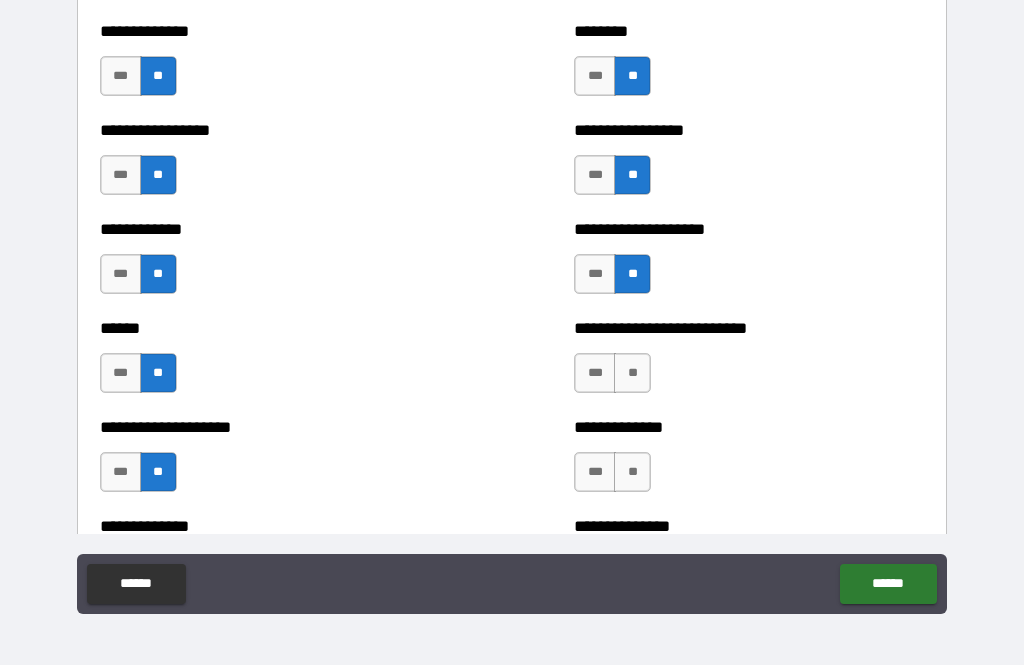 click on "**" at bounding box center [632, 373] 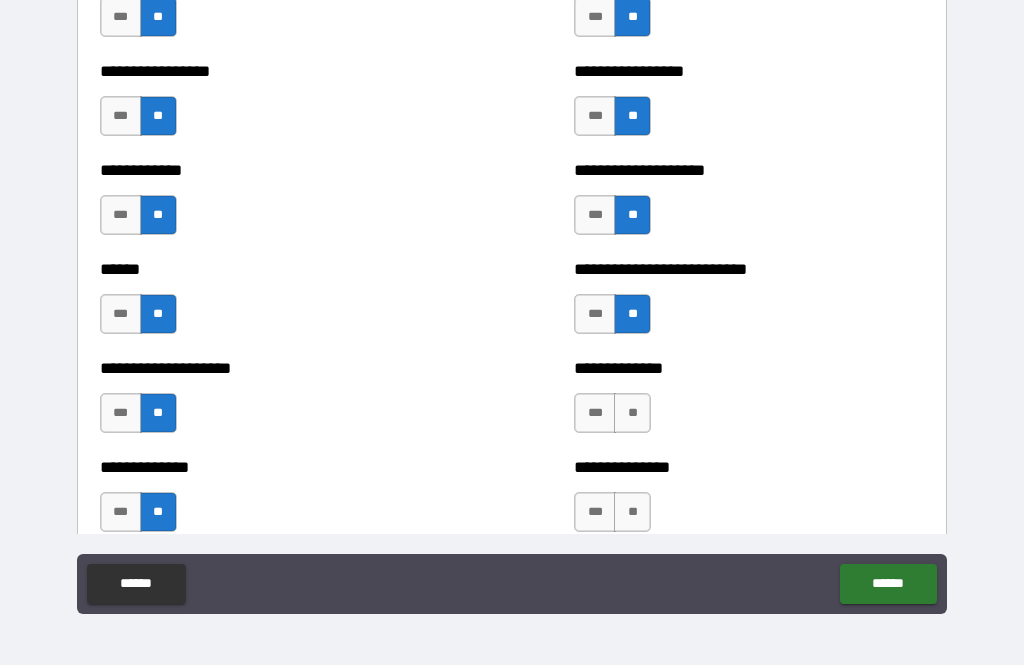 click on "**********" at bounding box center [749, 403] 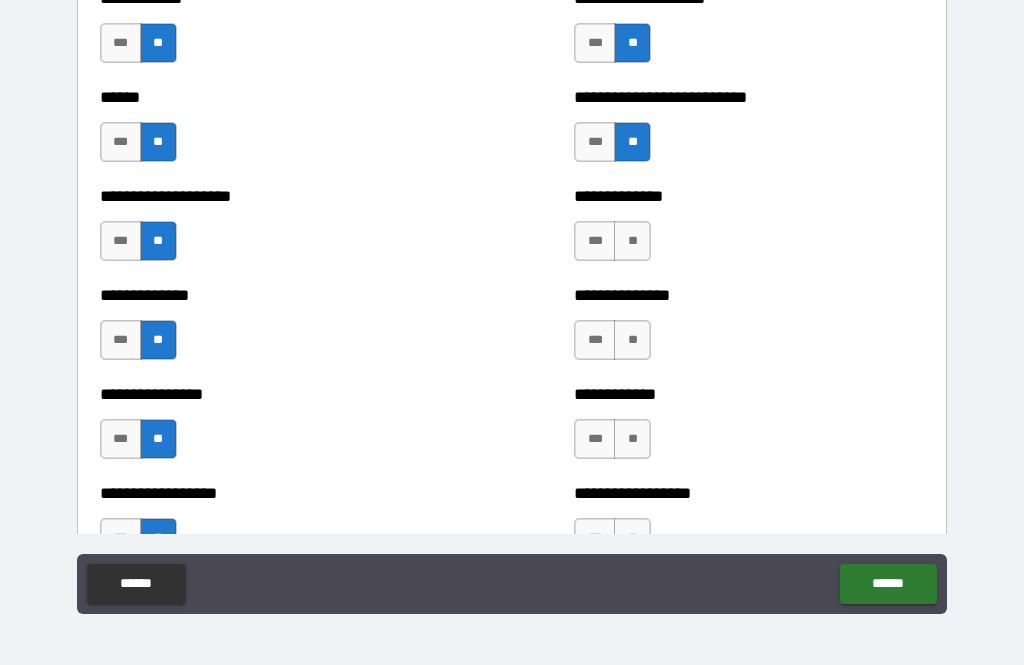 scroll, scrollTop: 3997, scrollLeft: 0, axis: vertical 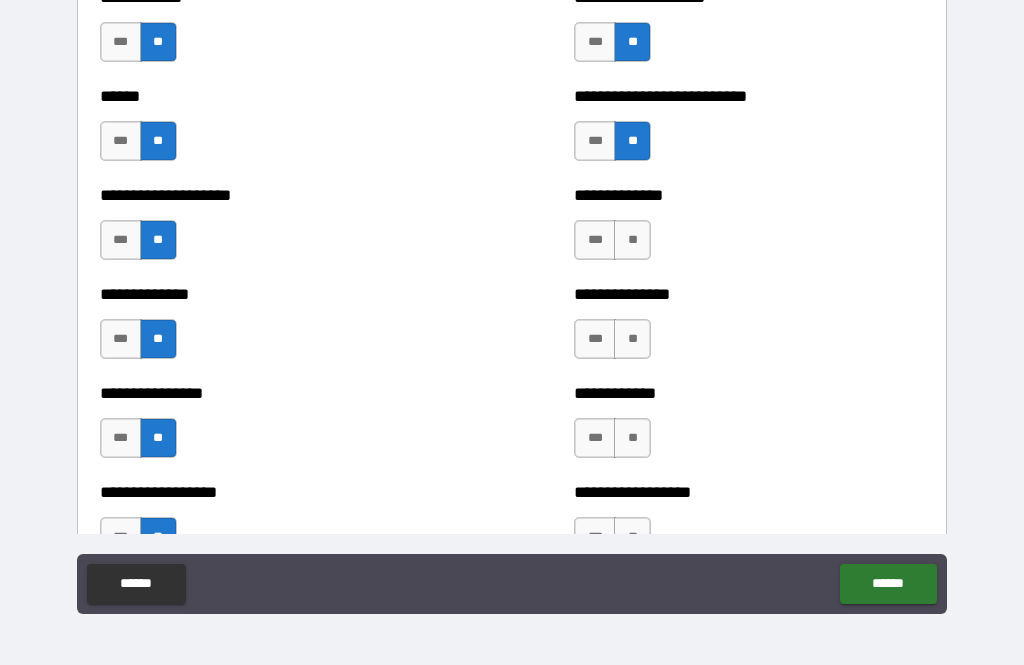 click on "***" at bounding box center [595, 240] 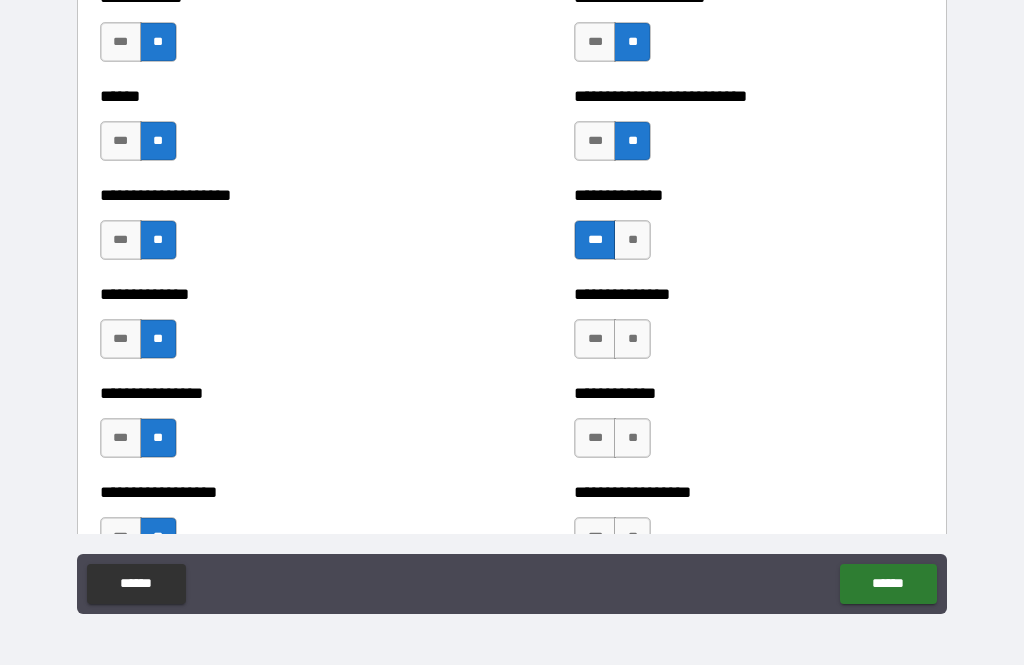 click on "**" at bounding box center (632, 240) 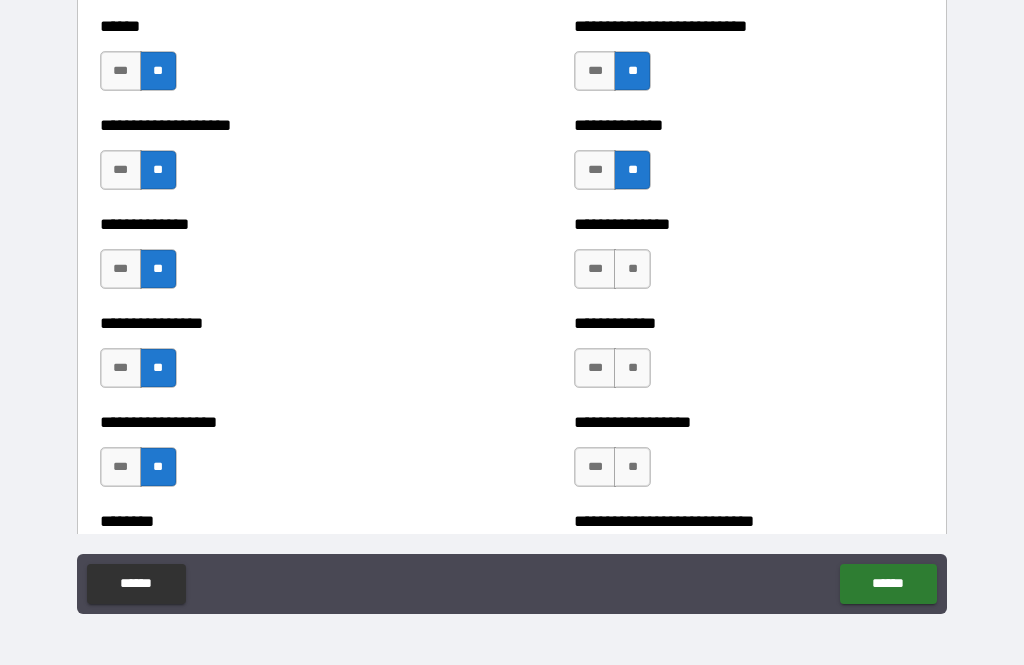 scroll, scrollTop: 4068, scrollLeft: 0, axis: vertical 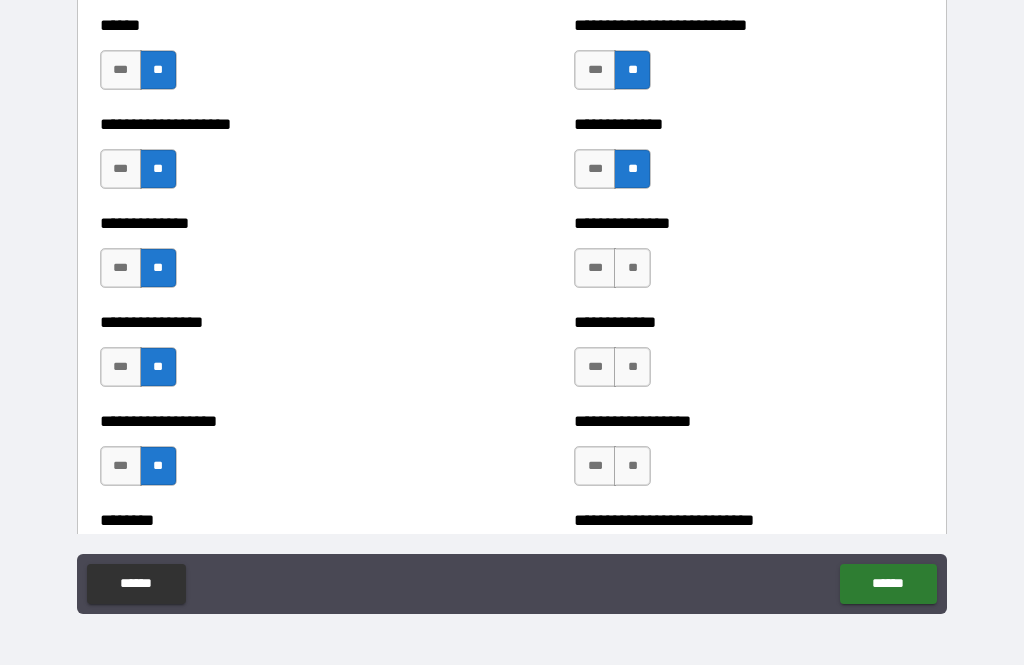click on "**" at bounding box center (632, 268) 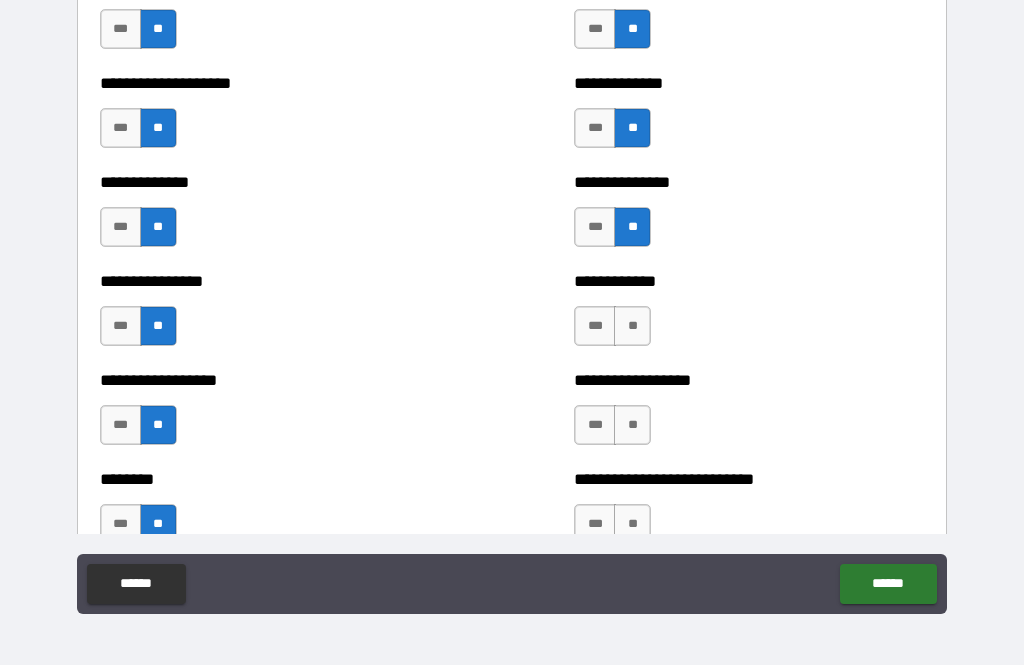 click on "**" at bounding box center (632, 326) 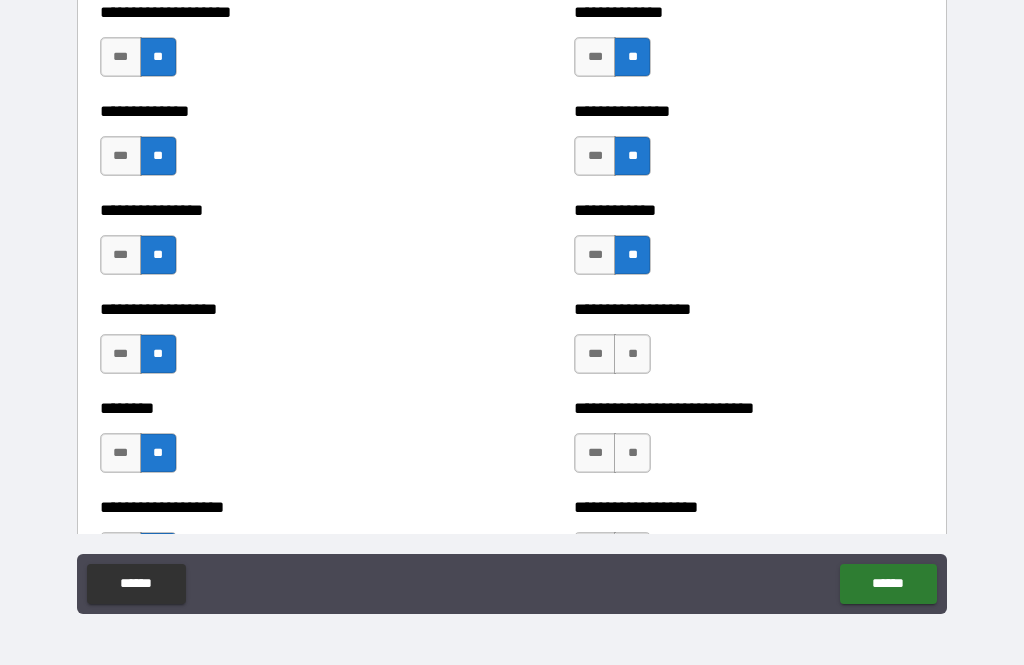 click on "**" at bounding box center (632, 354) 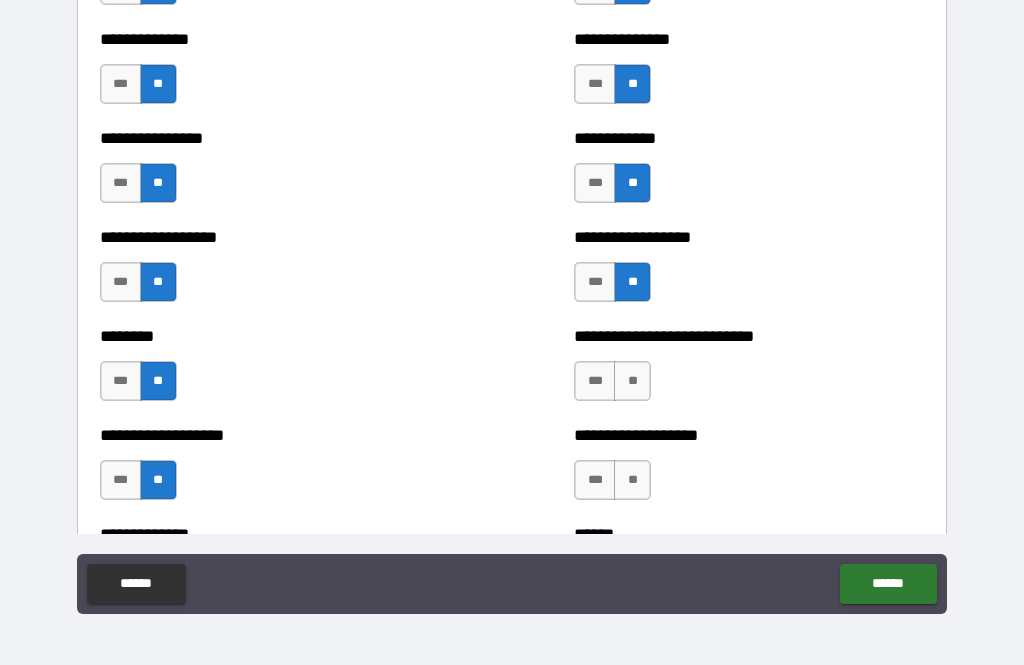 click on "**" at bounding box center [632, 381] 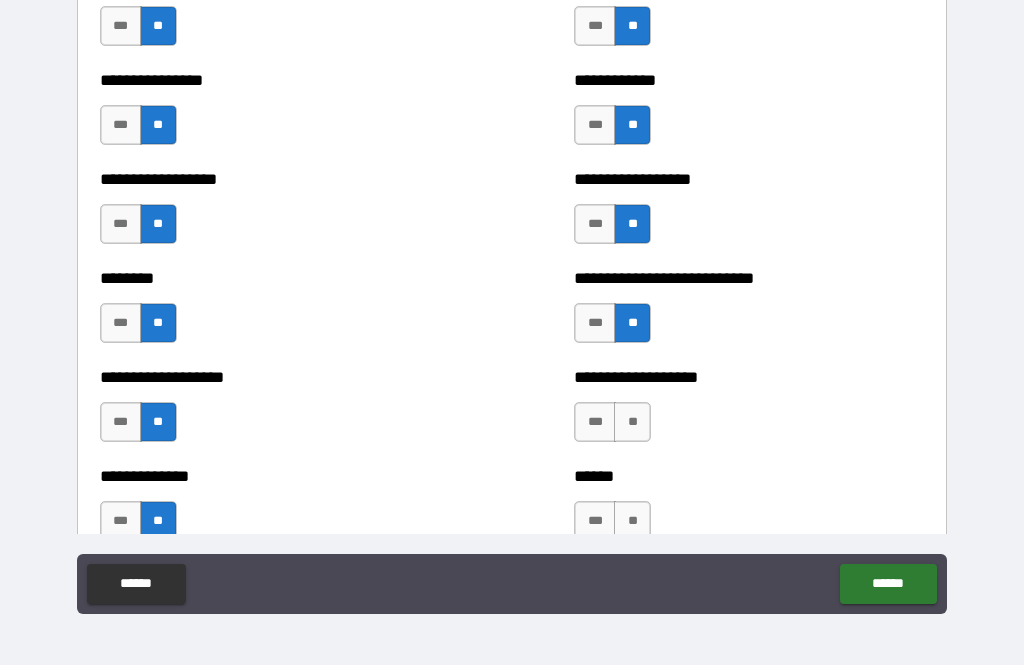 click on "**" at bounding box center (632, 422) 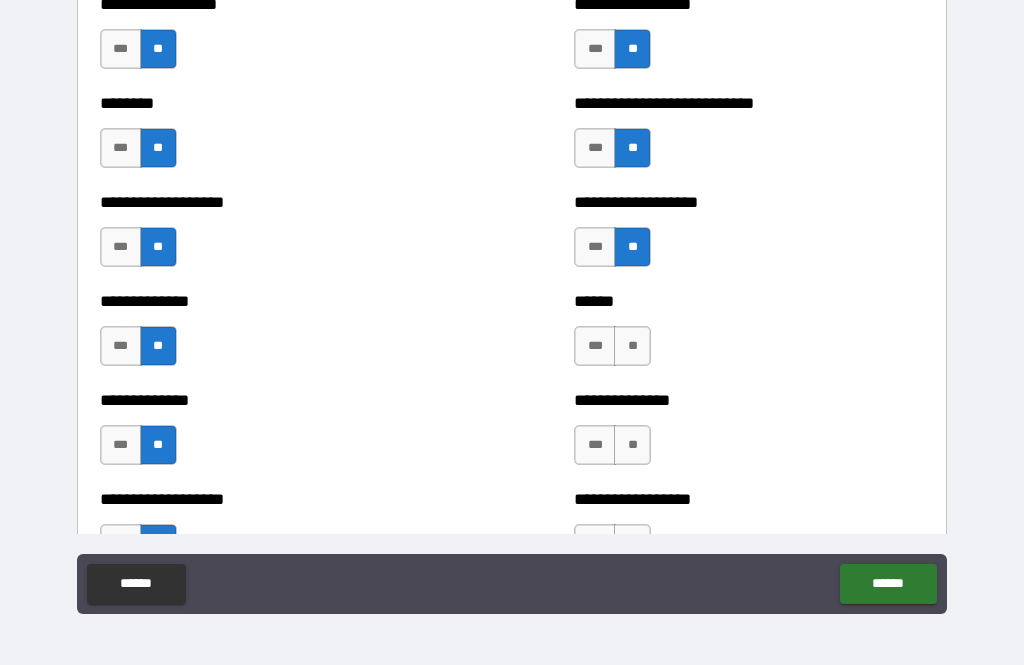 scroll, scrollTop: 4520, scrollLeft: 0, axis: vertical 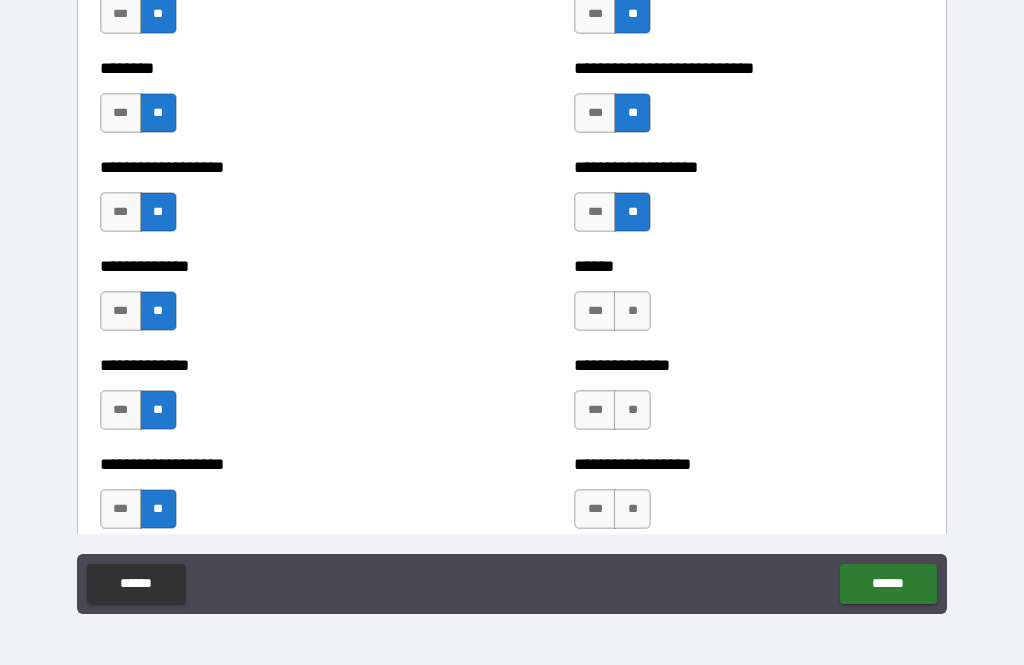 click on "**" at bounding box center (632, 311) 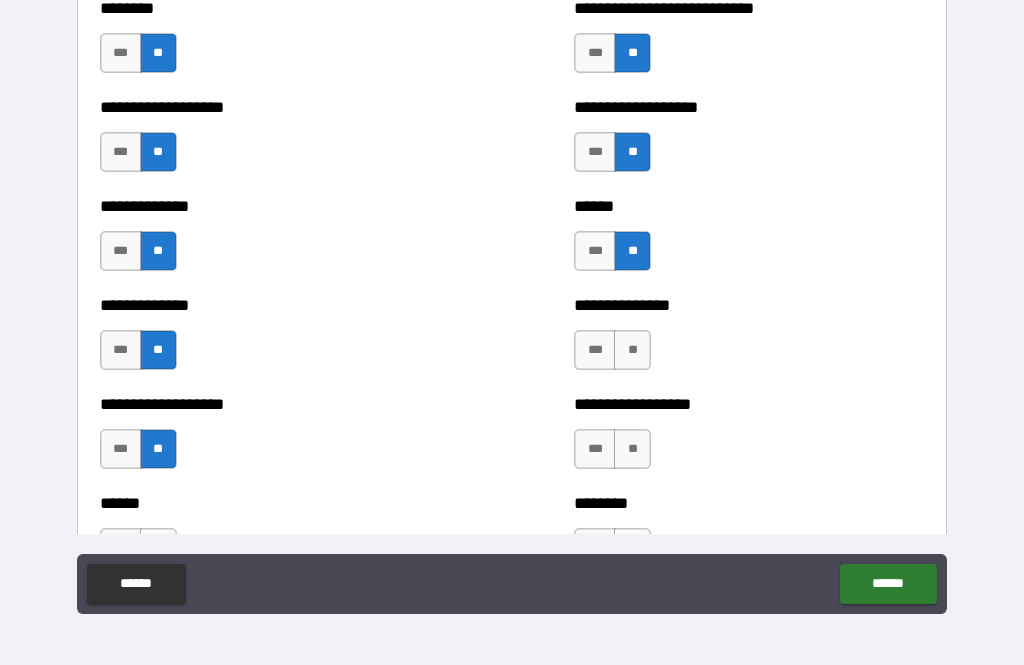 scroll, scrollTop: 4580, scrollLeft: 0, axis: vertical 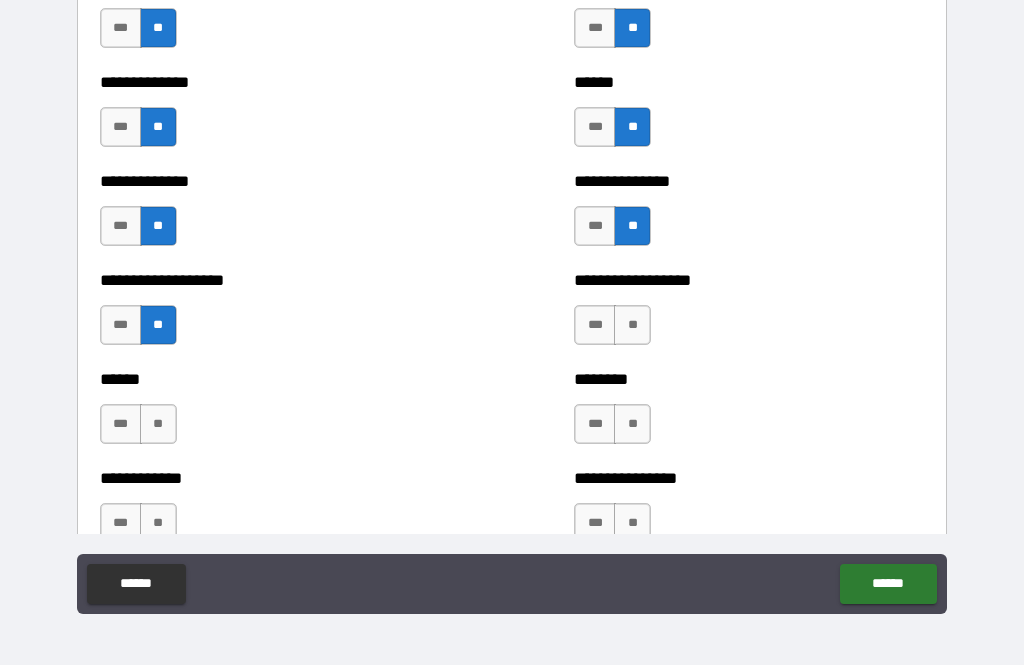 click on "**" at bounding box center [632, 325] 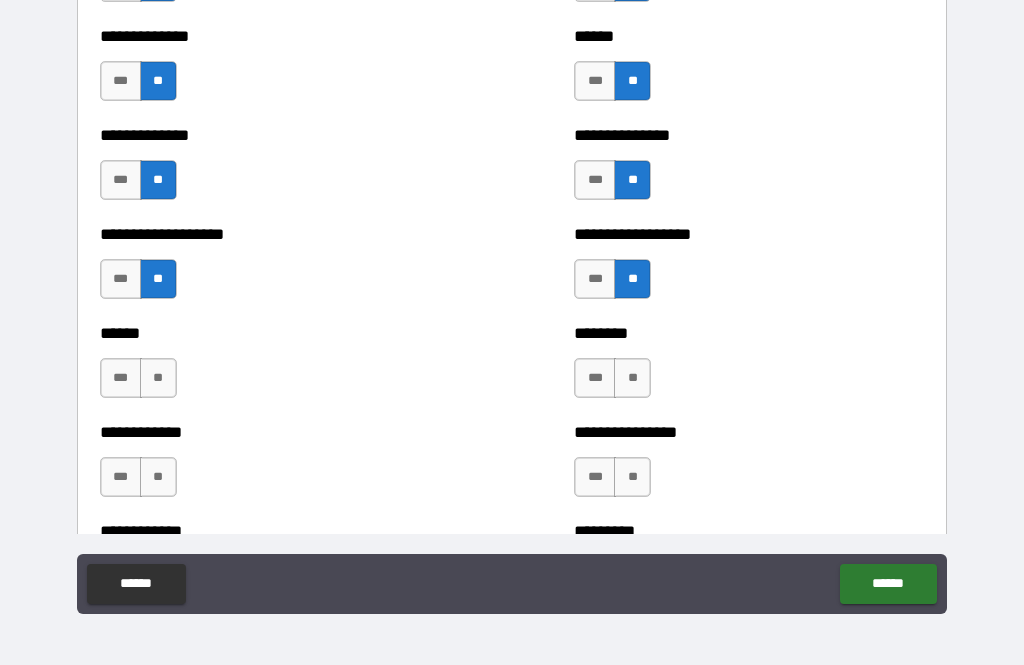 click on "**" at bounding box center (632, 378) 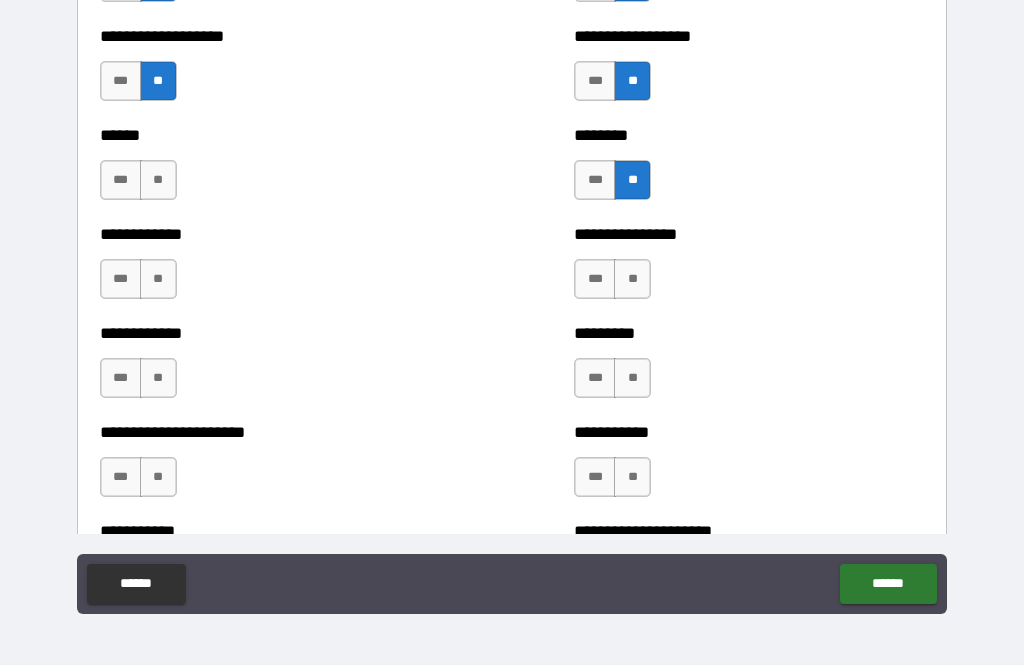 scroll, scrollTop: 4949, scrollLeft: 0, axis: vertical 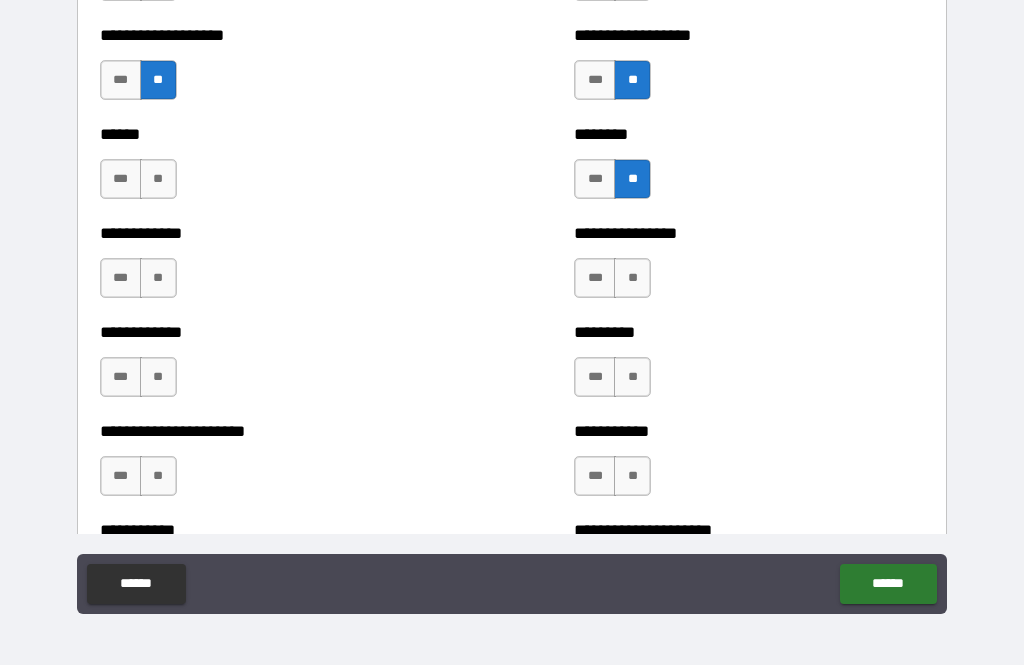 click on "**" at bounding box center [632, 278] 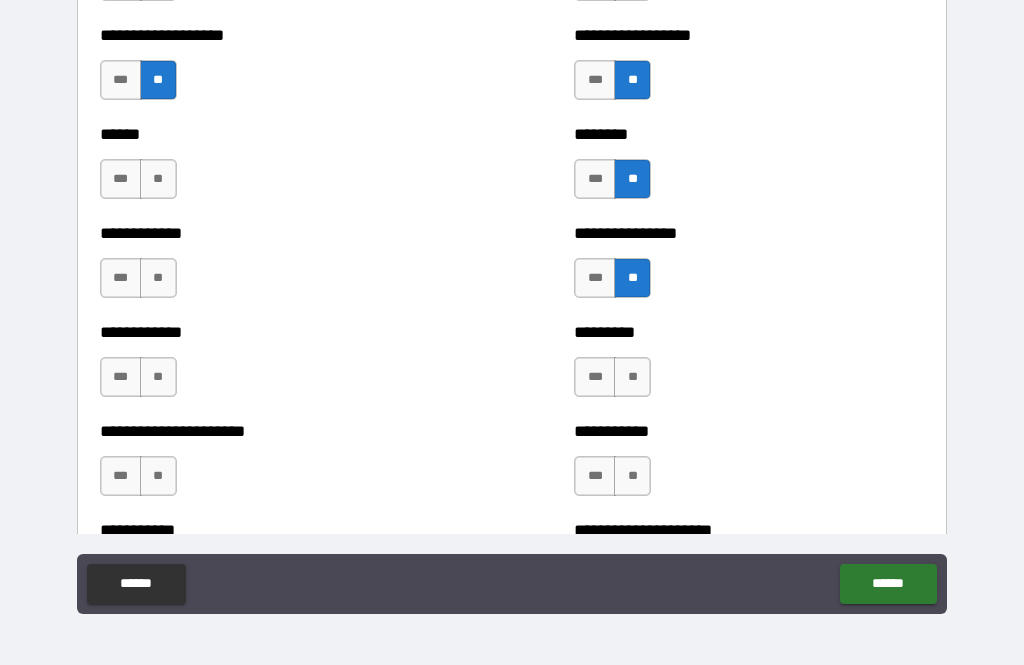 click on "**" at bounding box center (632, 377) 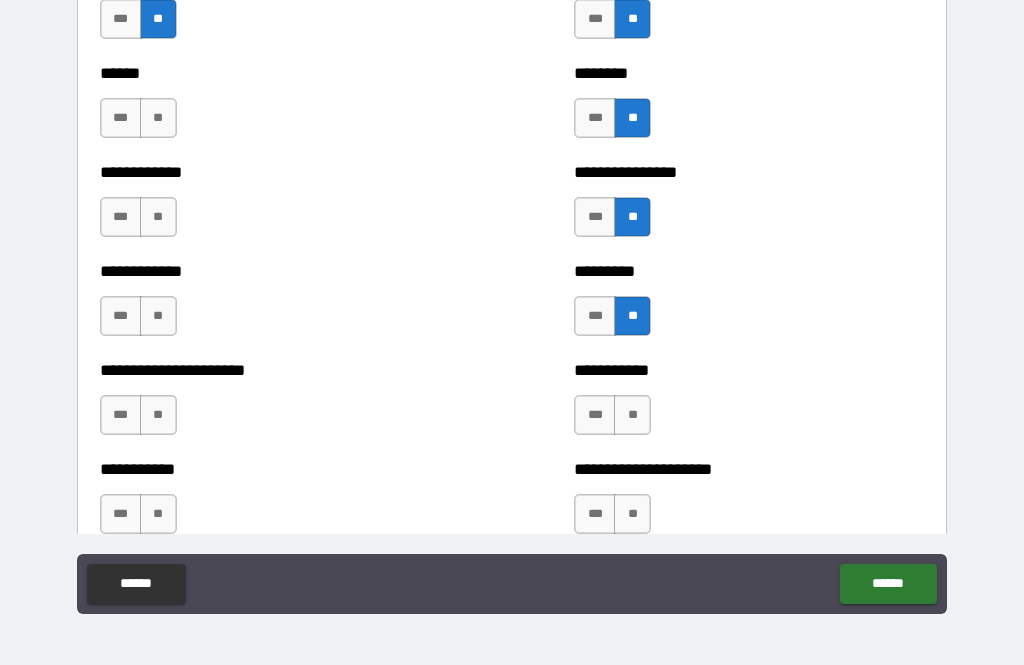 click on "**" at bounding box center [632, 415] 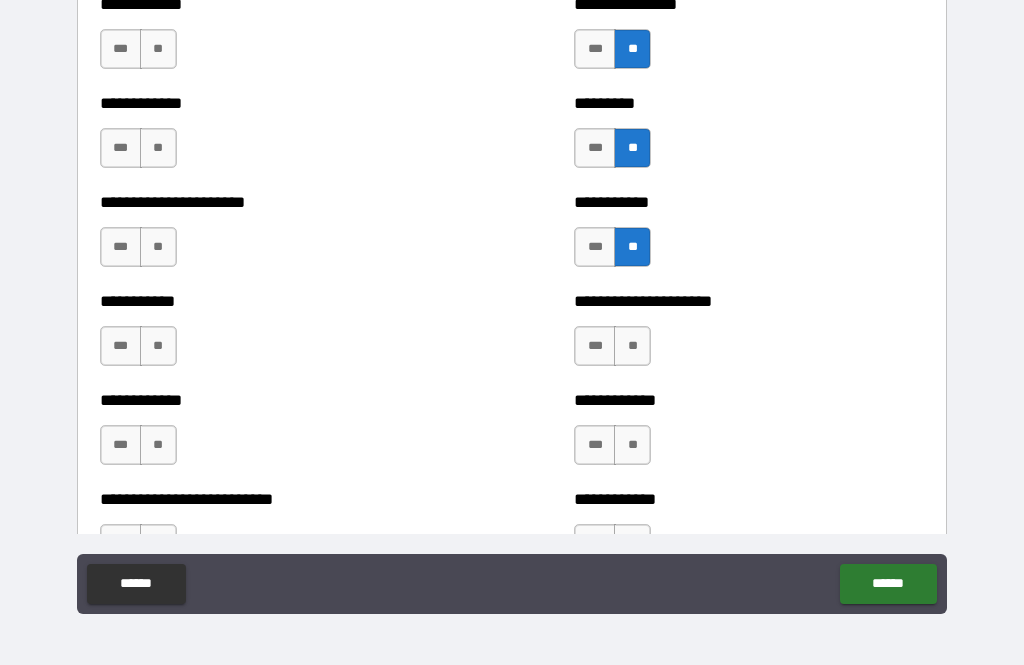 scroll, scrollTop: 5197, scrollLeft: 0, axis: vertical 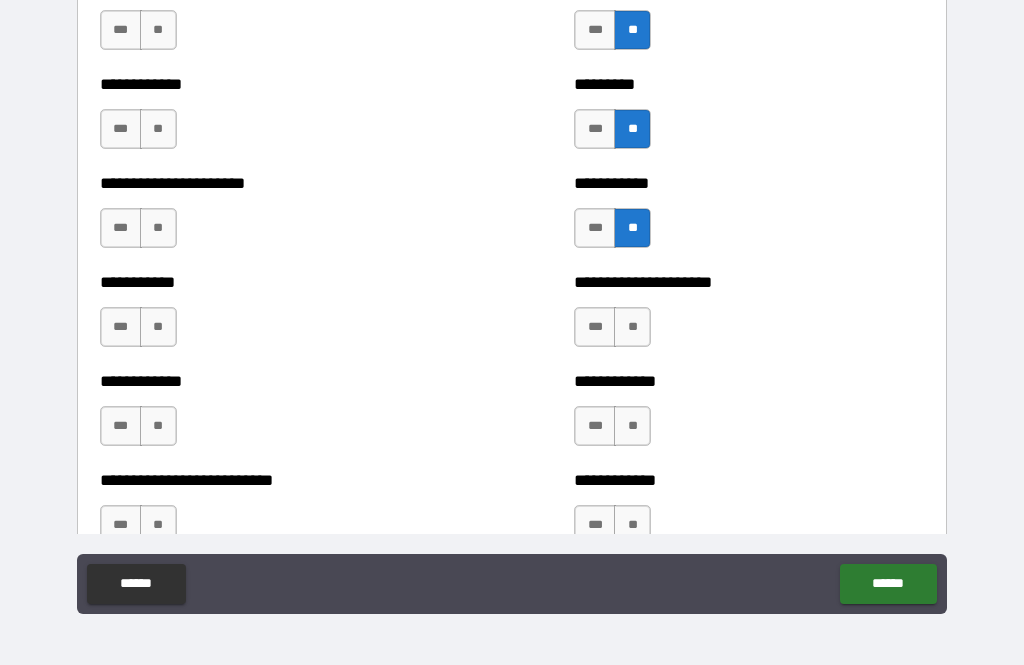 click on "**" at bounding box center [632, 327] 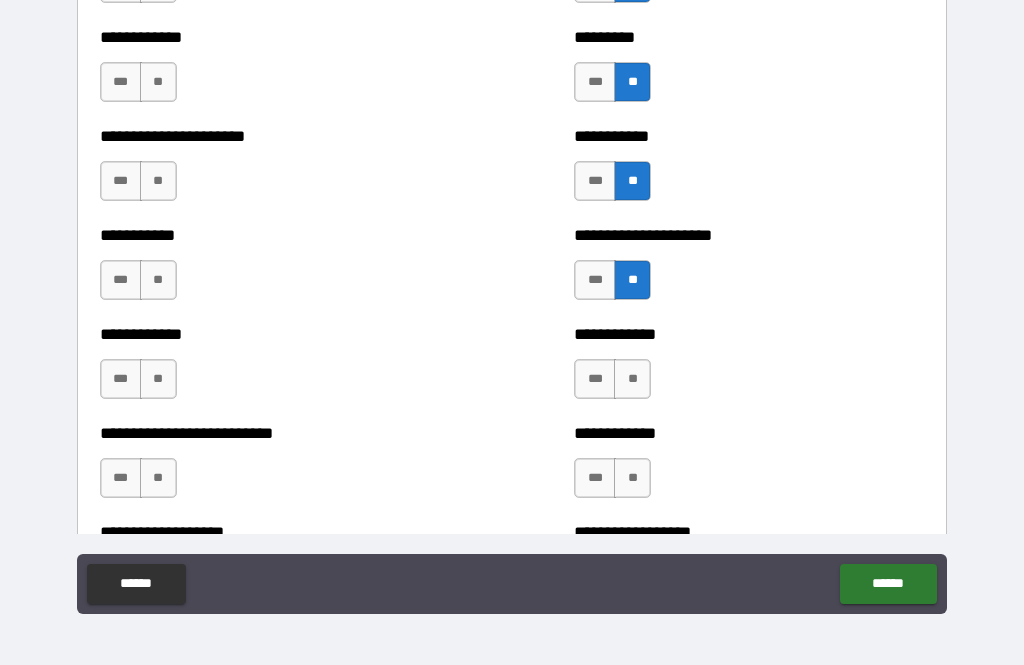 scroll, scrollTop: 5245, scrollLeft: 0, axis: vertical 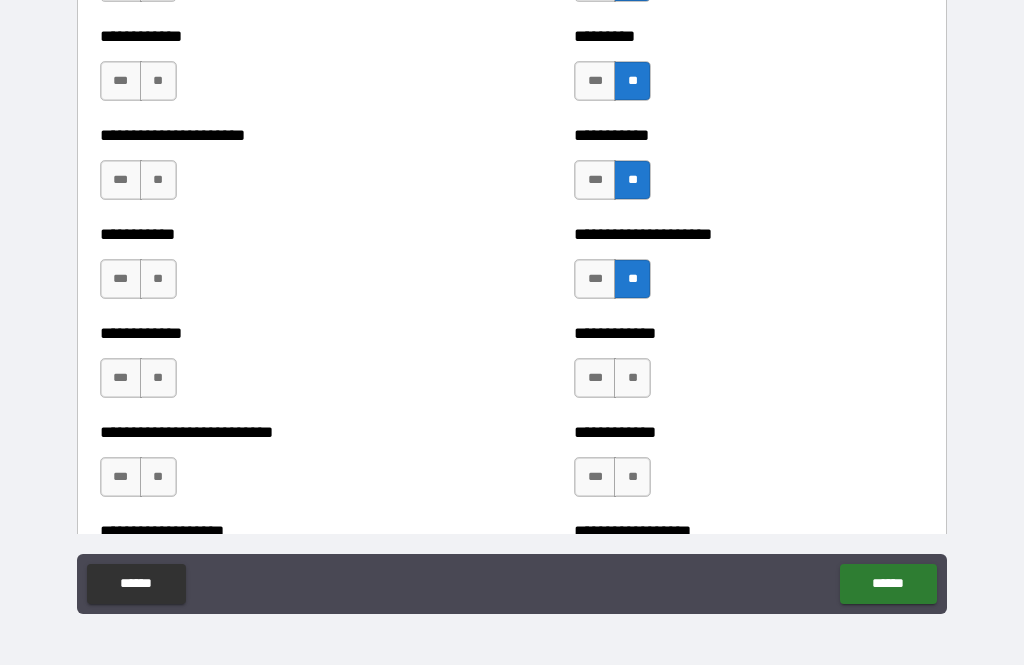 click on "**" at bounding box center [632, 378] 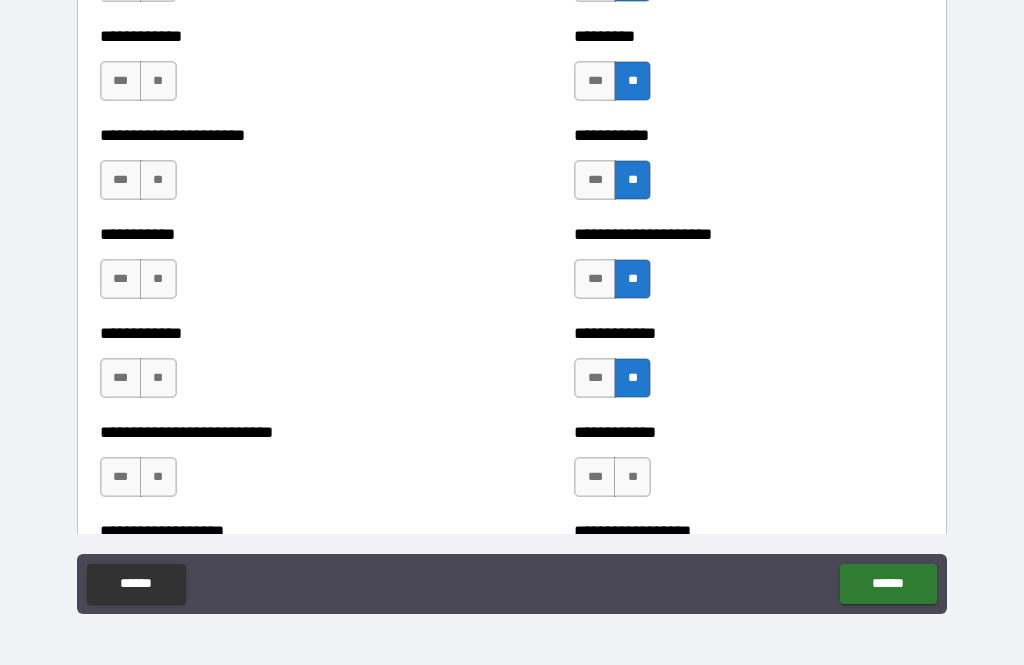 scroll, scrollTop: 5336, scrollLeft: 0, axis: vertical 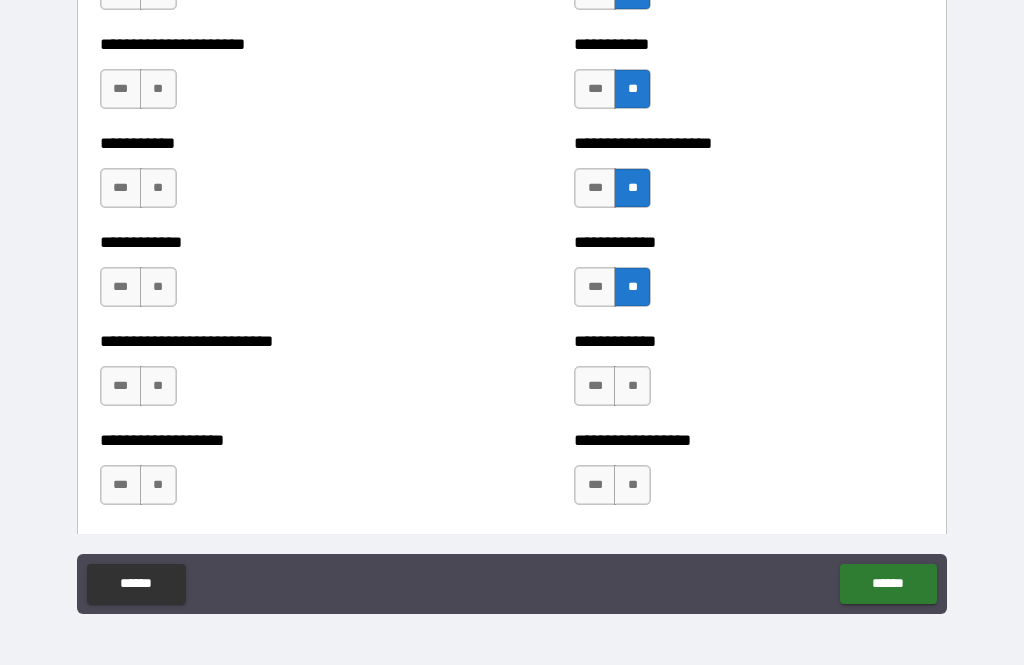 click on "**" at bounding box center (632, 386) 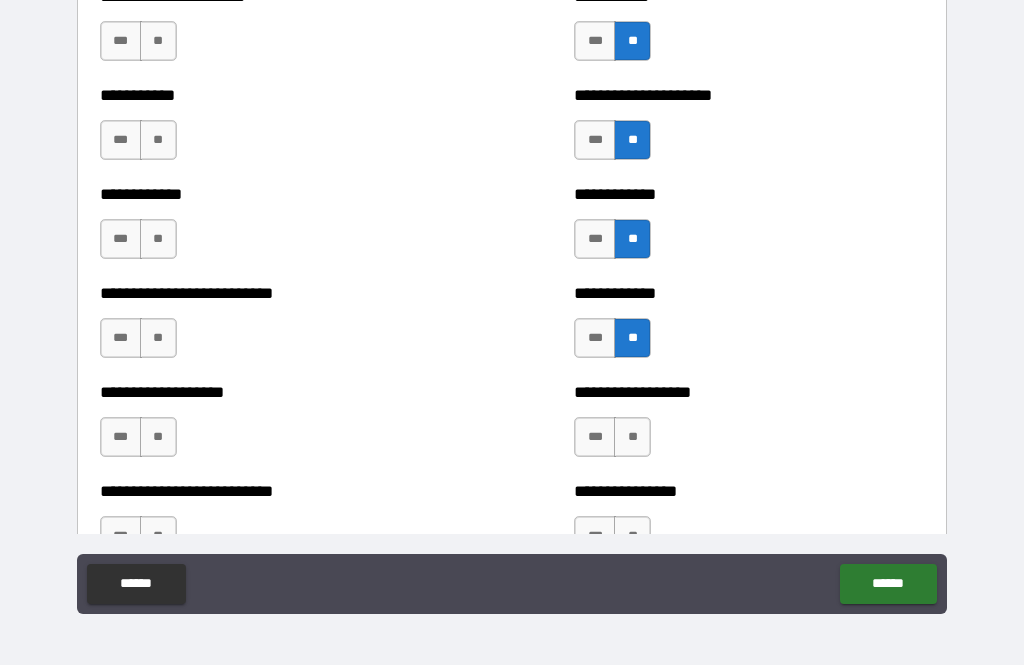 scroll, scrollTop: 5391, scrollLeft: 0, axis: vertical 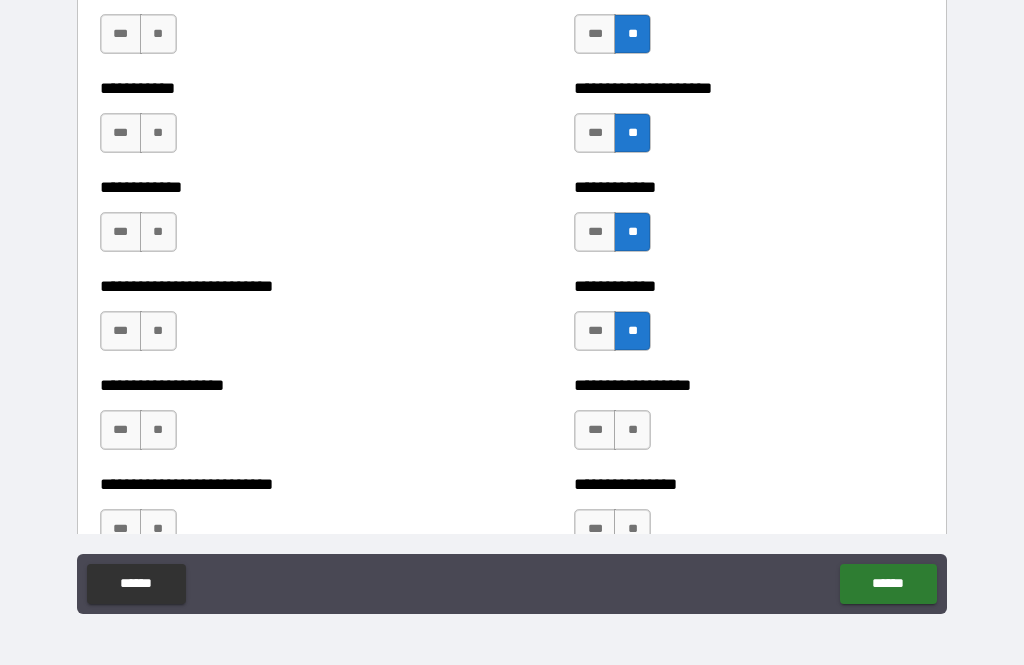 click on "**" at bounding box center (632, 430) 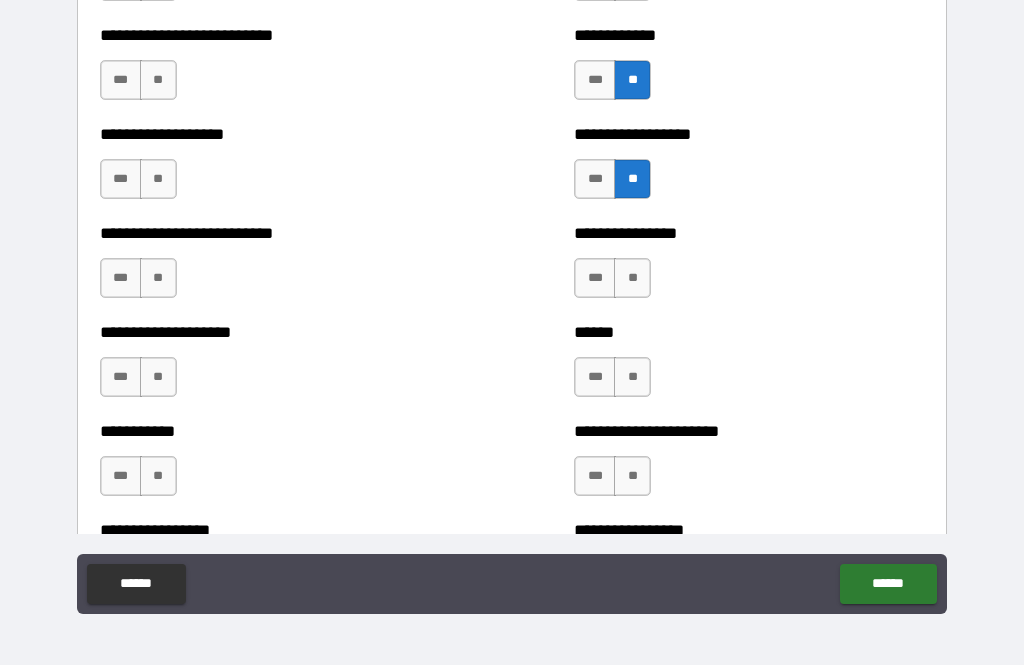 scroll, scrollTop: 5654, scrollLeft: 0, axis: vertical 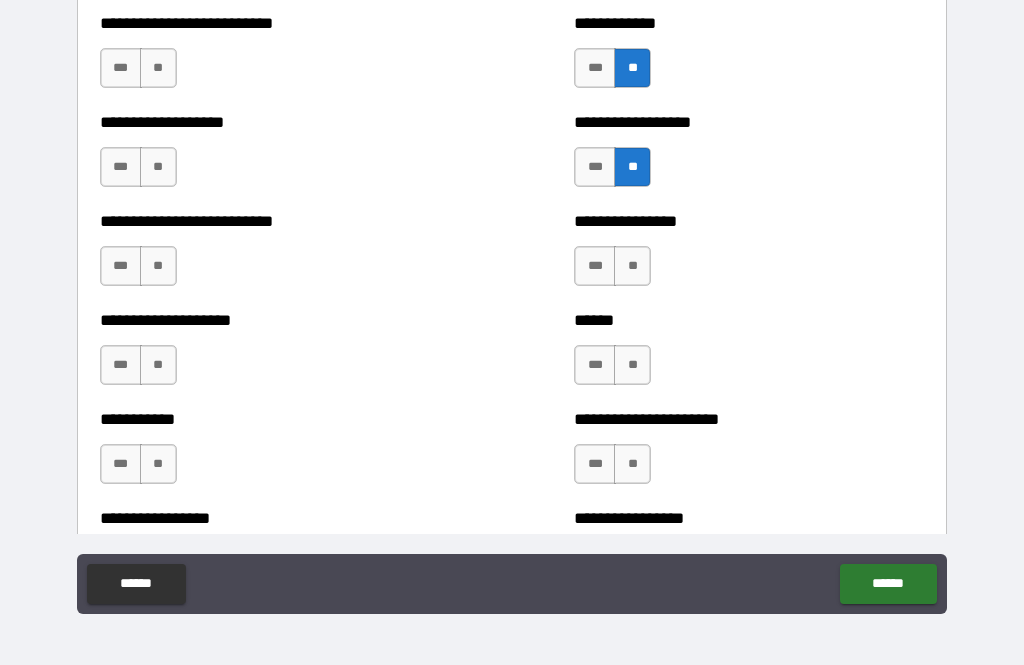 click on "**" at bounding box center (632, 266) 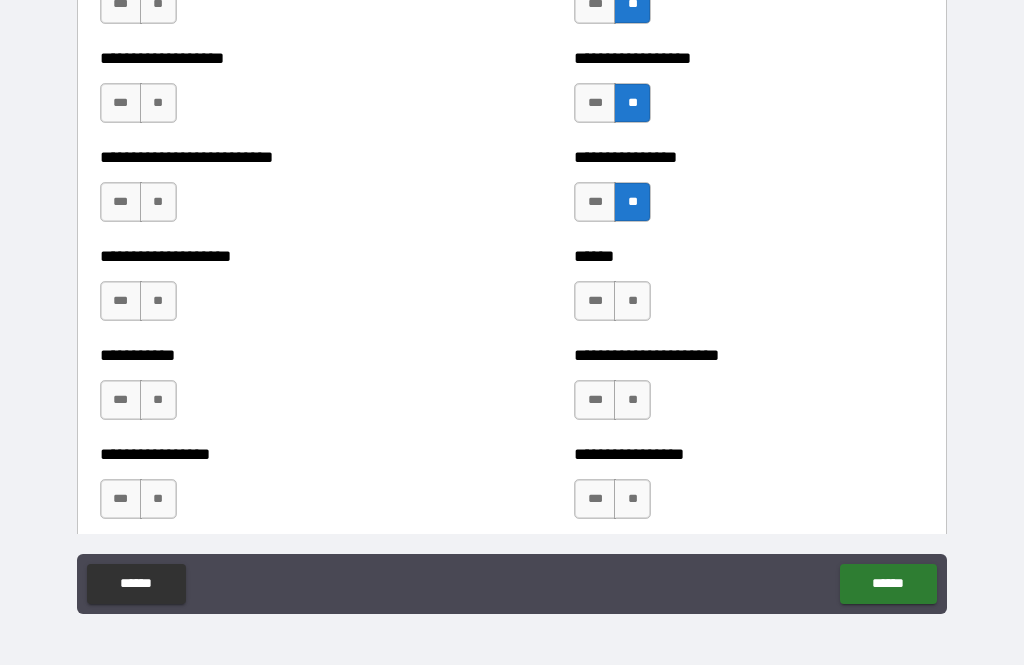 scroll, scrollTop: 5719, scrollLeft: 0, axis: vertical 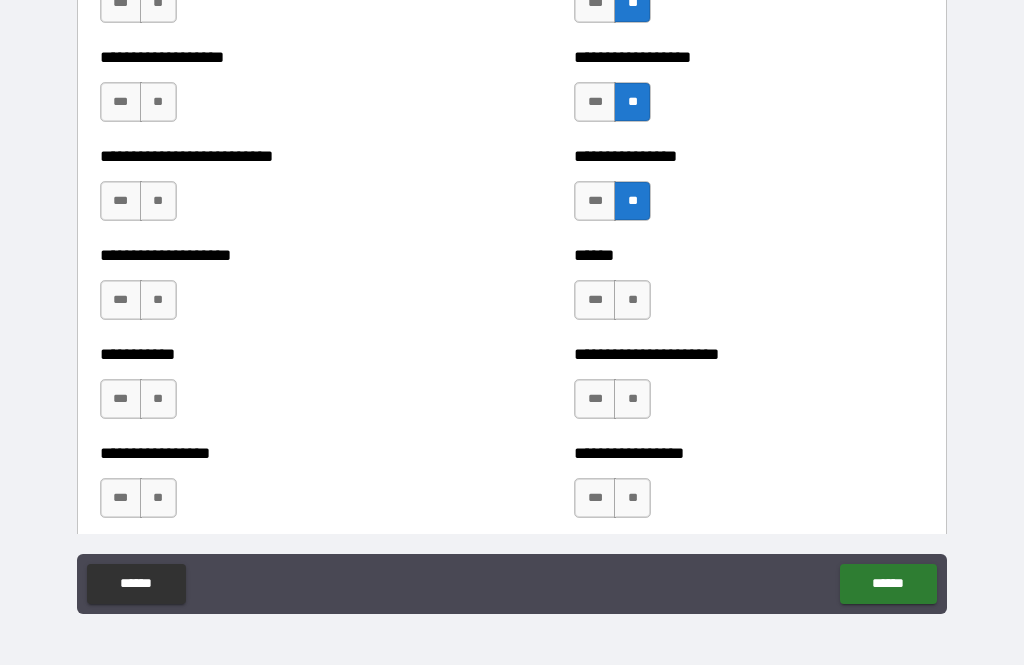 click on "**" at bounding box center [632, 300] 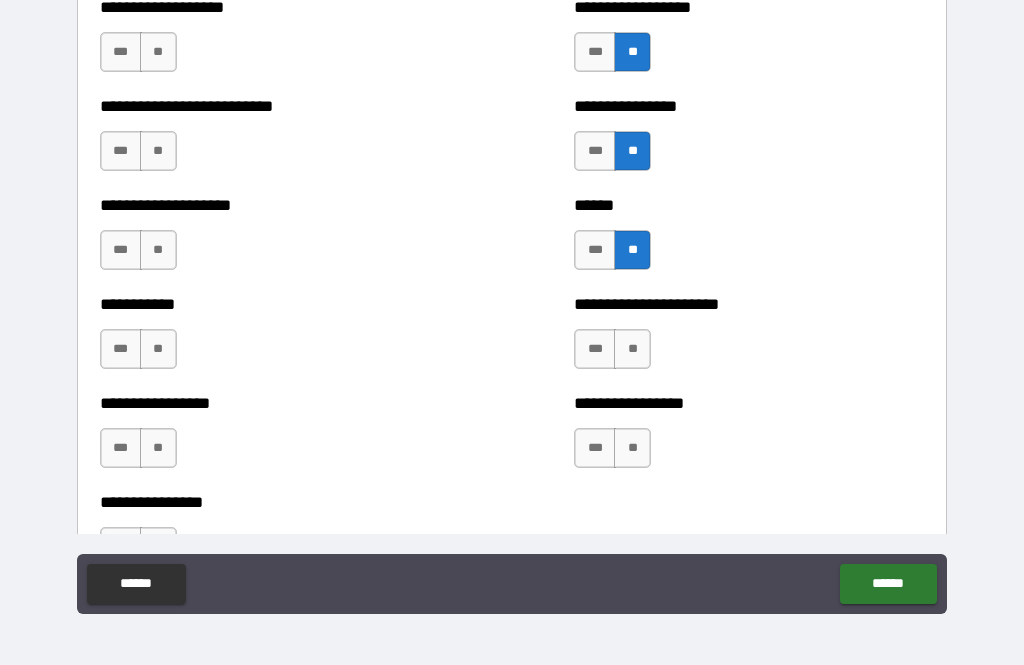 click on "**" at bounding box center (632, 349) 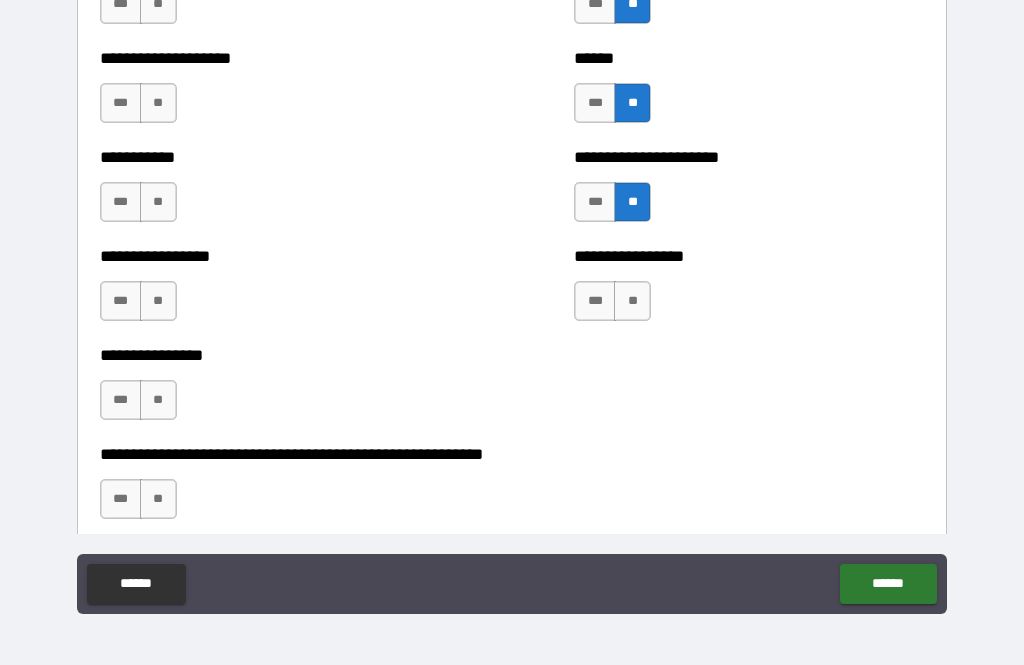 scroll, scrollTop: 5918, scrollLeft: 0, axis: vertical 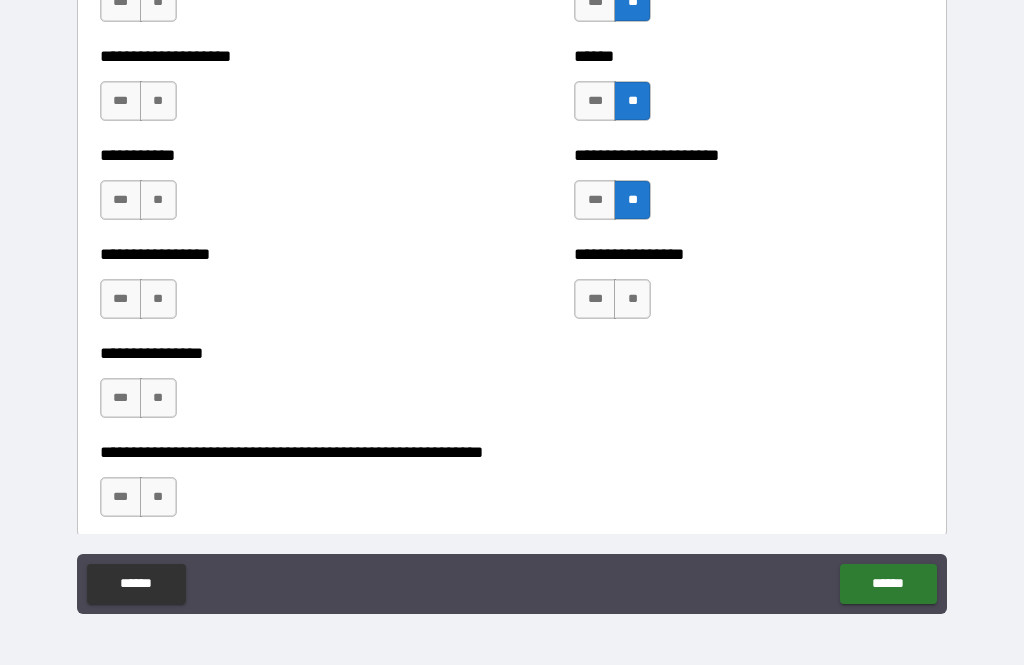 click on "**" at bounding box center (632, 299) 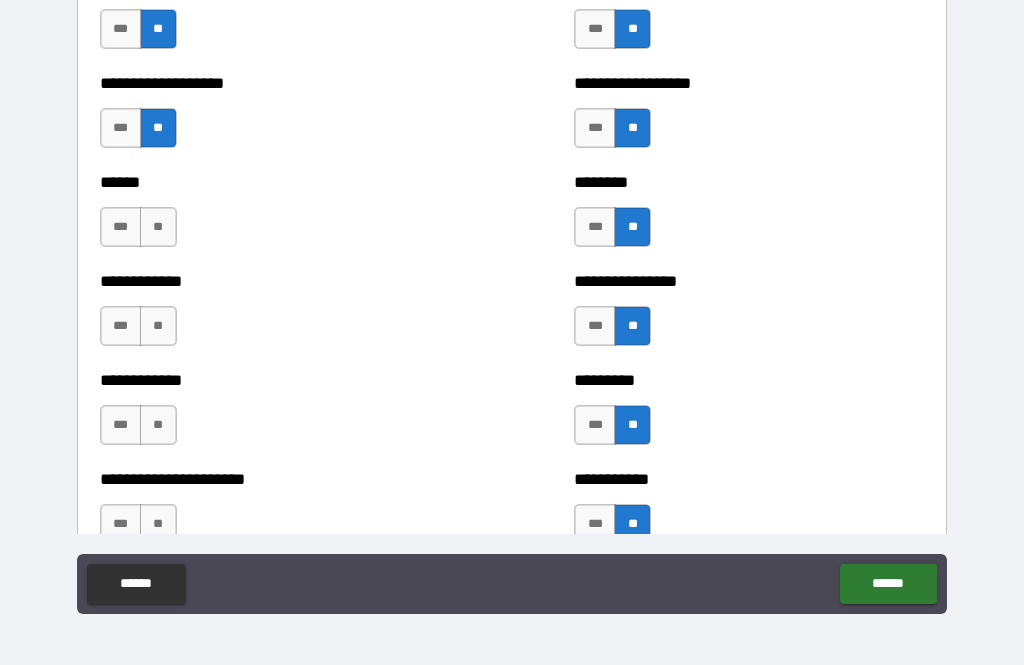 scroll, scrollTop: 4902, scrollLeft: 0, axis: vertical 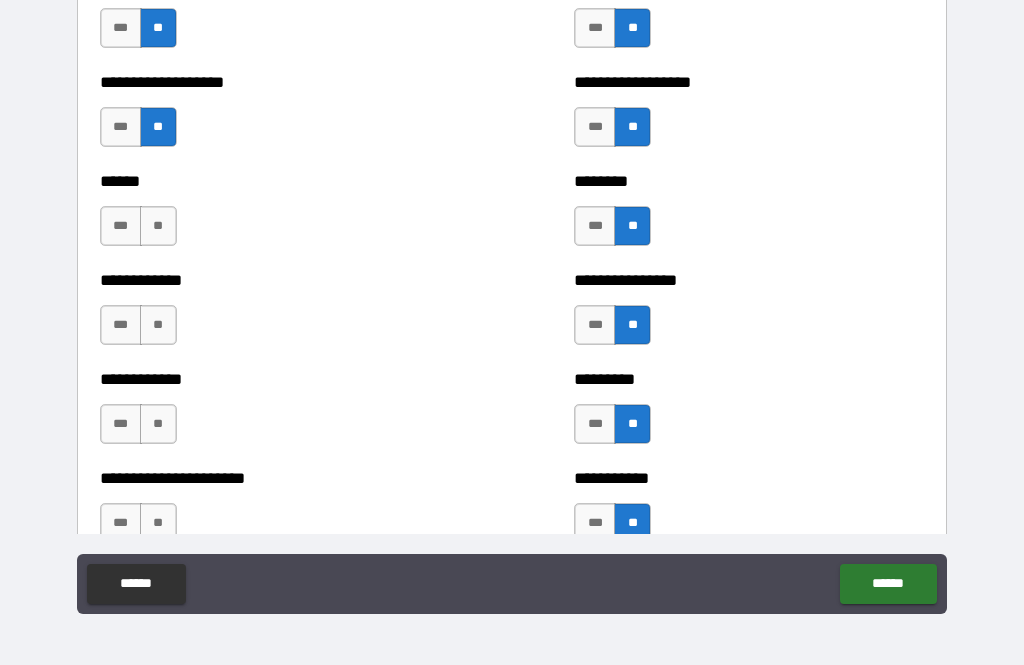 click on "**" at bounding box center [158, 226] 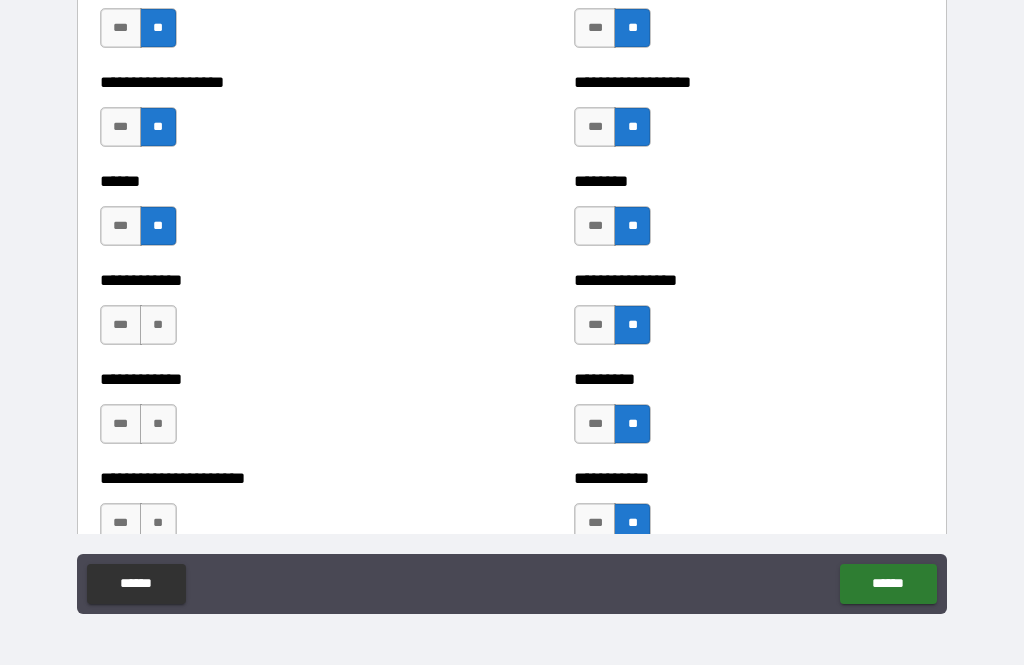 click on "**" at bounding box center (158, 325) 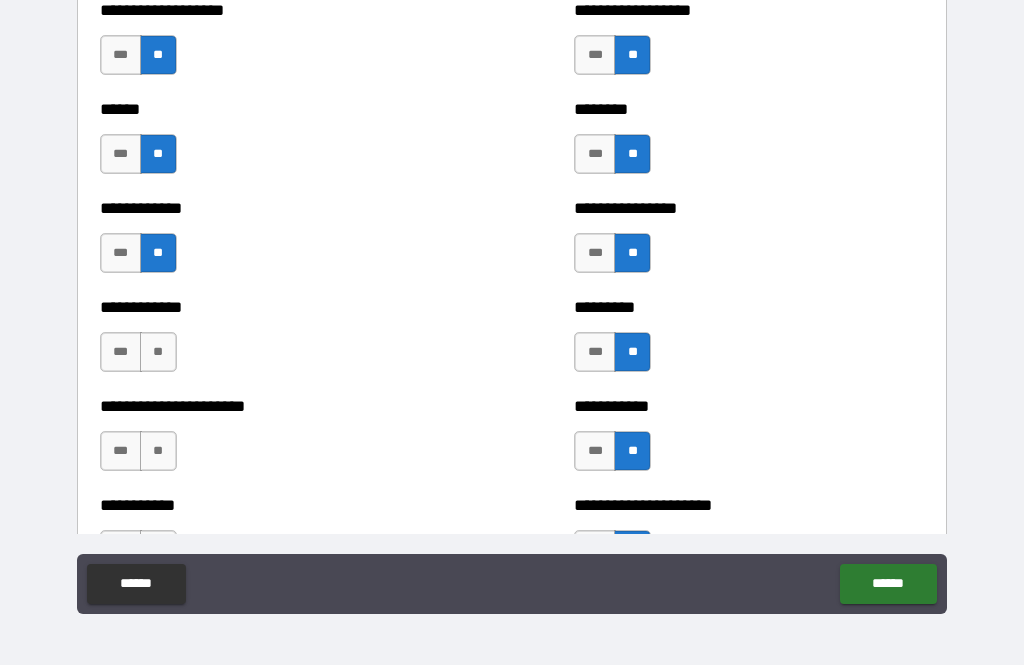 click on "**" at bounding box center (158, 352) 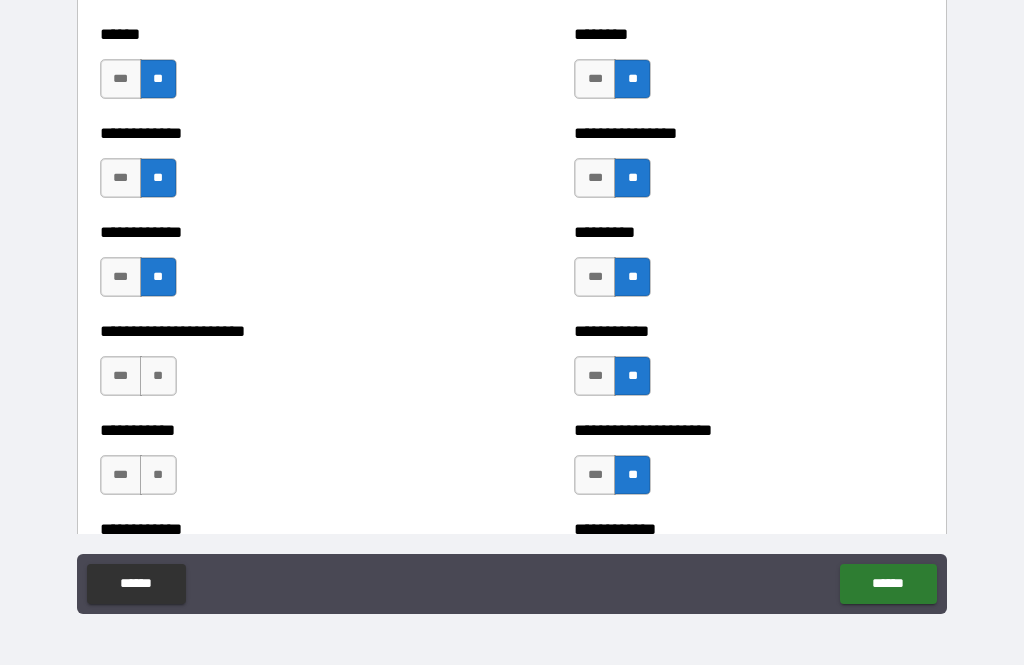click on "**" at bounding box center [158, 376] 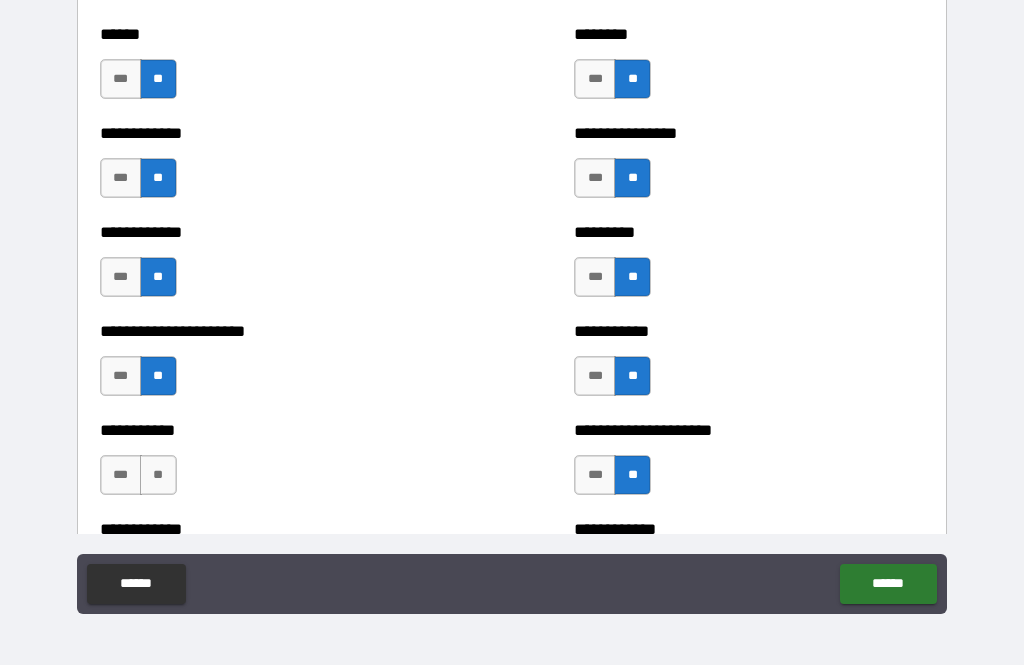 scroll, scrollTop: 5138, scrollLeft: 0, axis: vertical 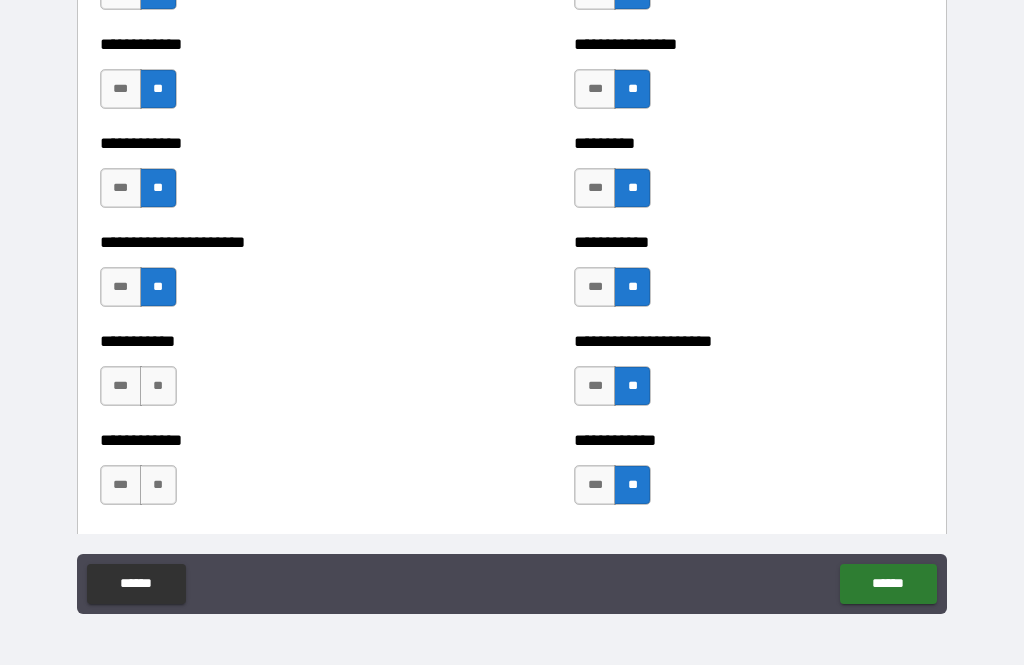 click on "**" at bounding box center (158, 386) 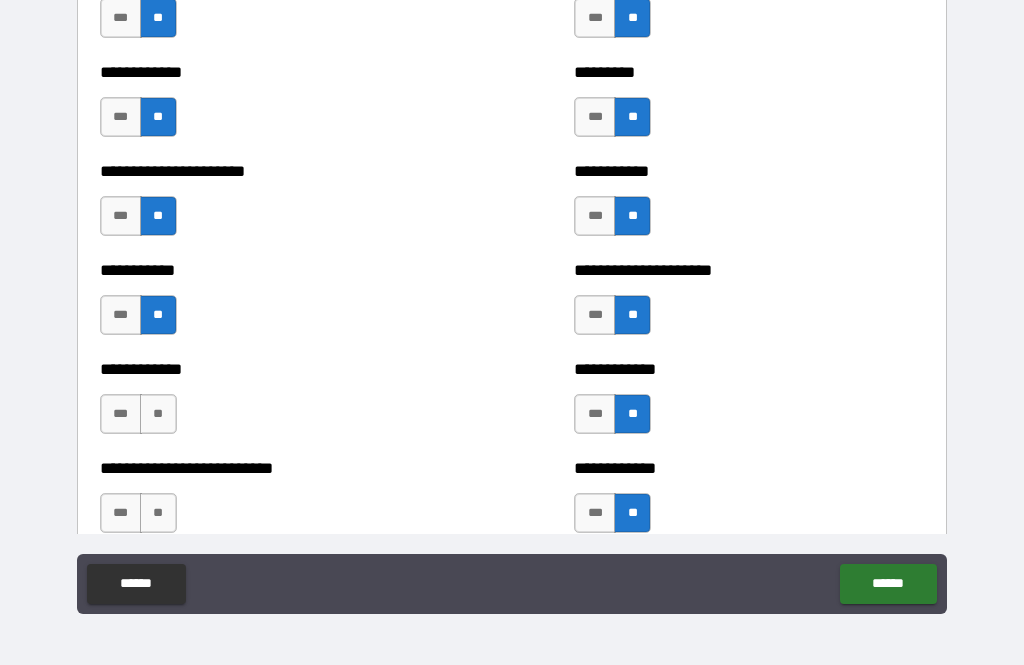 click on "**" at bounding box center (158, 414) 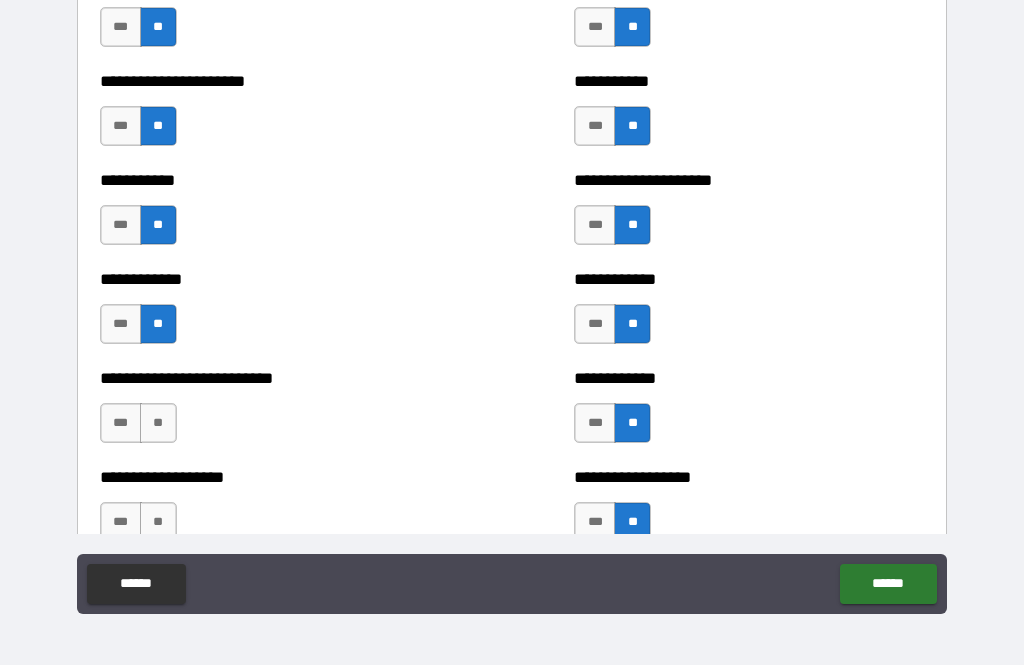 click on "**" at bounding box center (158, 423) 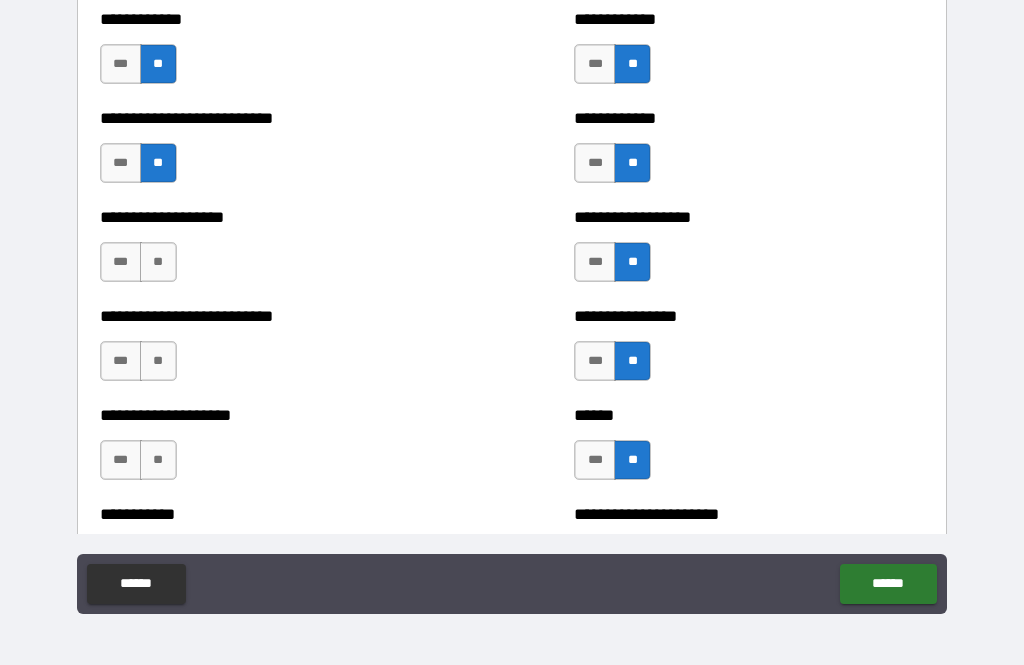 scroll, scrollTop: 5563, scrollLeft: 0, axis: vertical 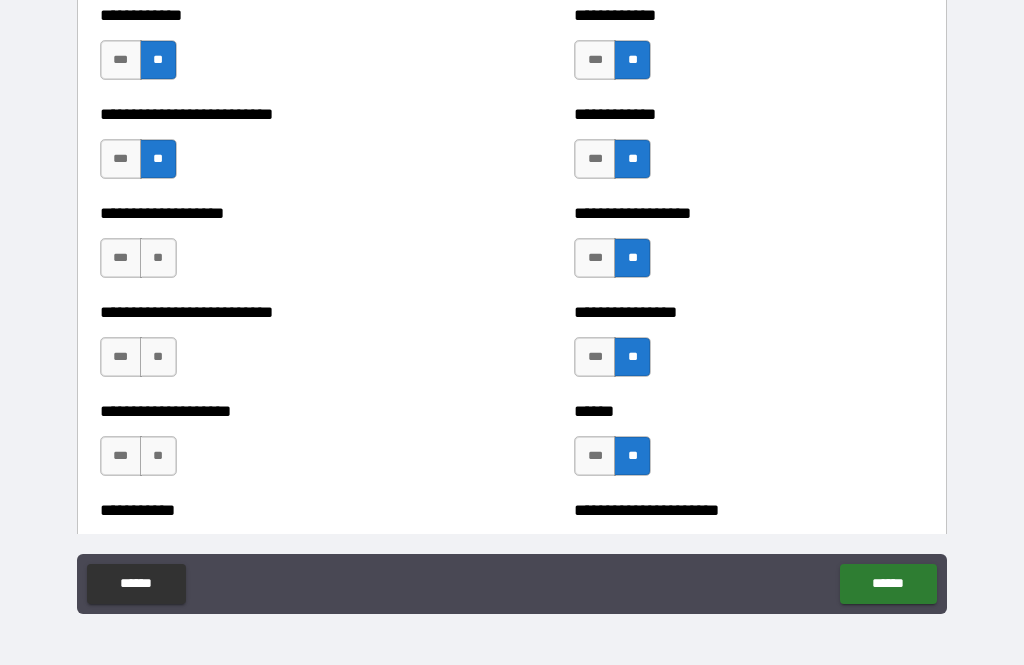 click on "**" at bounding box center [158, 258] 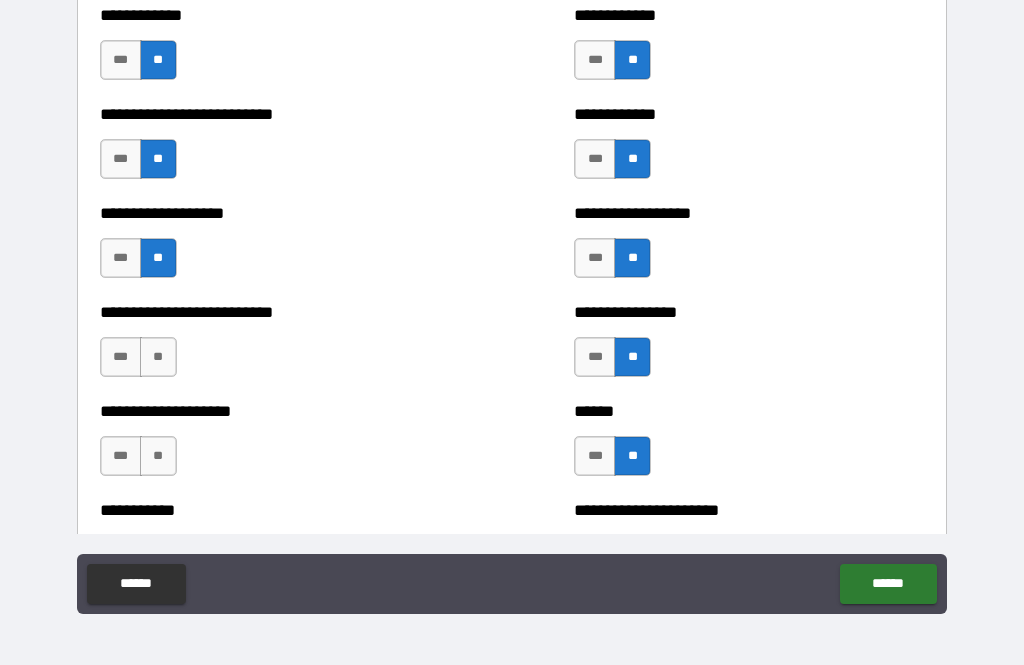 click on "**" at bounding box center [158, 357] 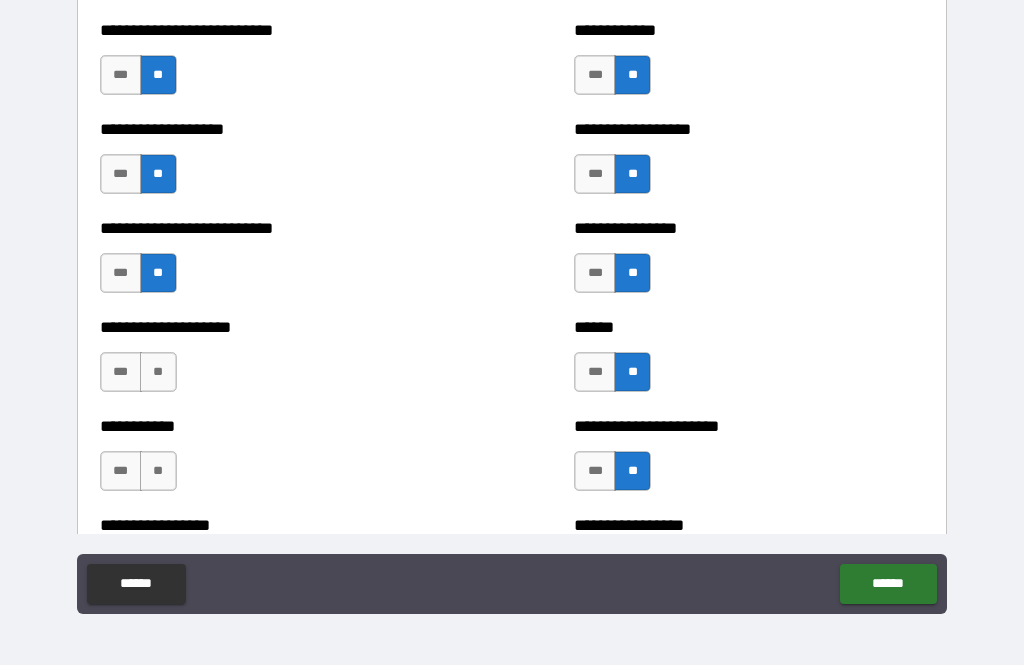 click on "**" at bounding box center (158, 372) 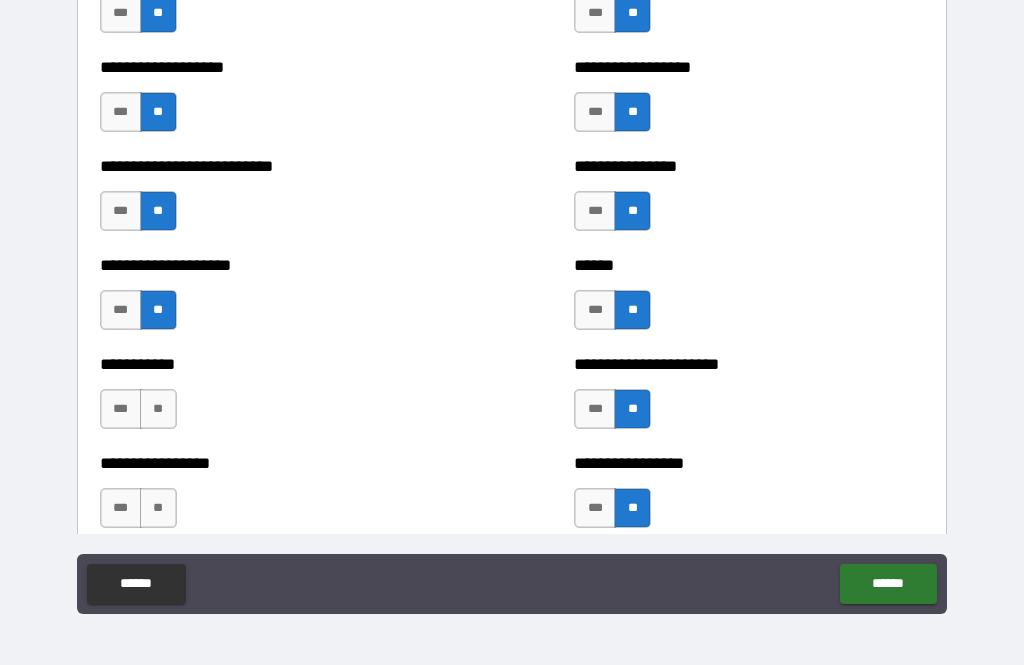 scroll, scrollTop: 5728, scrollLeft: 0, axis: vertical 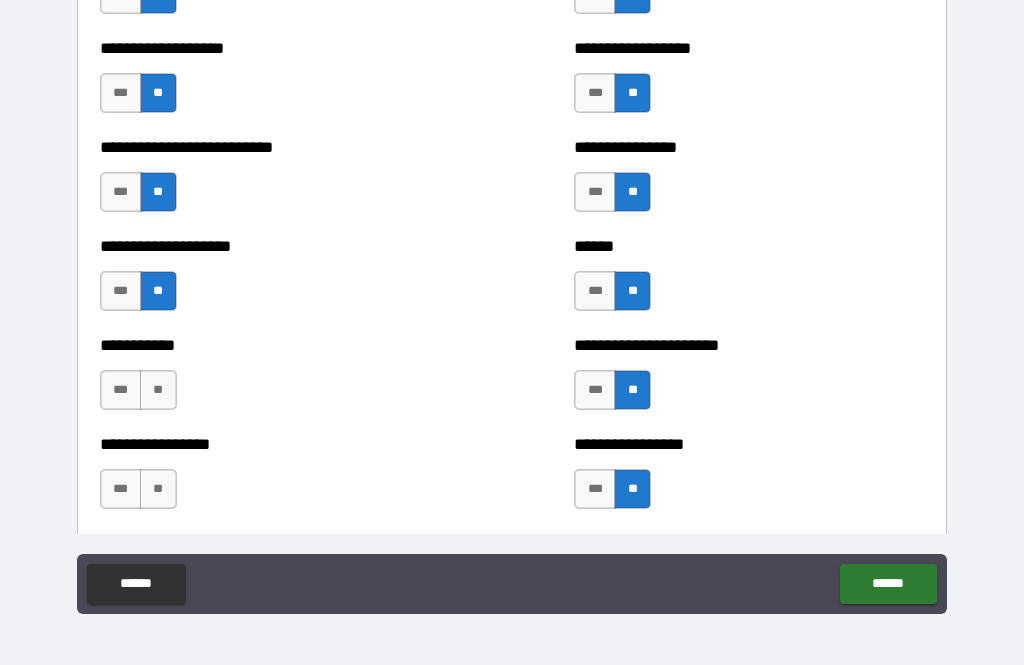 click on "**" at bounding box center [158, 390] 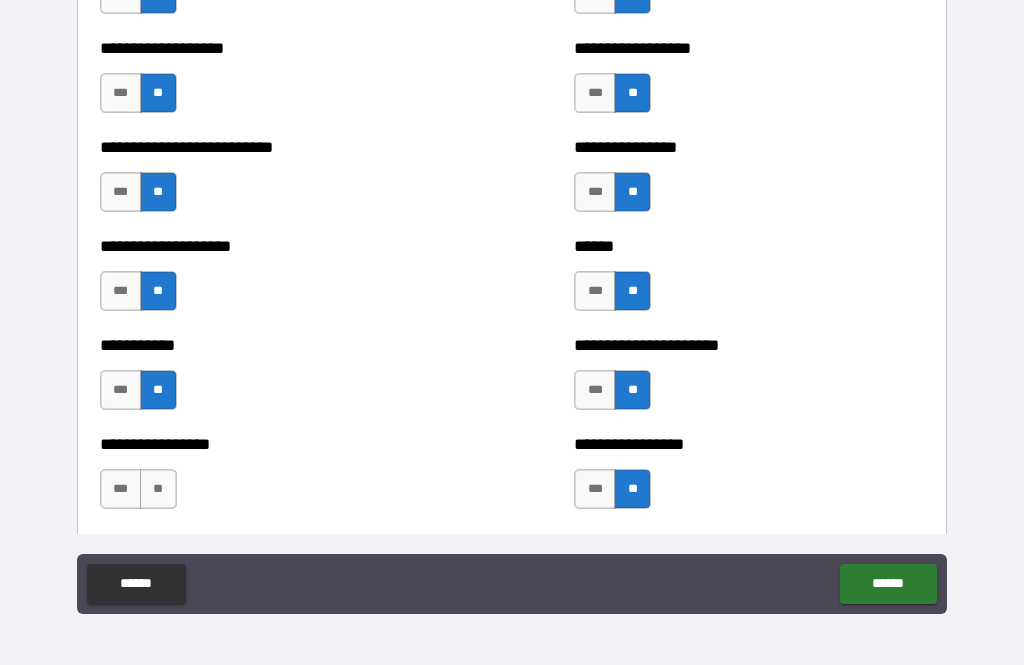 click on "**" at bounding box center [158, 489] 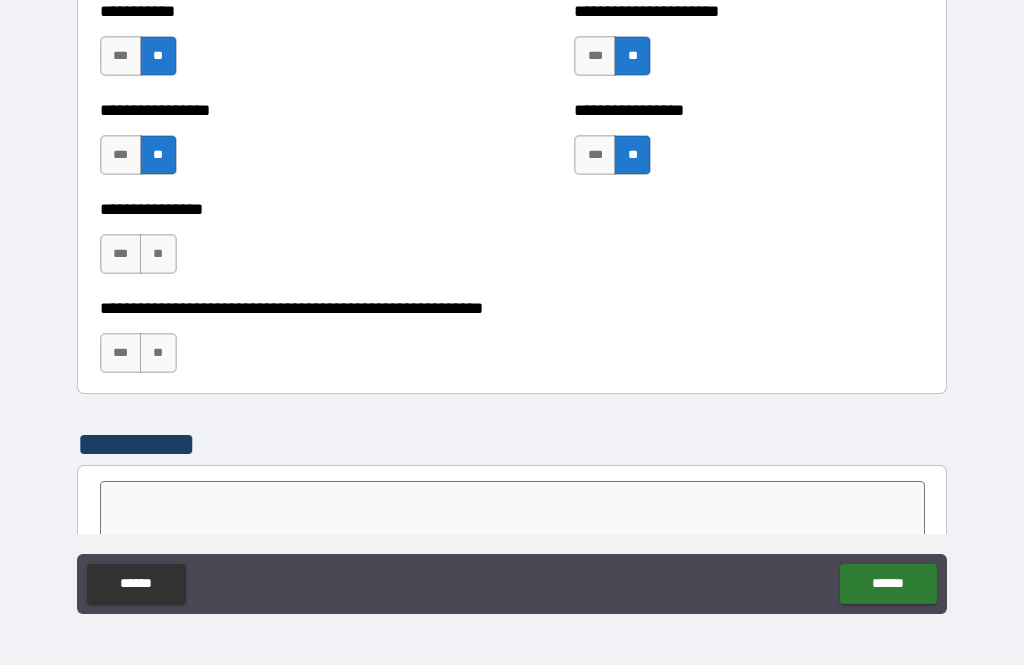 scroll, scrollTop: 6064, scrollLeft: 0, axis: vertical 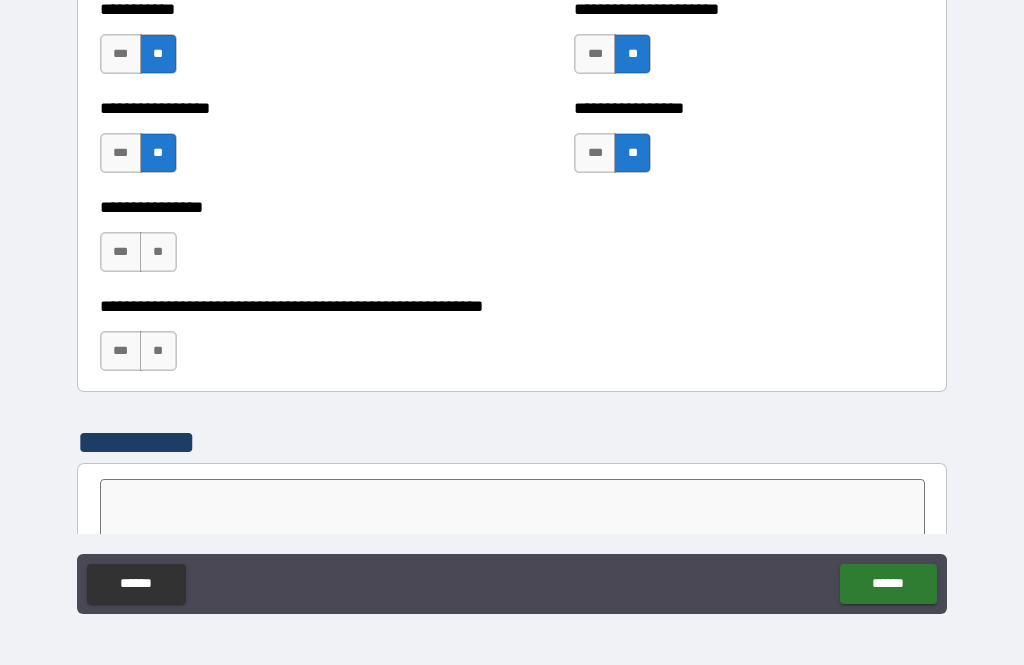 click on "**" at bounding box center (158, 252) 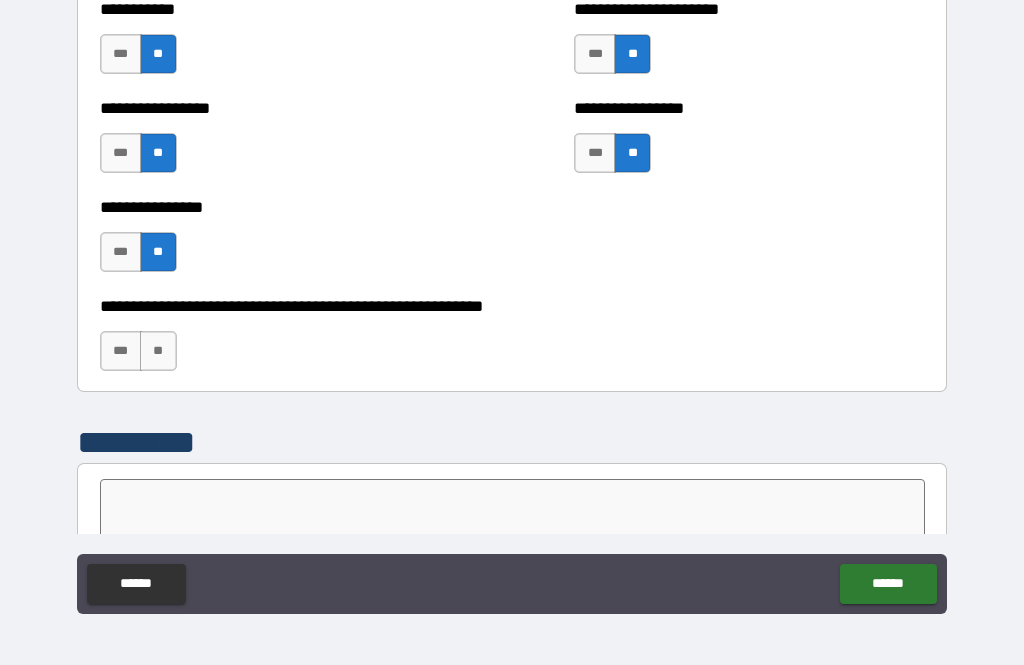 click on "**" at bounding box center (158, 351) 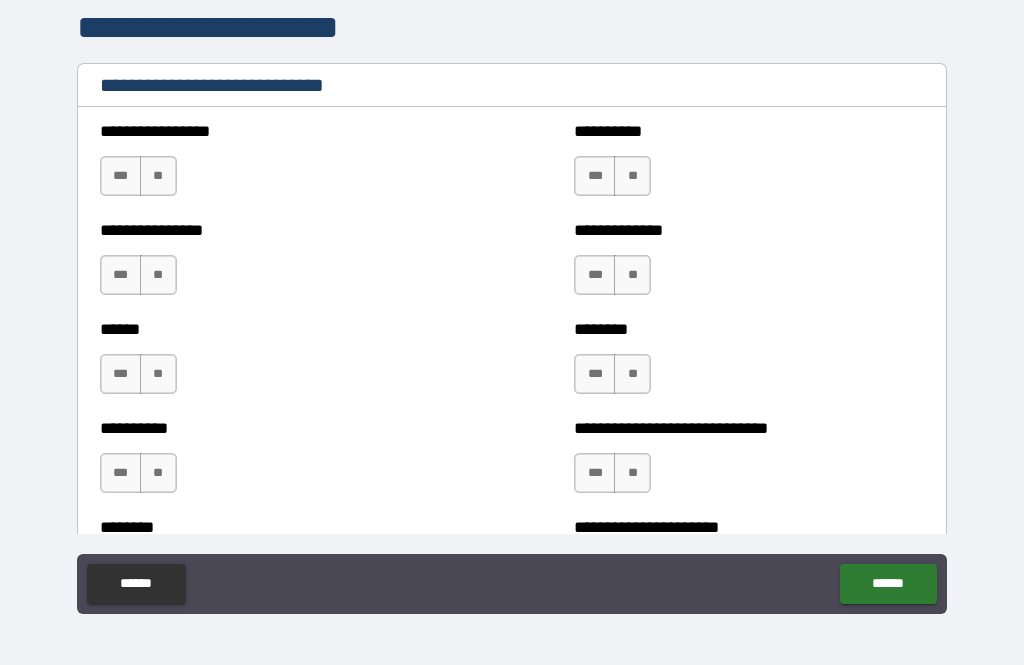 scroll, scrollTop: 6659, scrollLeft: 0, axis: vertical 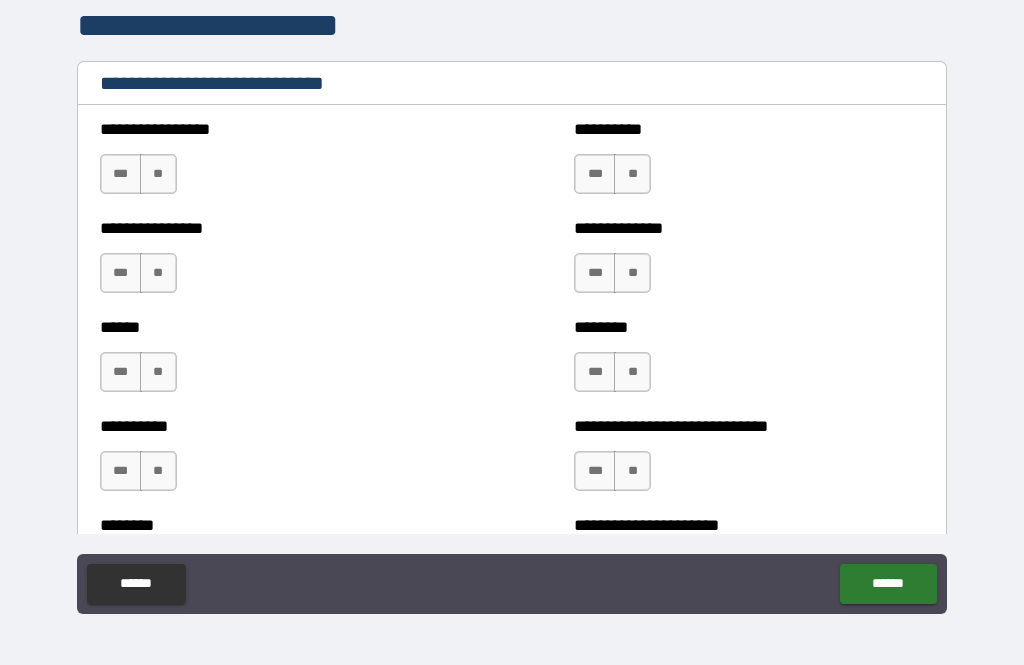 click on "**" at bounding box center (158, 174) 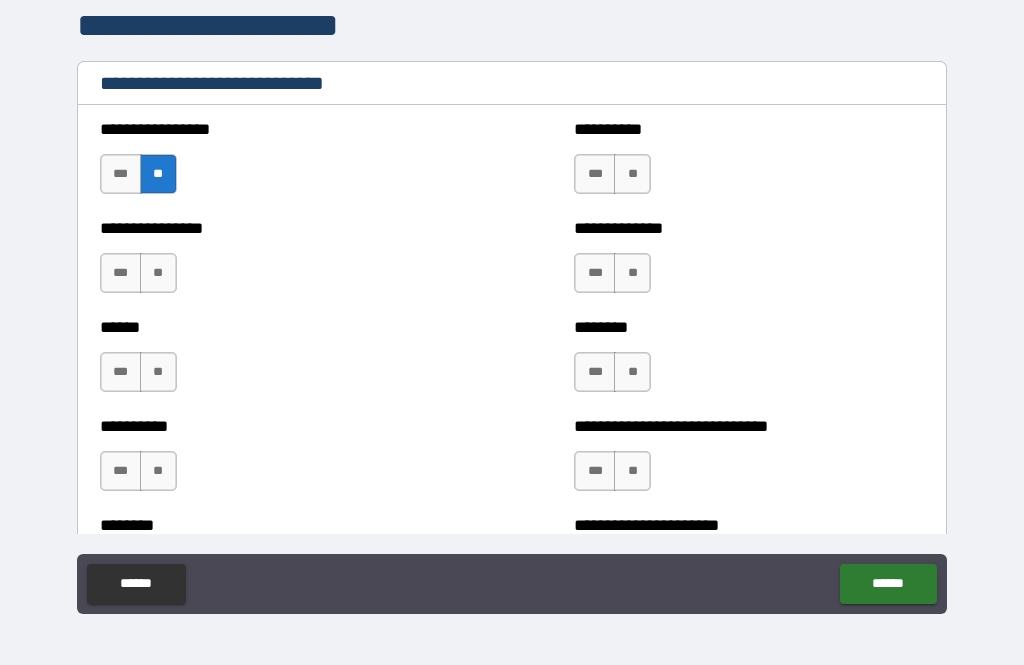 click on "**" at bounding box center [158, 273] 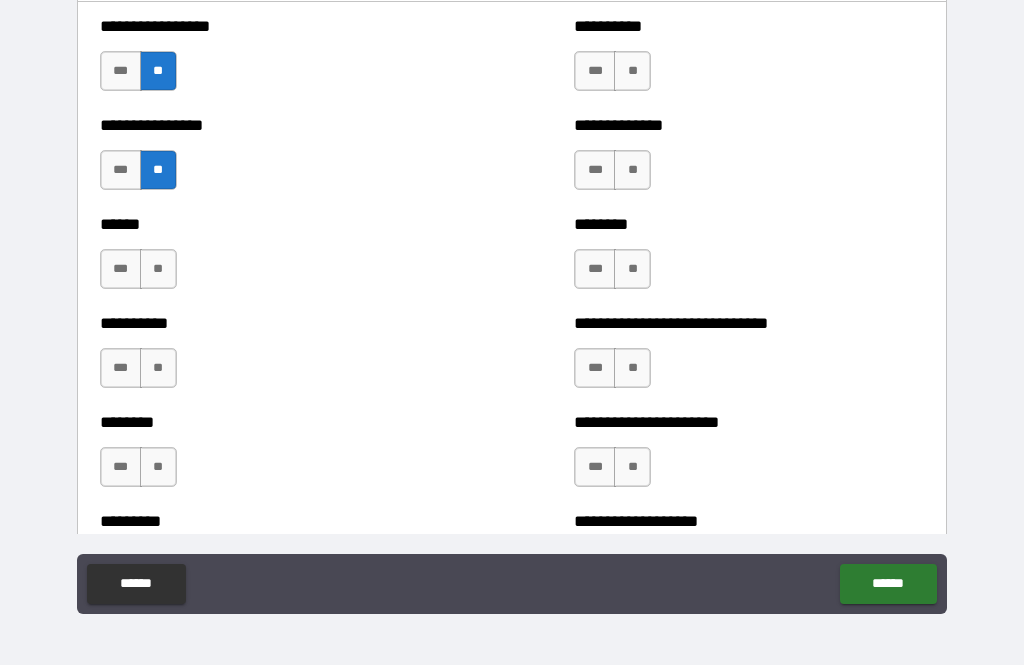 scroll, scrollTop: 6763, scrollLeft: 0, axis: vertical 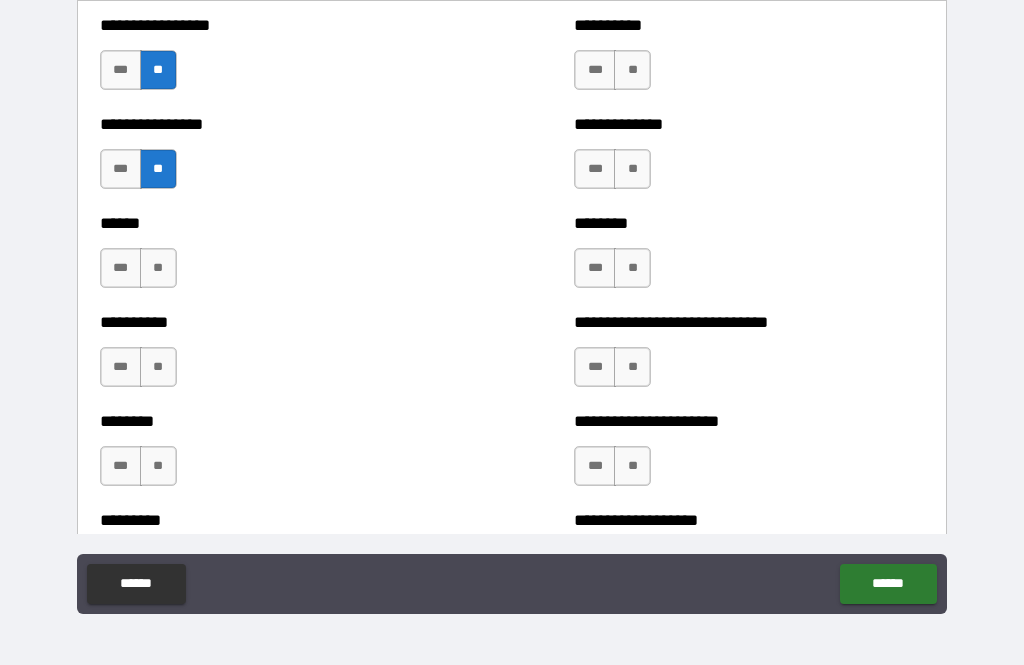 click on "**" at bounding box center (158, 268) 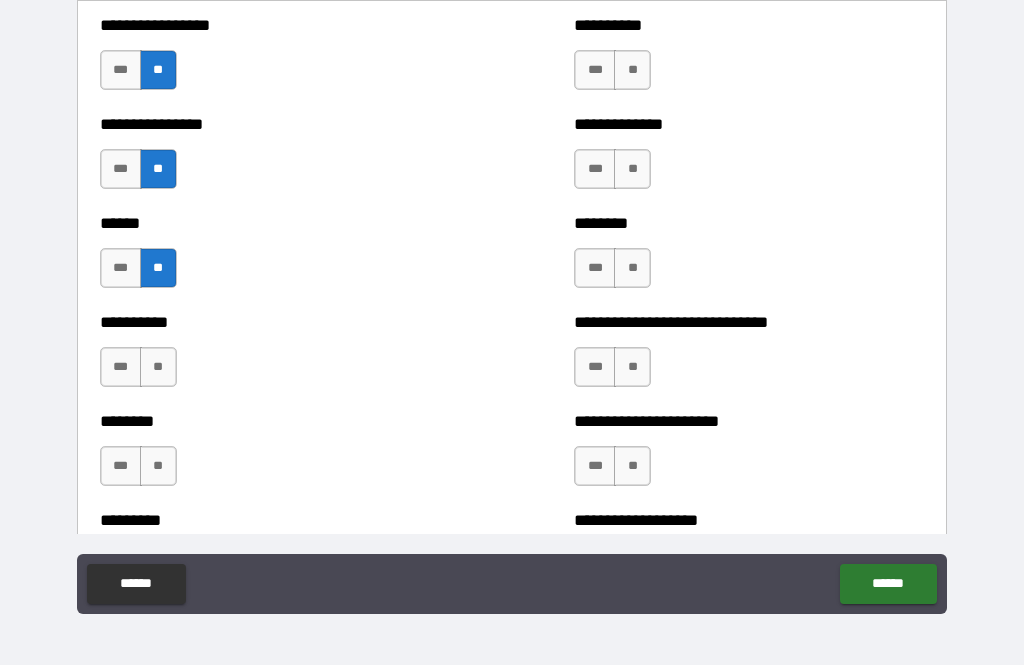 click on "**" at bounding box center [158, 367] 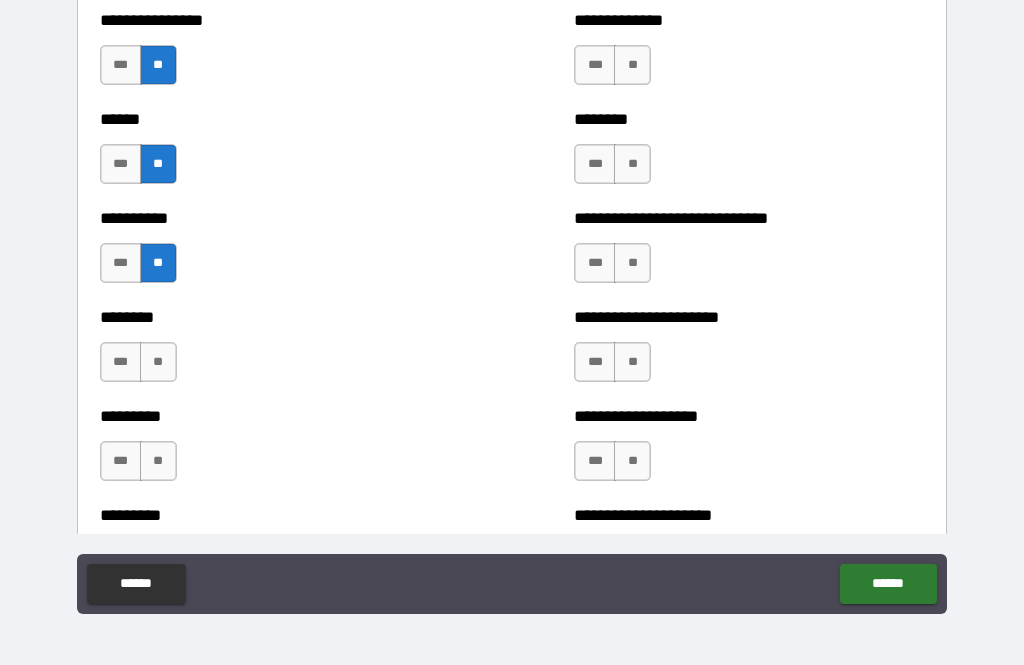 click on "**" at bounding box center [158, 362] 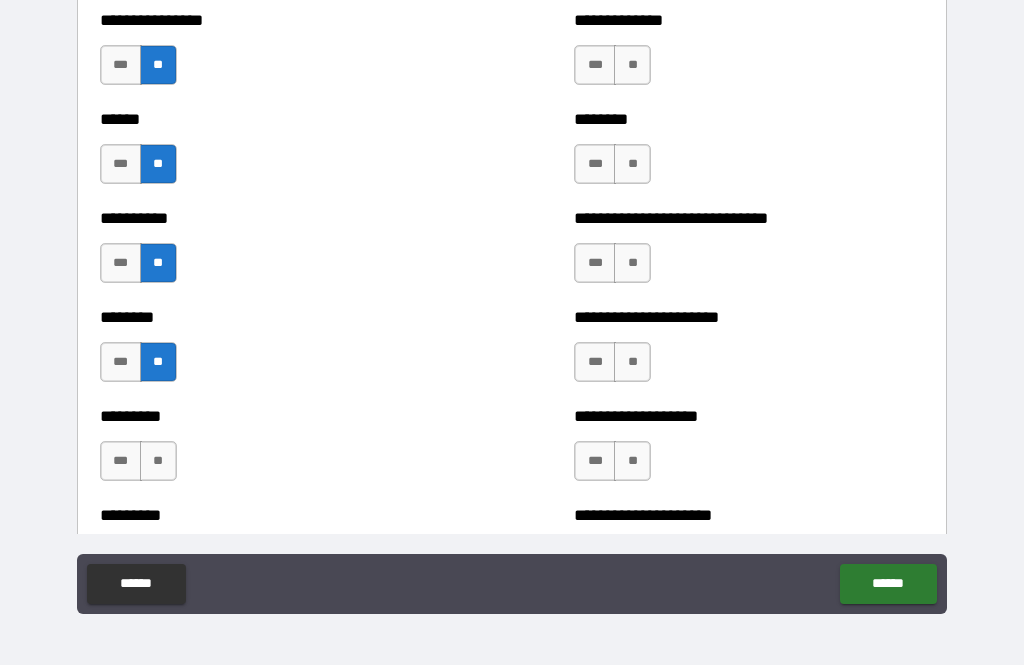 scroll, scrollTop: 6939, scrollLeft: 0, axis: vertical 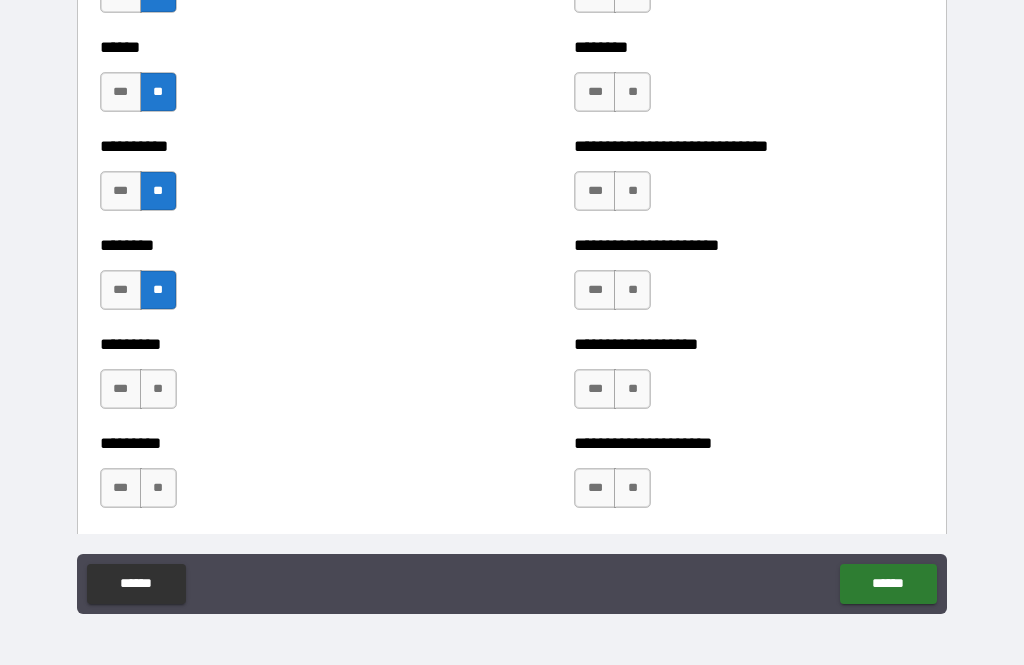 click on "**" at bounding box center [158, 389] 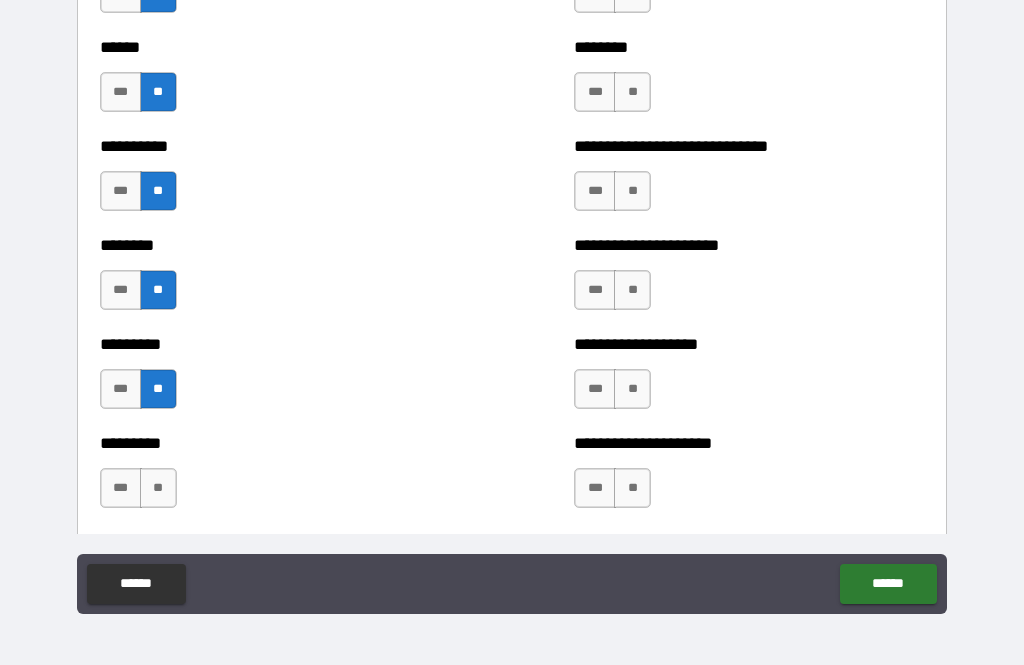 click on "**" at bounding box center (158, 488) 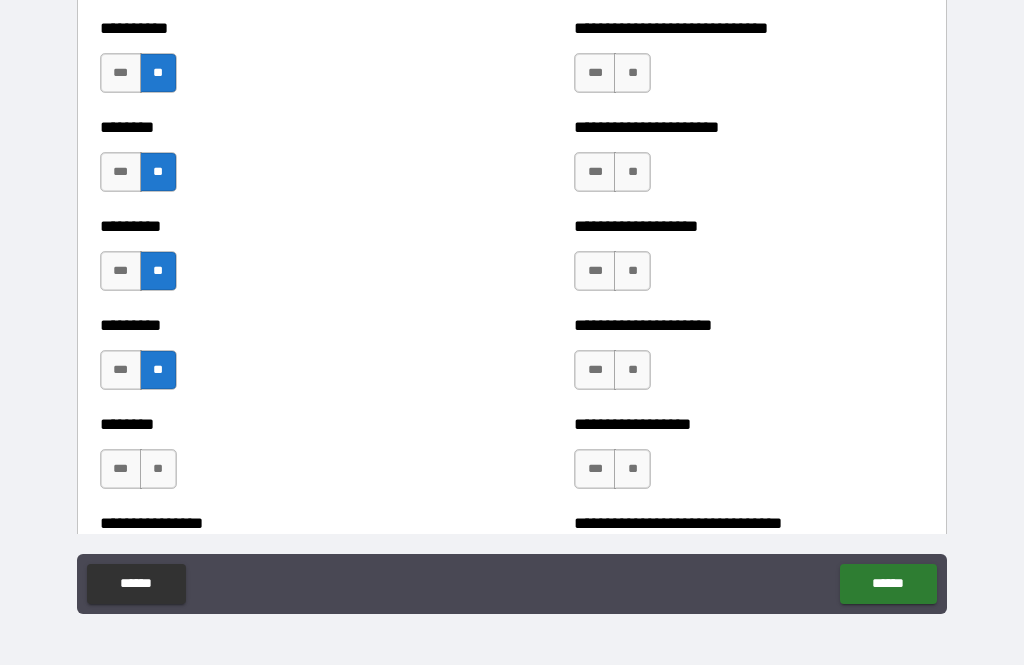 scroll, scrollTop: 7063, scrollLeft: 0, axis: vertical 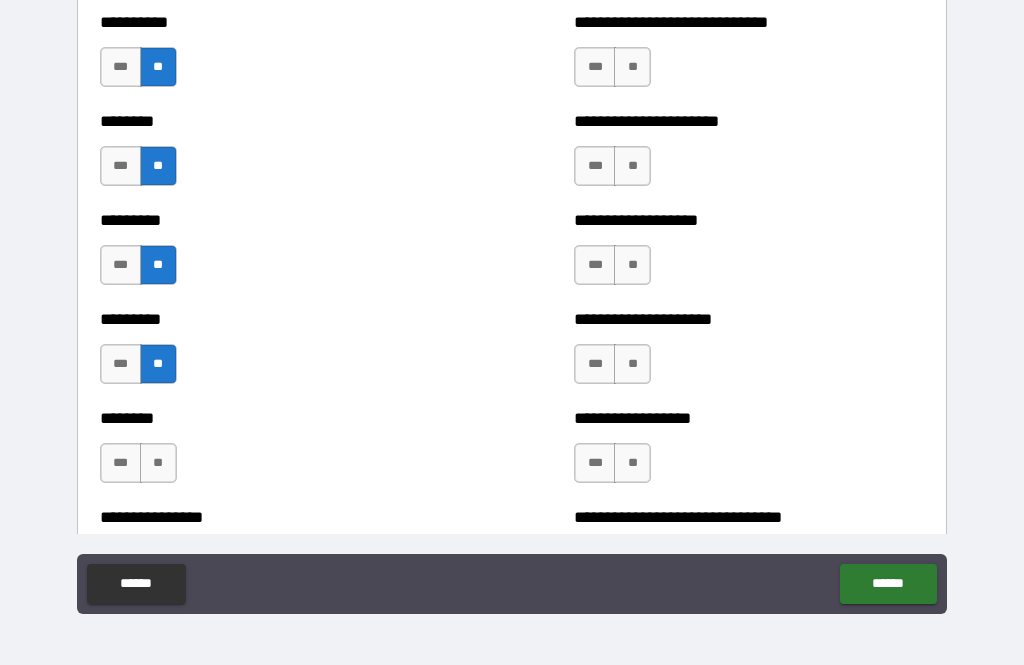 click on "***" at bounding box center [121, 364] 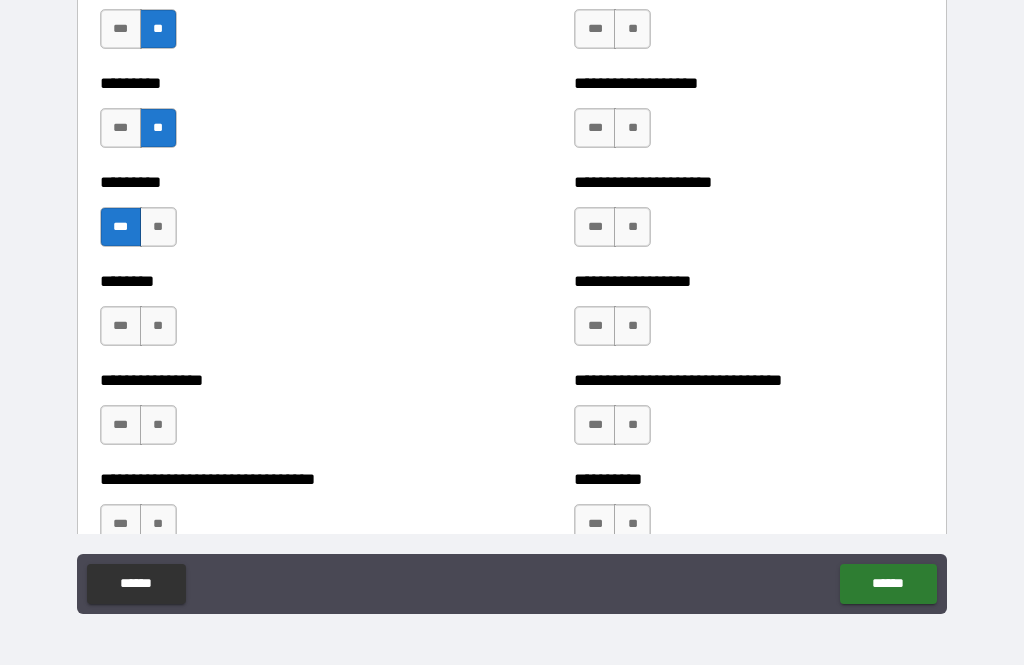 scroll, scrollTop: 7202, scrollLeft: 0, axis: vertical 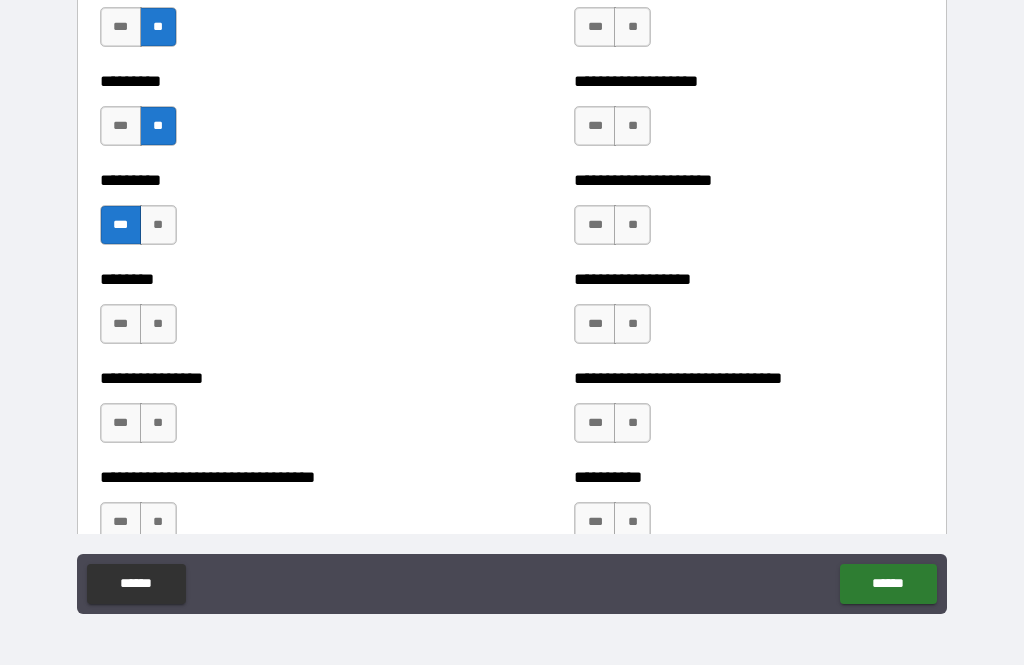 click on "**" at bounding box center [158, 324] 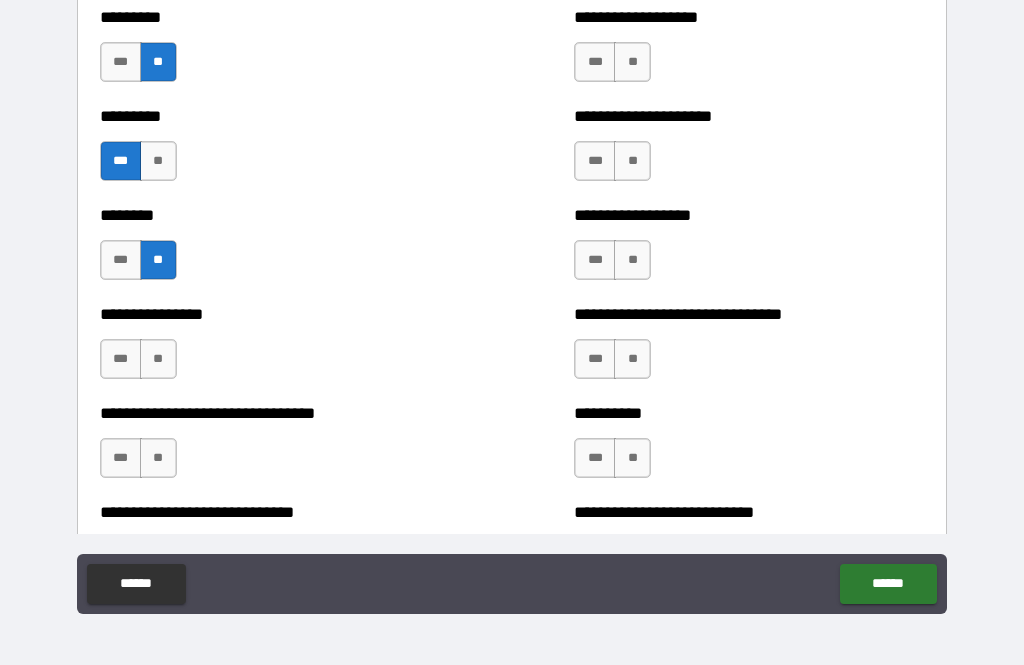 scroll, scrollTop: 7267, scrollLeft: 0, axis: vertical 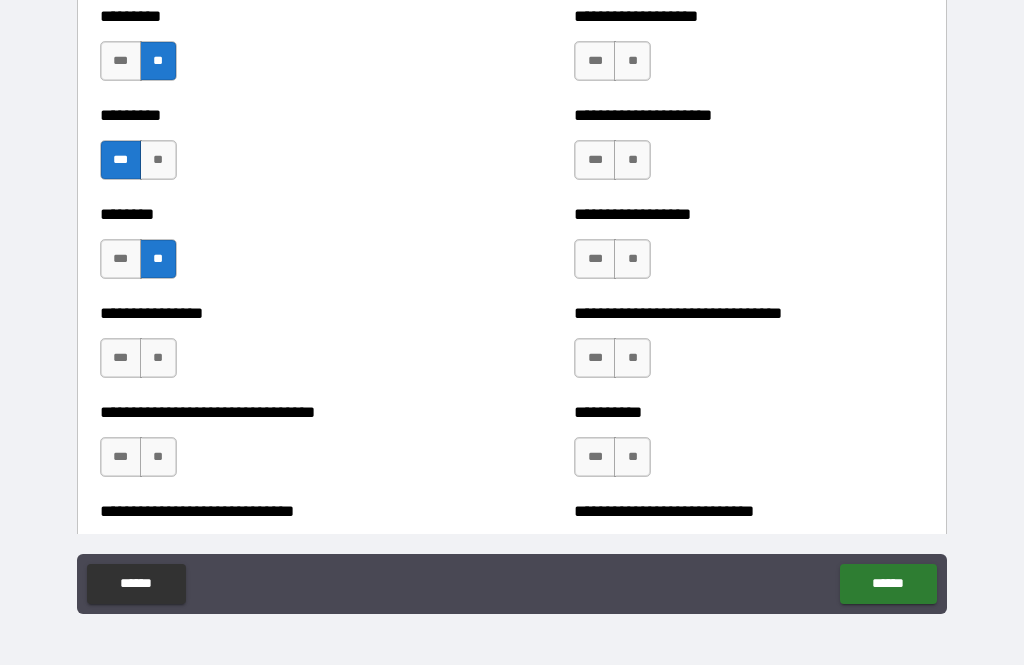 click on "**" at bounding box center (158, 358) 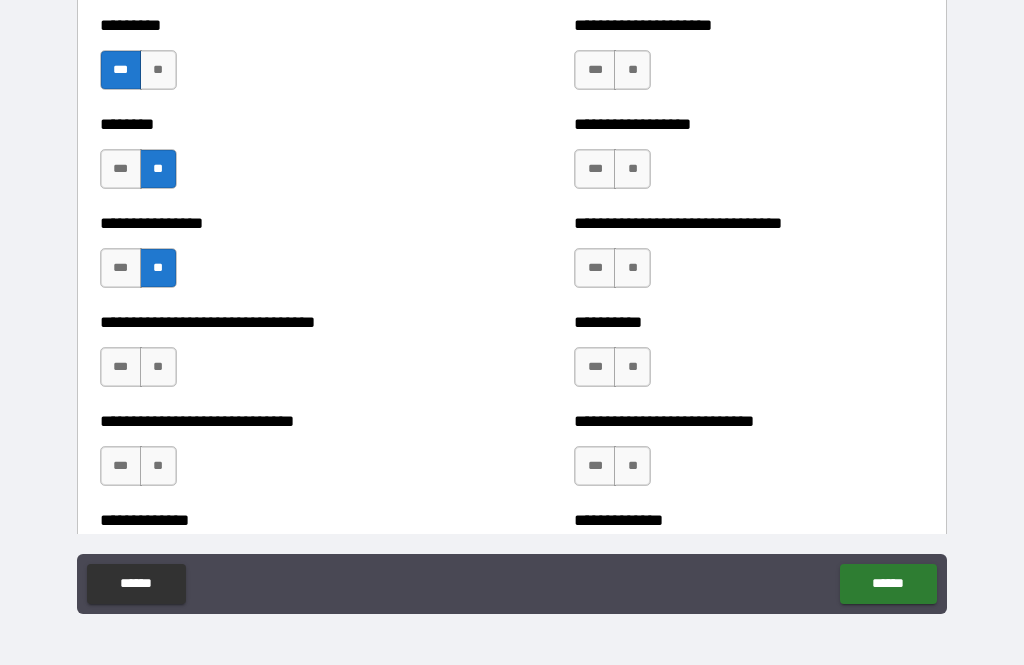 scroll, scrollTop: 7360, scrollLeft: 0, axis: vertical 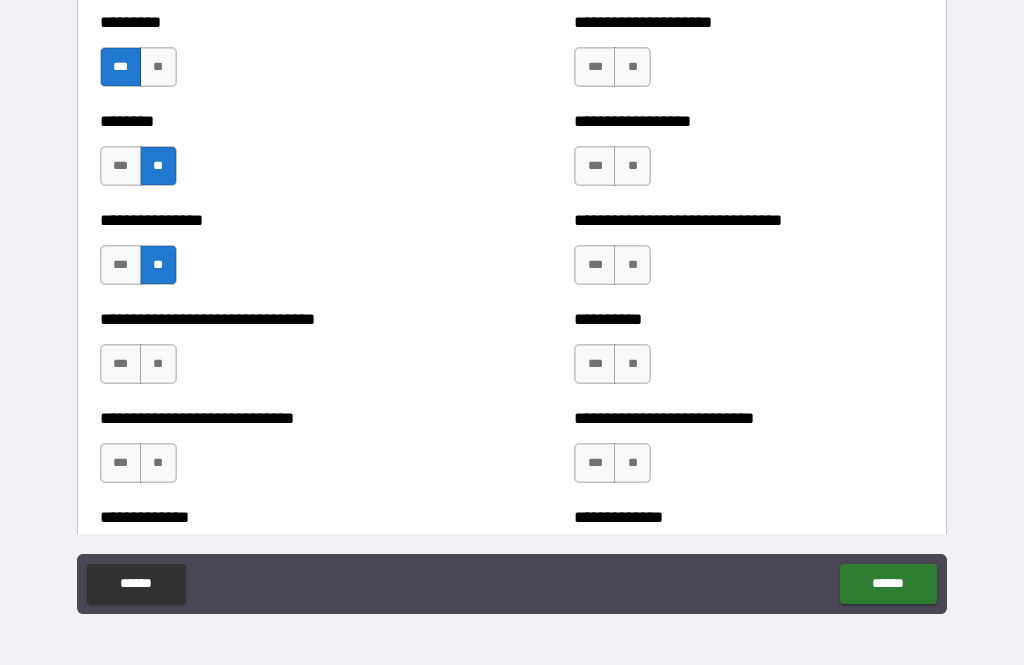 click on "**" at bounding box center (158, 364) 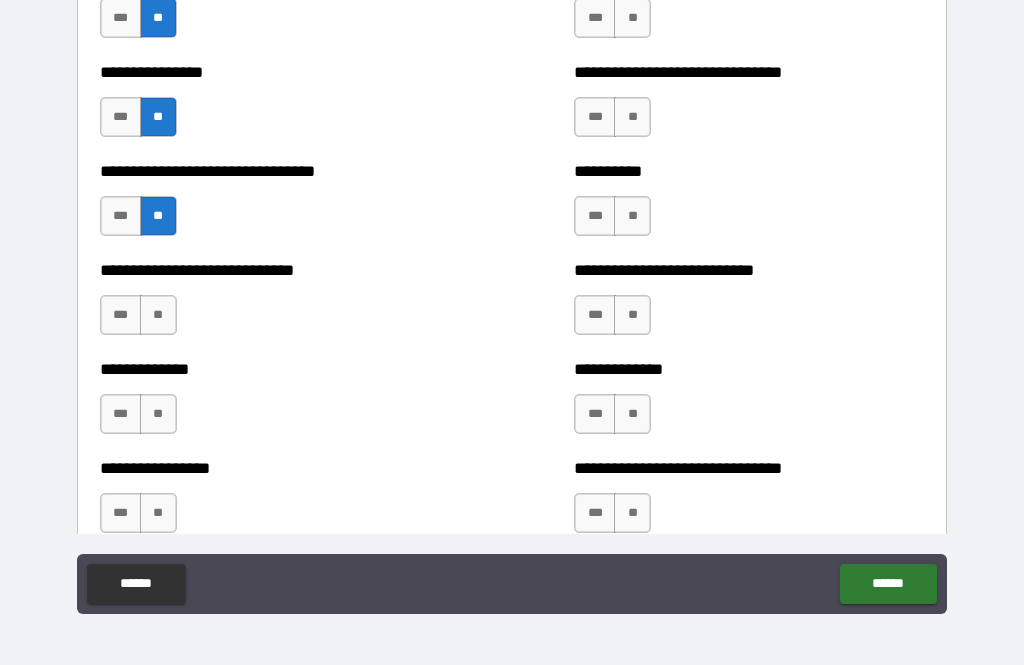 scroll, scrollTop: 7510, scrollLeft: 0, axis: vertical 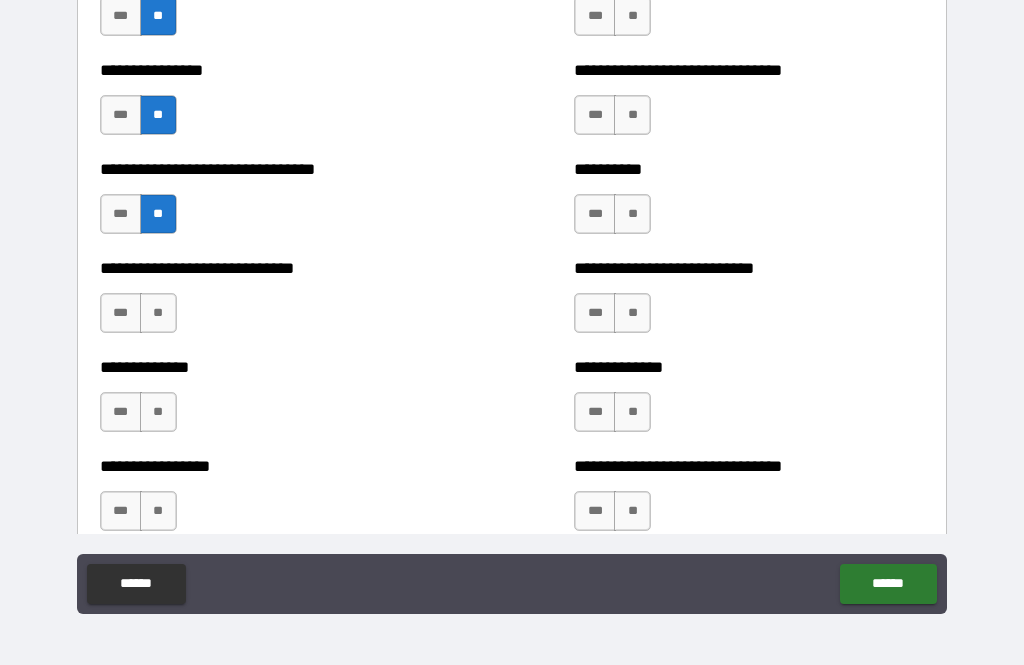 click on "***" at bounding box center [121, 313] 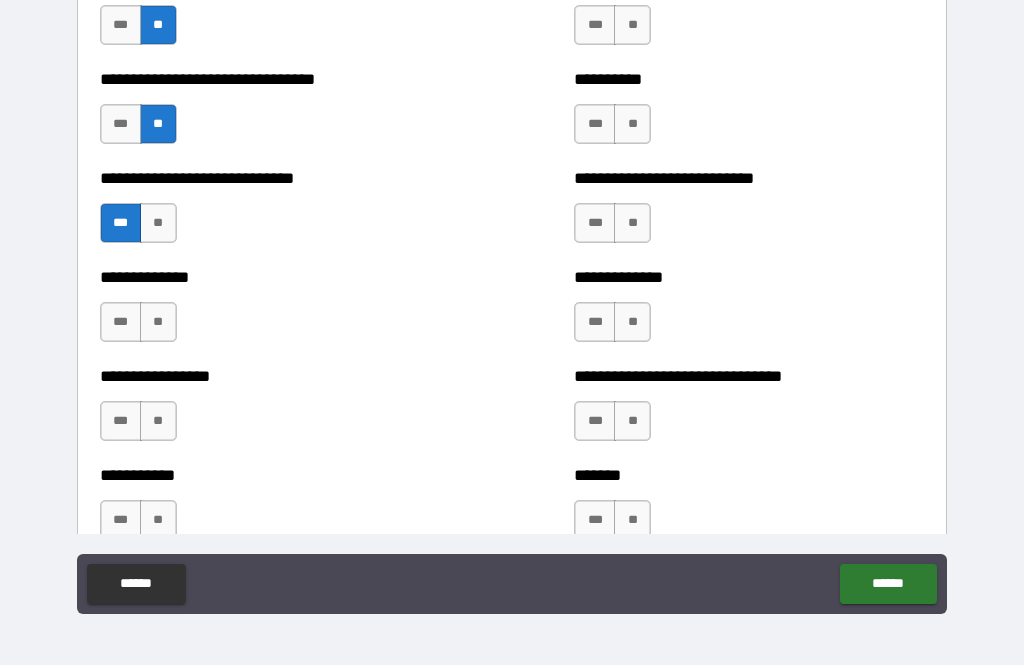 scroll, scrollTop: 7601, scrollLeft: 0, axis: vertical 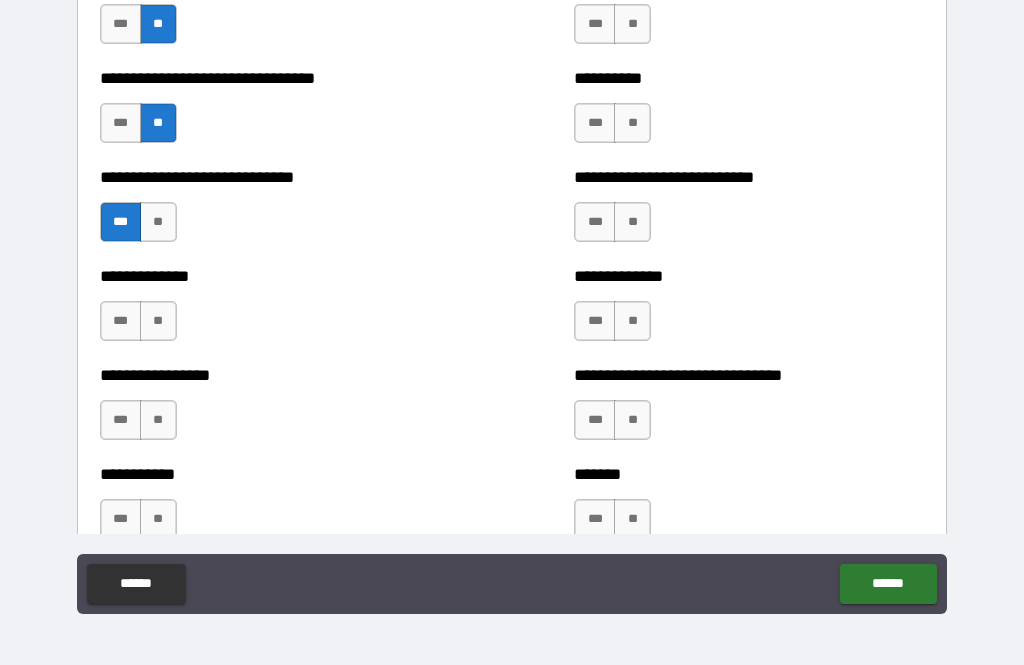click on "**" at bounding box center (158, 321) 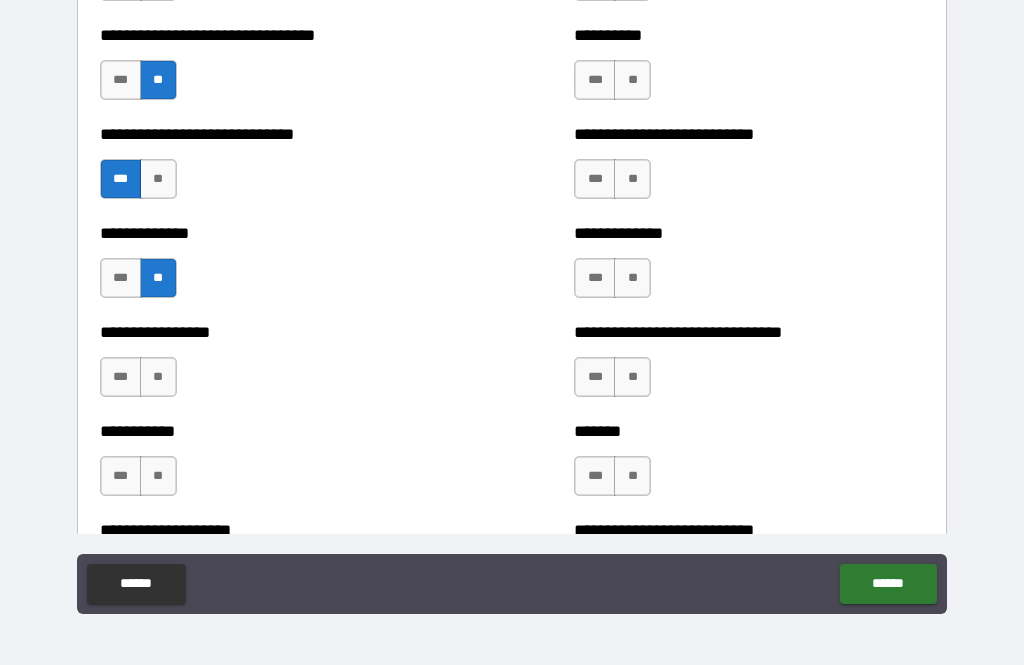 scroll, scrollTop: 7654, scrollLeft: 0, axis: vertical 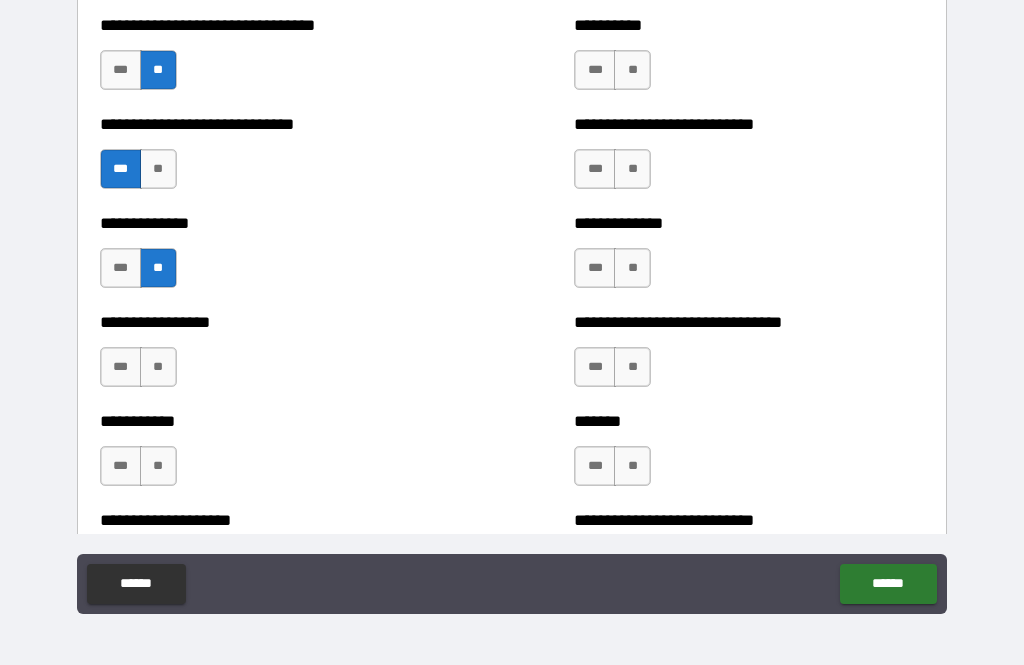 click on "**" at bounding box center [158, 367] 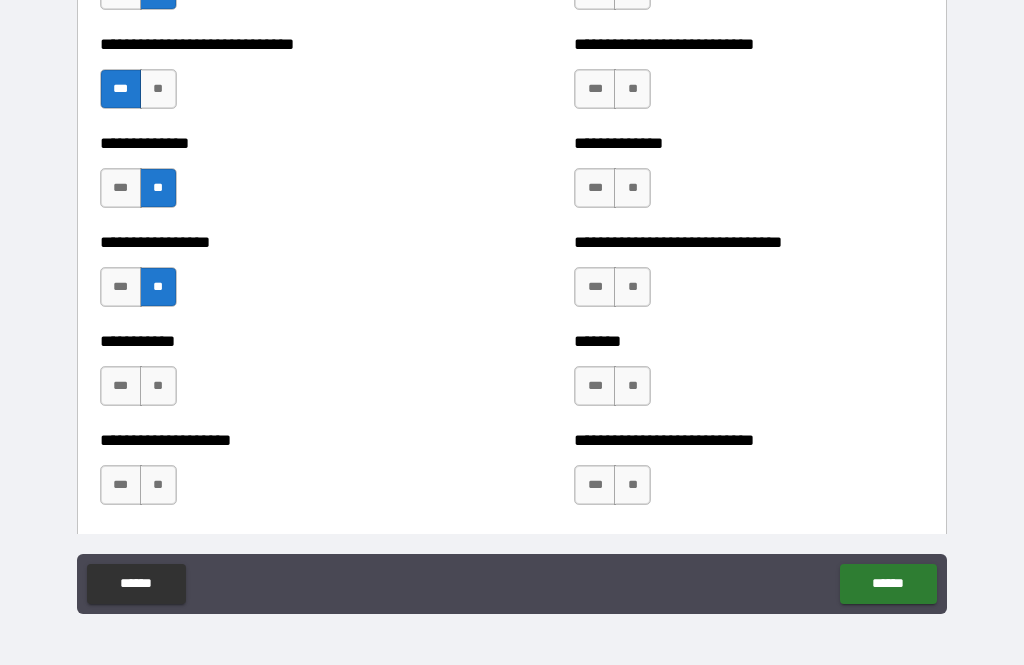 scroll, scrollTop: 7735, scrollLeft: 0, axis: vertical 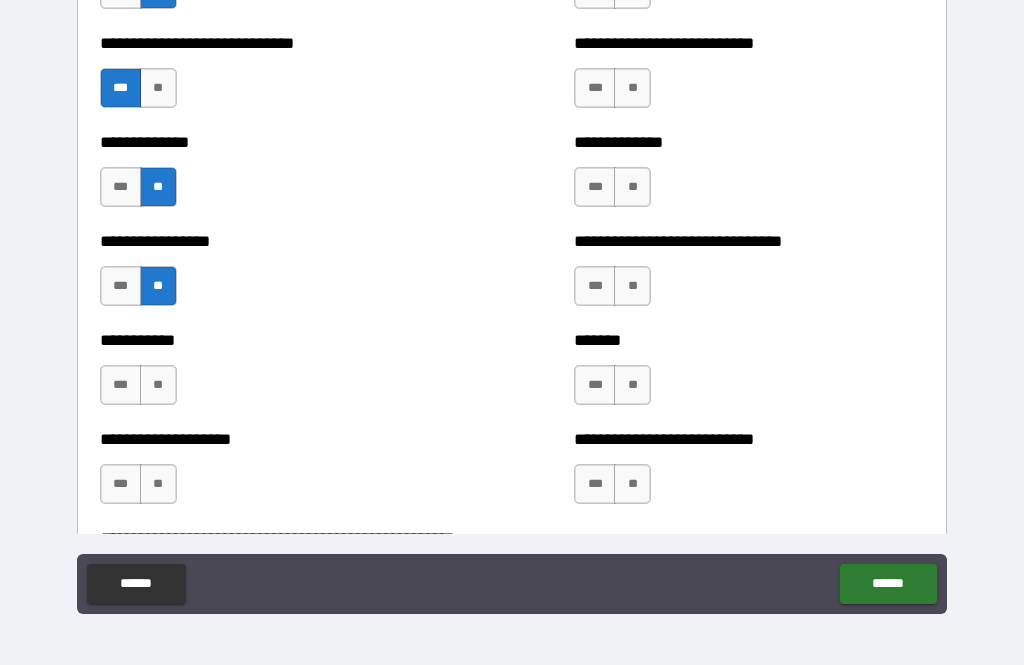 click on "**" at bounding box center (158, 88) 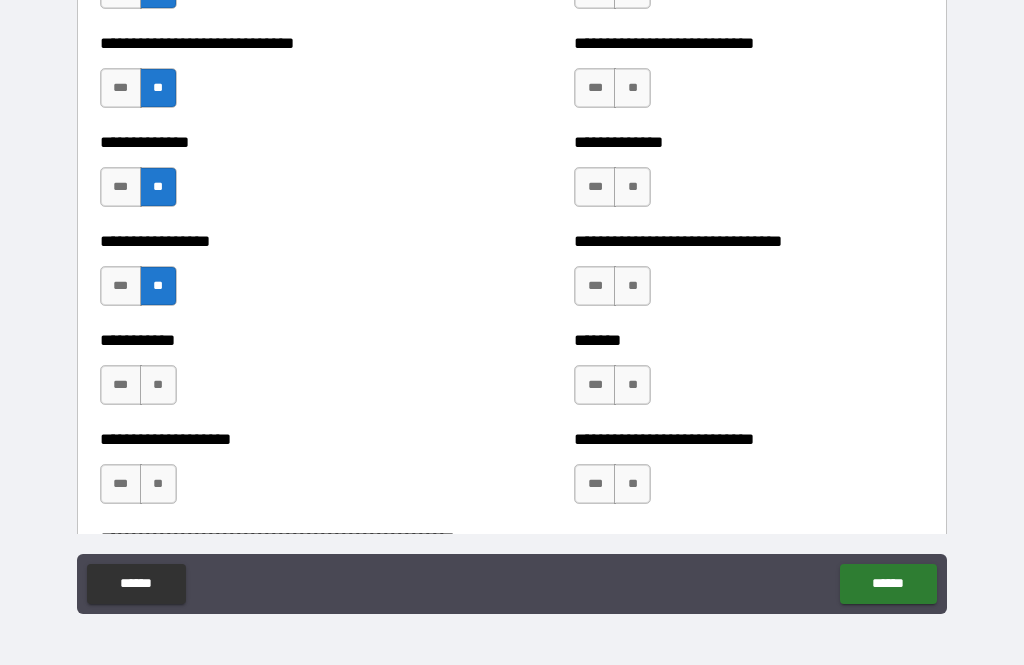 click on "**" at bounding box center [158, 385] 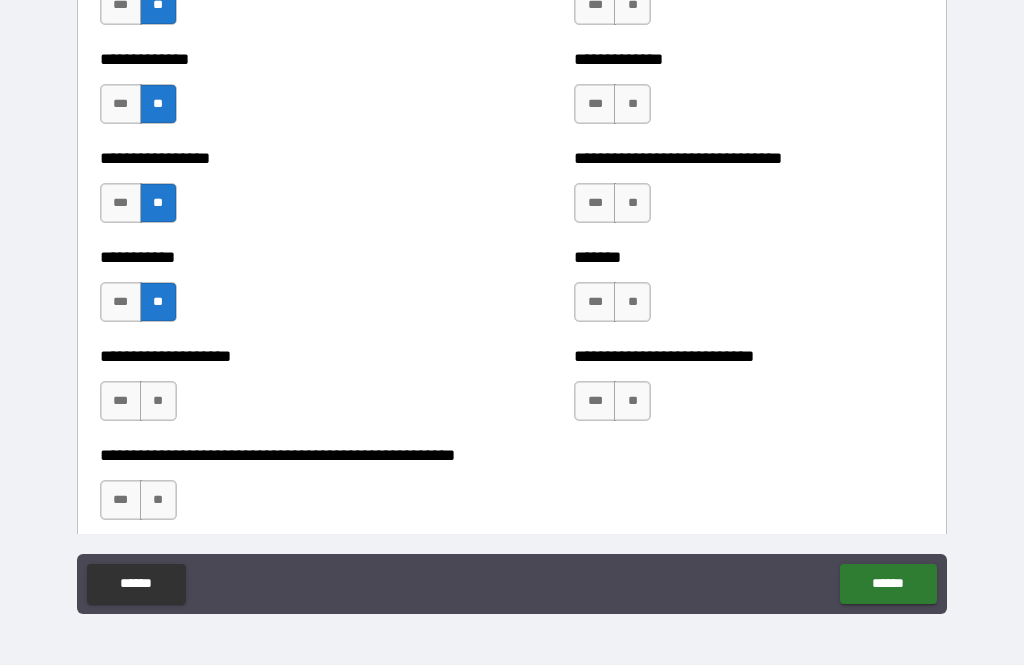scroll, scrollTop: 7820, scrollLeft: 0, axis: vertical 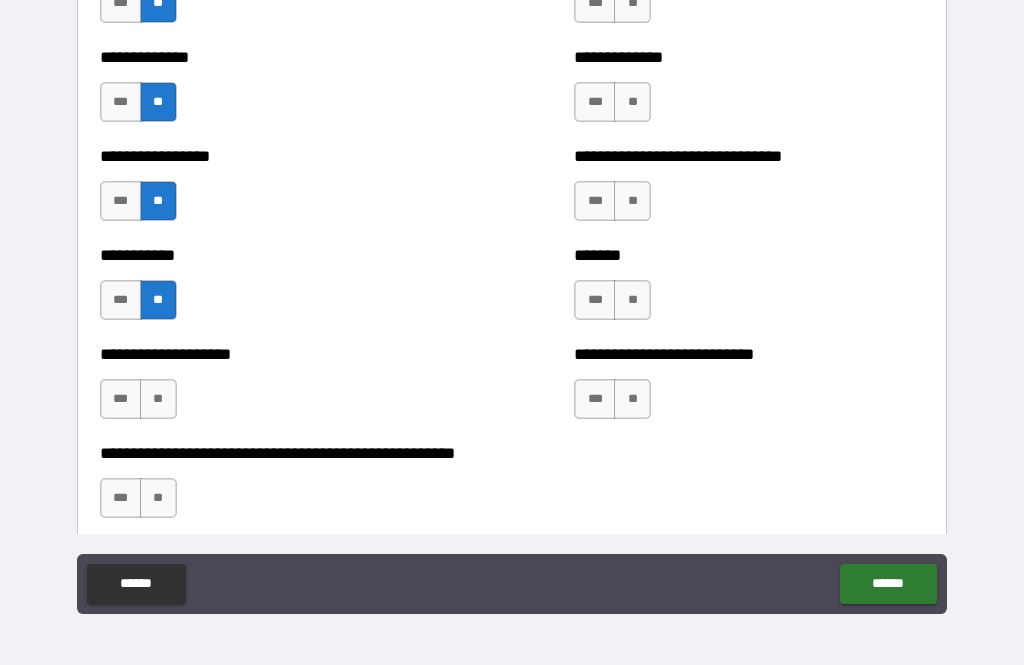 click on "**" at bounding box center (158, 399) 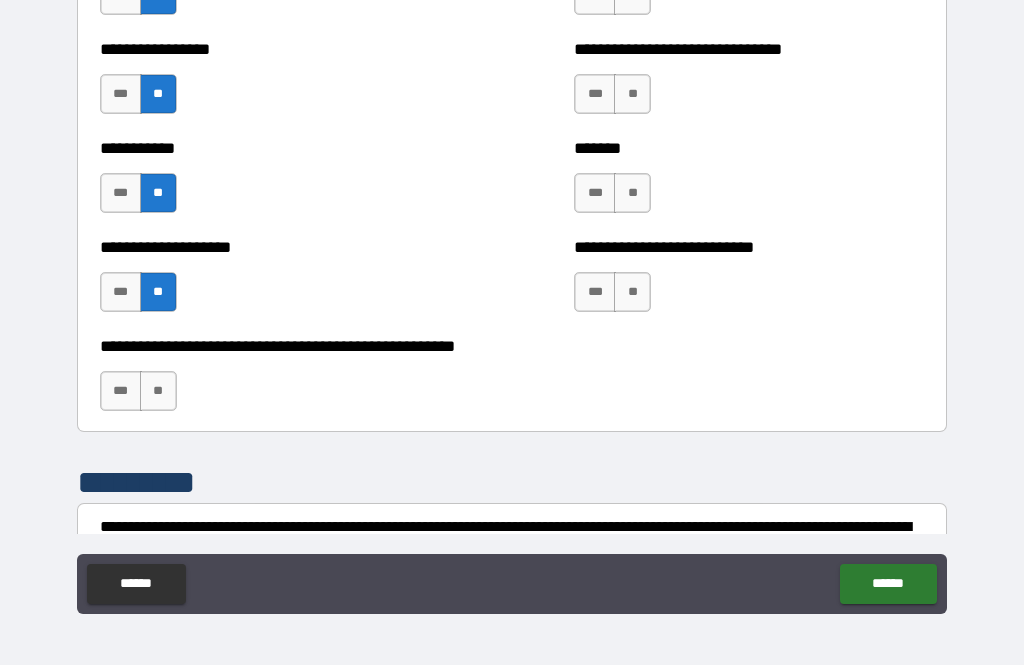 scroll, scrollTop: 7947, scrollLeft: 0, axis: vertical 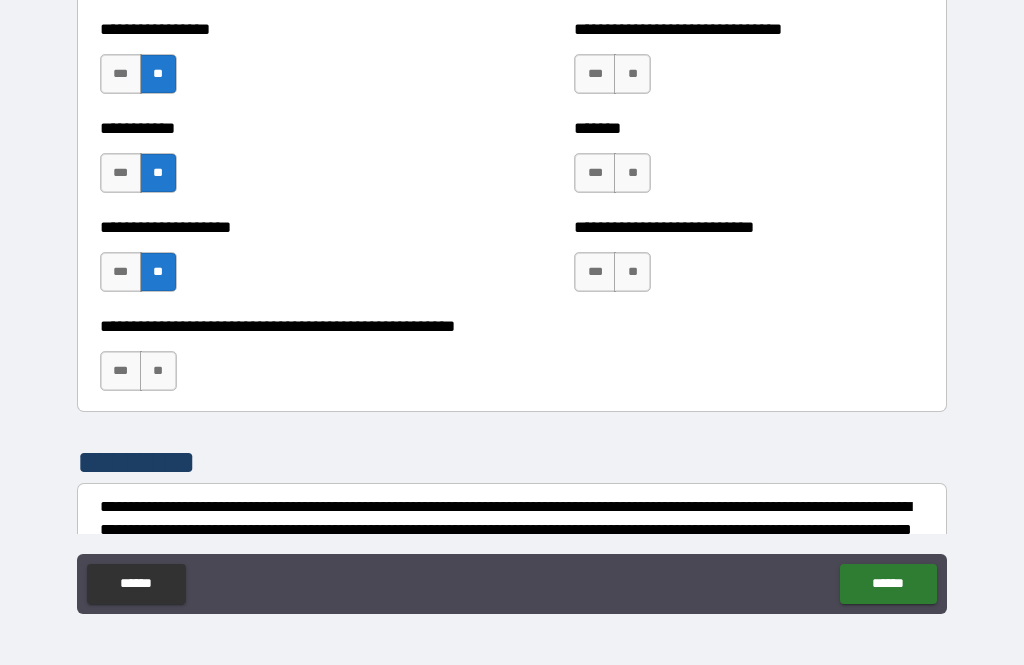 click on "**" at bounding box center [158, 371] 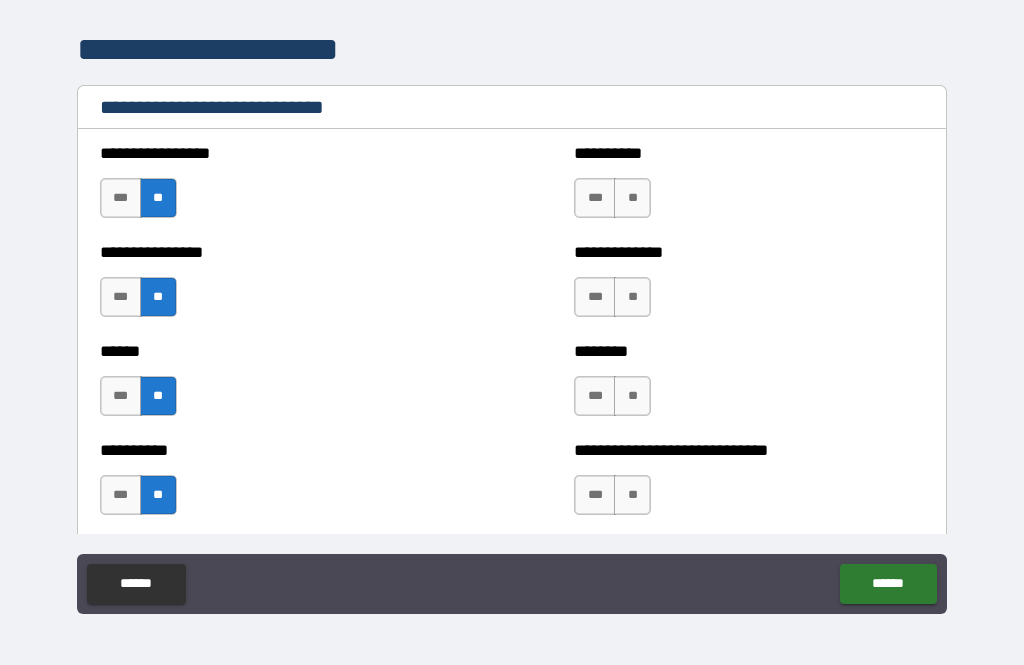 scroll, scrollTop: 6636, scrollLeft: 0, axis: vertical 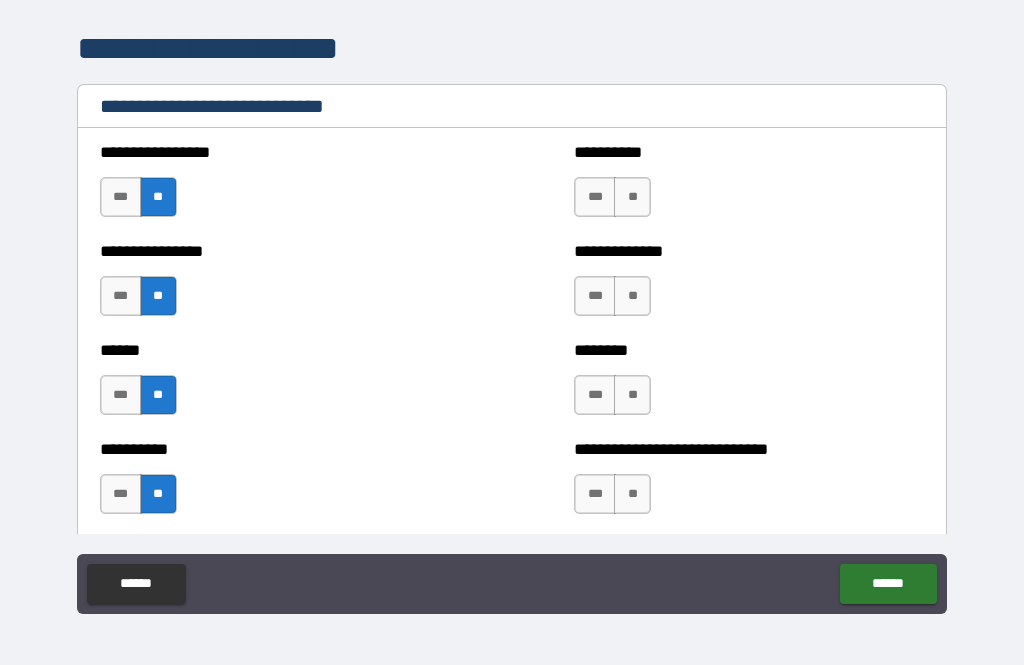click on "**" at bounding box center [632, 197] 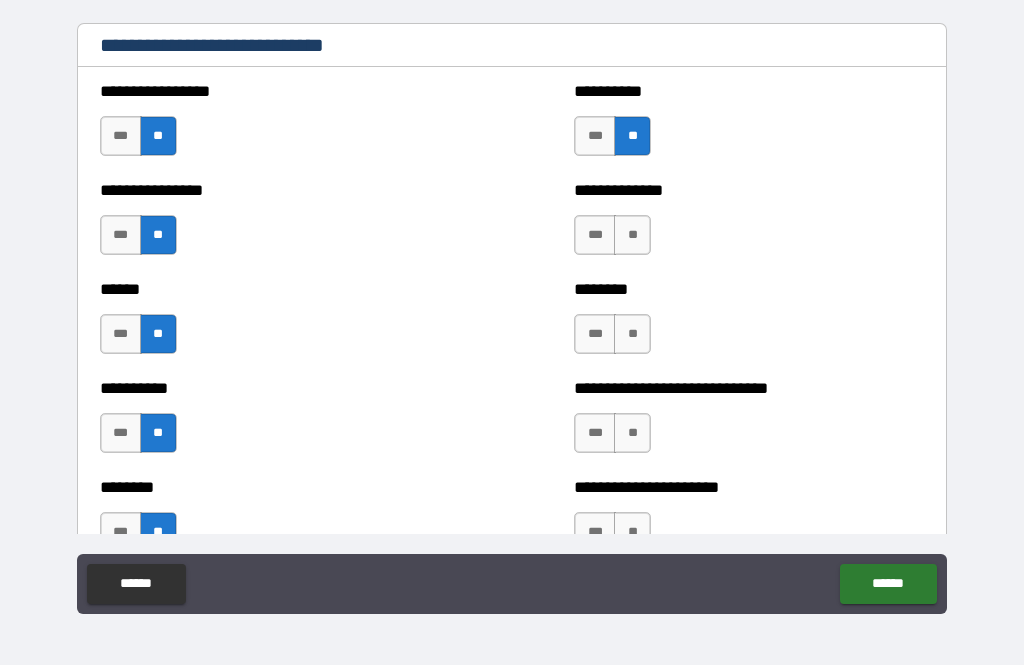 scroll, scrollTop: 6699, scrollLeft: 0, axis: vertical 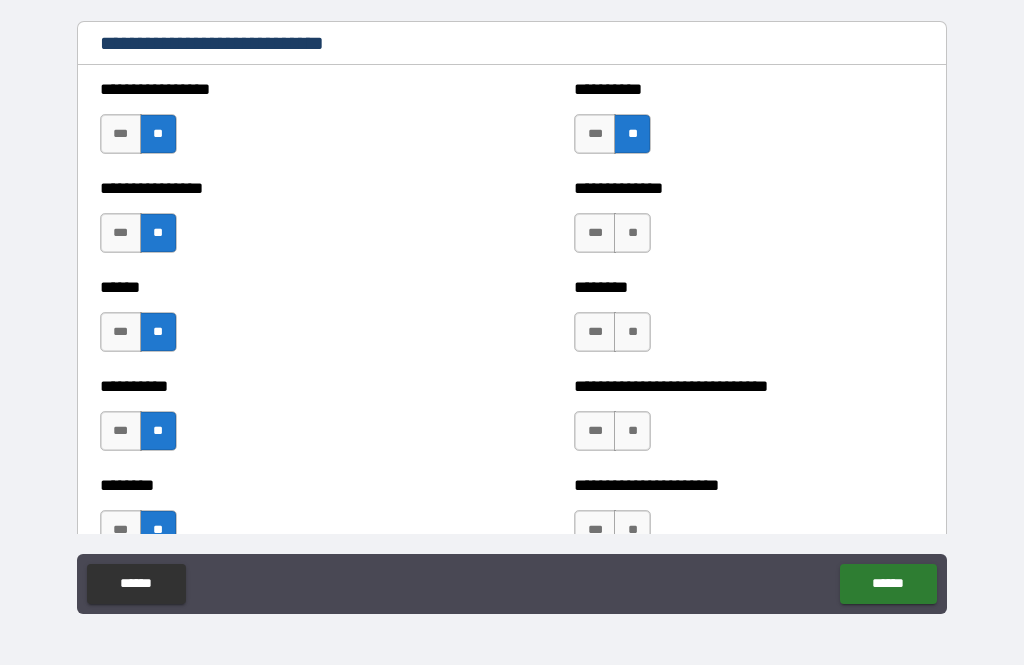 click on "**" at bounding box center (632, 233) 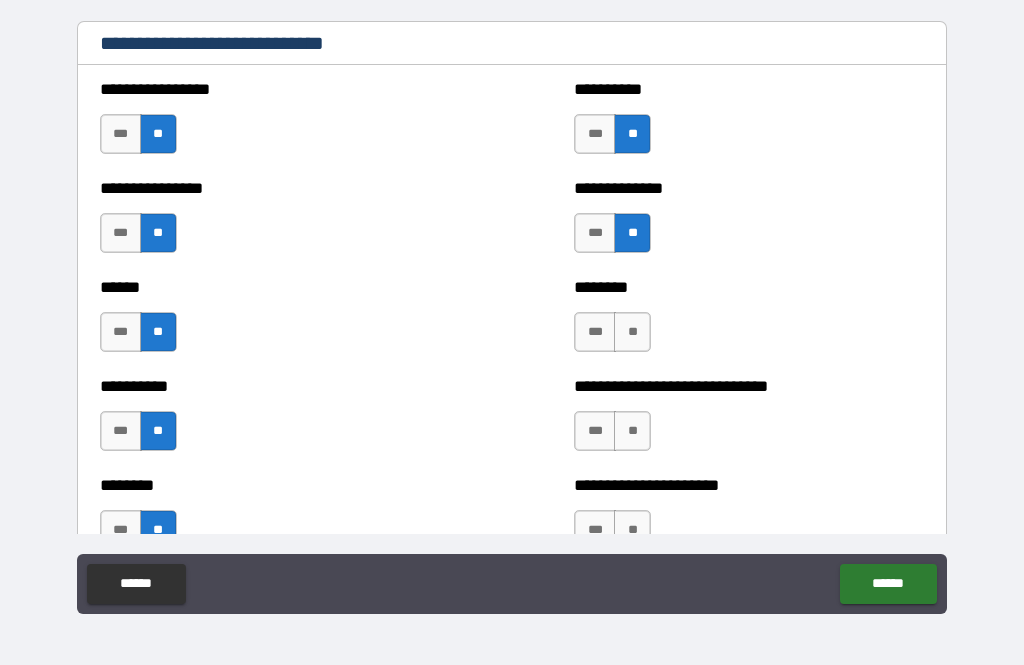 click on "**" at bounding box center [632, 332] 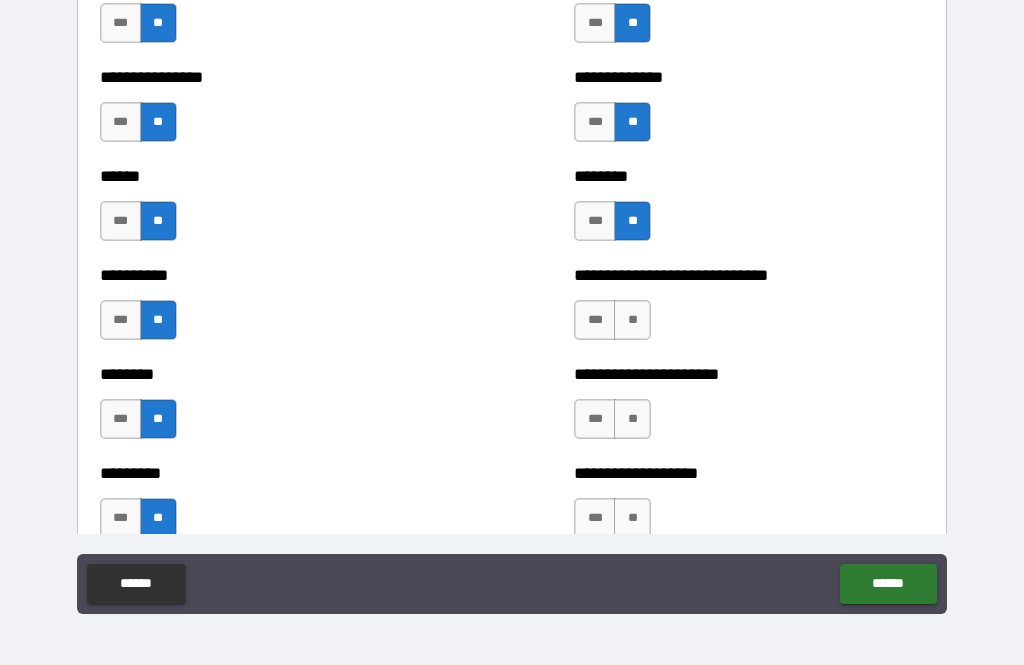 click on "**" at bounding box center (632, 320) 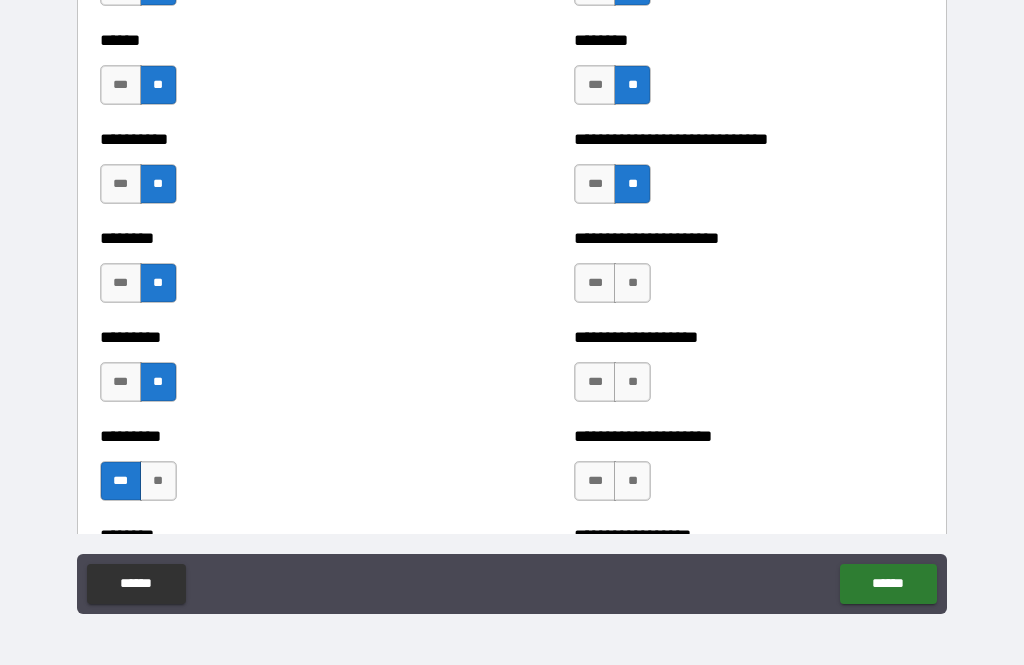 click on "***" at bounding box center [595, 184] 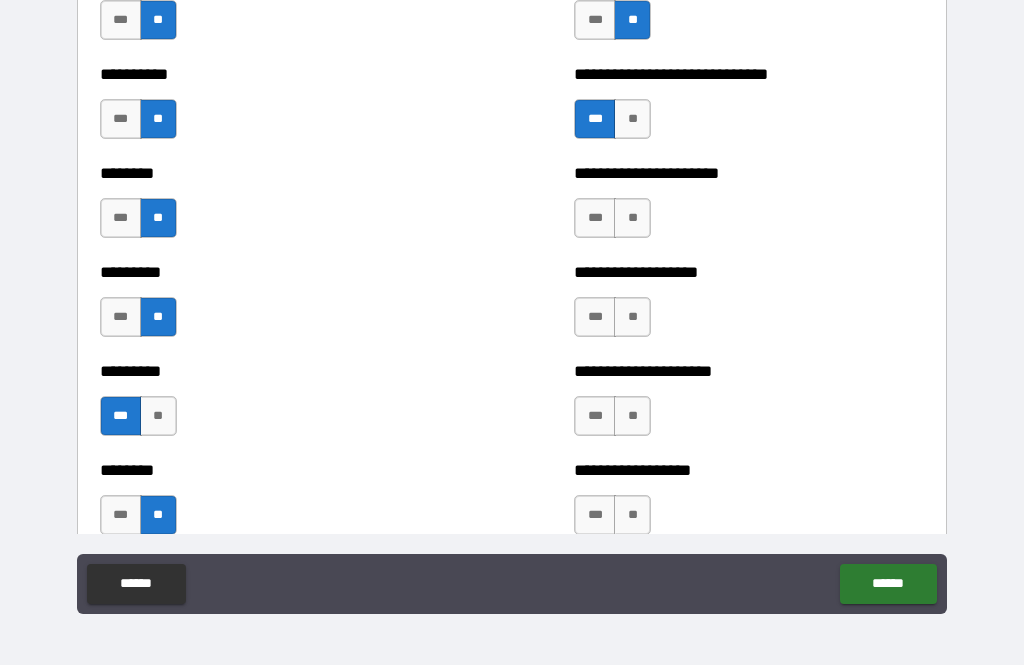 scroll, scrollTop: 7013, scrollLeft: 0, axis: vertical 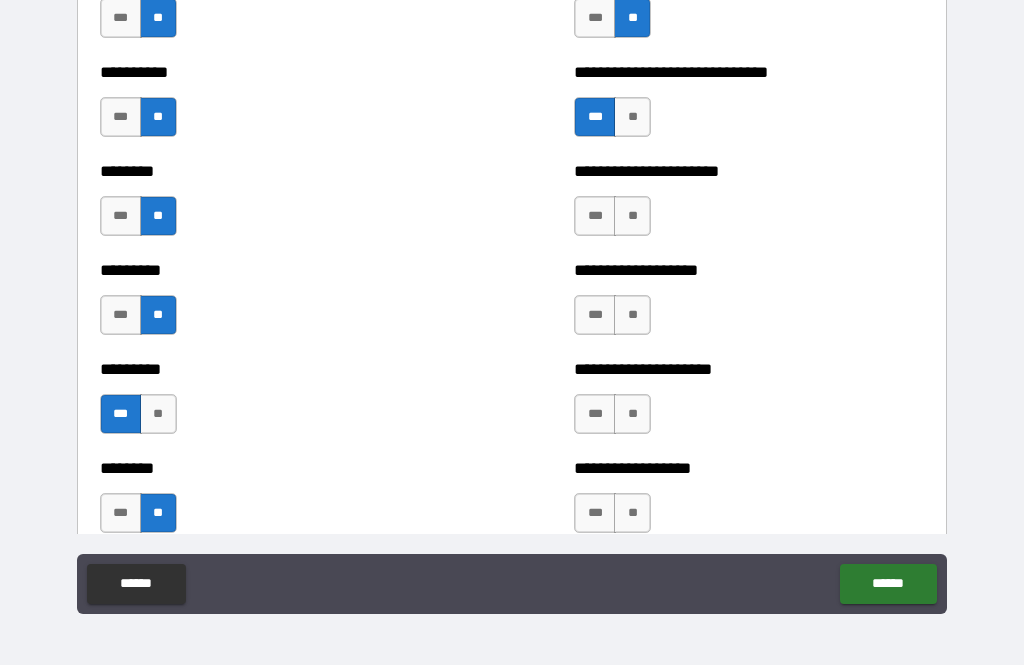 click on "***" at bounding box center [595, 216] 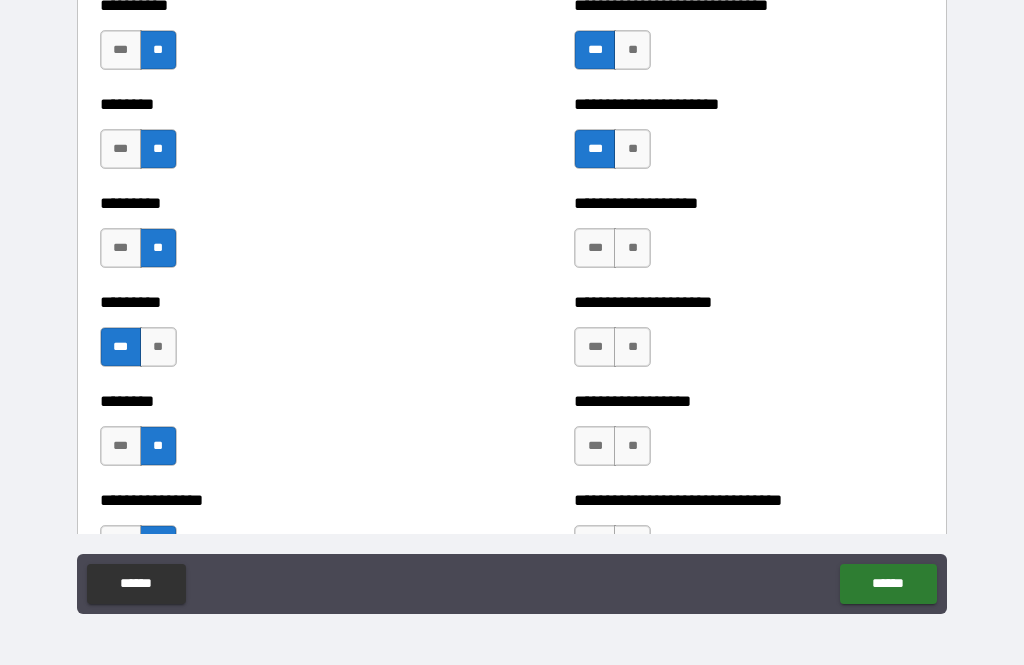 scroll, scrollTop: 7088, scrollLeft: 0, axis: vertical 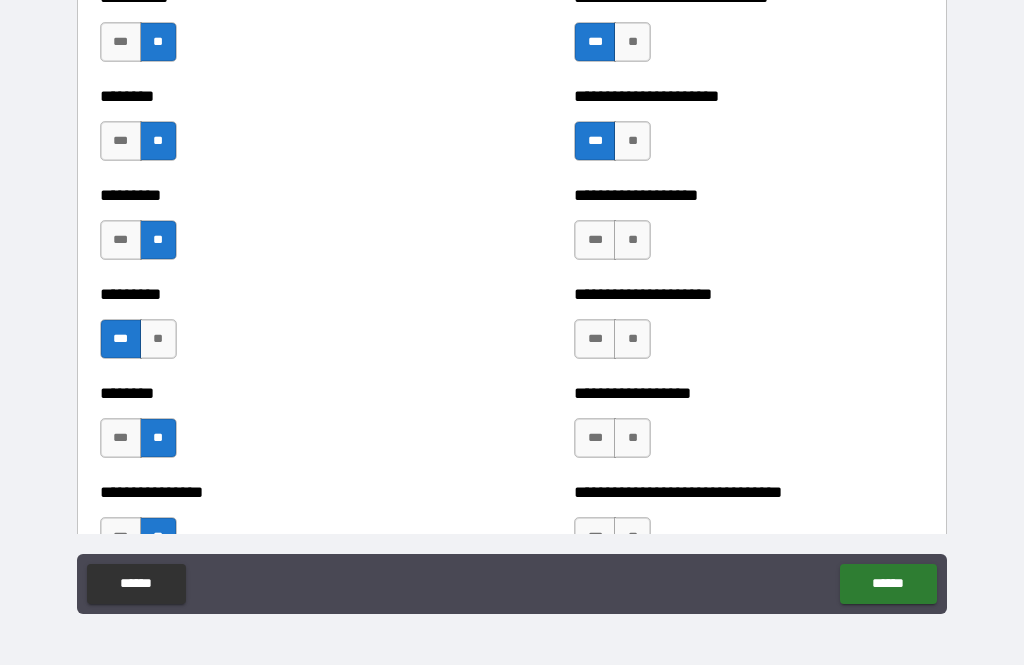 click on "**" at bounding box center (632, 240) 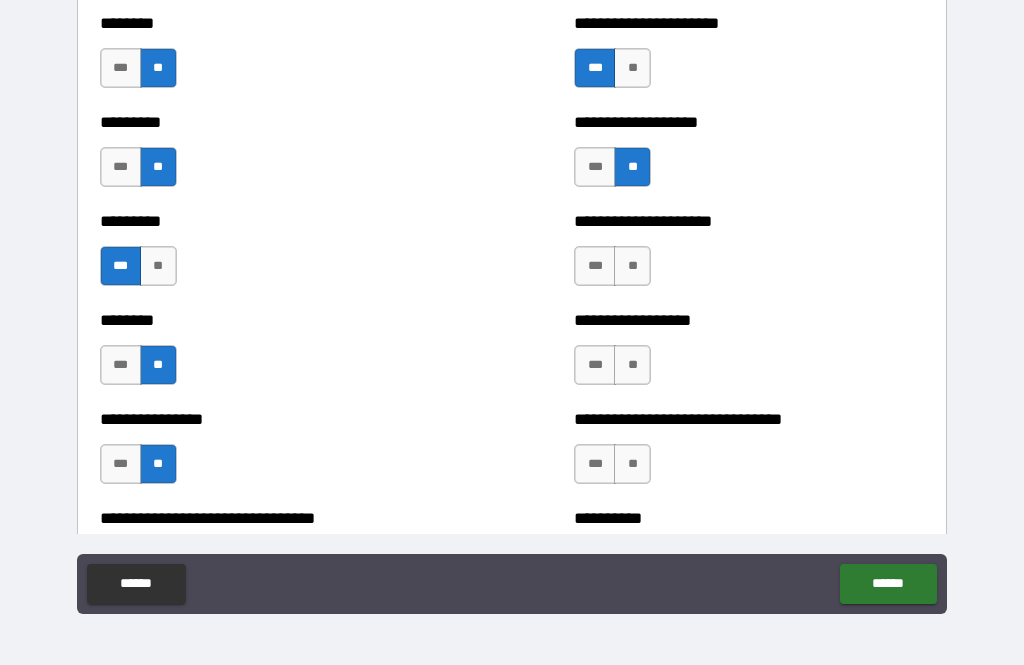 click on "**" at bounding box center [632, 266] 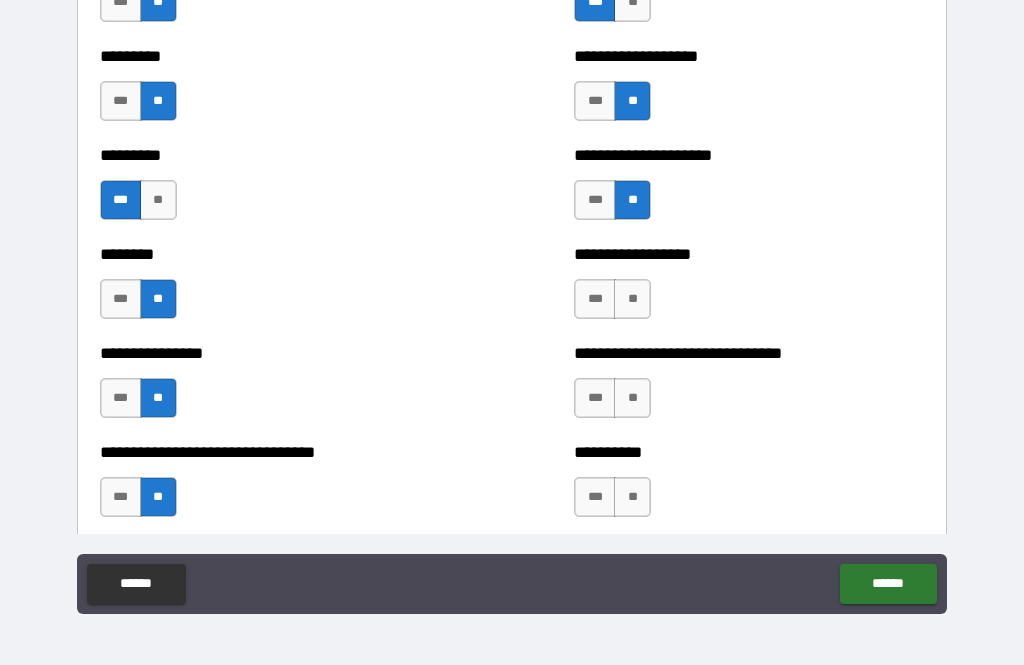scroll, scrollTop: 7240, scrollLeft: 0, axis: vertical 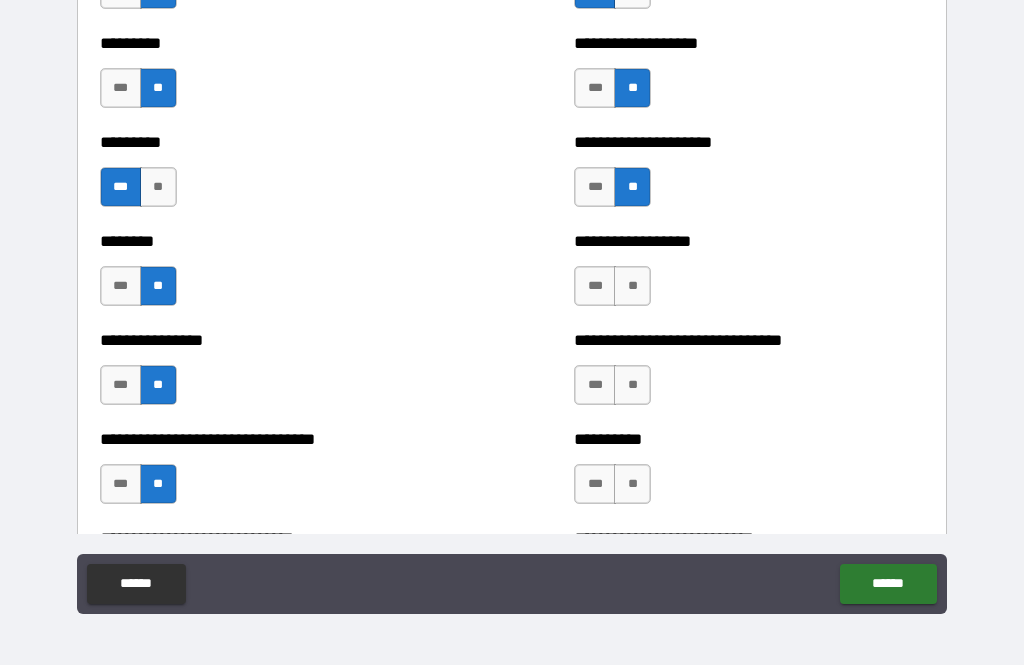 click on "**" at bounding box center (632, 286) 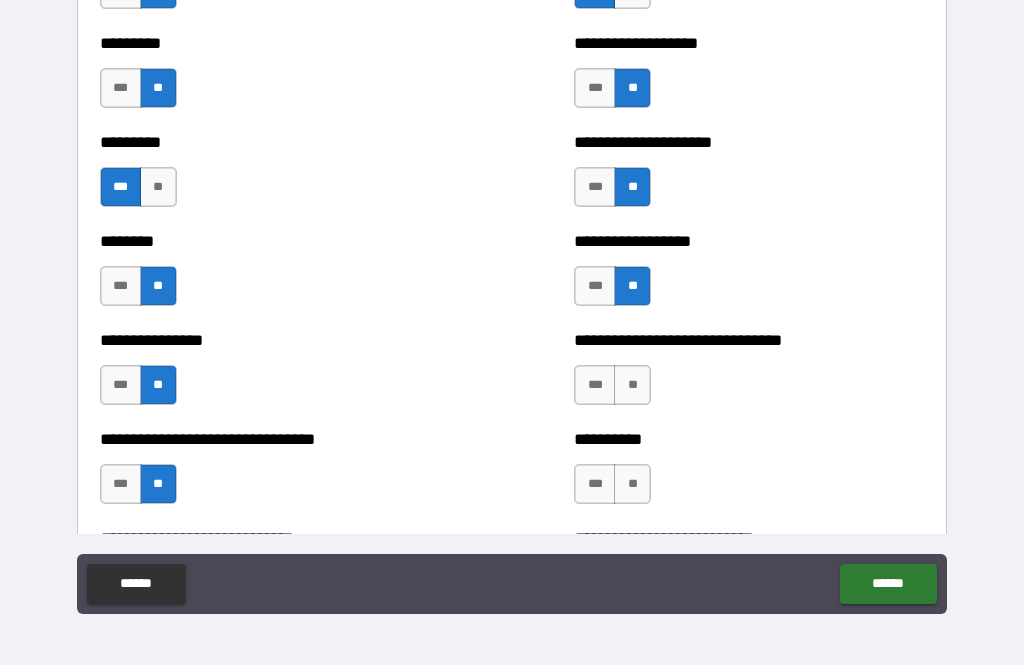 scroll, scrollTop: 7315, scrollLeft: 0, axis: vertical 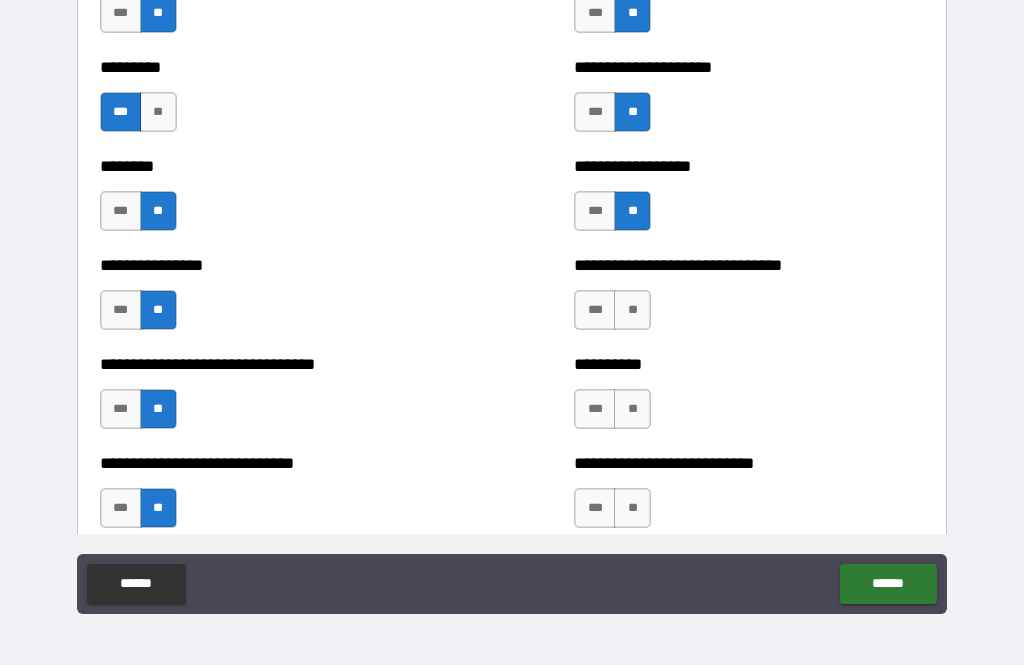 click on "**" at bounding box center (632, 310) 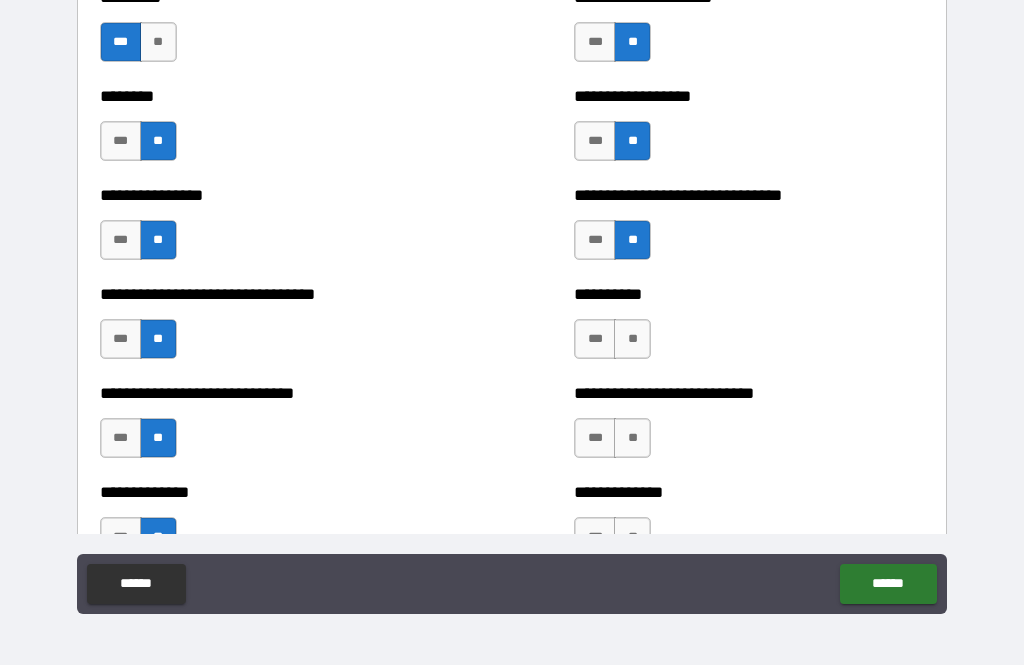 click on "***" at bounding box center (595, 339) 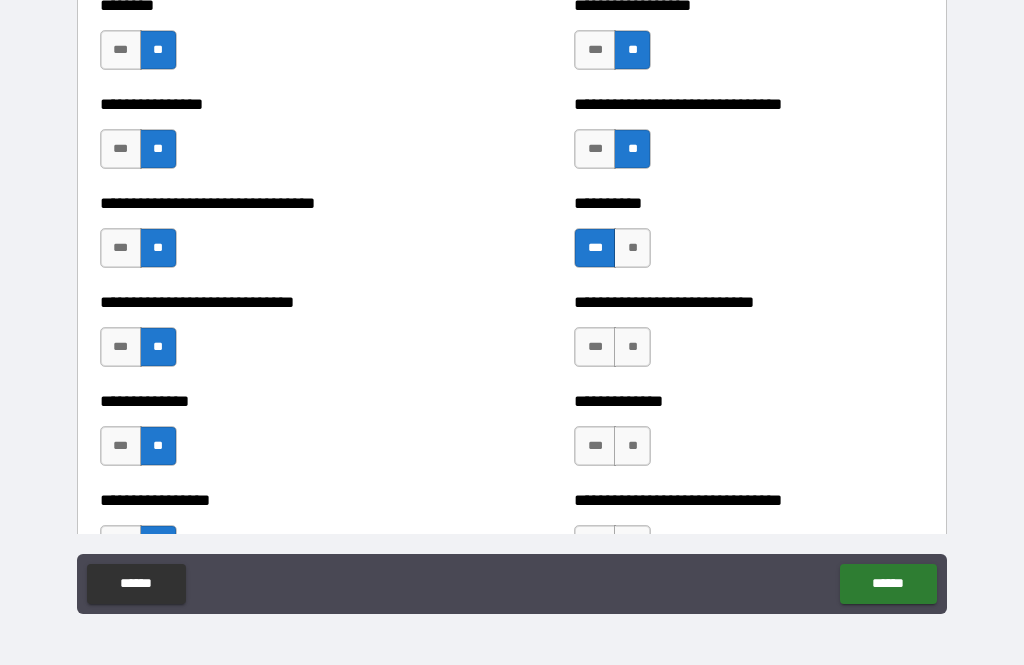 scroll, scrollTop: 7479, scrollLeft: 0, axis: vertical 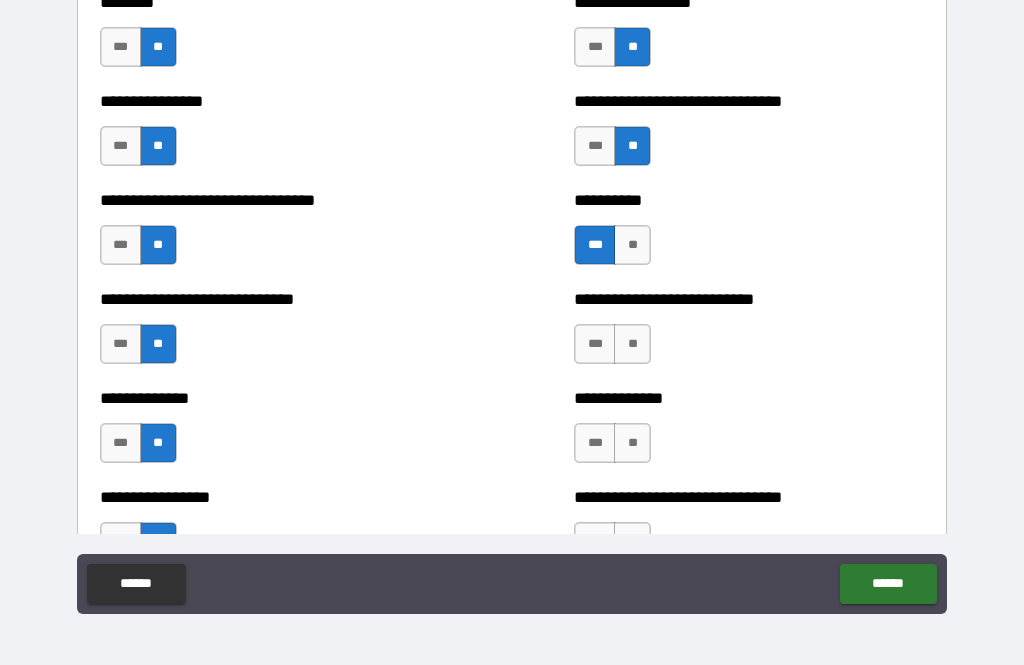 click on "**" at bounding box center [632, 344] 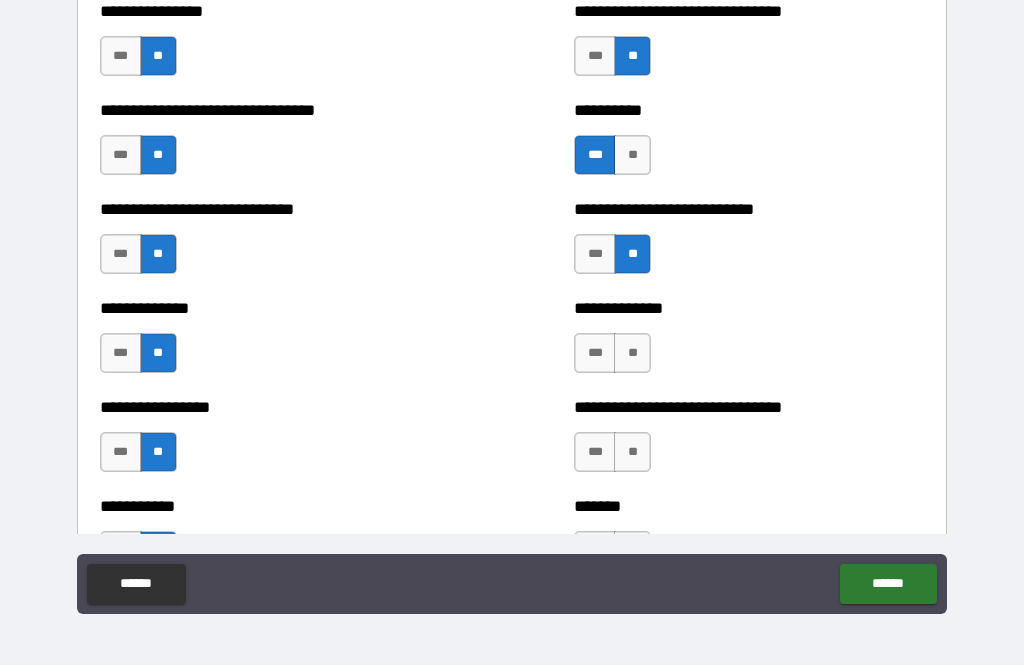 scroll, scrollTop: 7572, scrollLeft: 0, axis: vertical 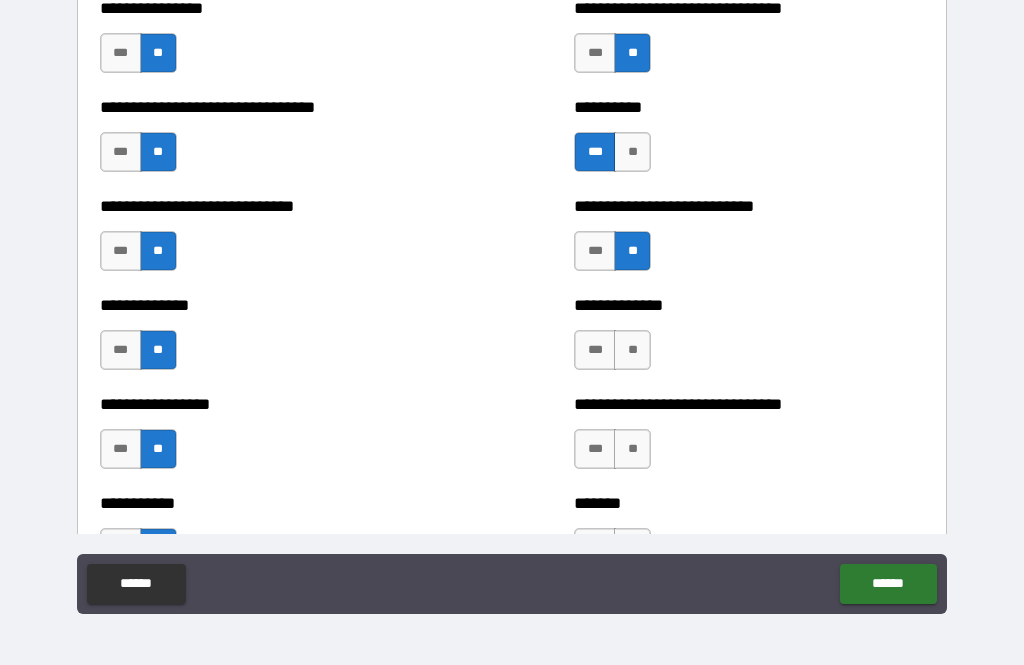 click on "**" at bounding box center (632, 350) 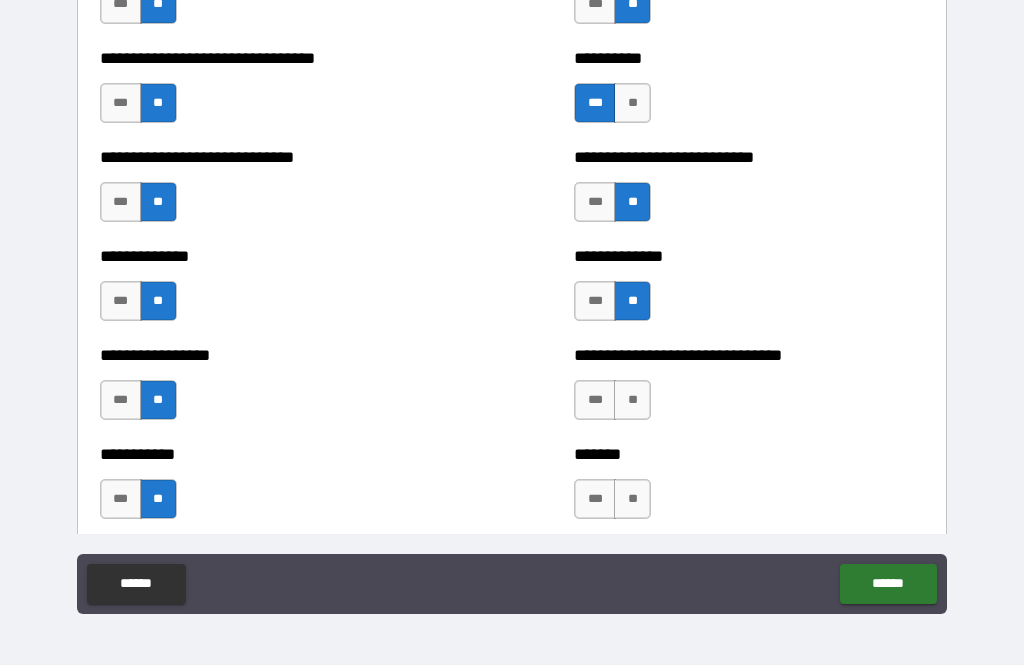 scroll, scrollTop: 7654, scrollLeft: 0, axis: vertical 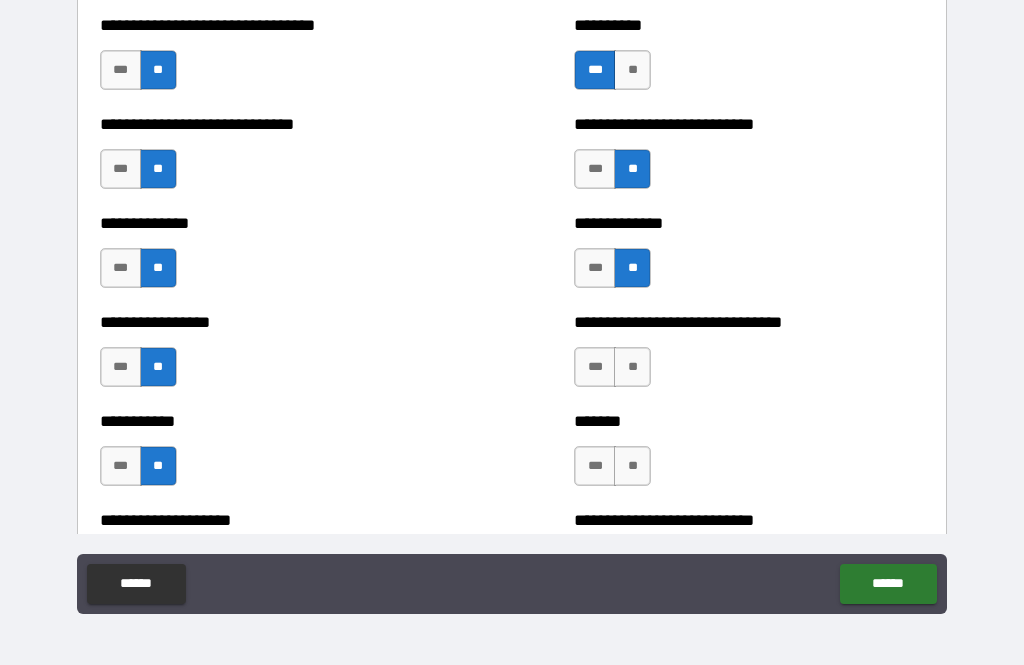 click on "**" at bounding box center [632, 367] 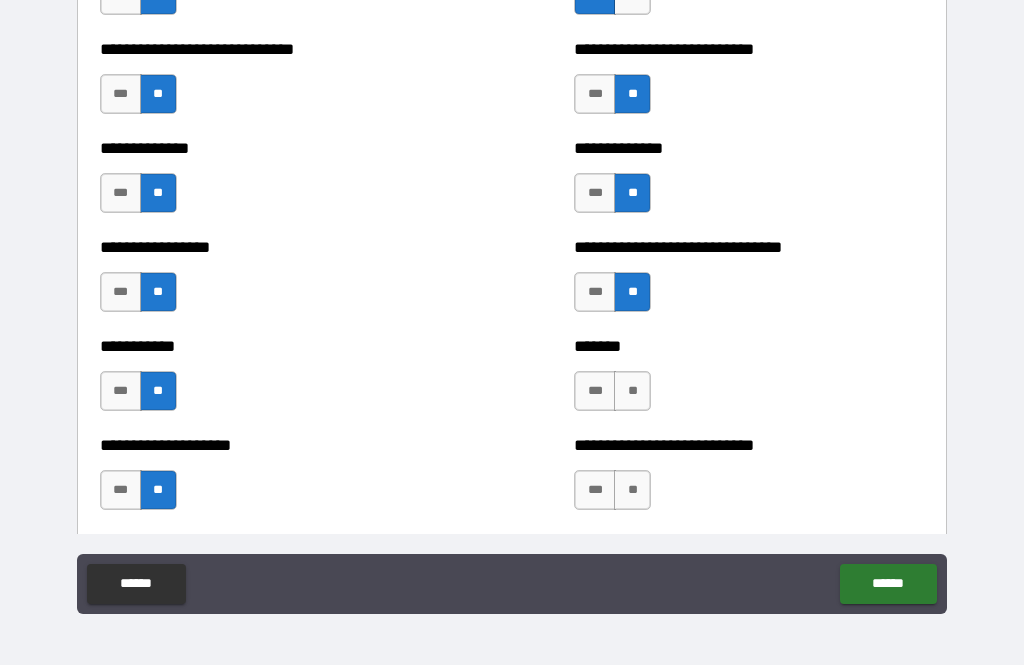 scroll, scrollTop: 7754, scrollLeft: 0, axis: vertical 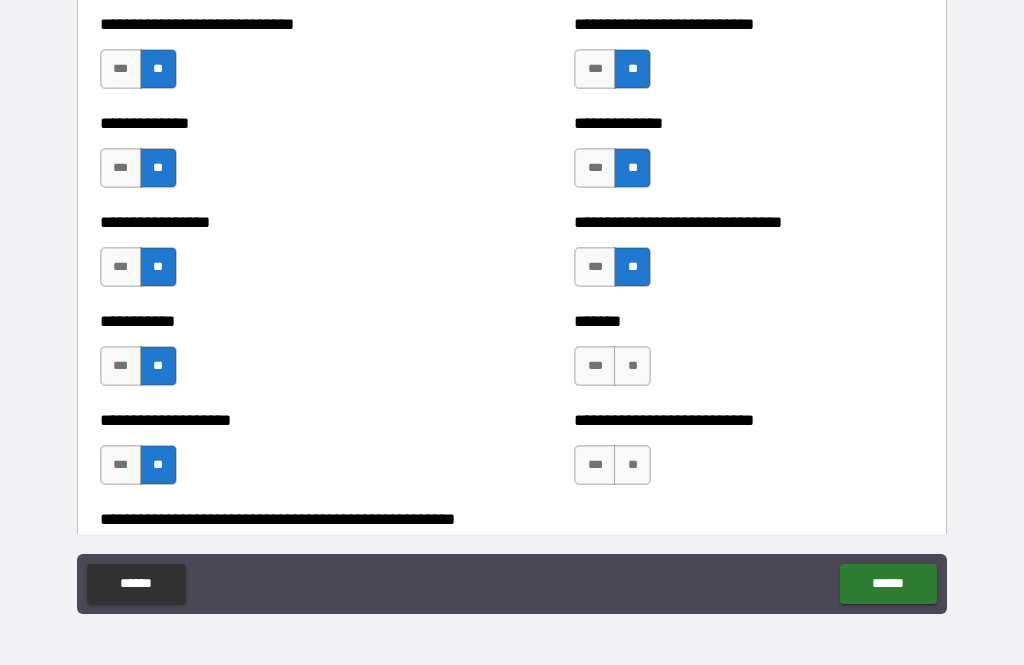 click on "***" at bounding box center (595, 366) 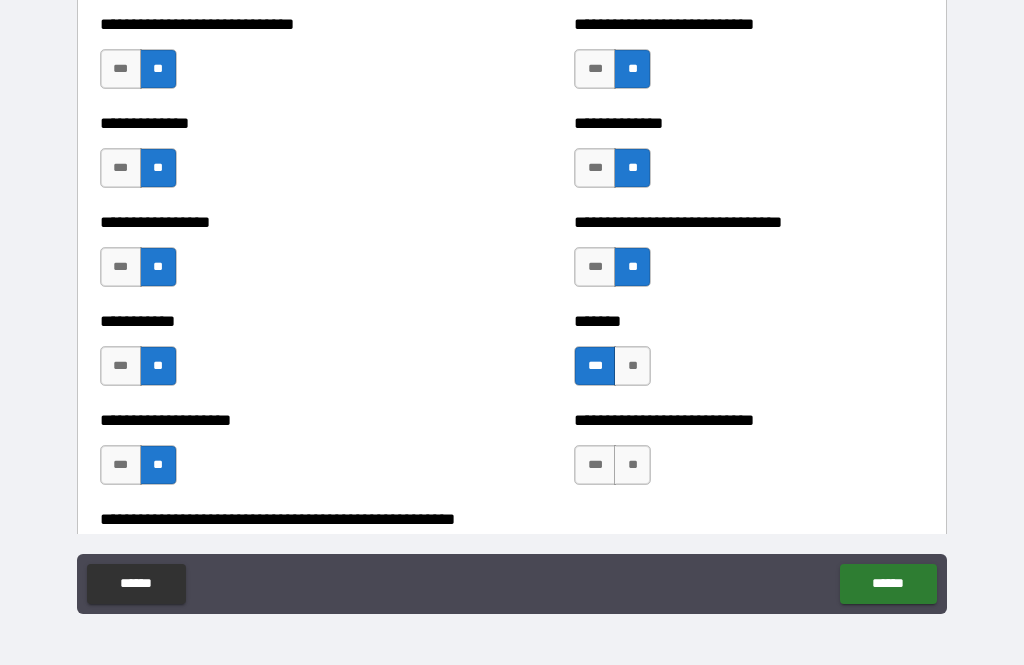 scroll, scrollTop: 7819, scrollLeft: 0, axis: vertical 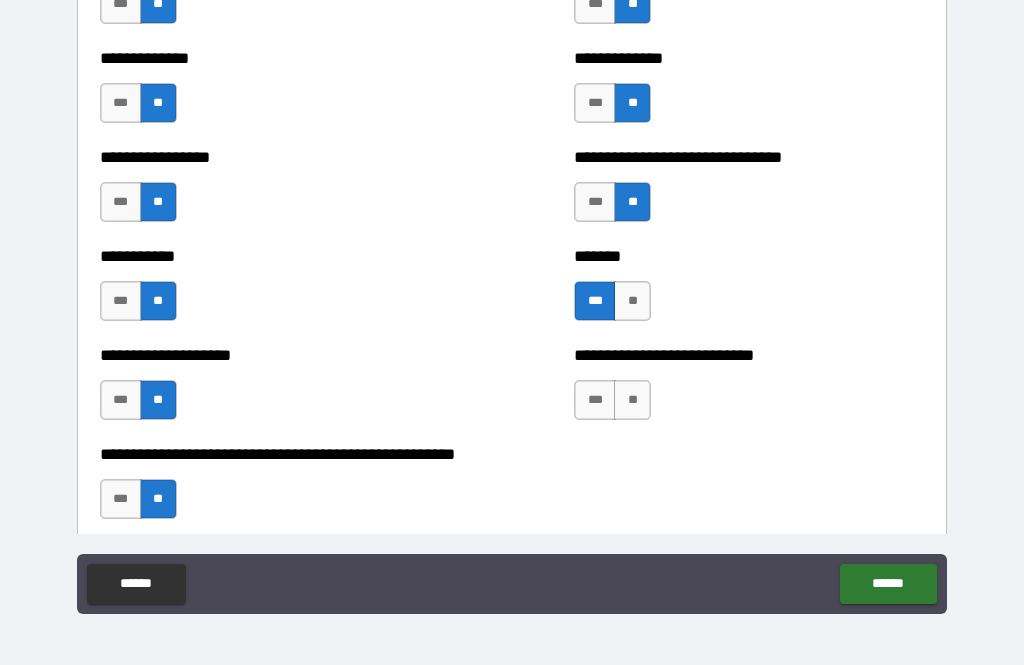click on "**" at bounding box center (632, 400) 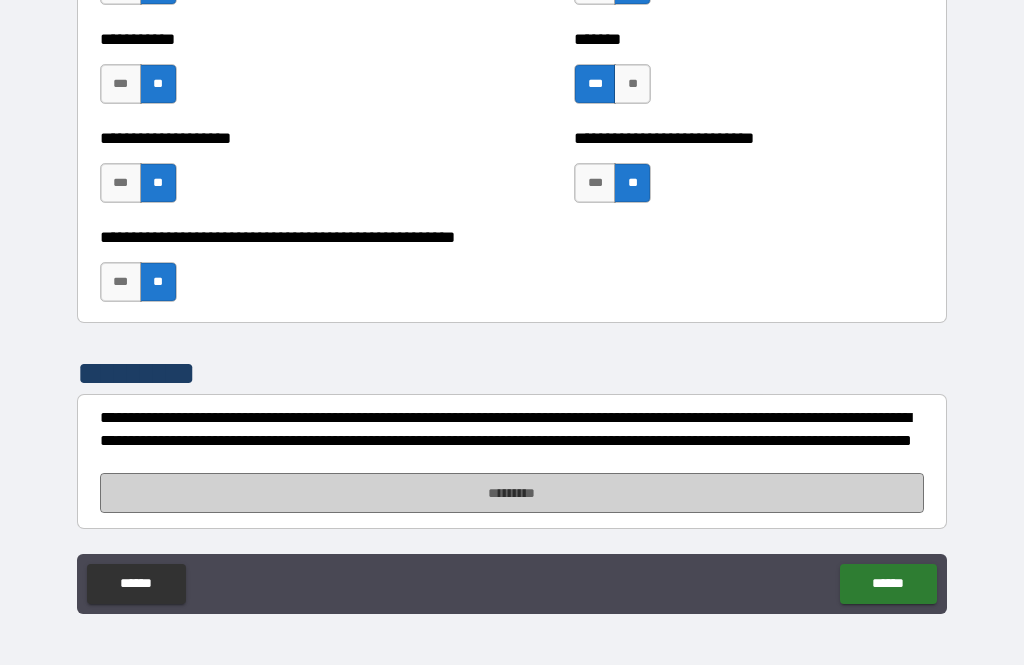 scroll, scrollTop: 8036, scrollLeft: 0, axis: vertical 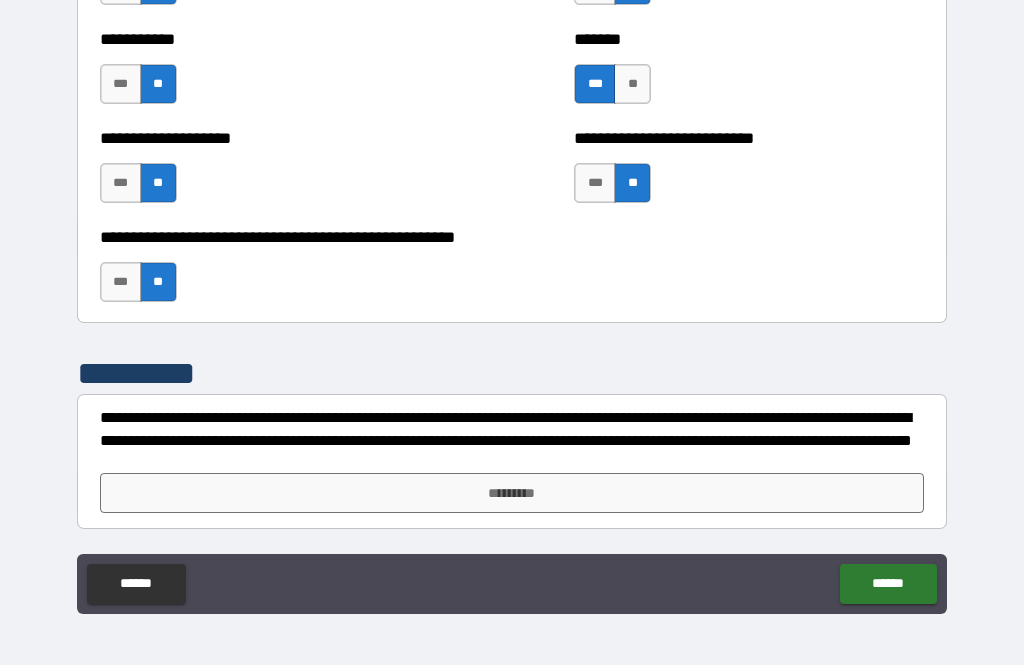 click on "*********" at bounding box center [512, 493] 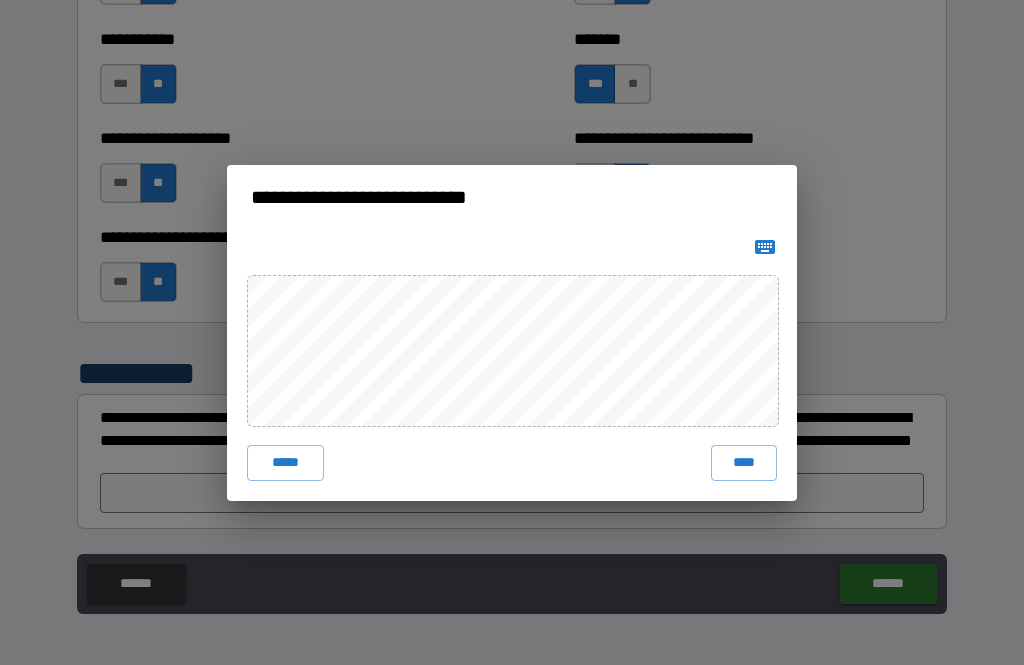 click on "****" at bounding box center (744, 463) 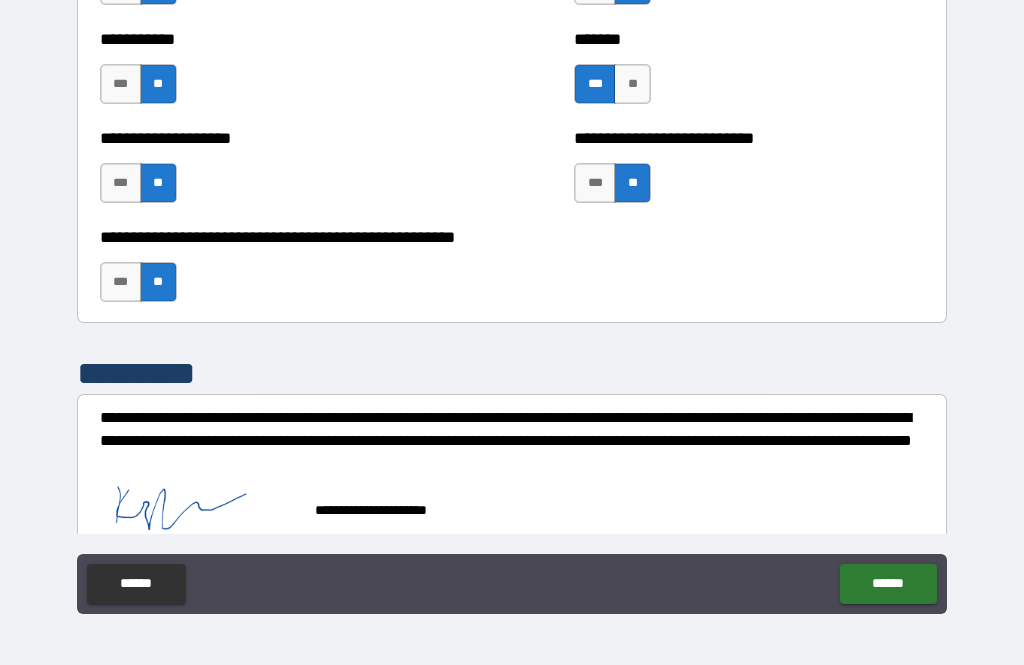 click on "******" at bounding box center [888, 584] 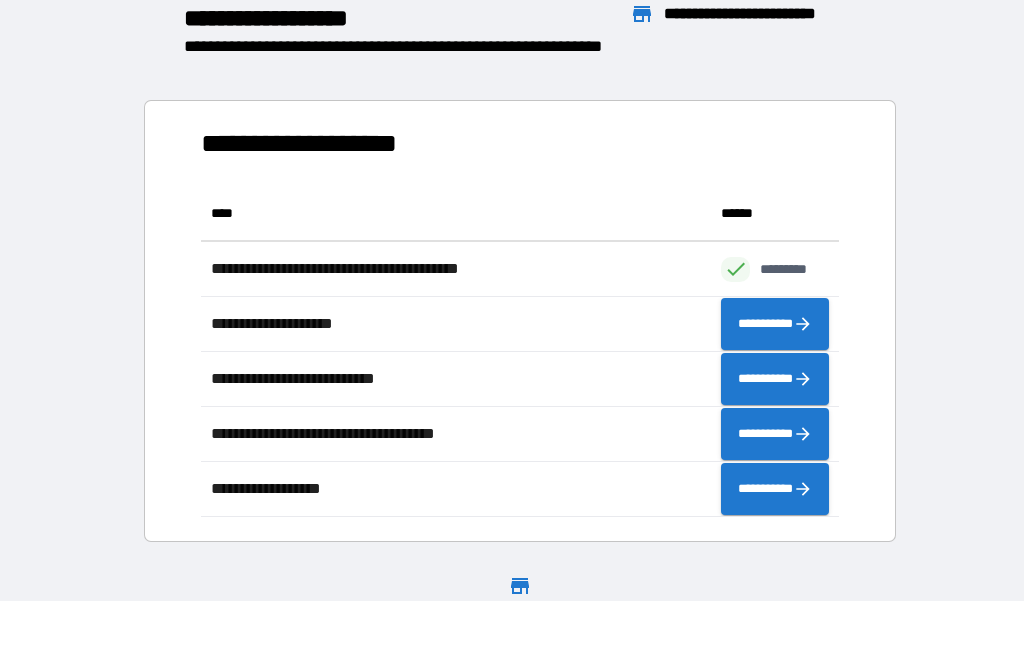 scroll, scrollTop: 1, scrollLeft: 1, axis: both 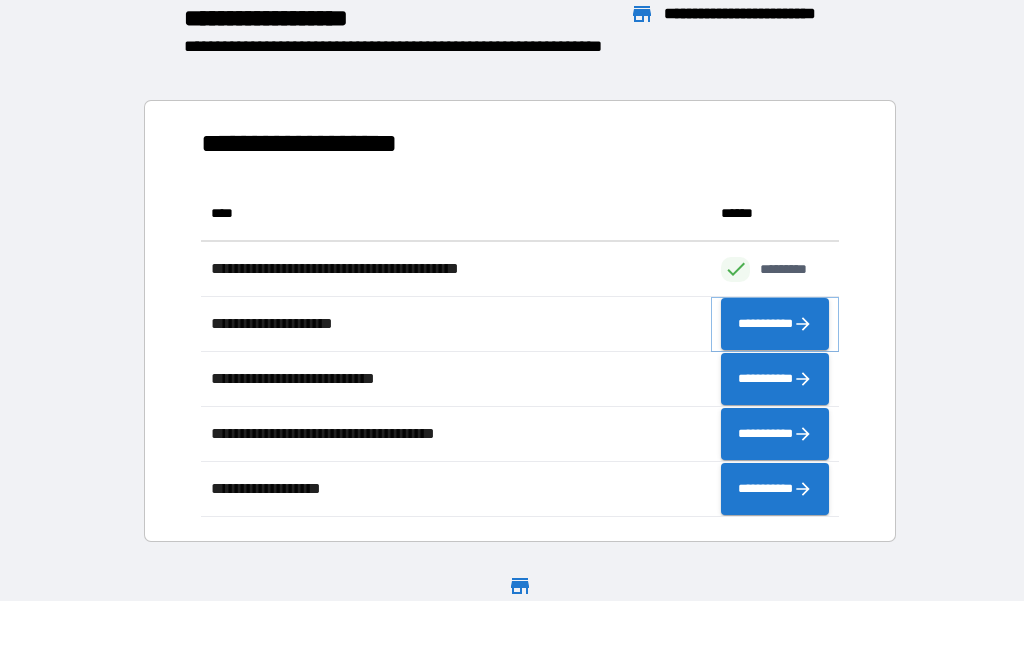 click on "**********" at bounding box center (775, 324) 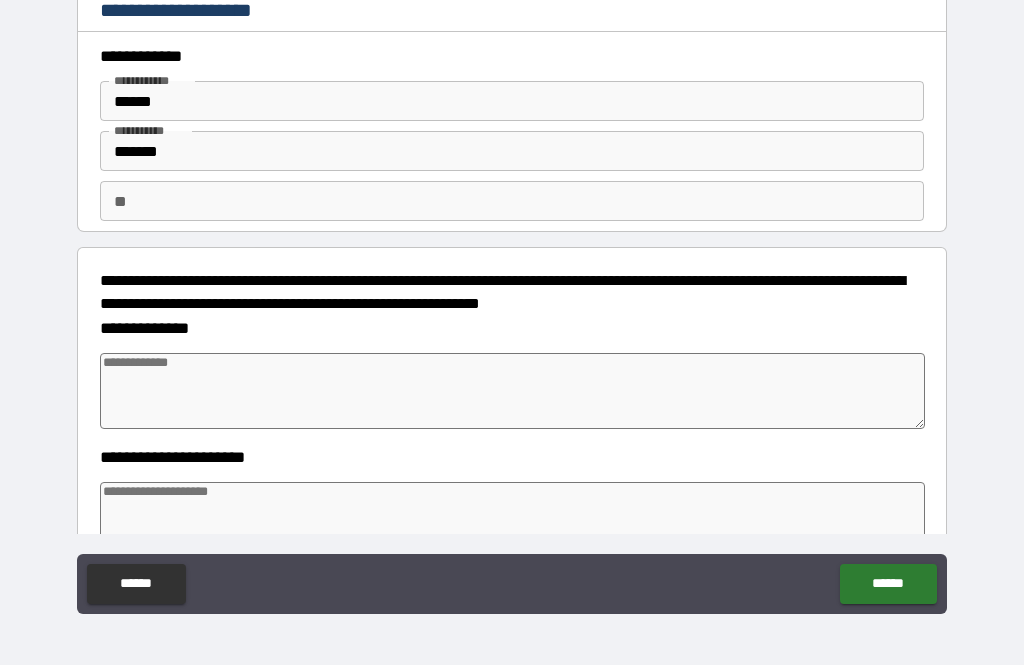 type on "*" 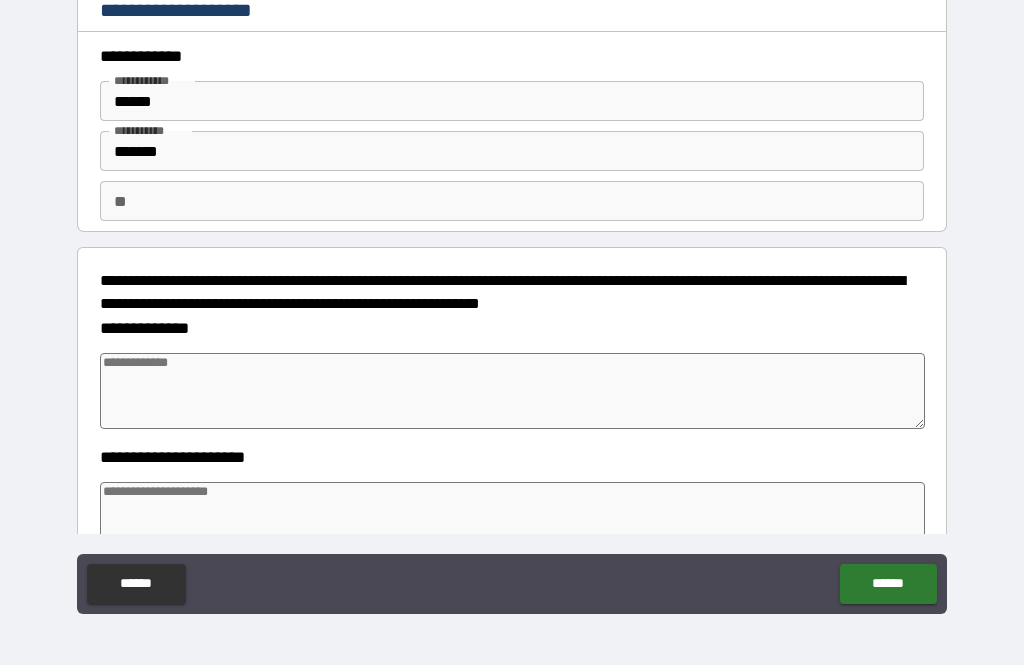 type on "*" 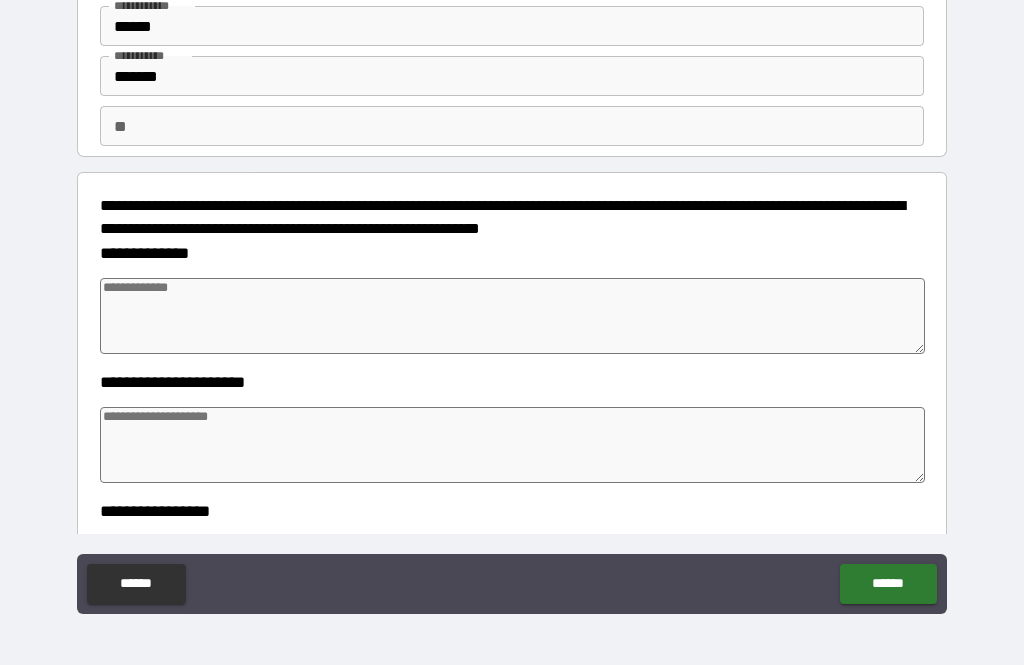 scroll, scrollTop: 76, scrollLeft: 0, axis: vertical 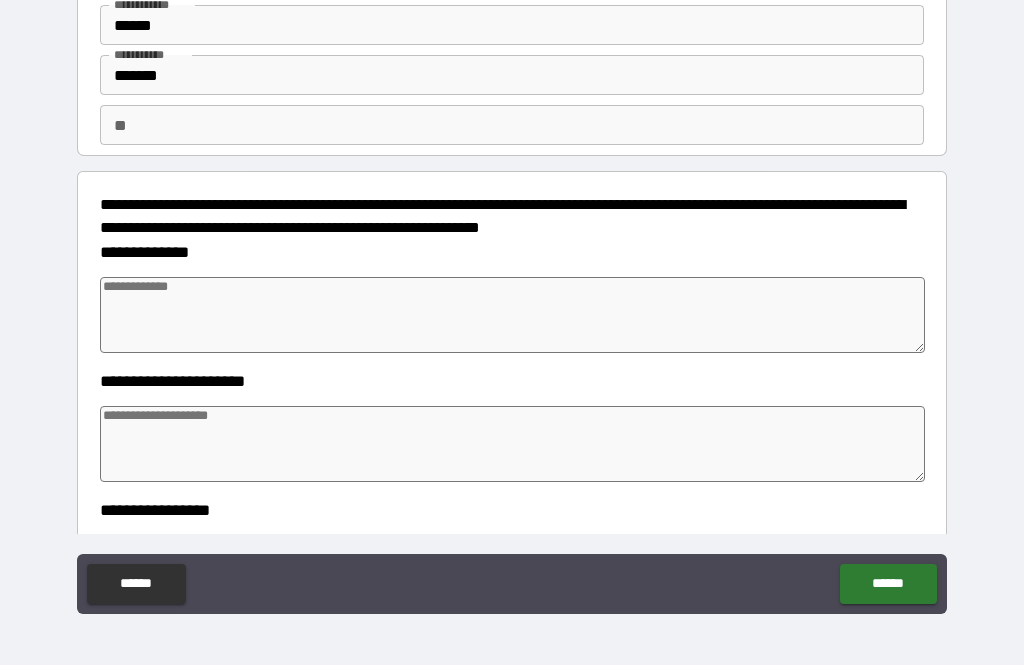 click at bounding box center (513, 315) 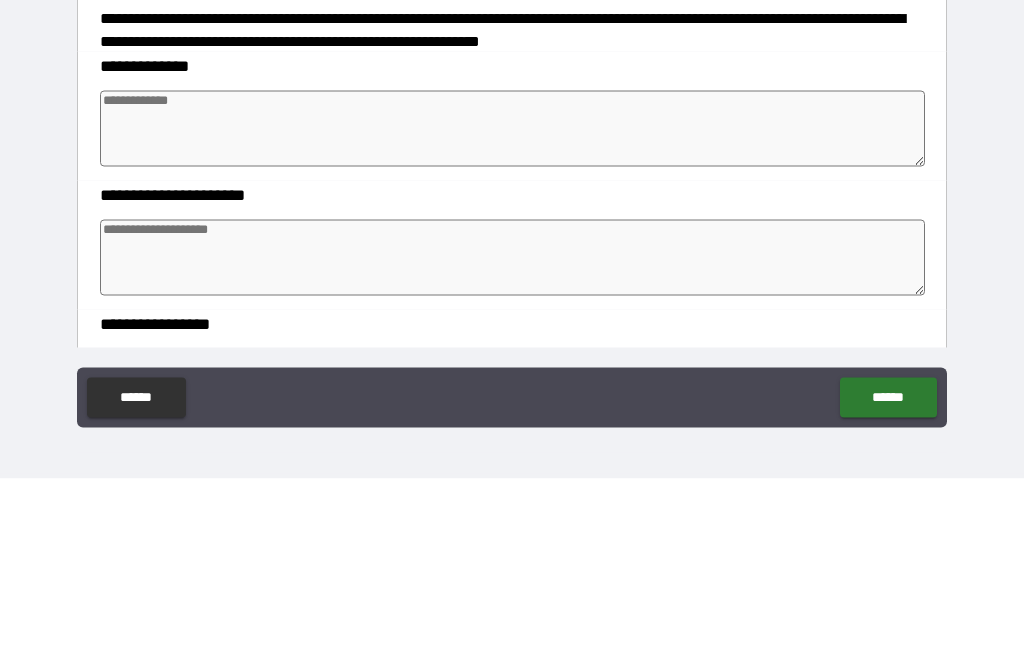 type on "*" 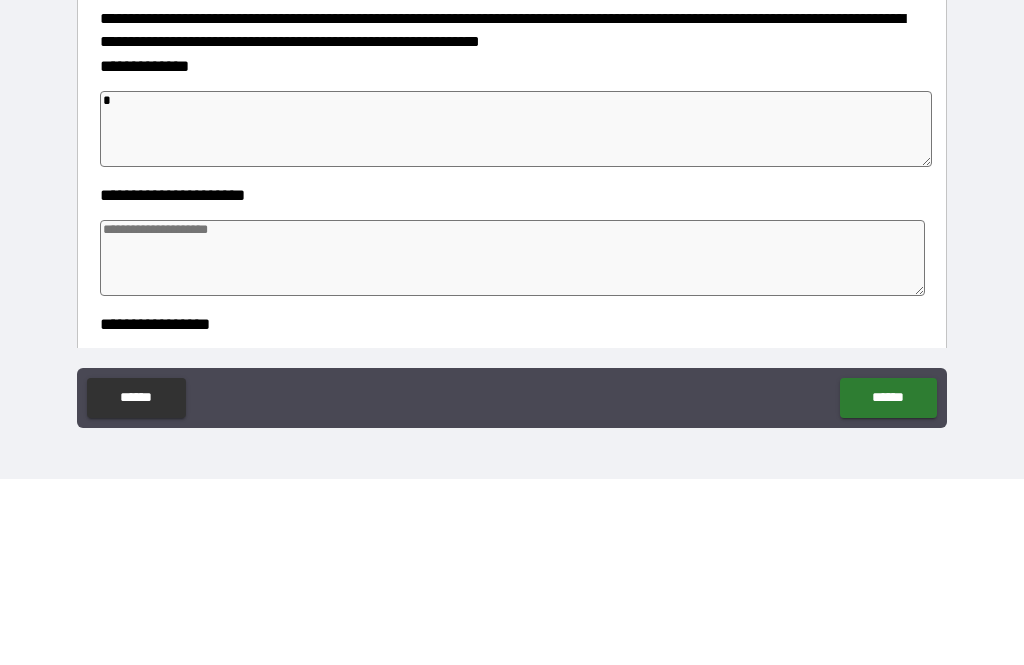 type on "*" 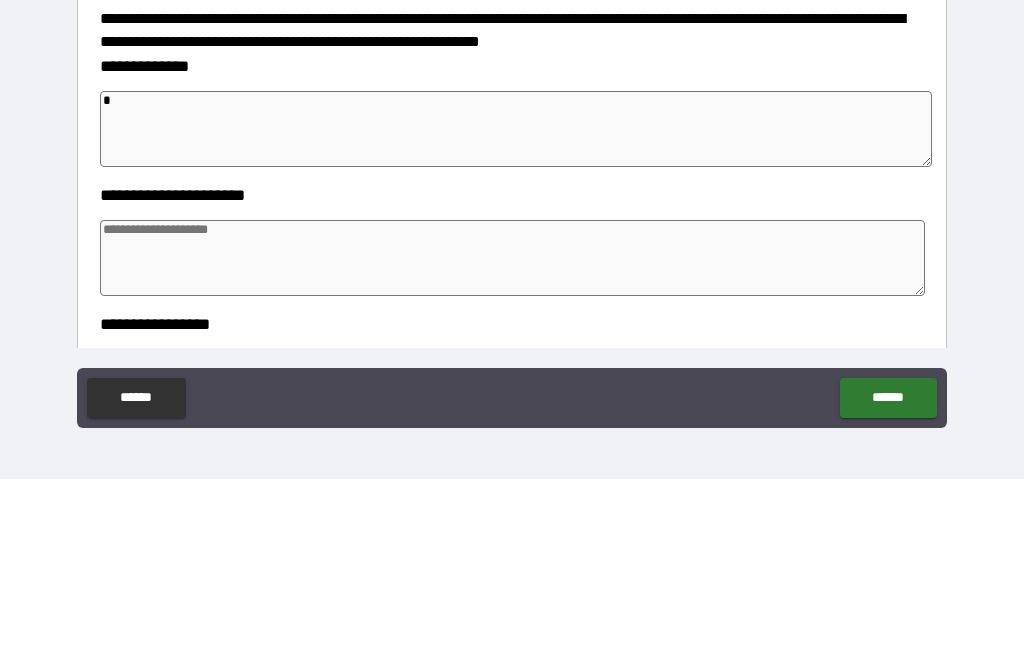 type on "*" 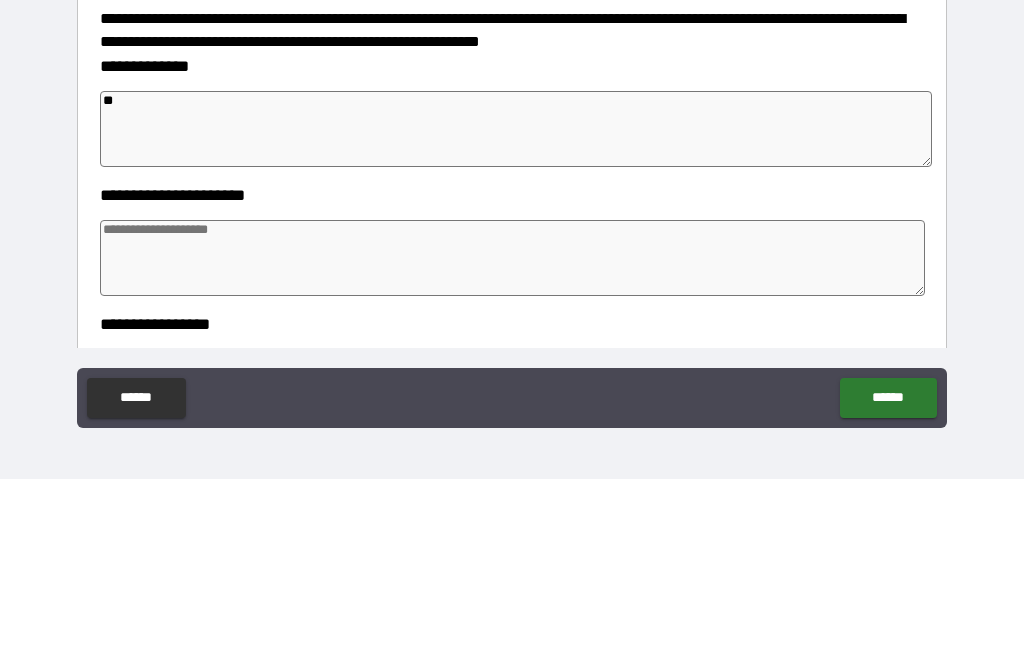 type on "*" 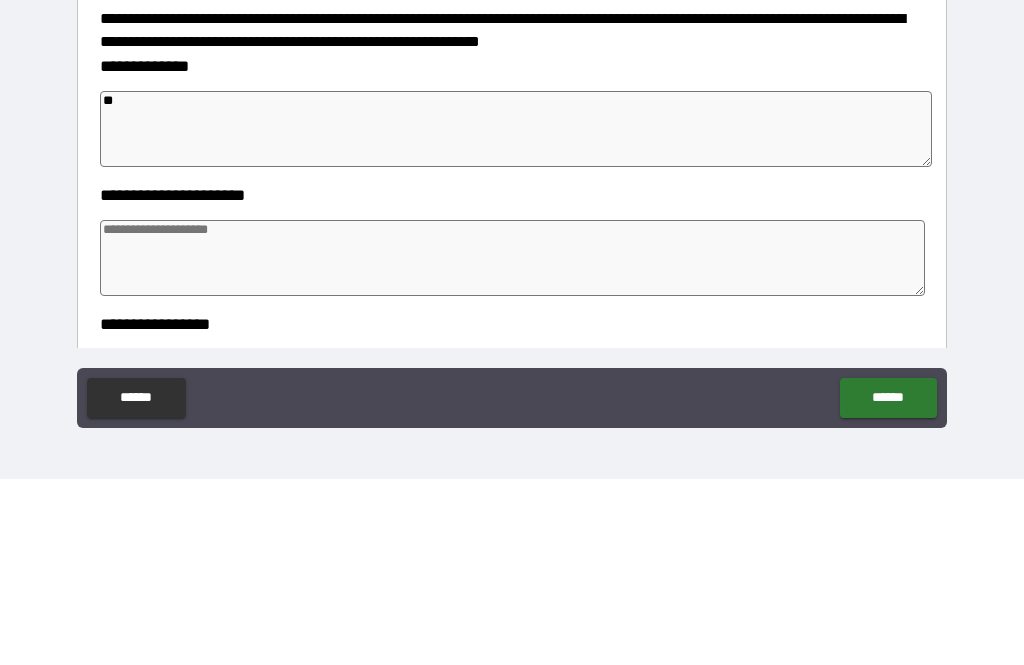 type on "*" 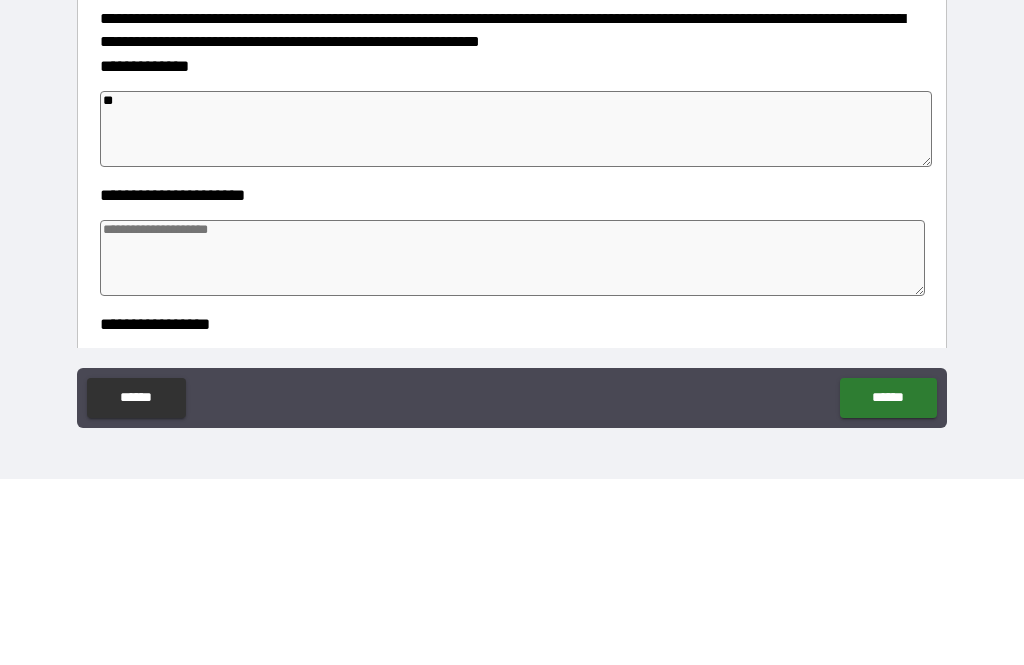 type on "*" 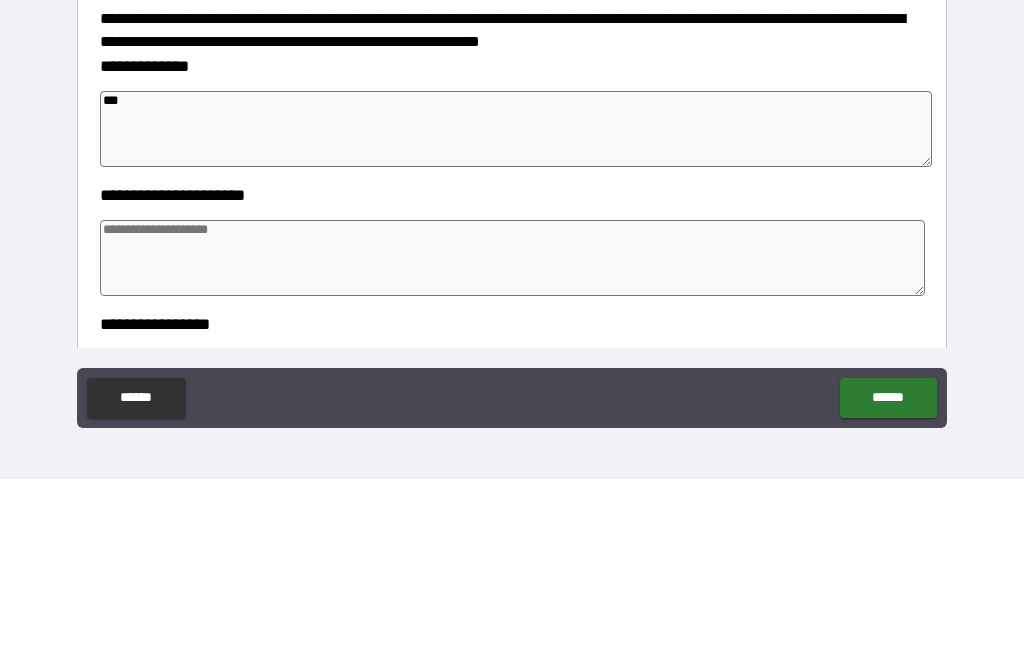 type on "*" 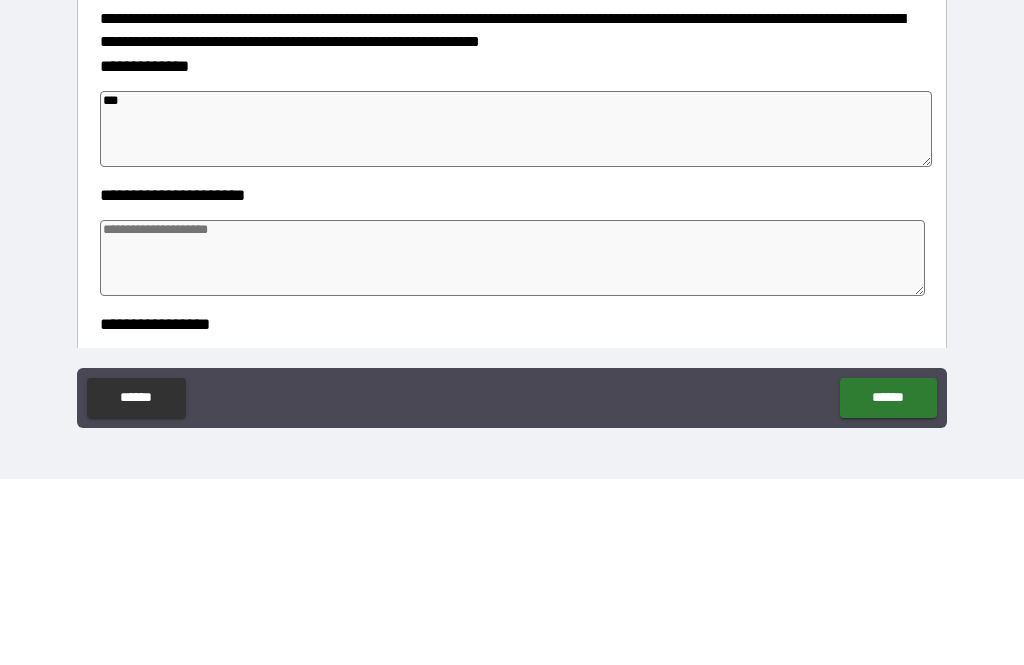 type on "*" 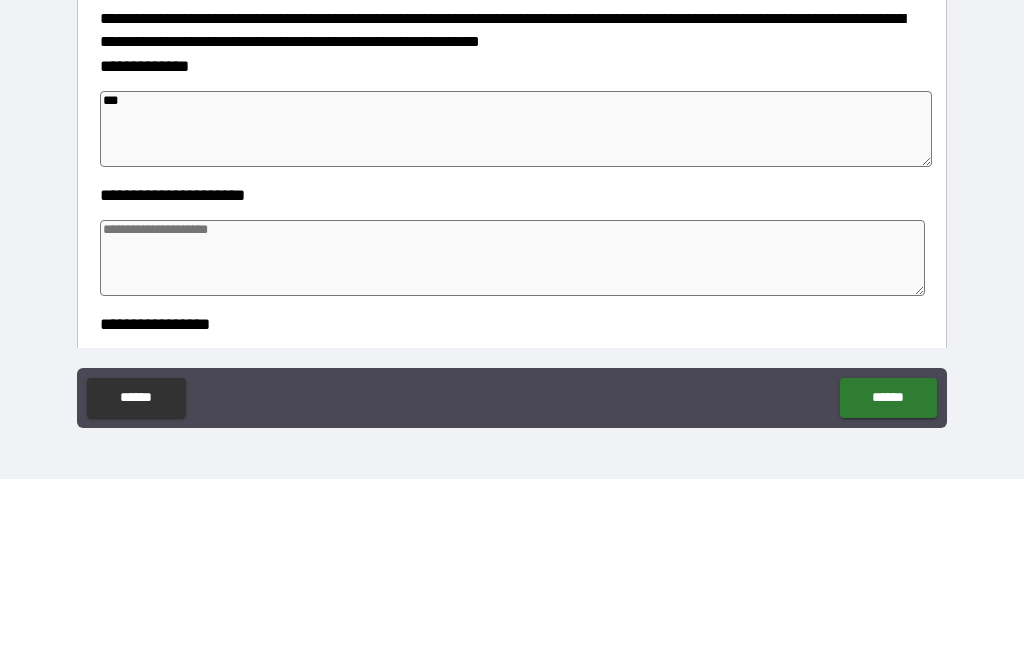 type on "*" 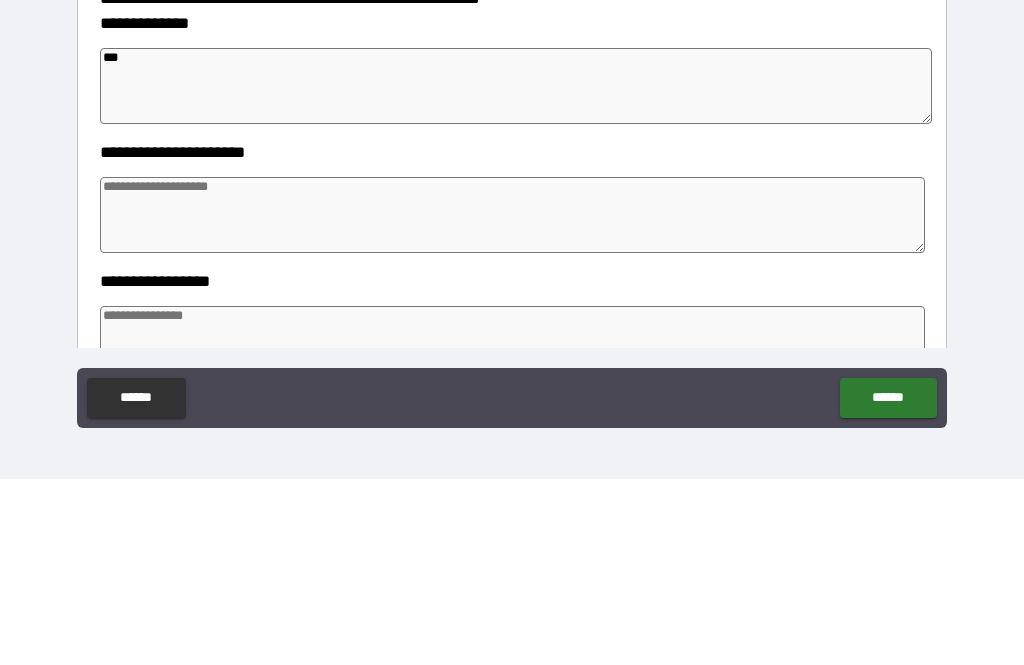 type on "***" 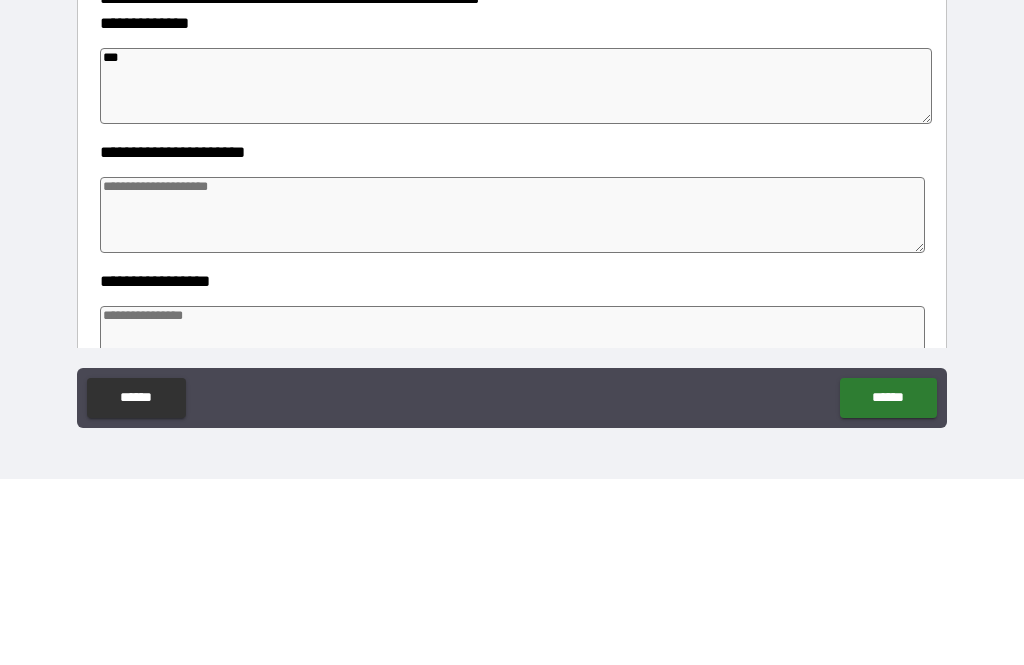 type on "*" 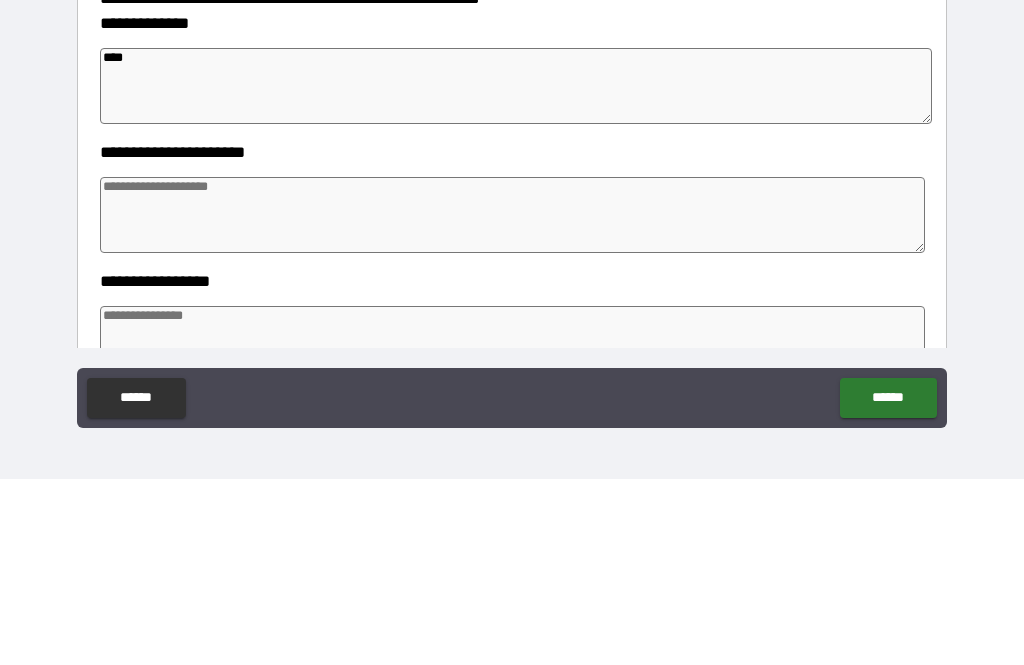 type on "*" 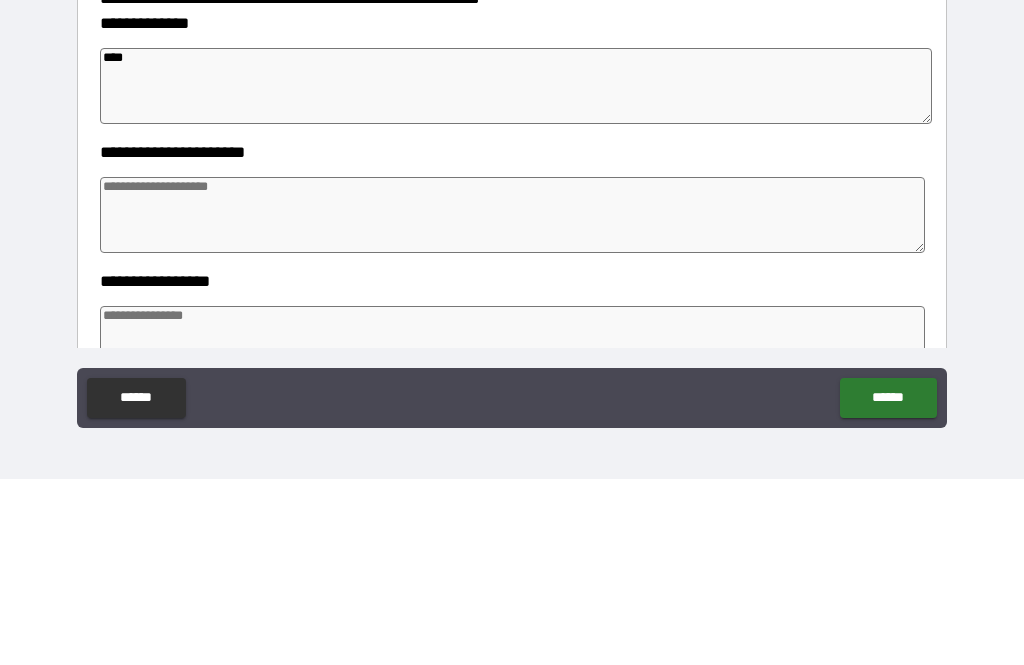 type on "*" 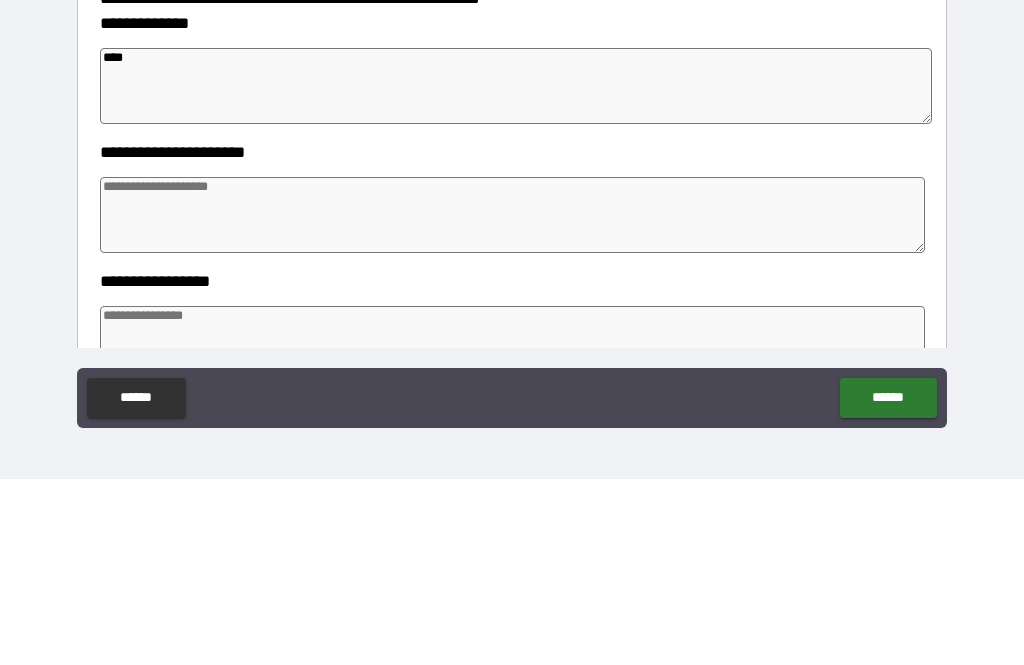 type on "*" 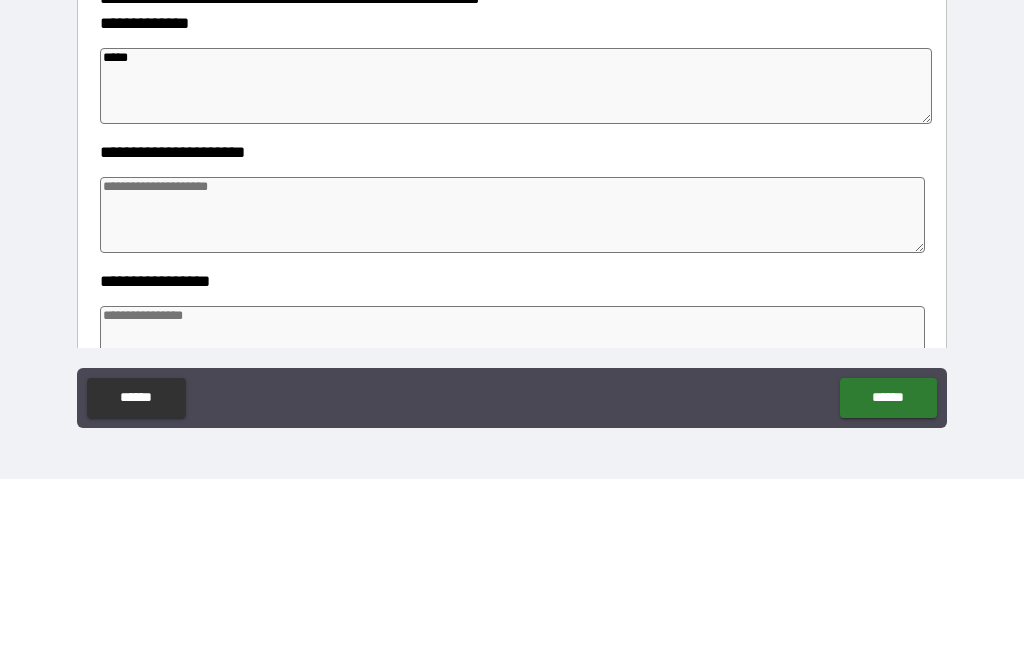 type on "*" 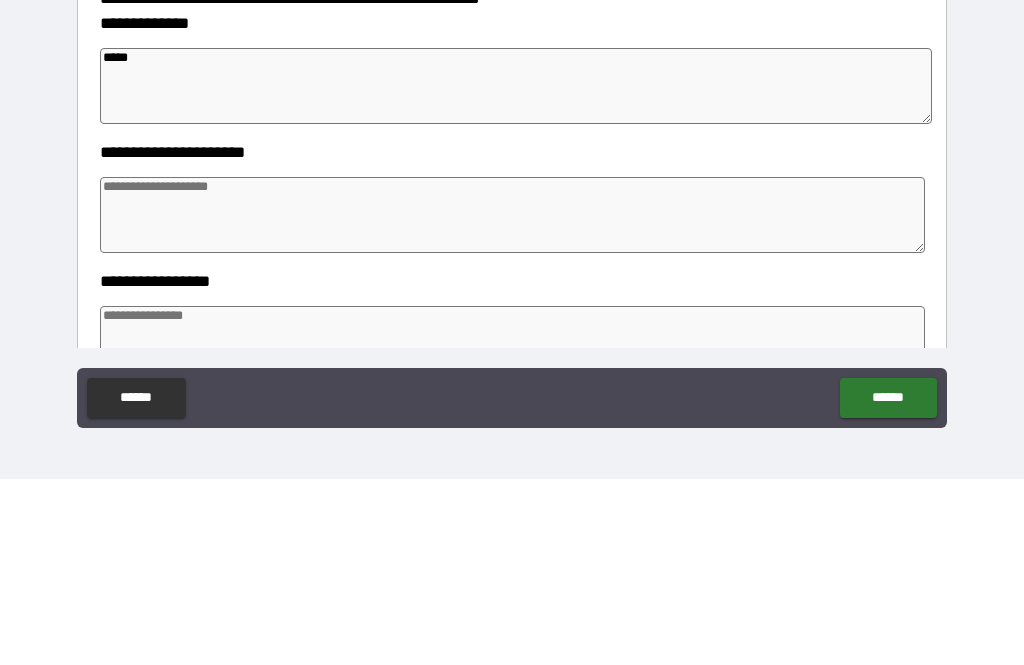 type on "*" 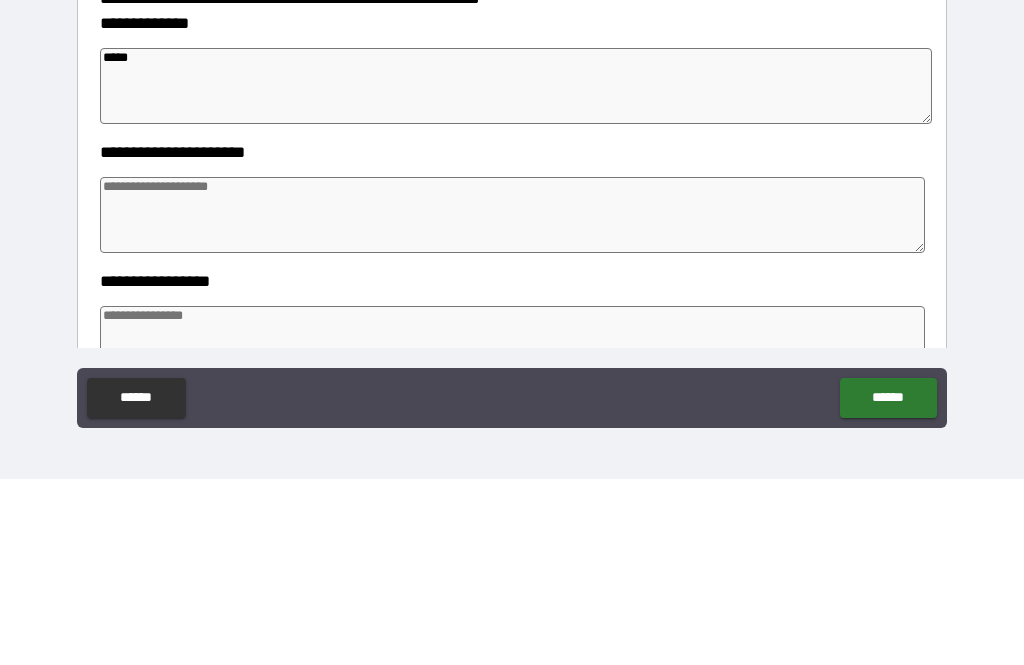 type on "*" 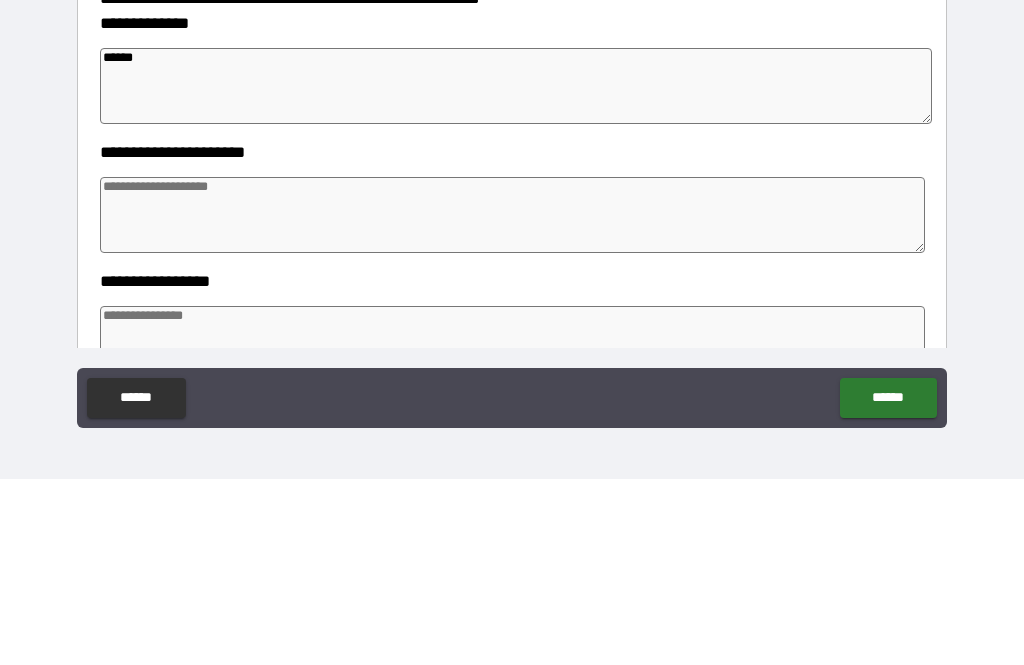 type on "*" 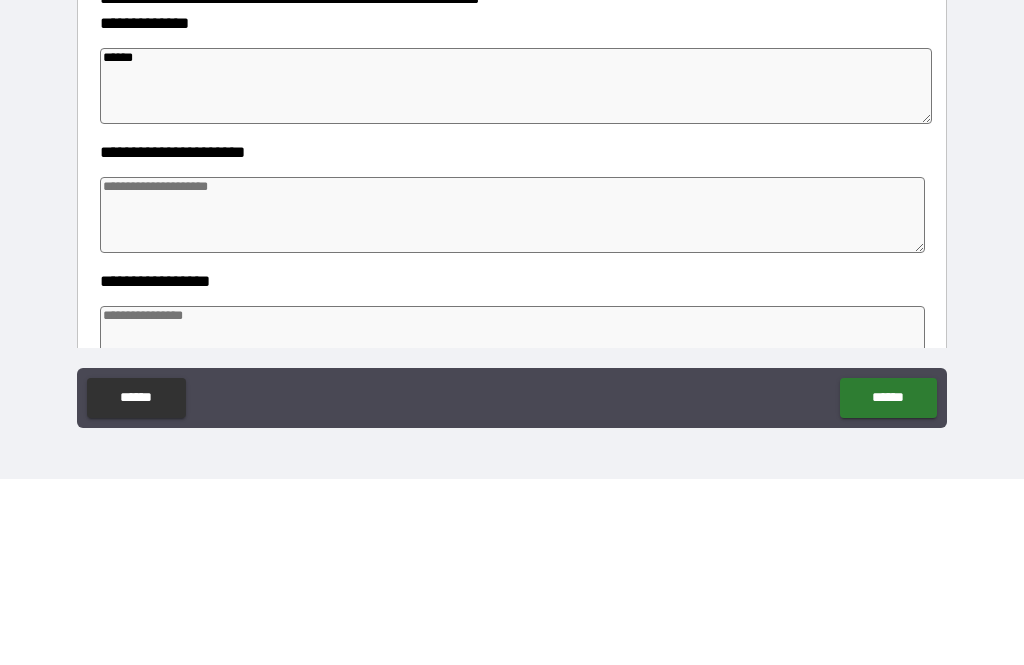 type on "*" 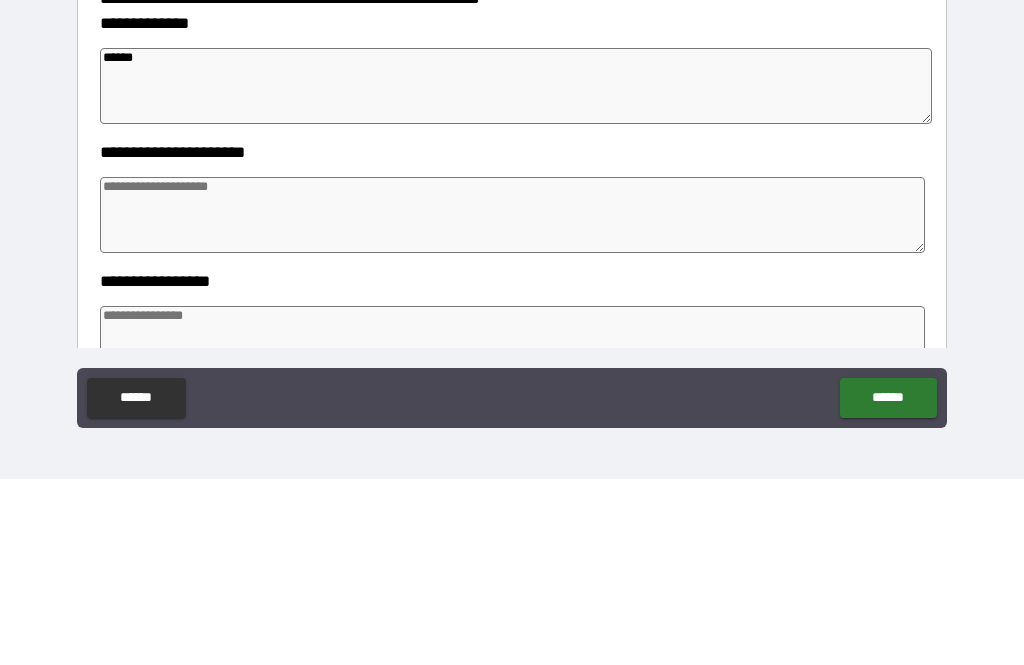 type on "*" 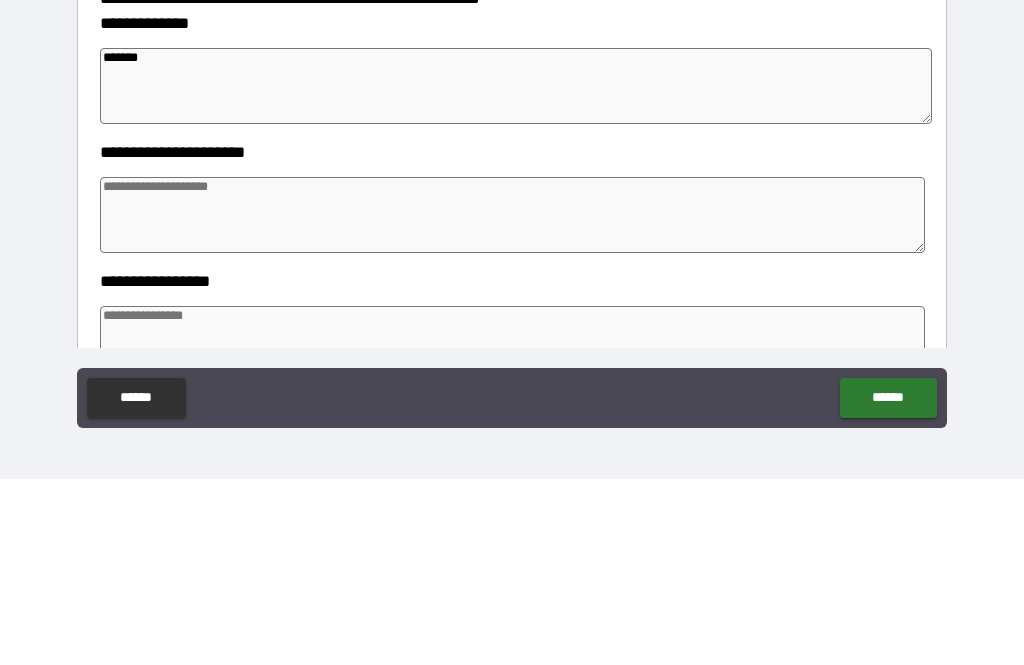 type on "*" 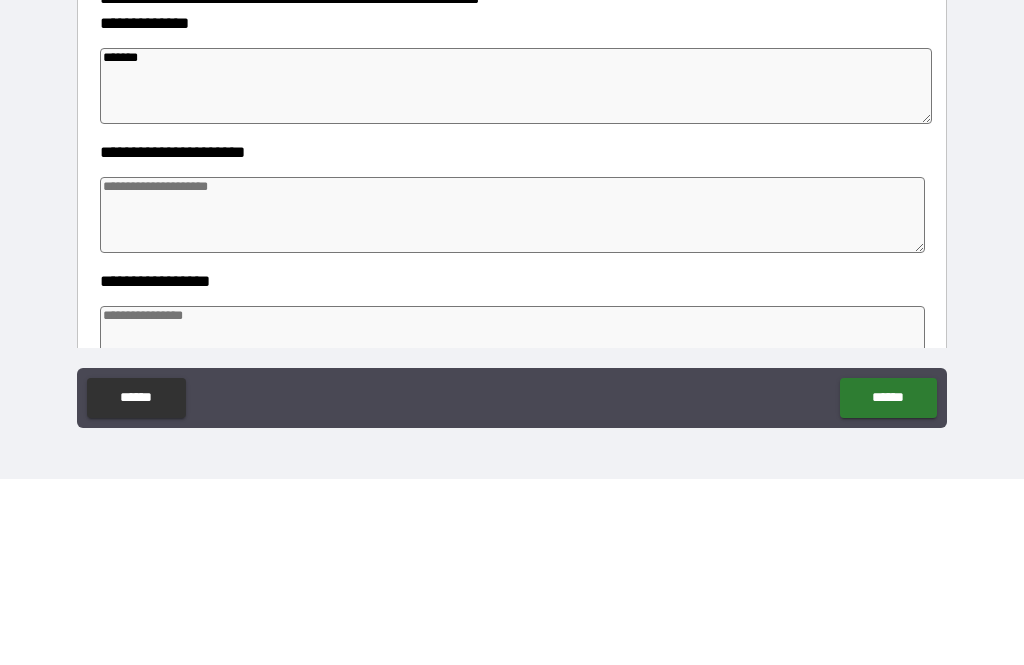 type on "*" 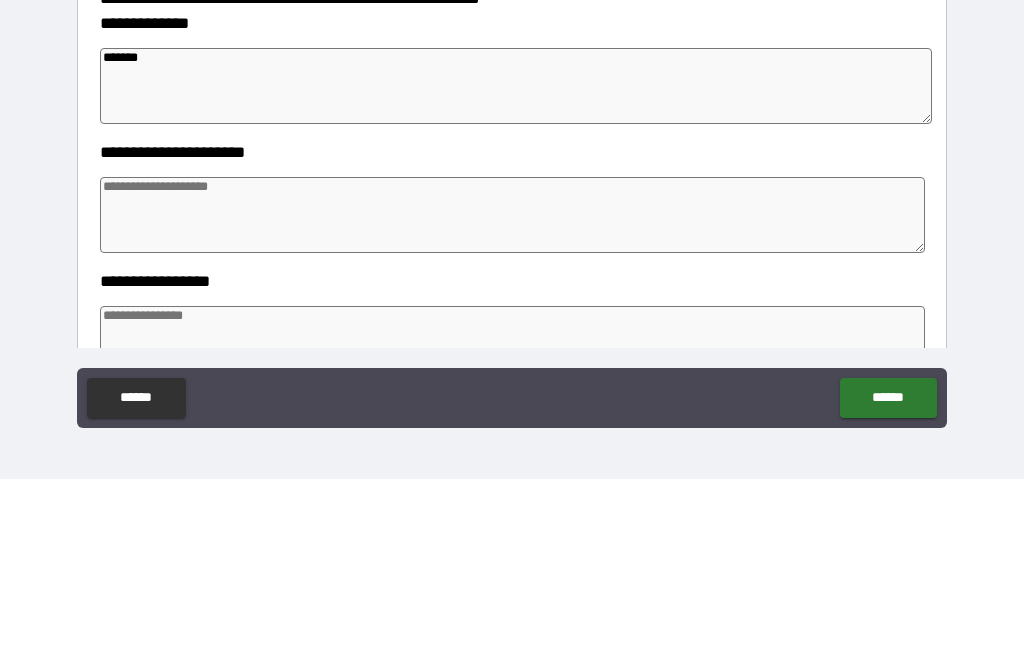 type on "*" 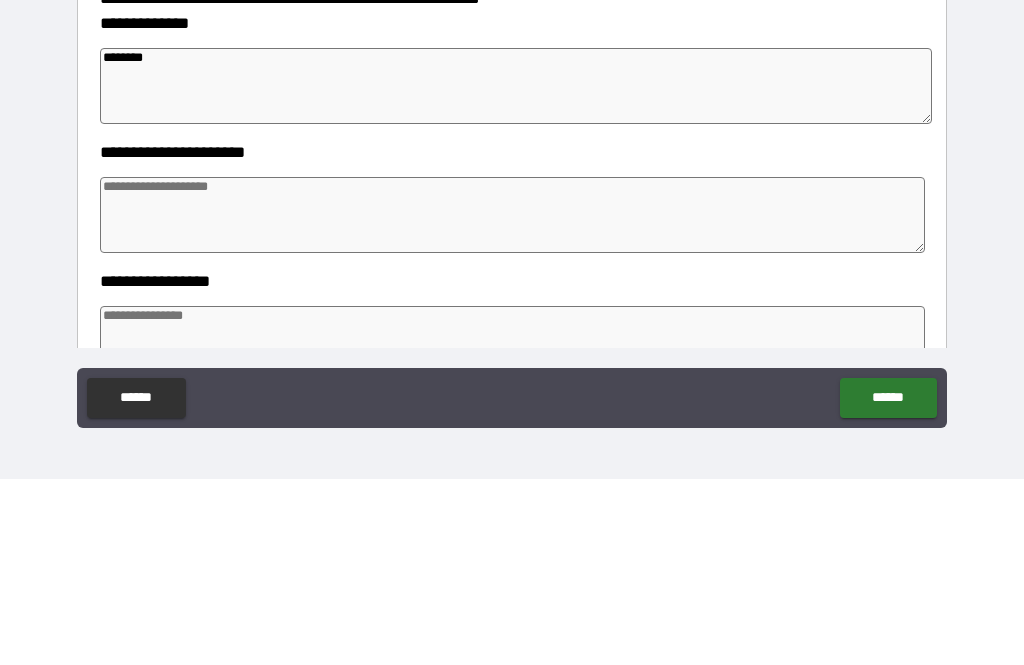 type on "*" 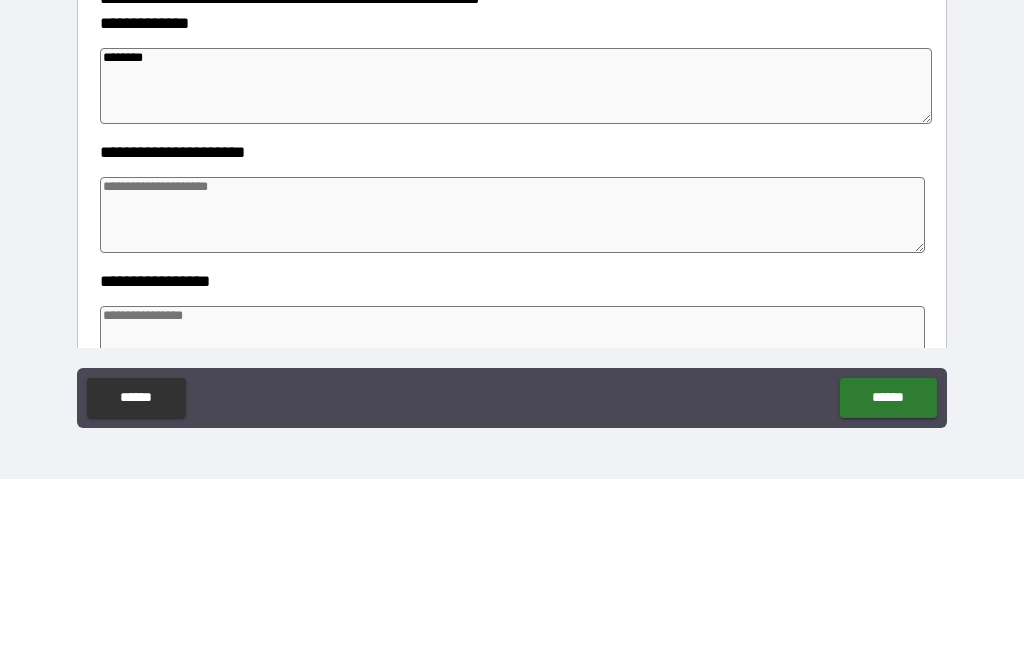 type on "*" 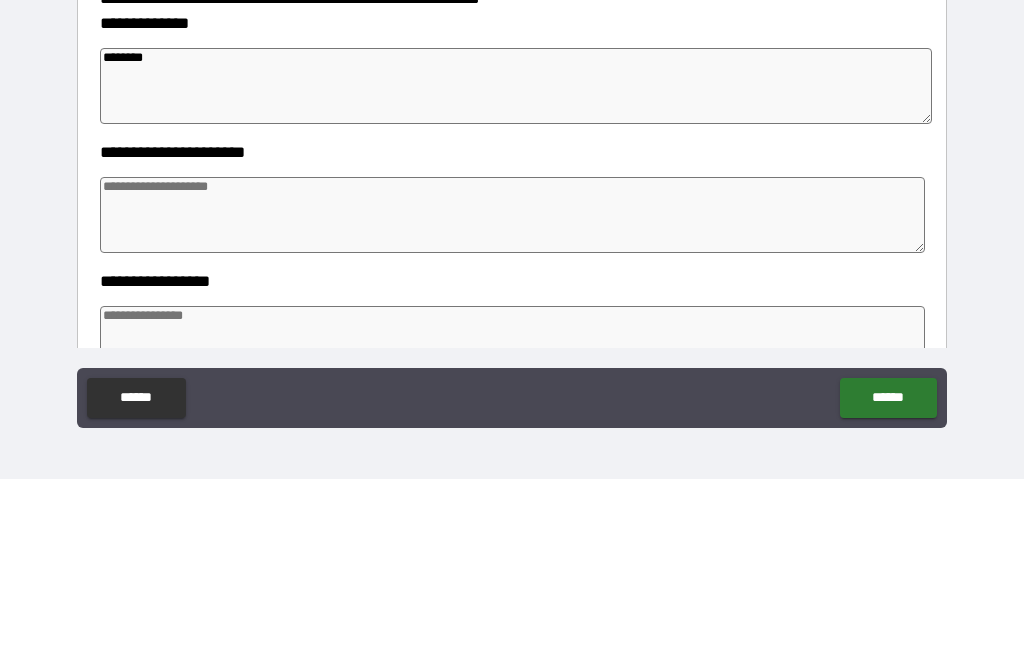 type on "*" 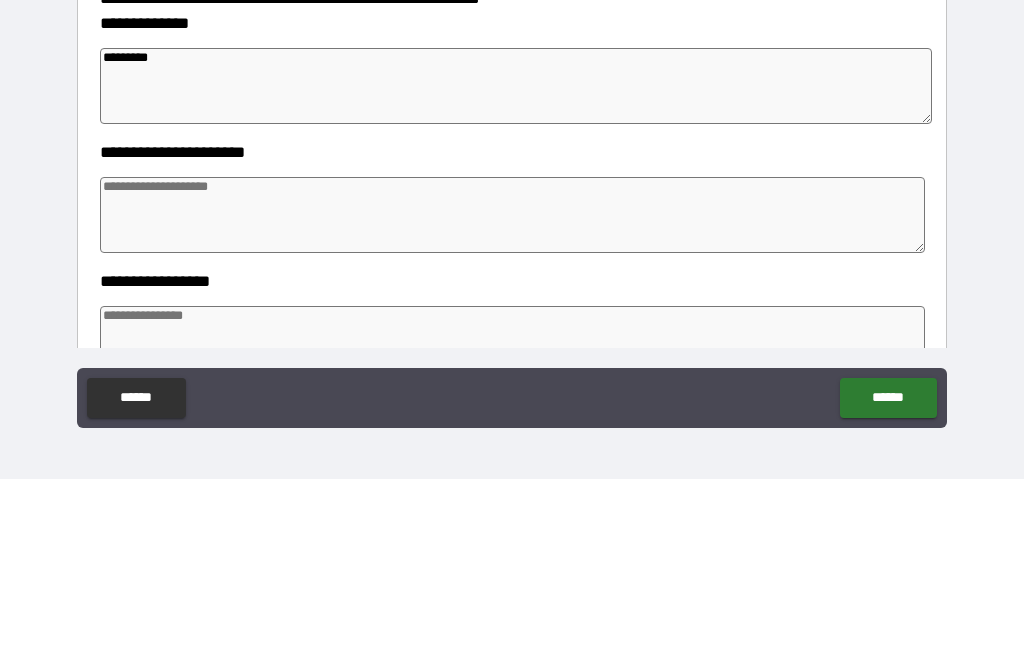 type on "*" 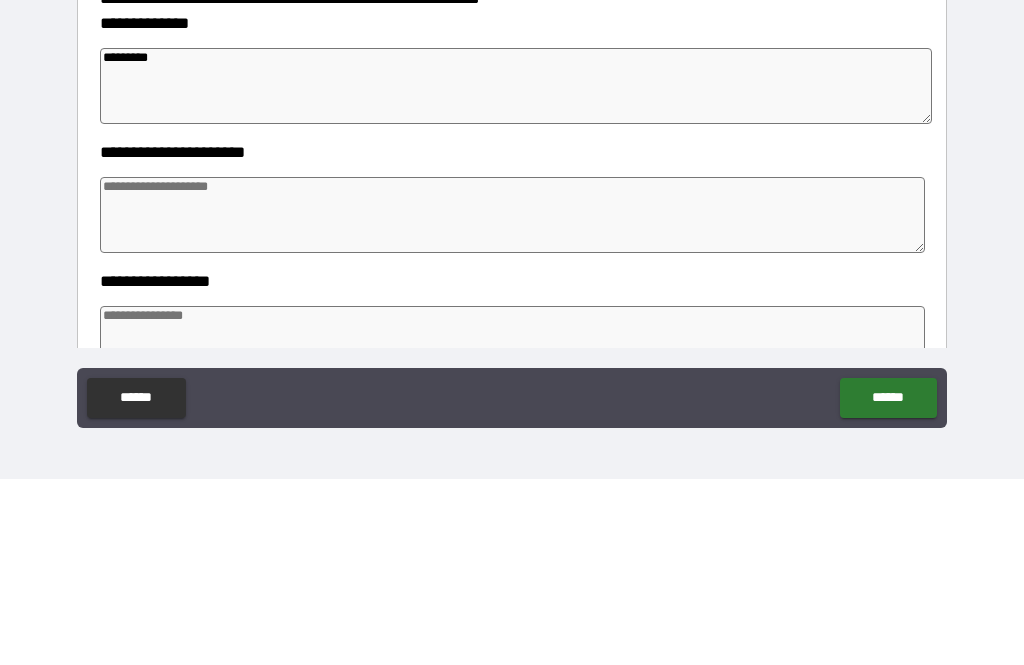 type on "*" 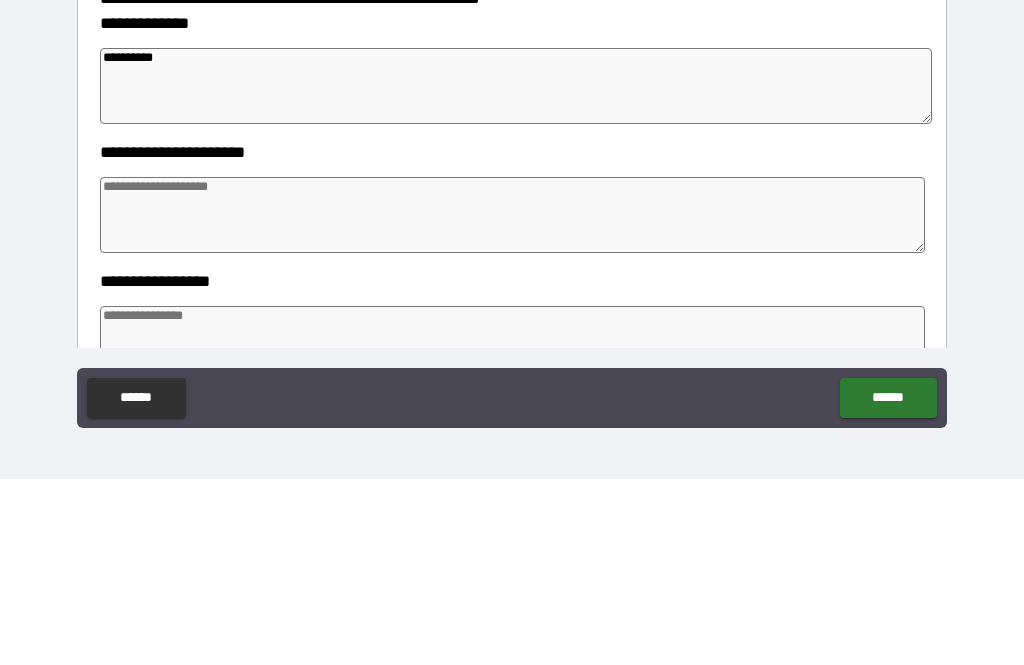 type on "*" 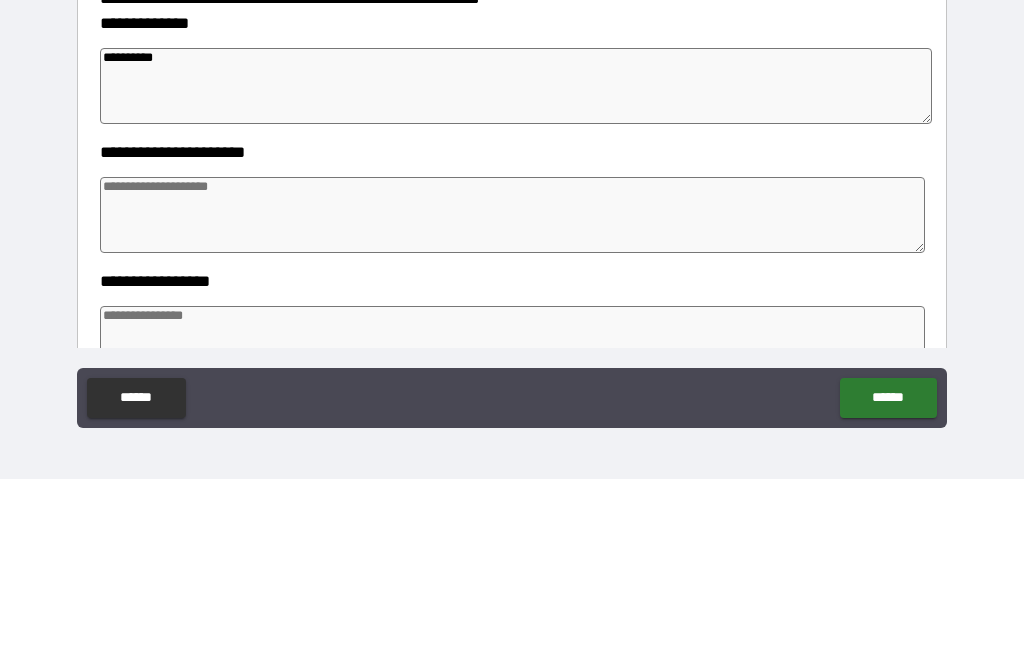 type on "**********" 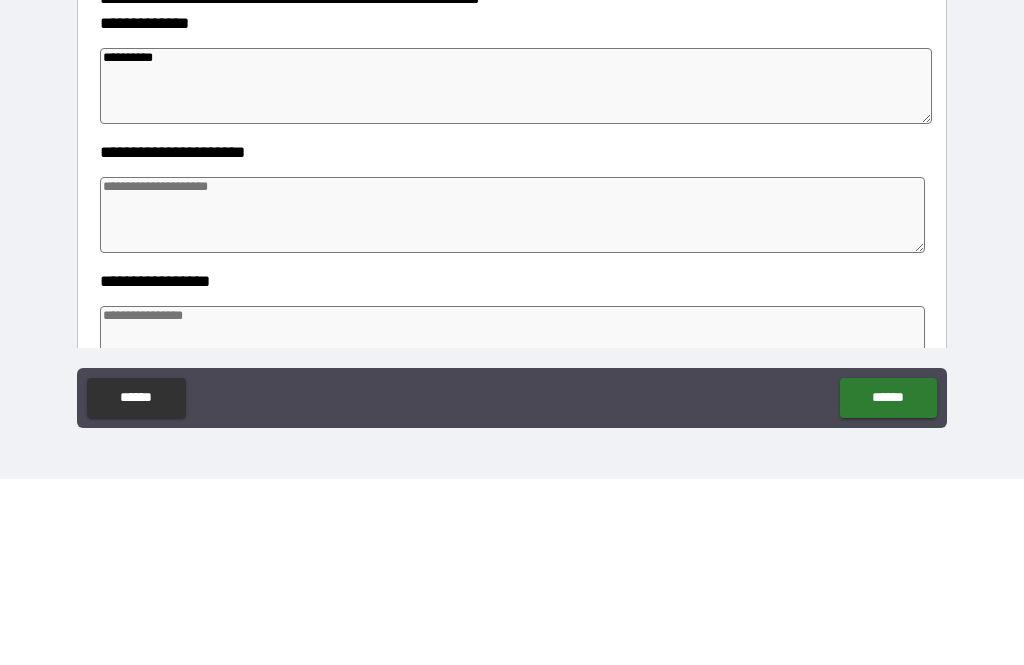 type on "*" 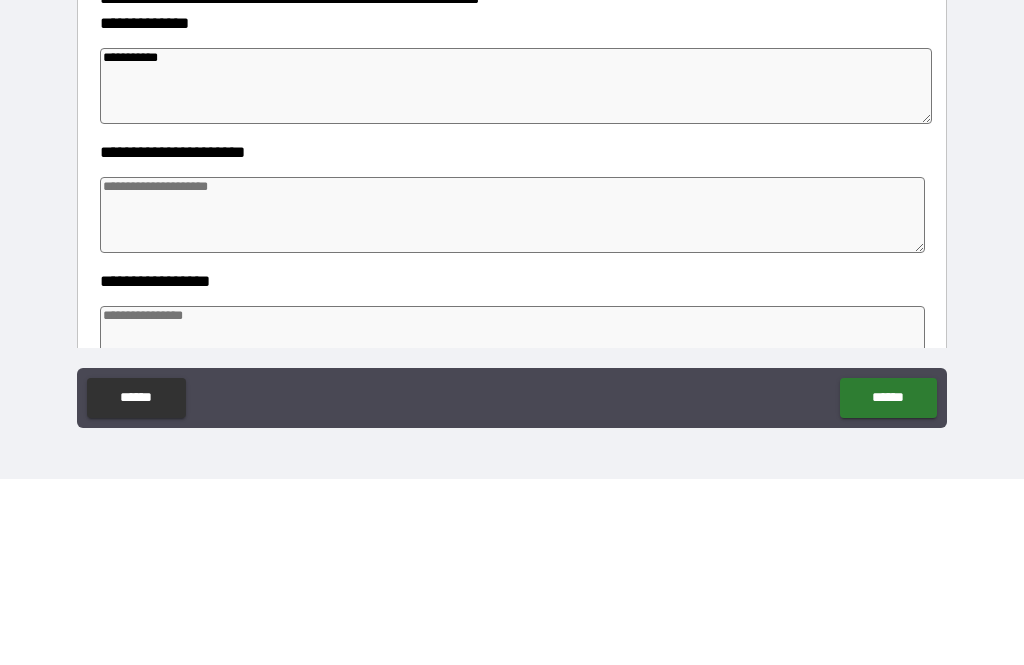 type on "*" 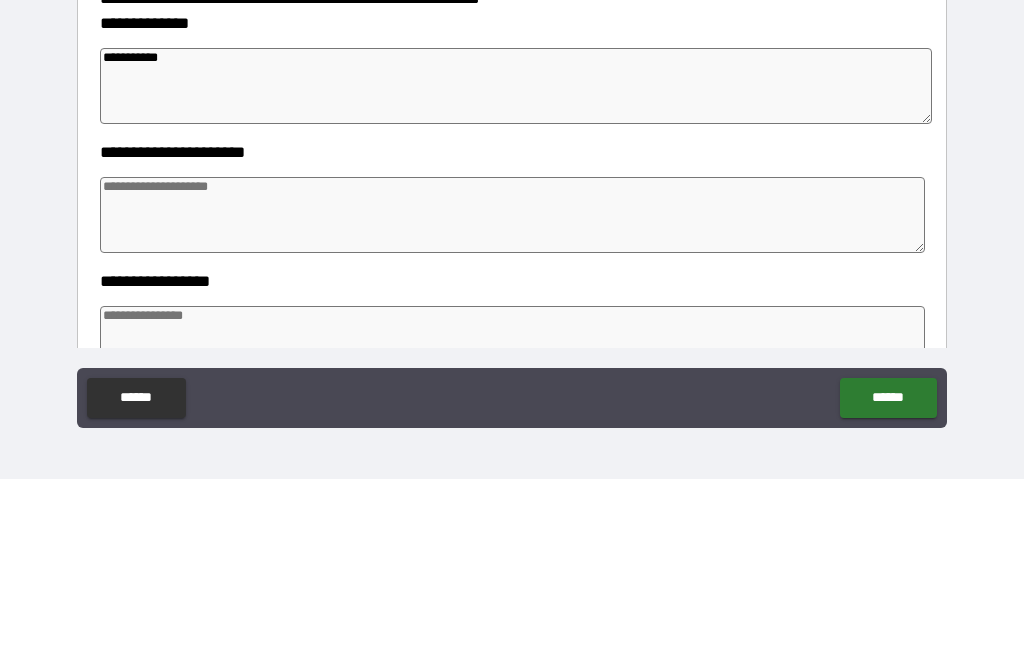 type on "*" 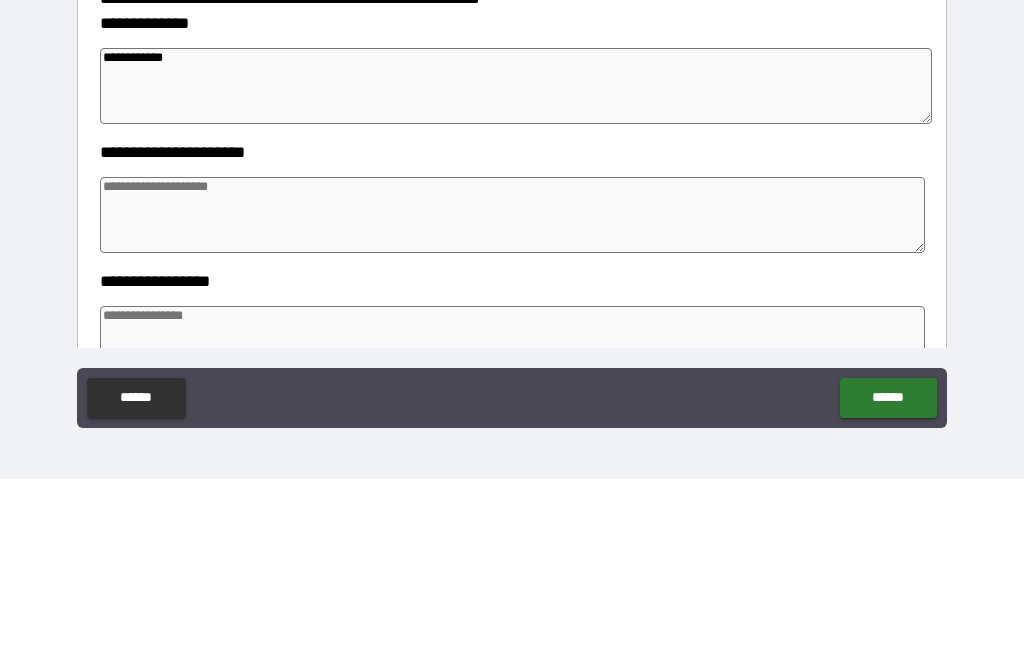 type on "*" 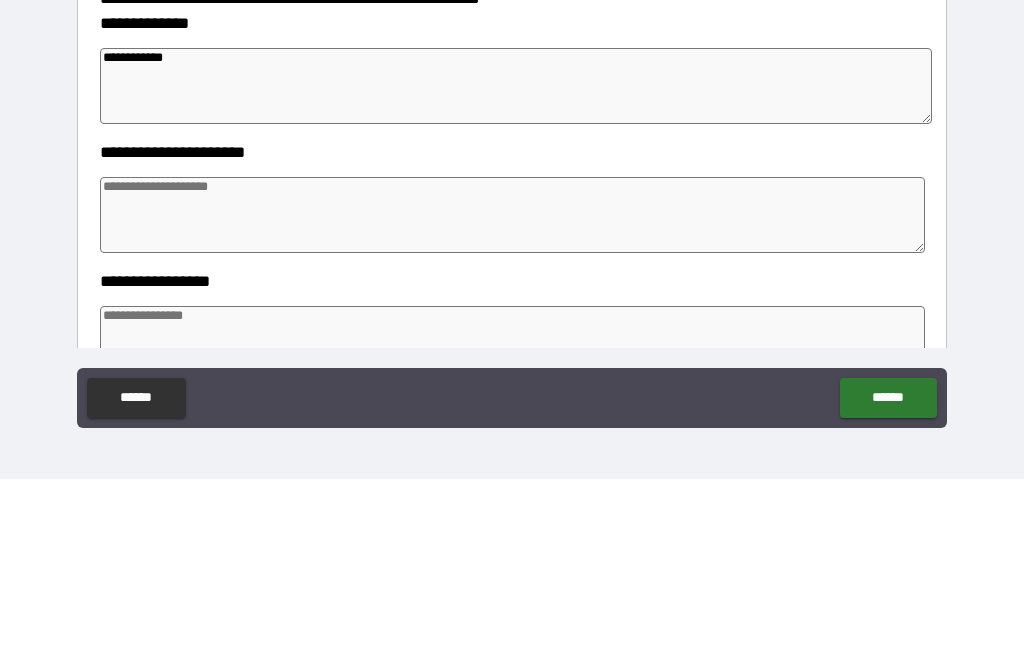 type on "*" 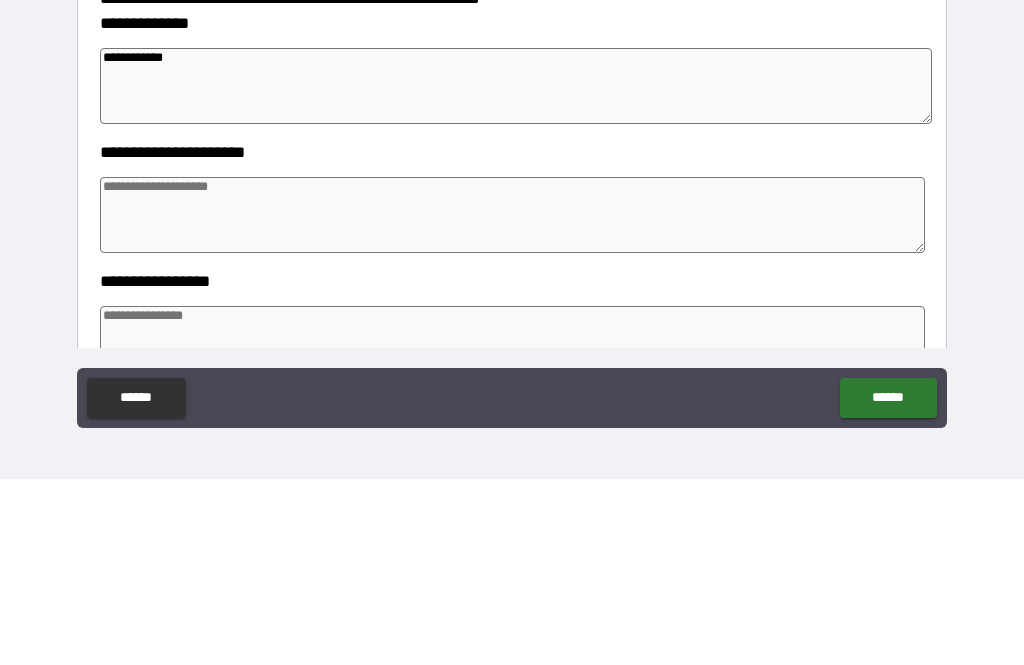 type on "*" 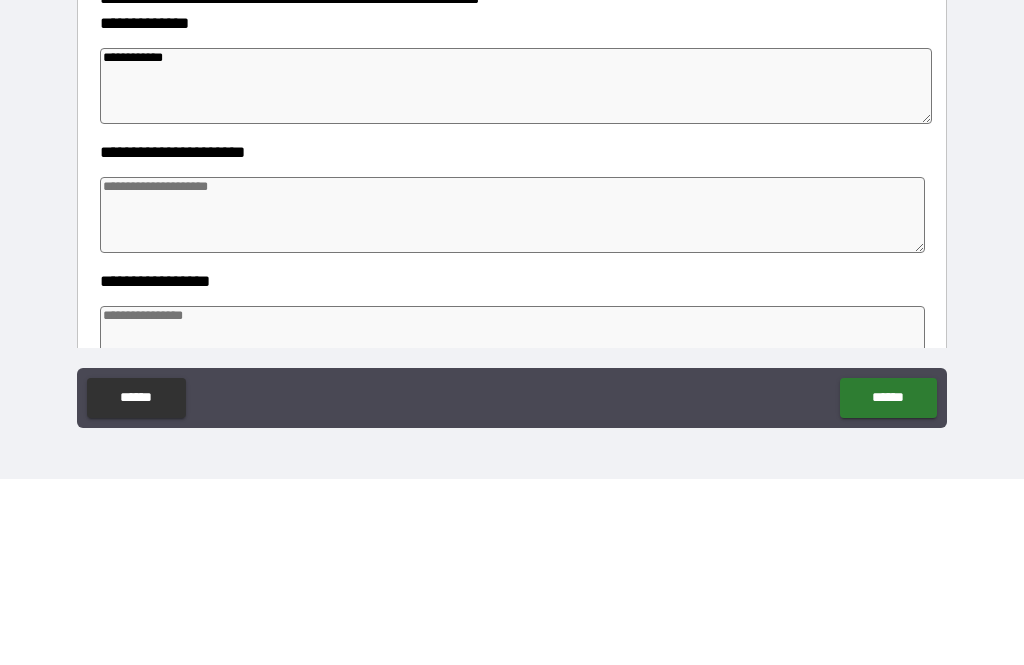 type on "**********" 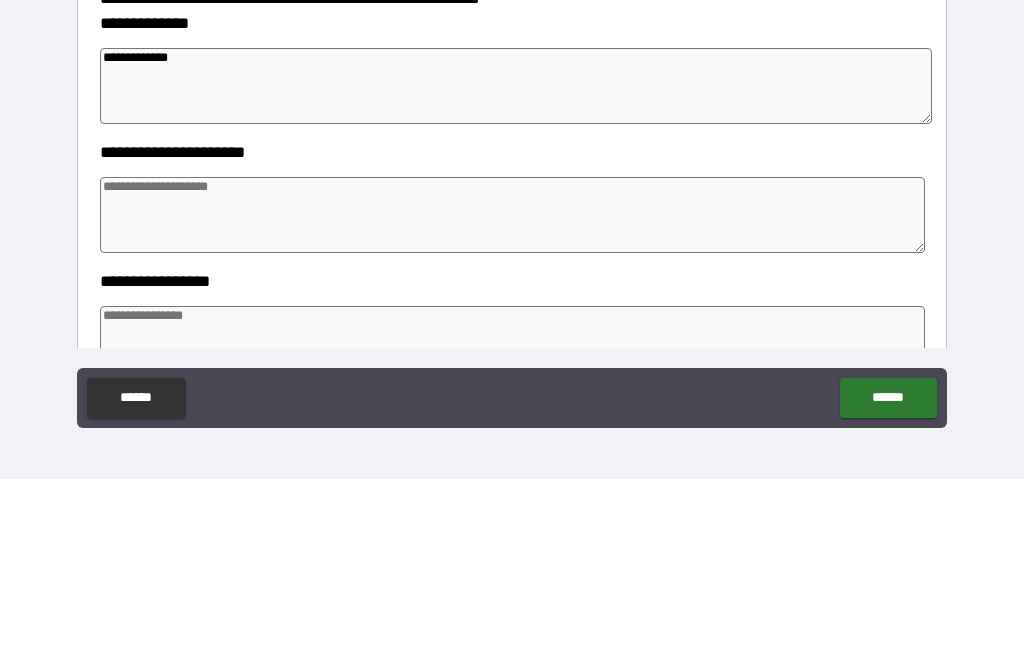 type on "*" 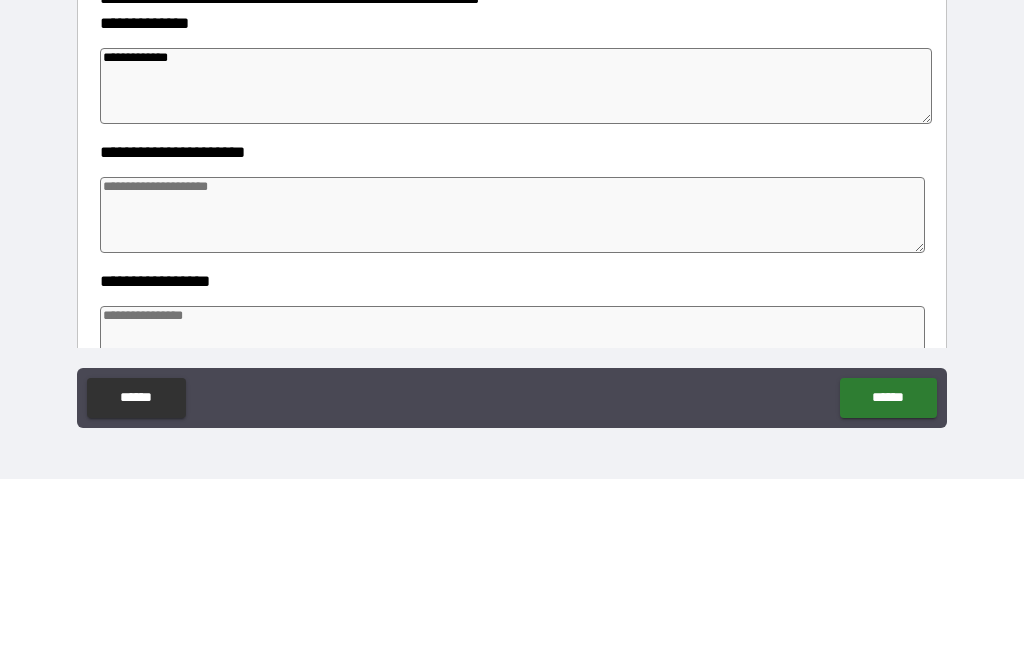 type on "*" 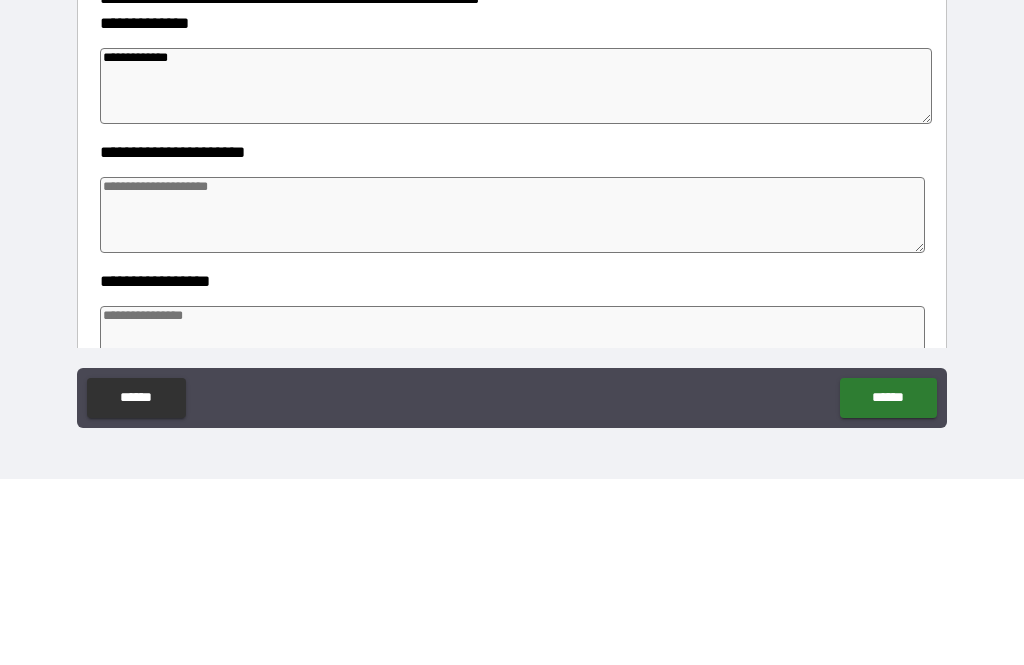 type on "*" 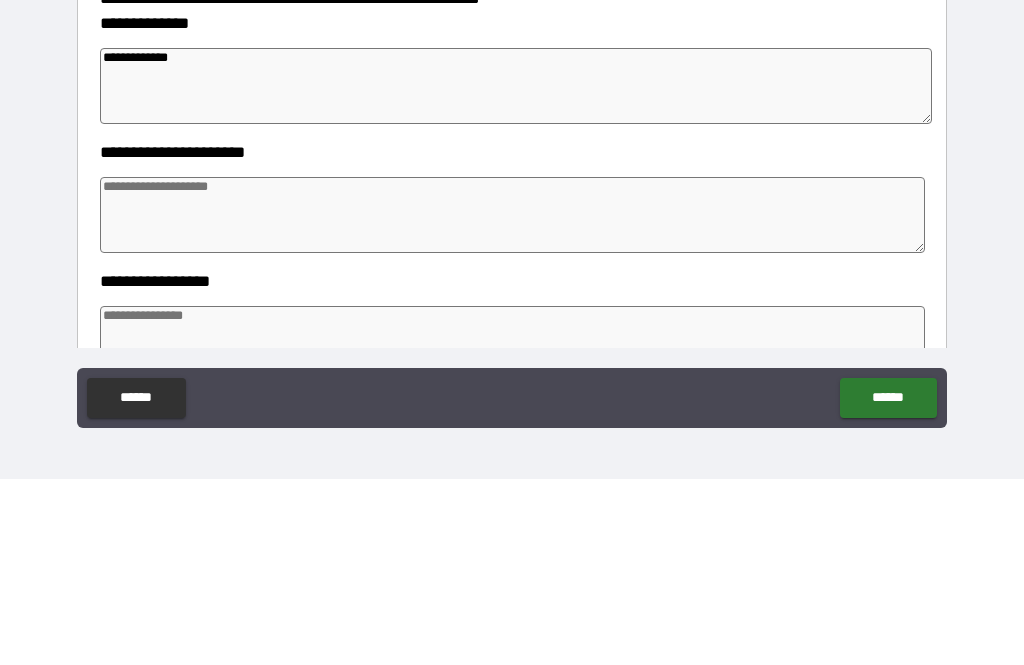 type on "**********" 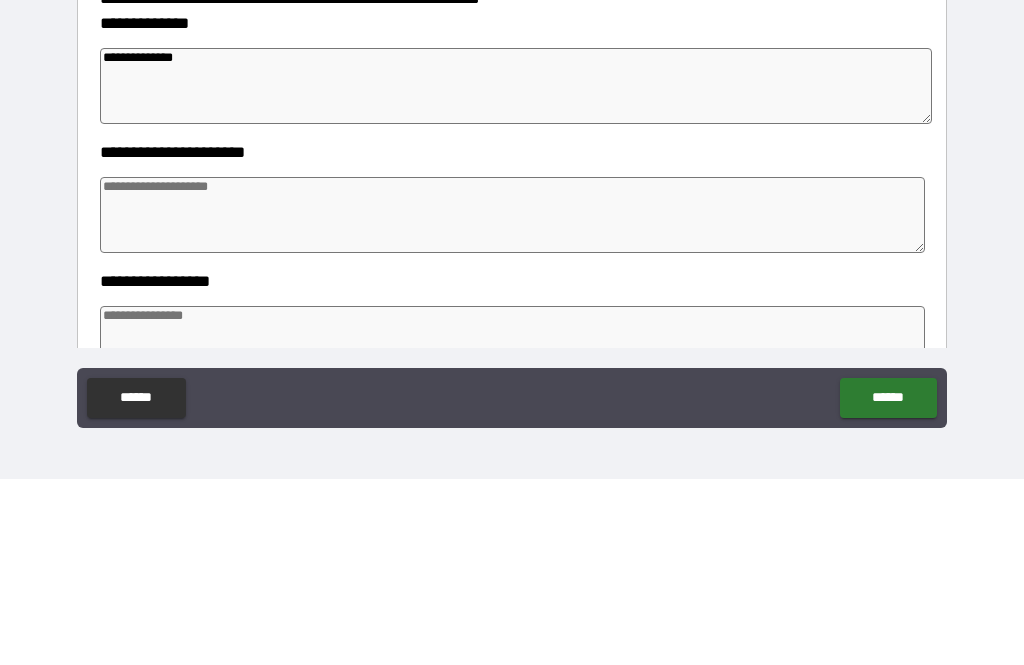 type on "*" 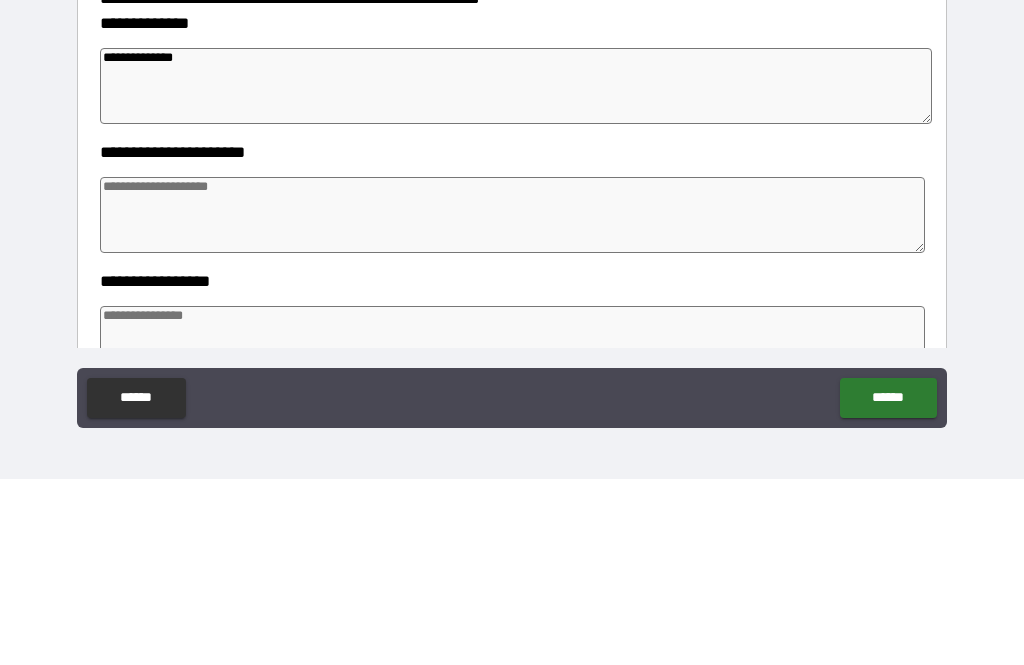 type on "*" 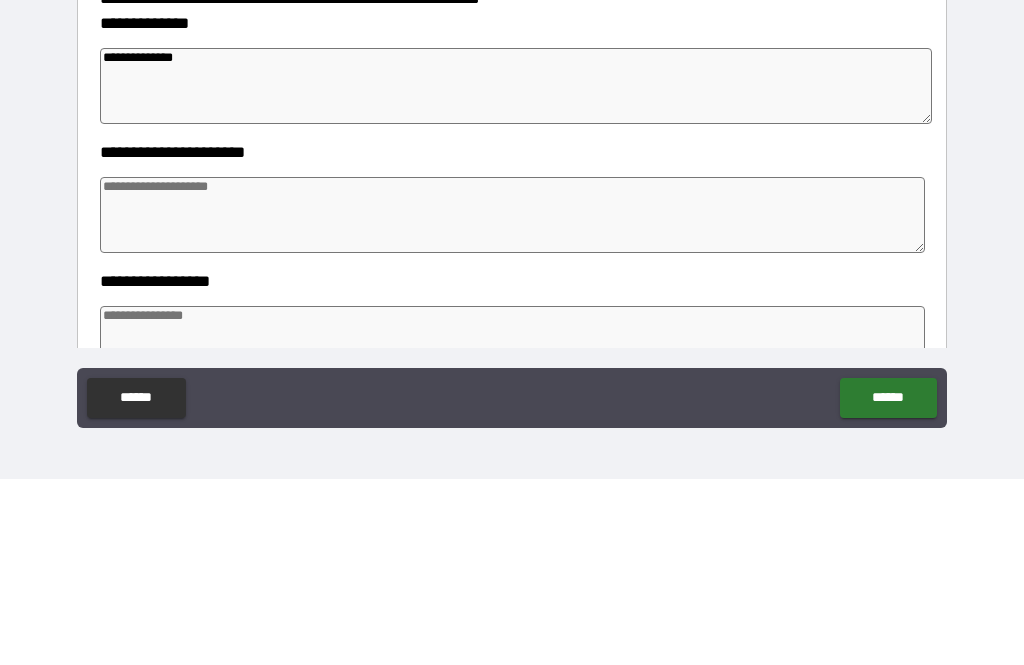 type on "*" 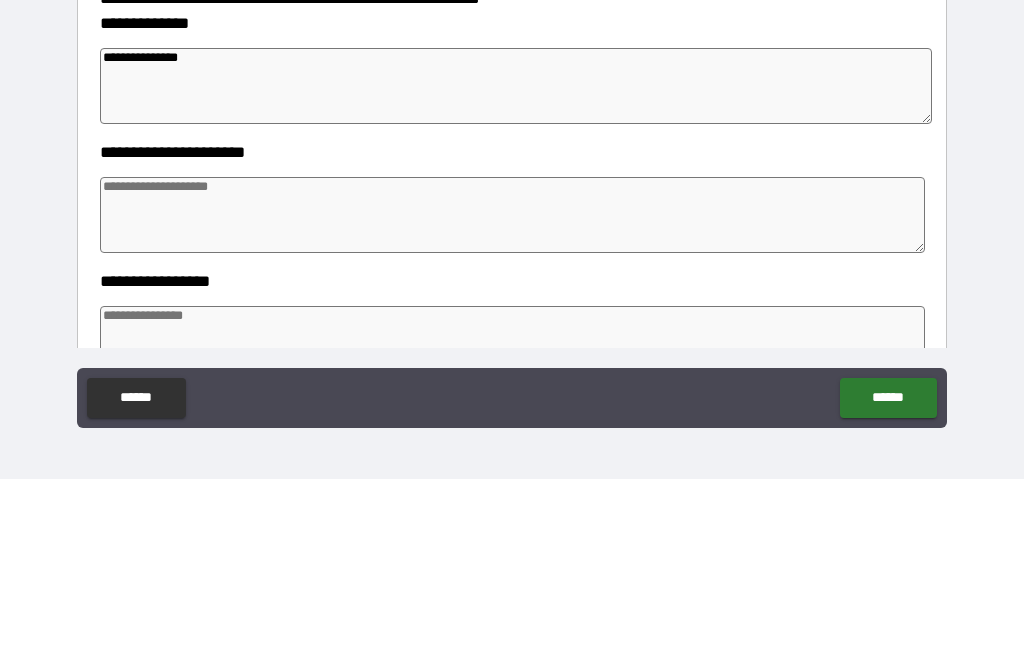 type on "*" 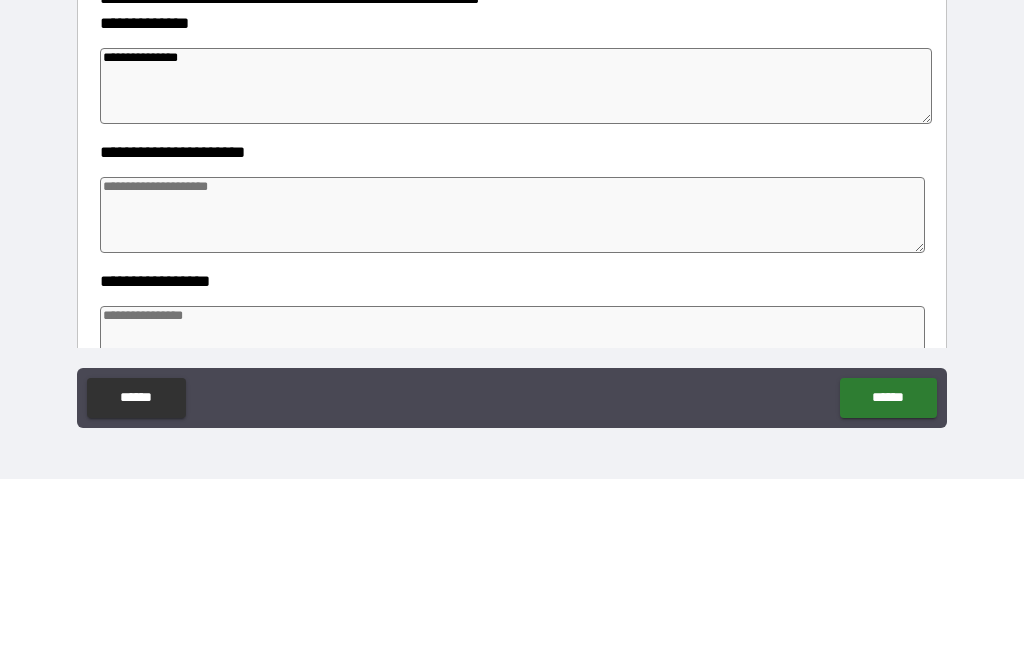 type on "*" 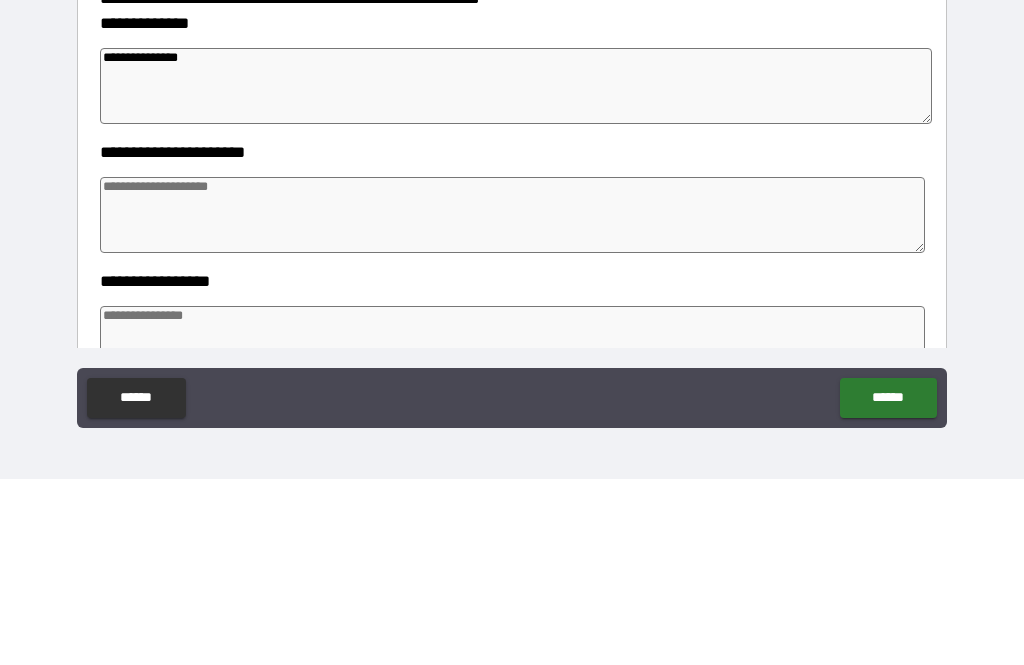 type on "*" 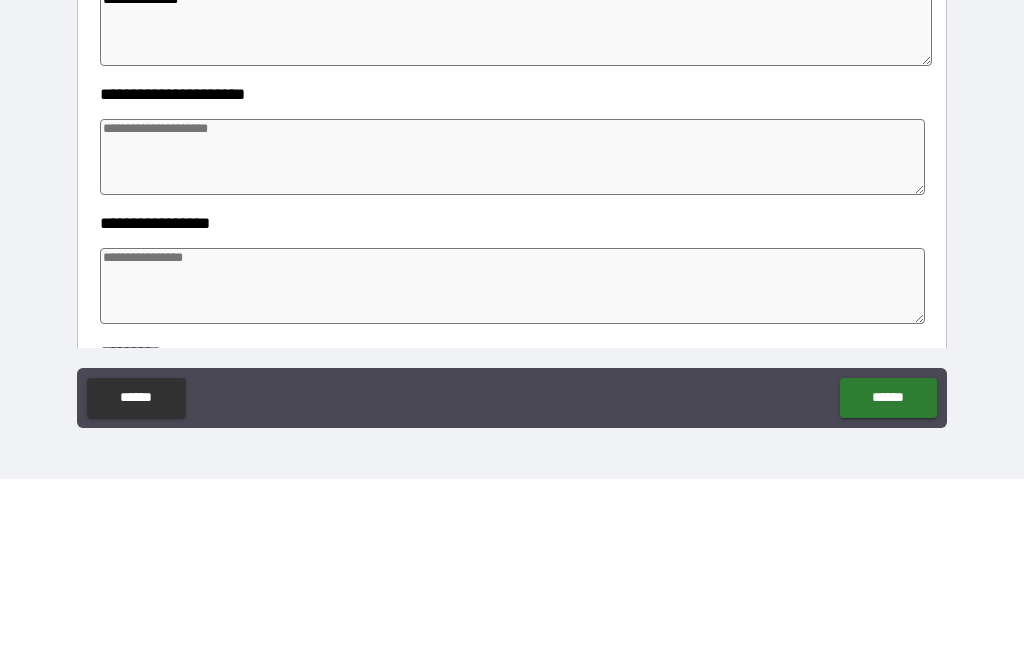 scroll, scrollTop: 164, scrollLeft: 0, axis: vertical 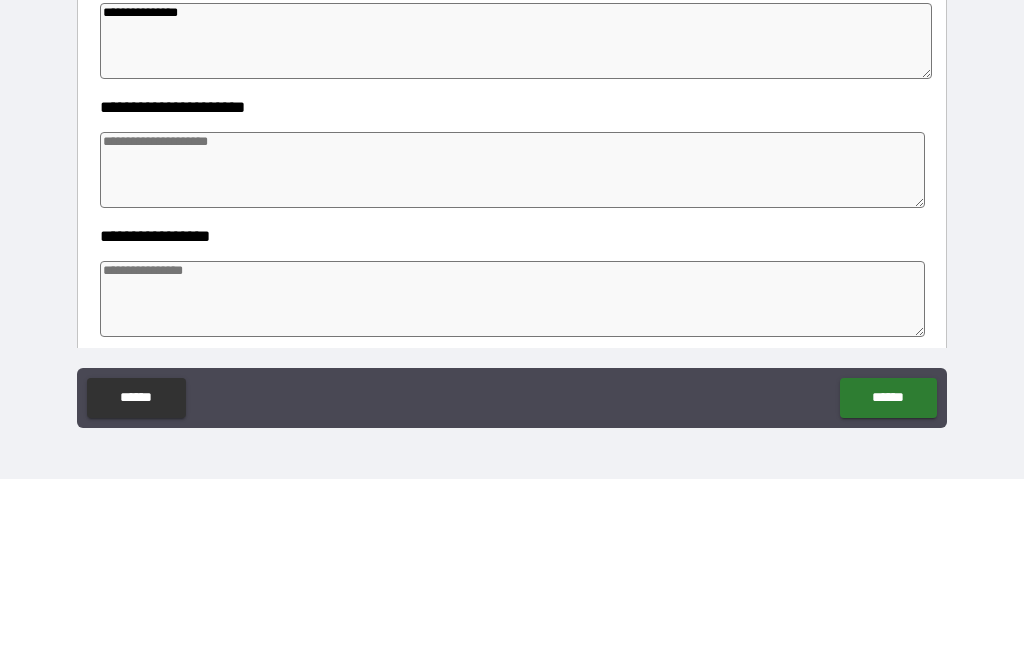type on "**********" 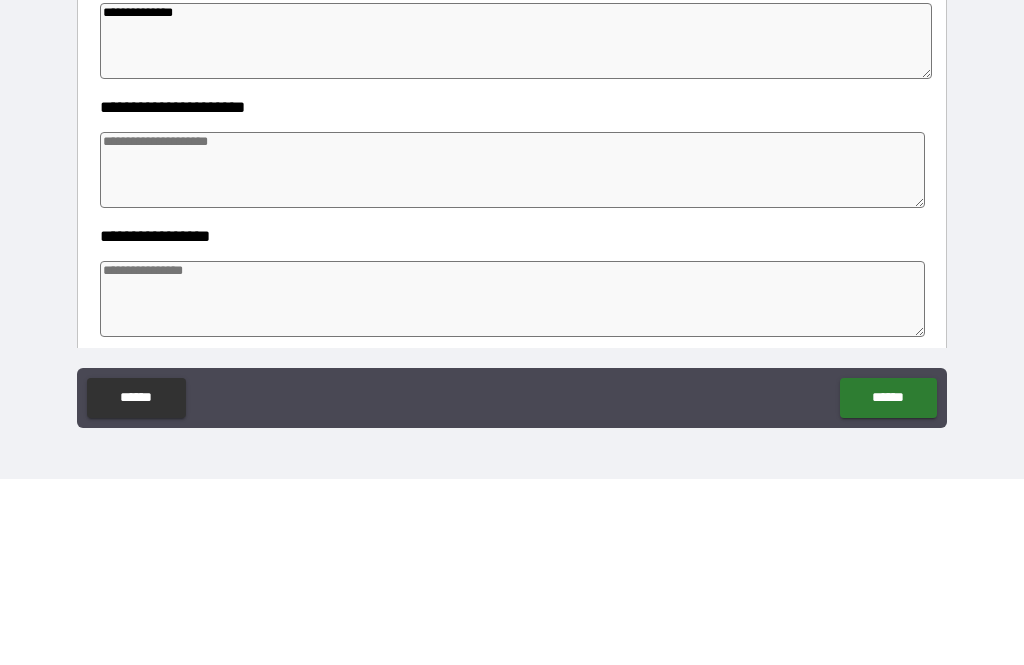 type on "*" 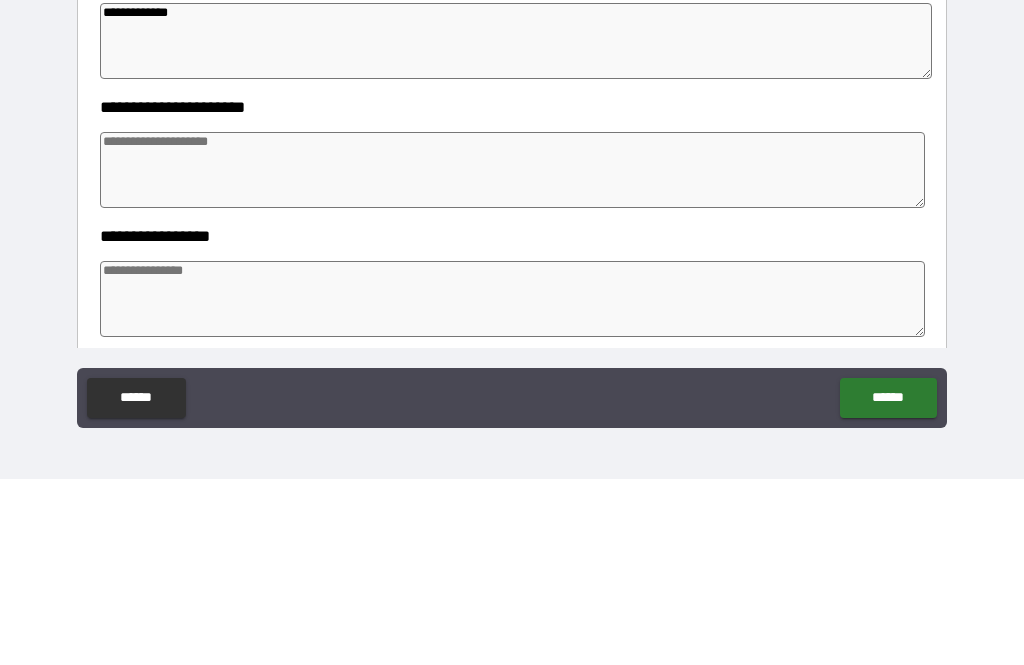 type on "*" 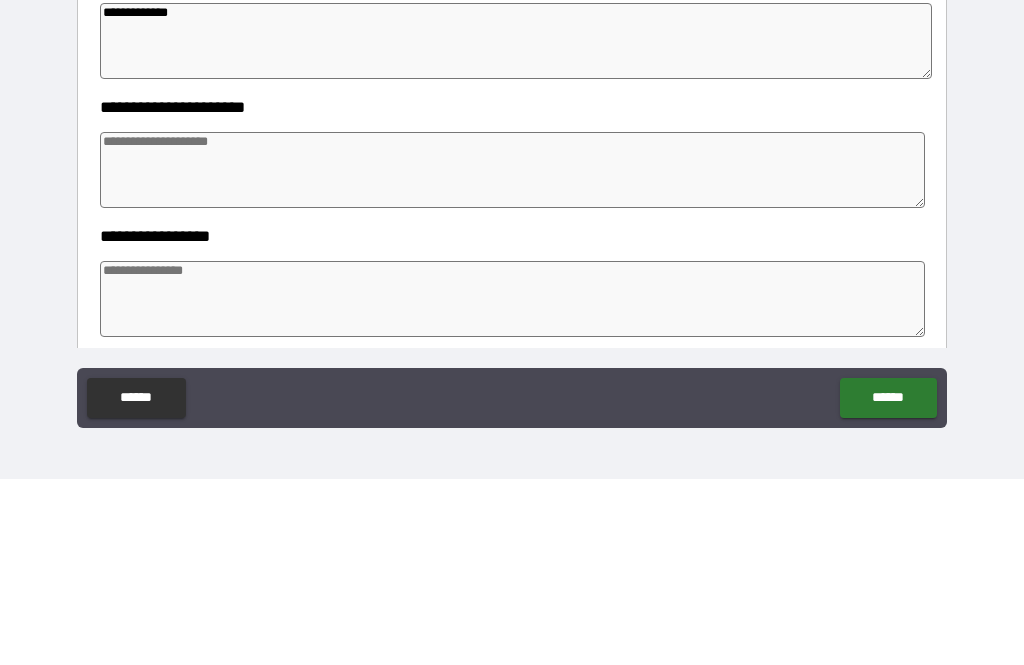 type on "**********" 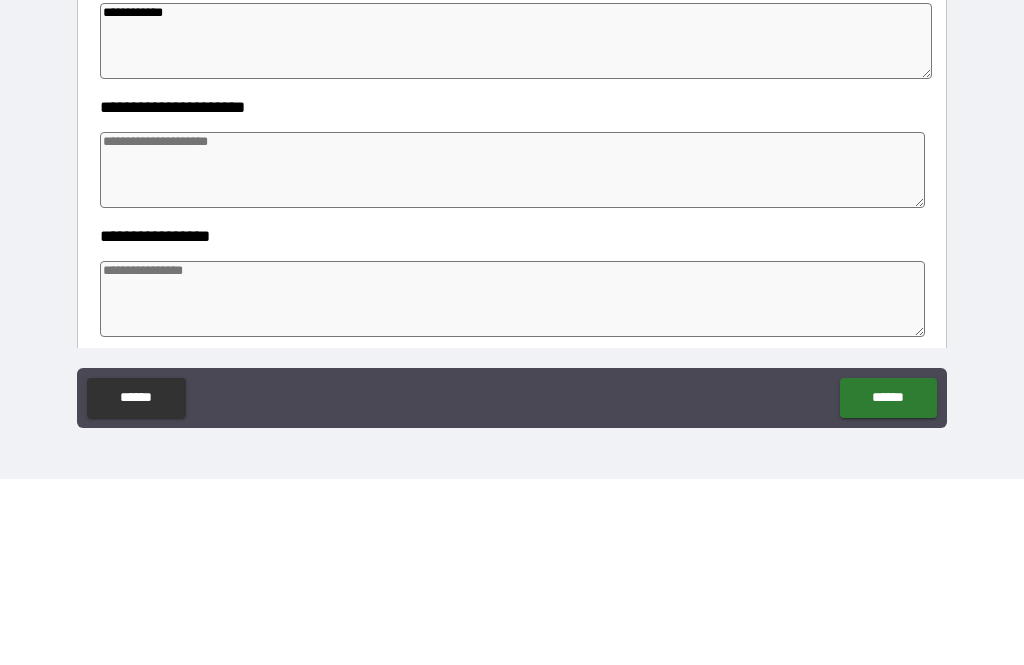 type on "*" 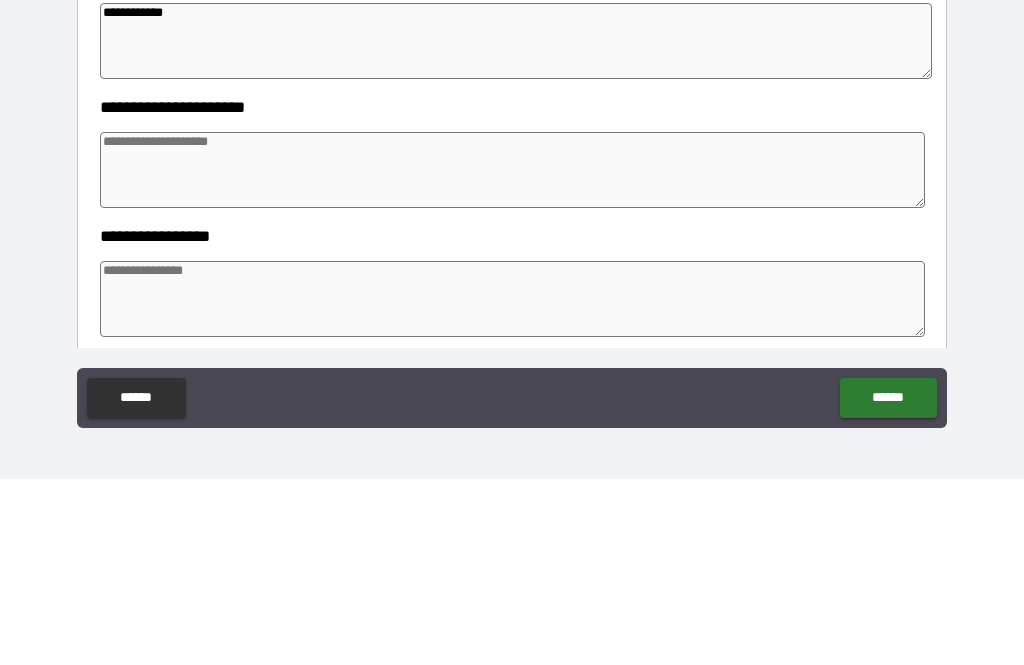 type on "**********" 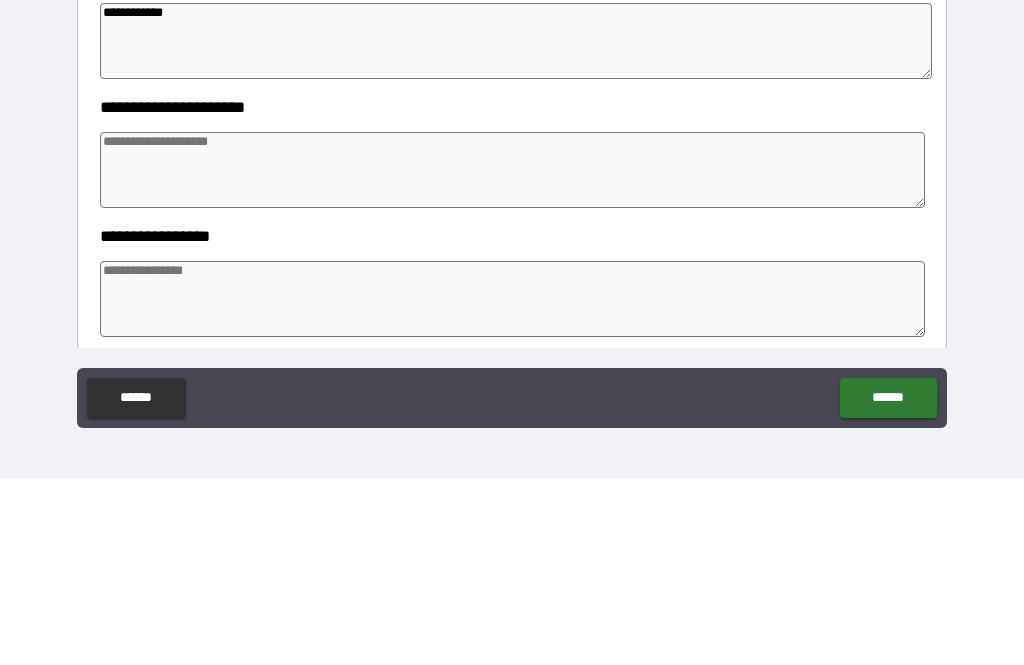 type on "*" 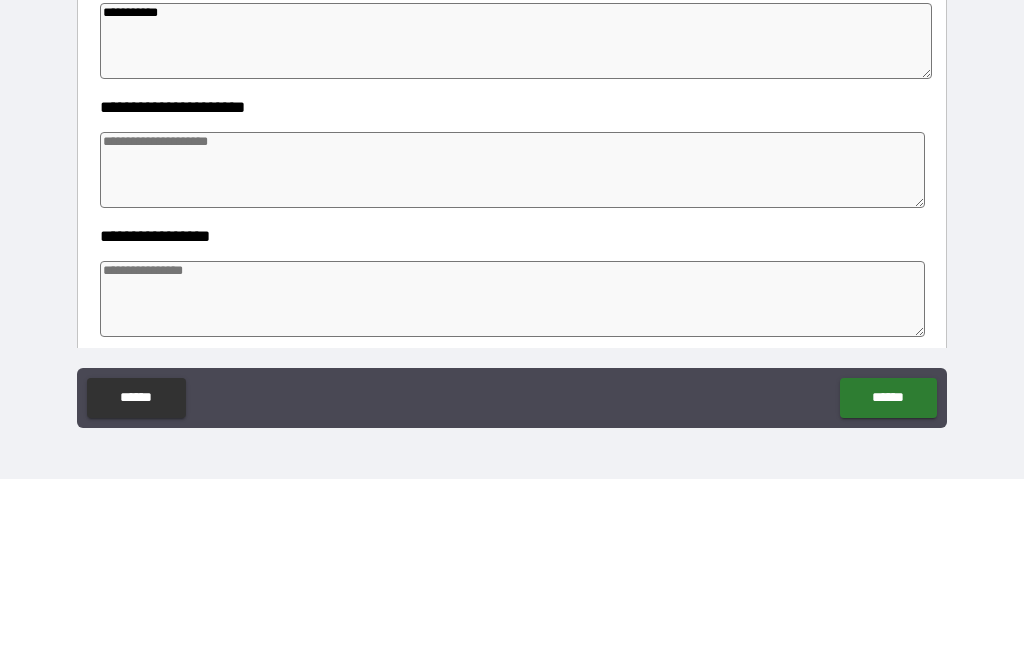 type on "*********" 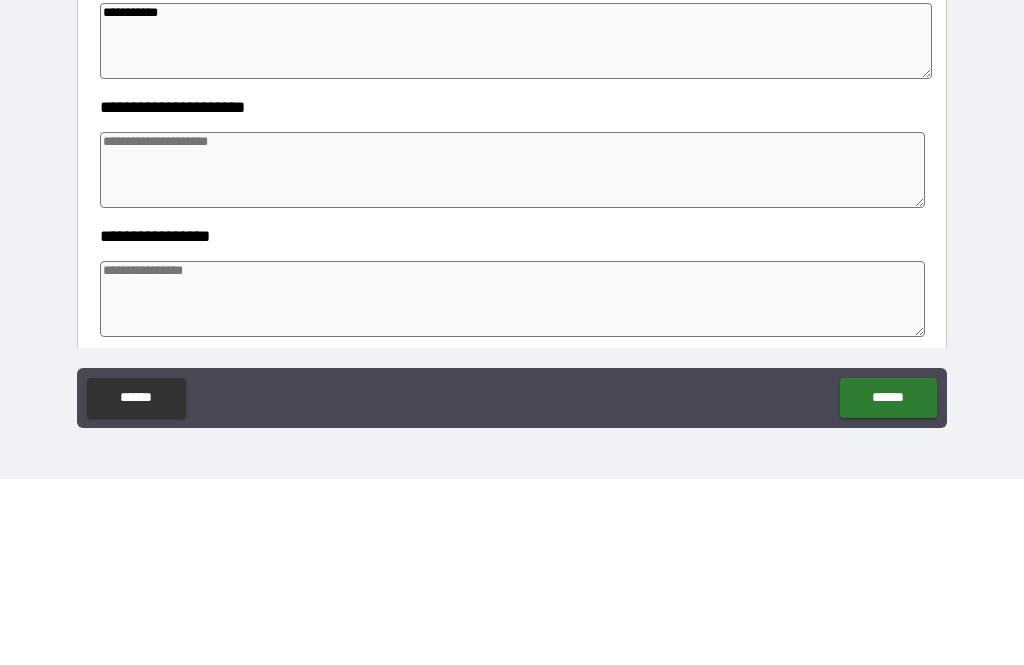 type on "*" 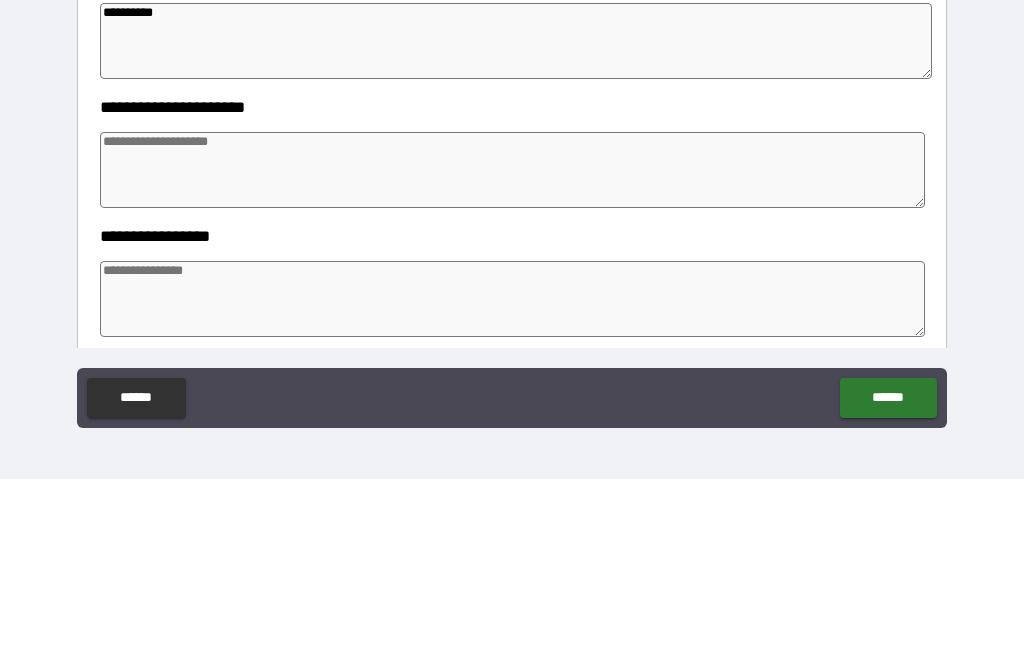 type on "*********" 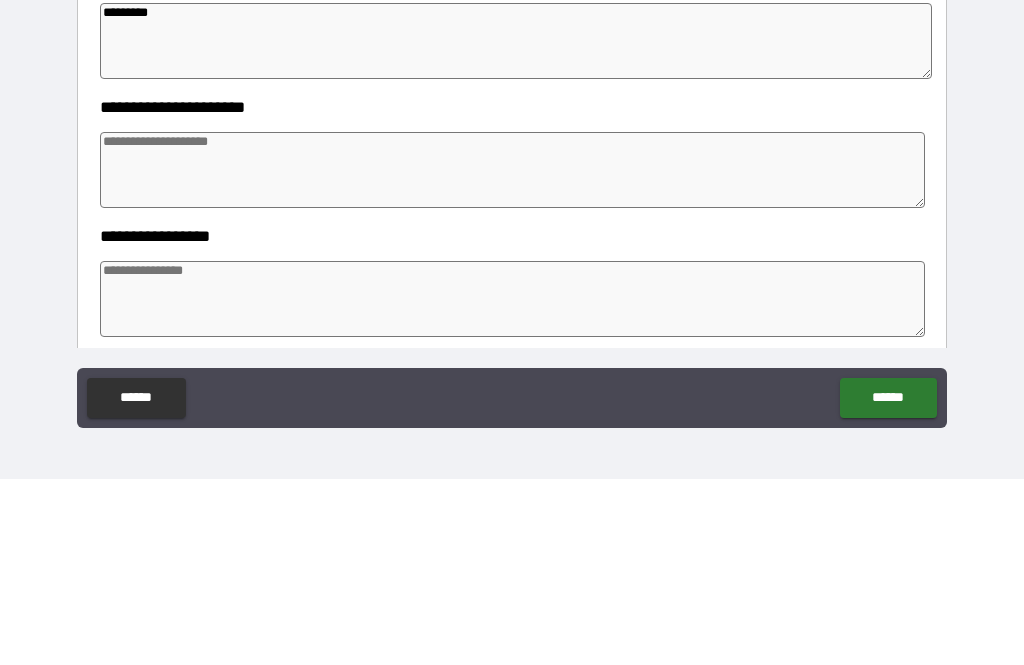 type on "********" 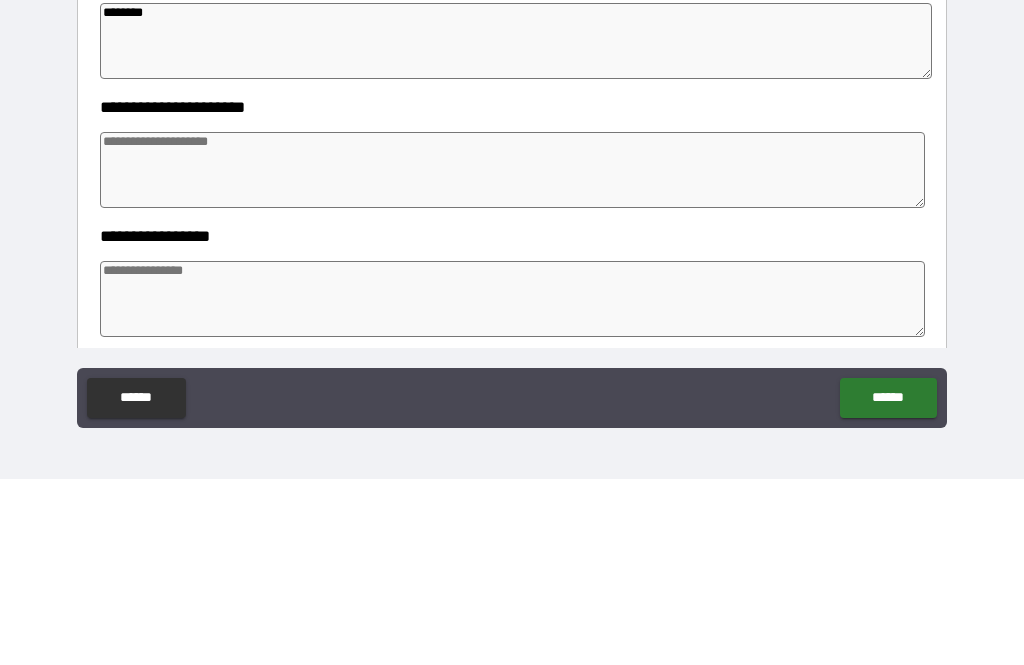 type on "*" 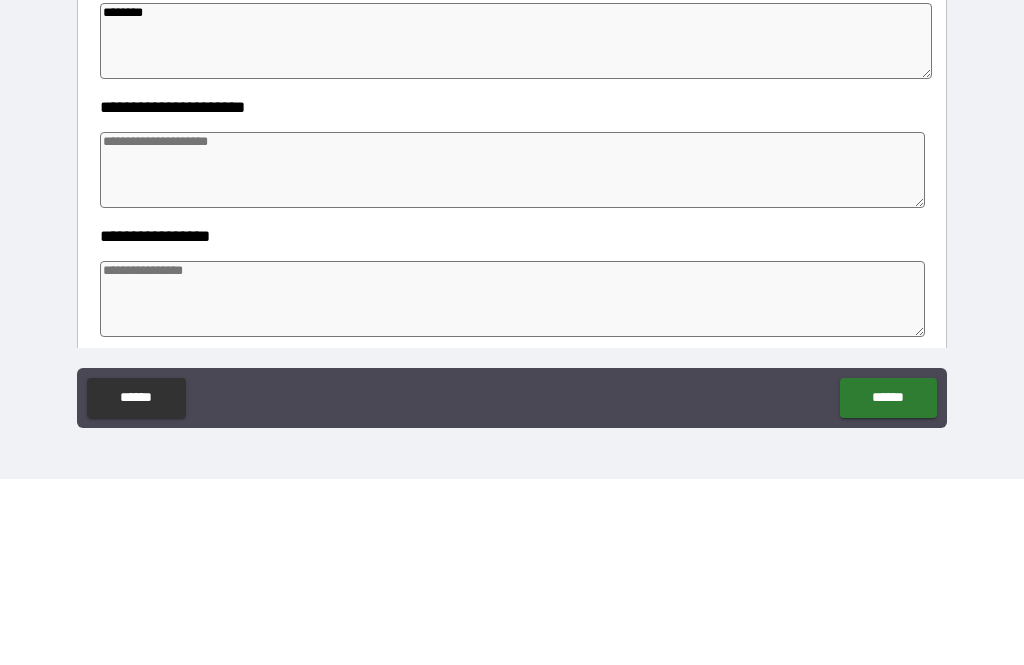 type on "*******" 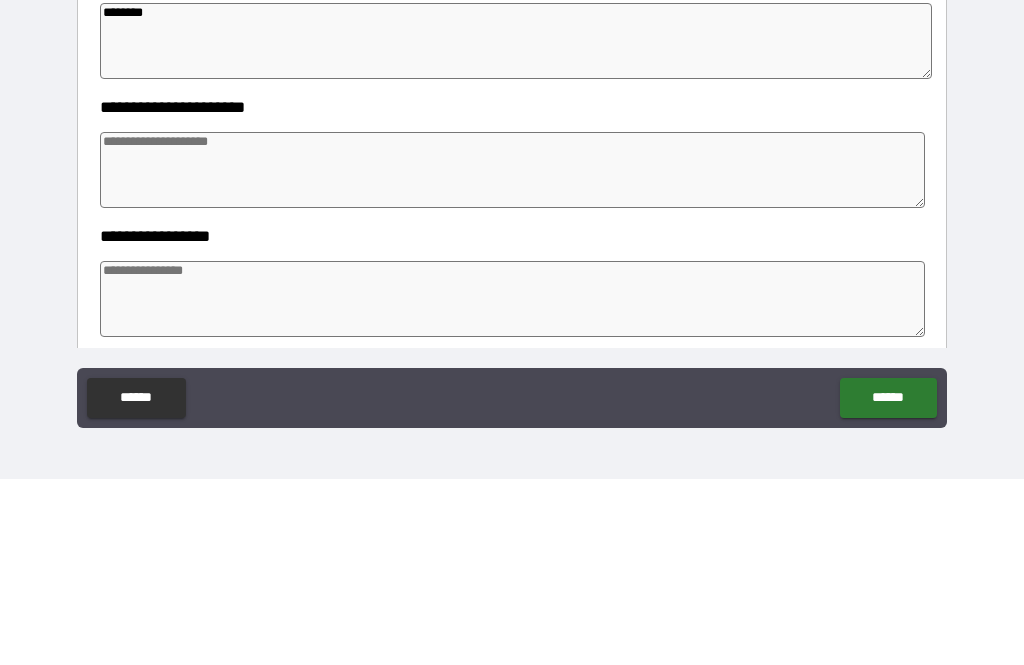 type on "*" 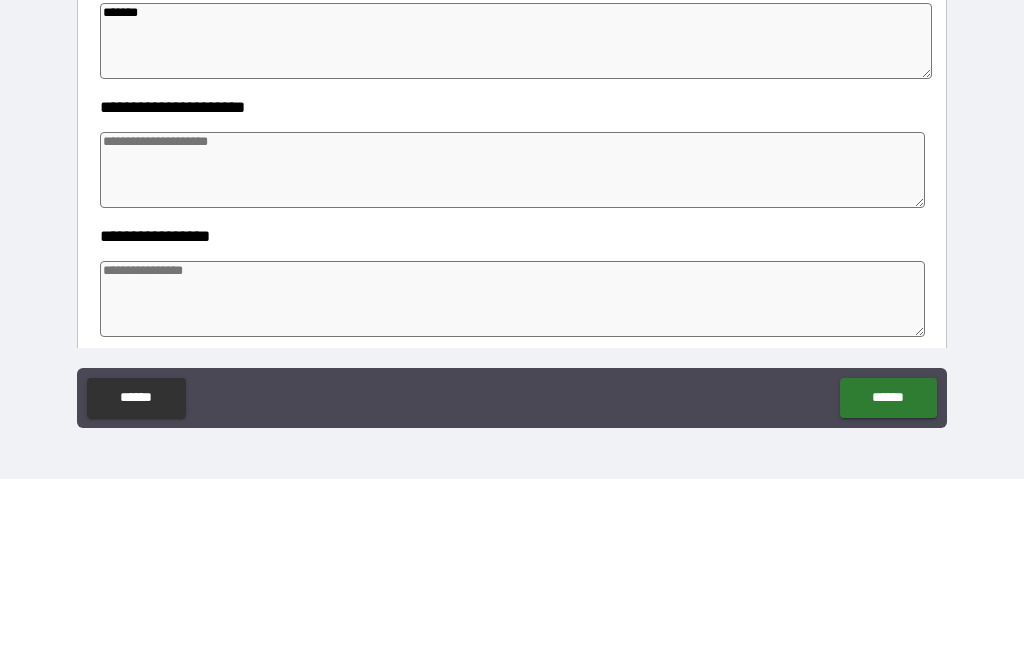 type on "*" 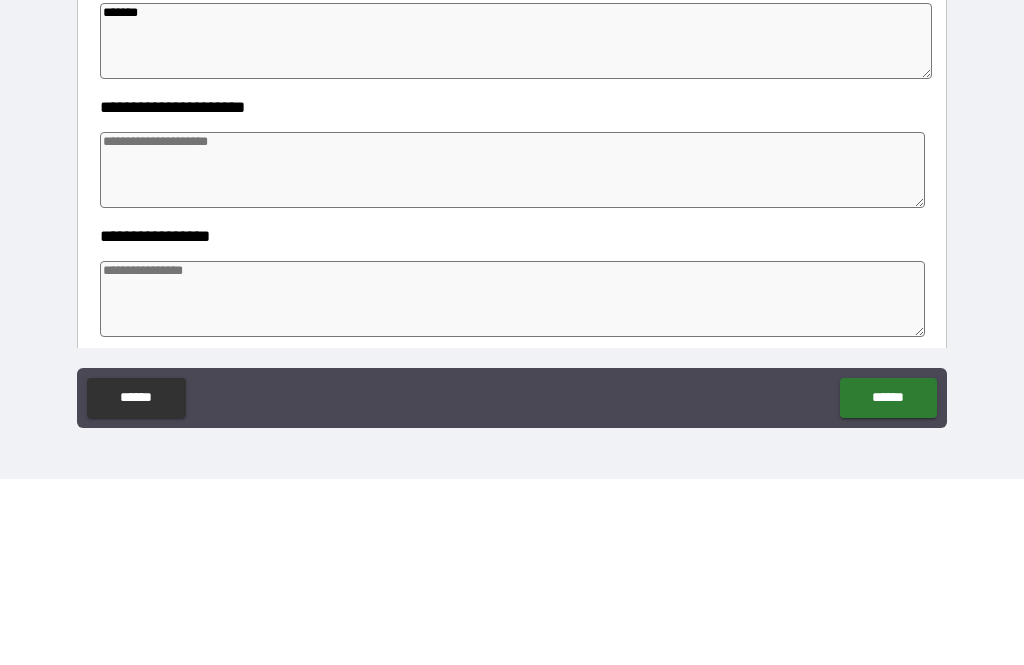 type on "*" 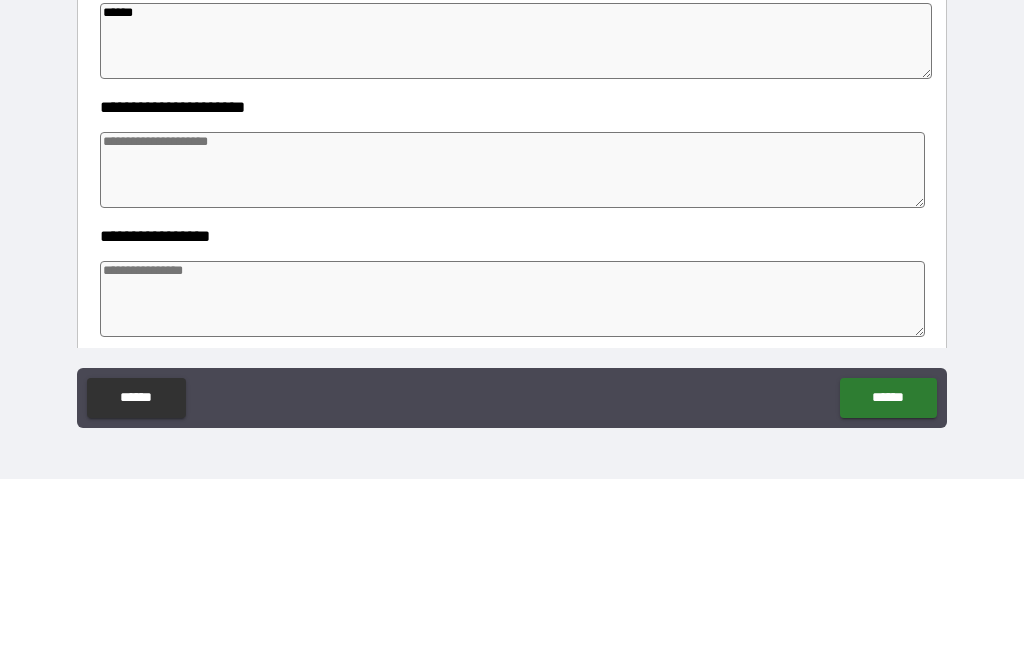 type on "*" 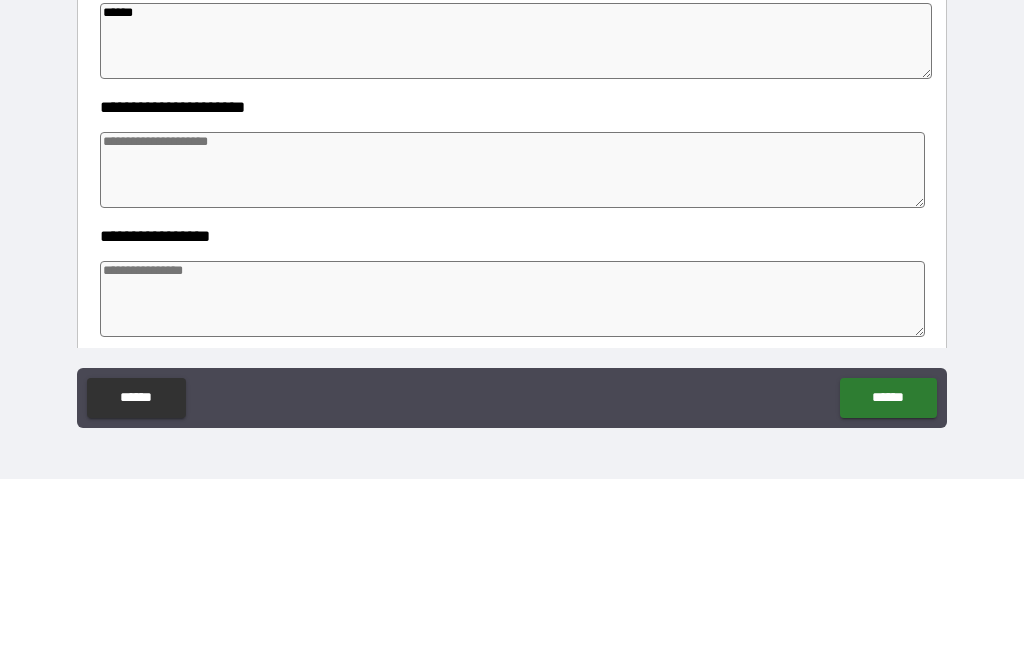 type on "*****" 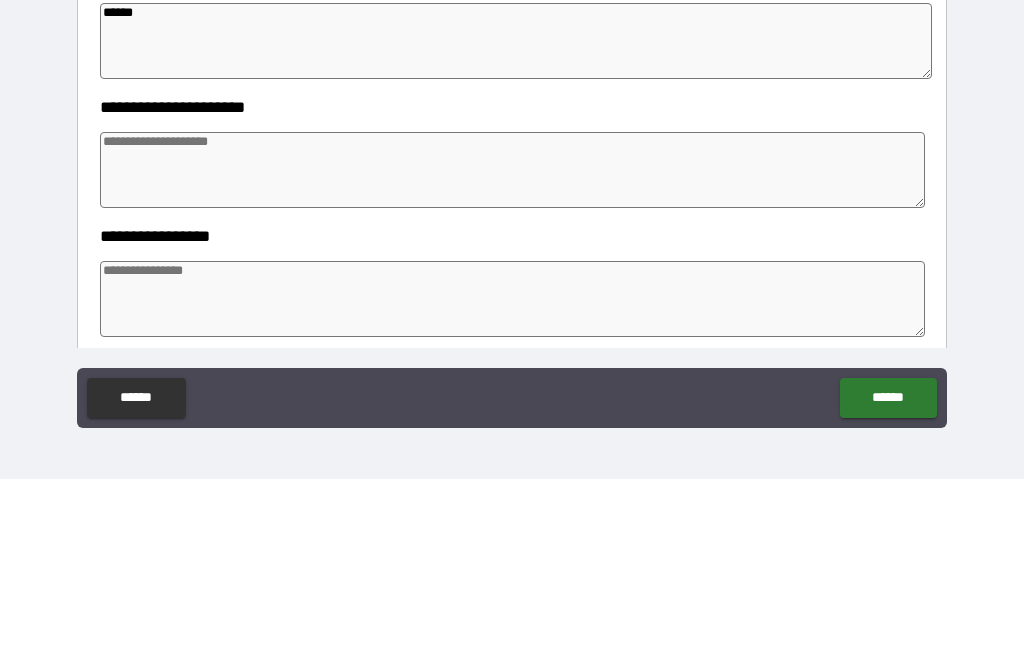 type on "*" 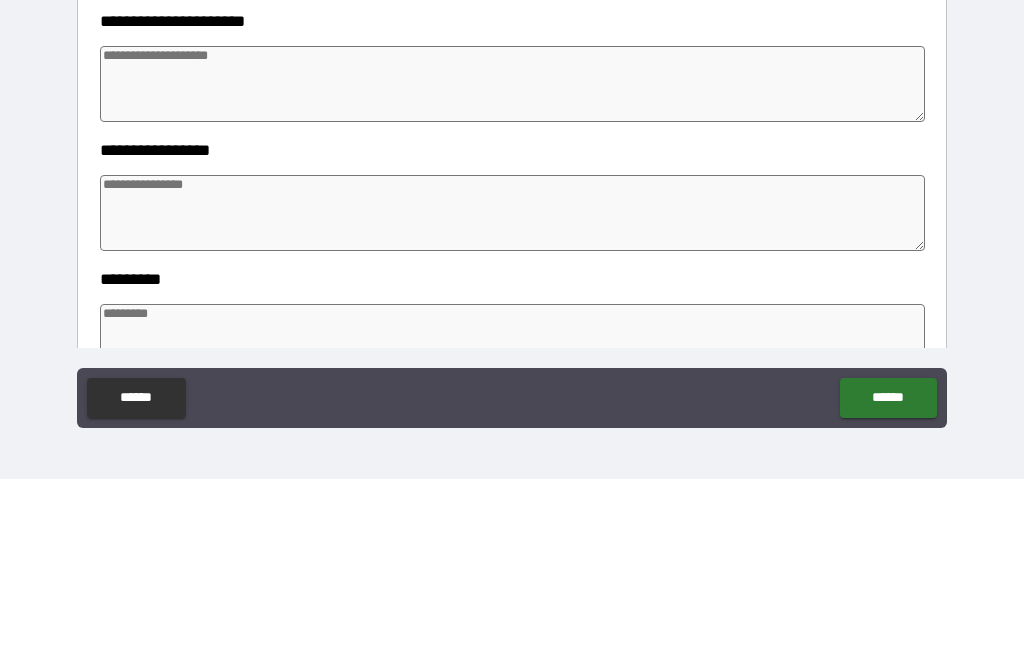 scroll, scrollTop: 274, scrollLeft: 0, axis: vertical 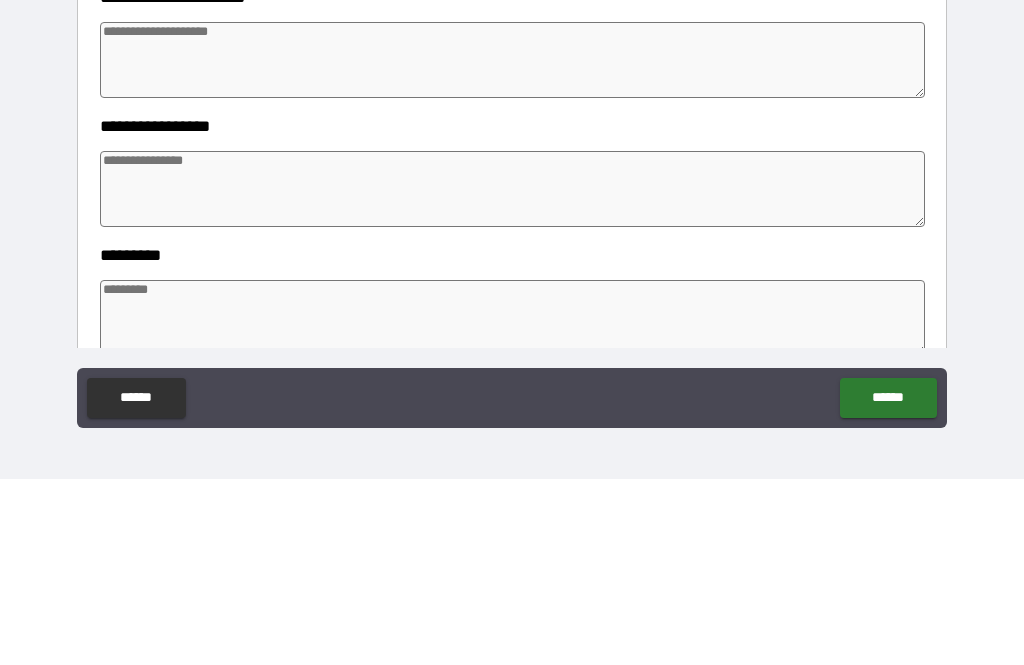 click at bounding box center [513, 375] 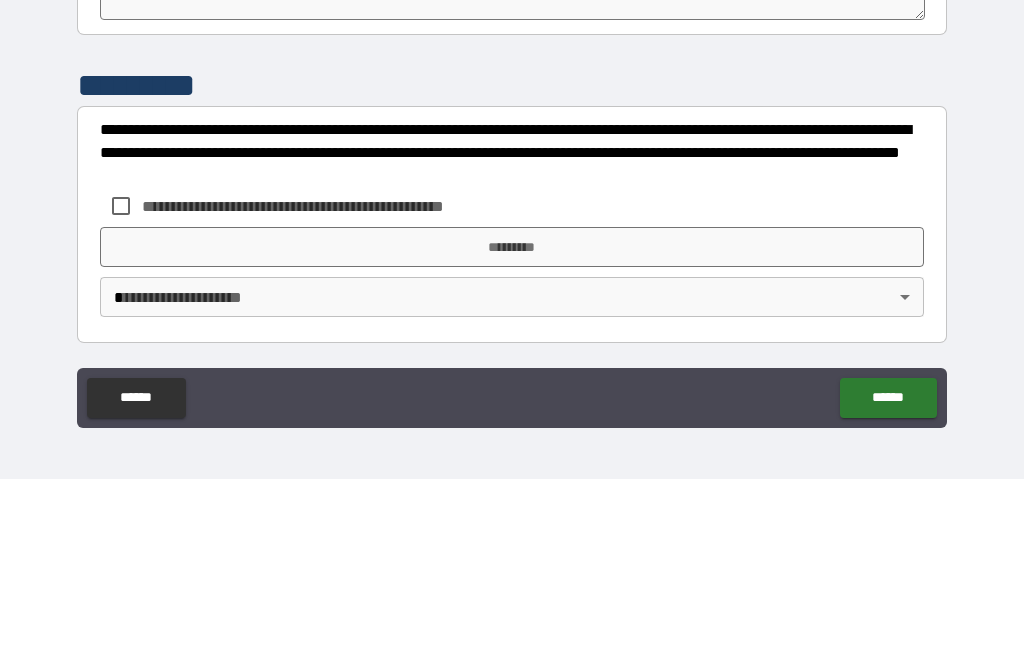 scroll, scrollTop: 610, scrollLeft: 0, axis: vertical 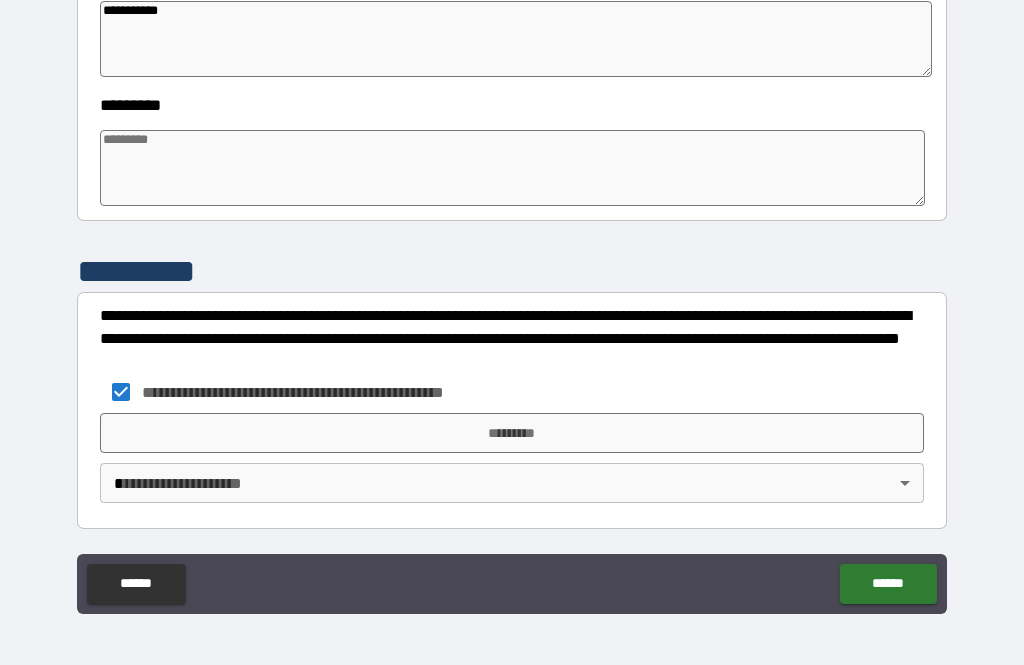 click on "*********" at bounding box center [512, 433] 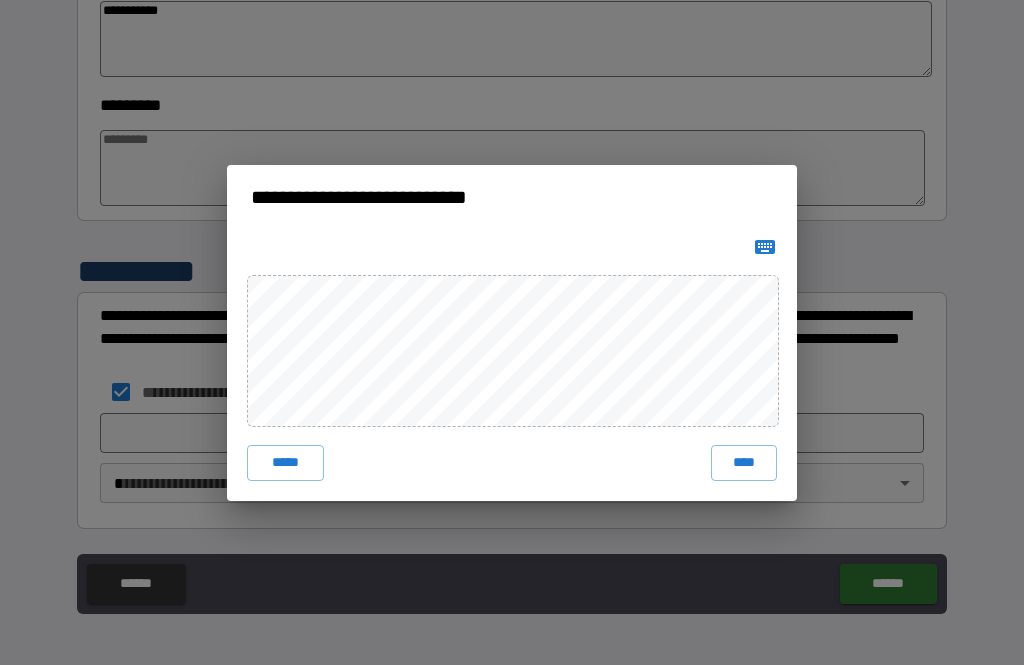 click on "****" at bounding box center [744, 463] 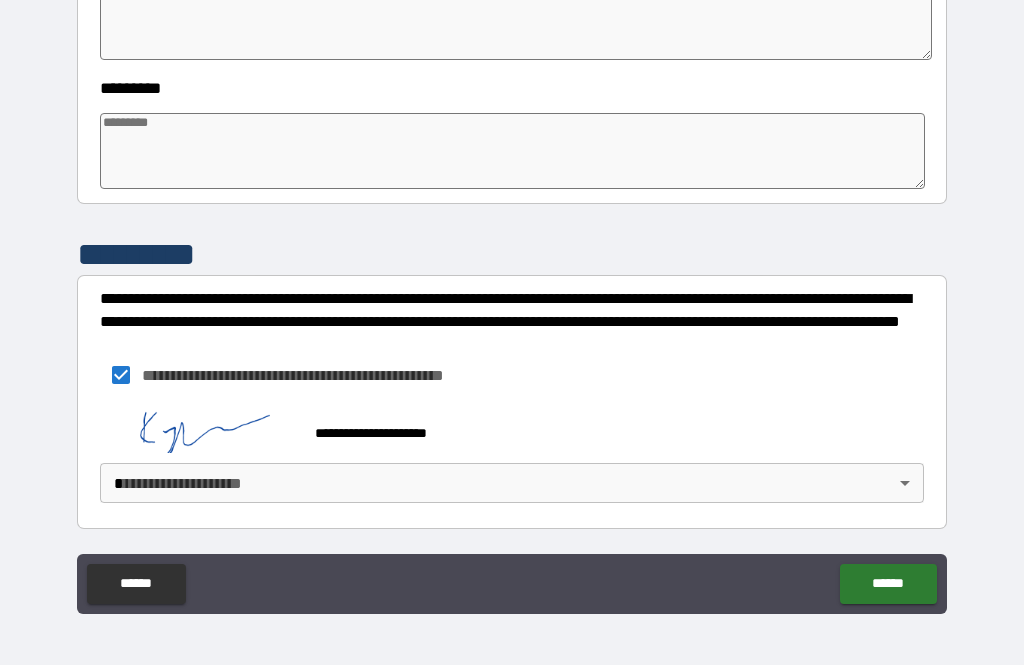 scroll, scrollTop: 627, scrollLeft: 0, axis: vertical 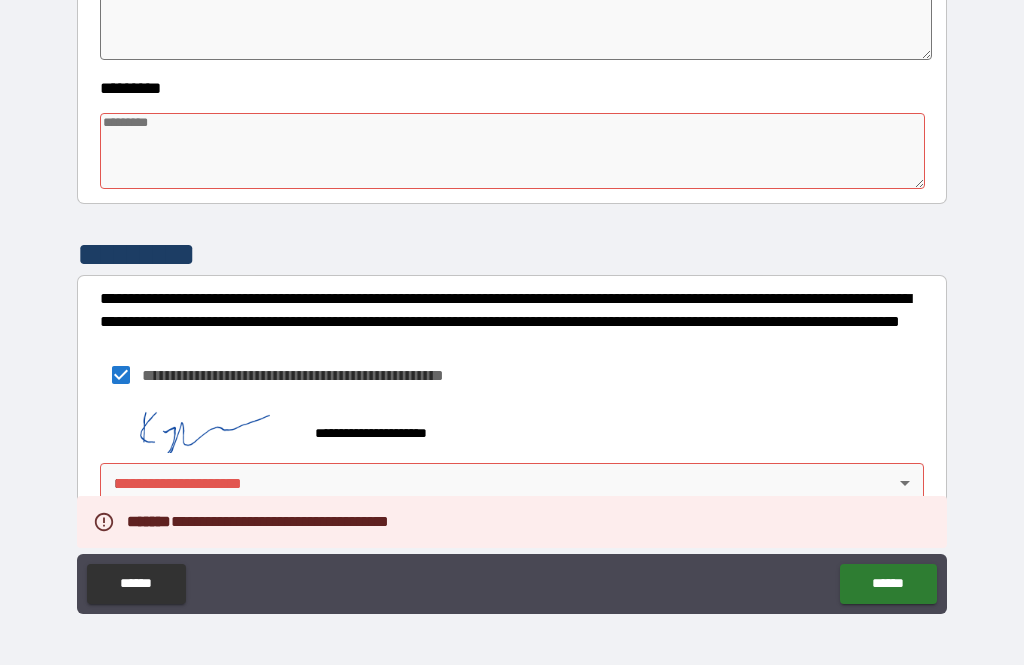 click on "**********" at bounding box center (512, 300) 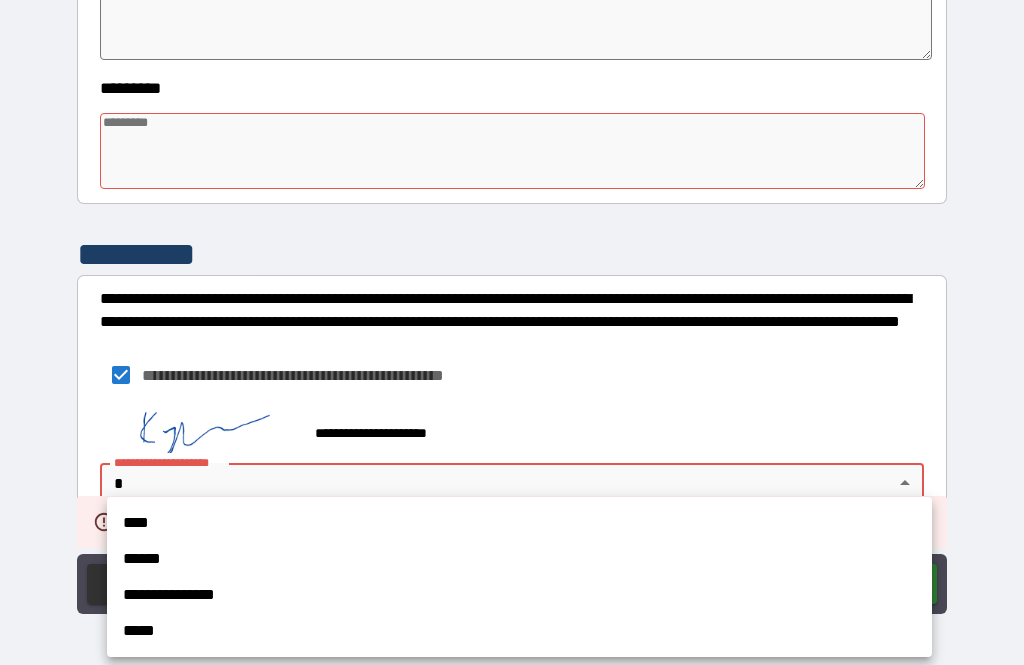 click at bounding box center [512, 332] 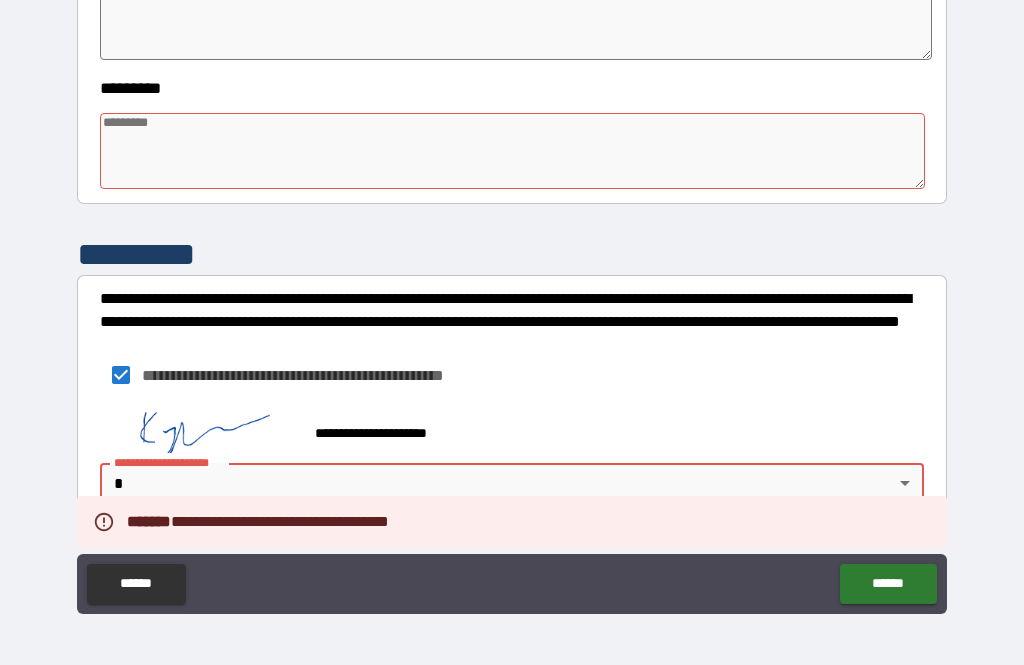 click on "**********" at bounding box center (512, 300) 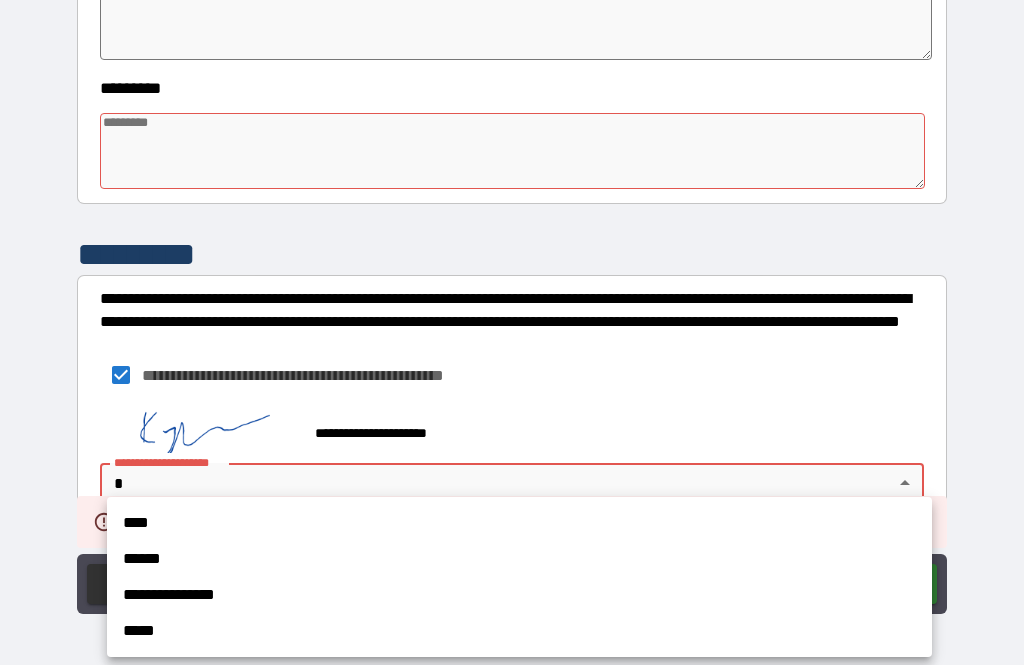 click on "****" at bounding box center [519, 523] 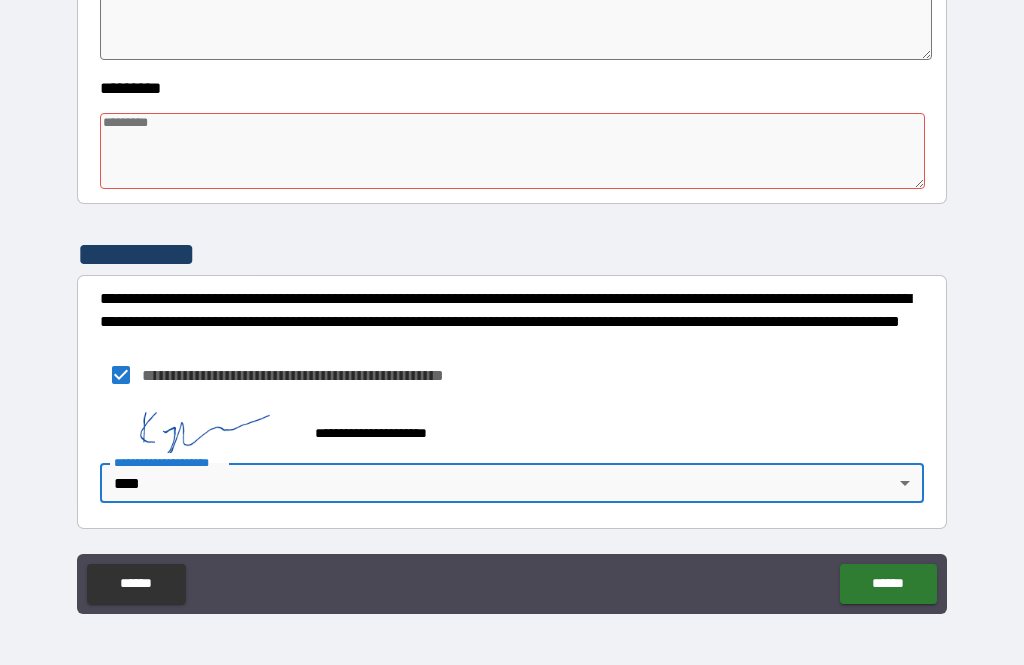 click on "******" at bounding box center (888, 584) 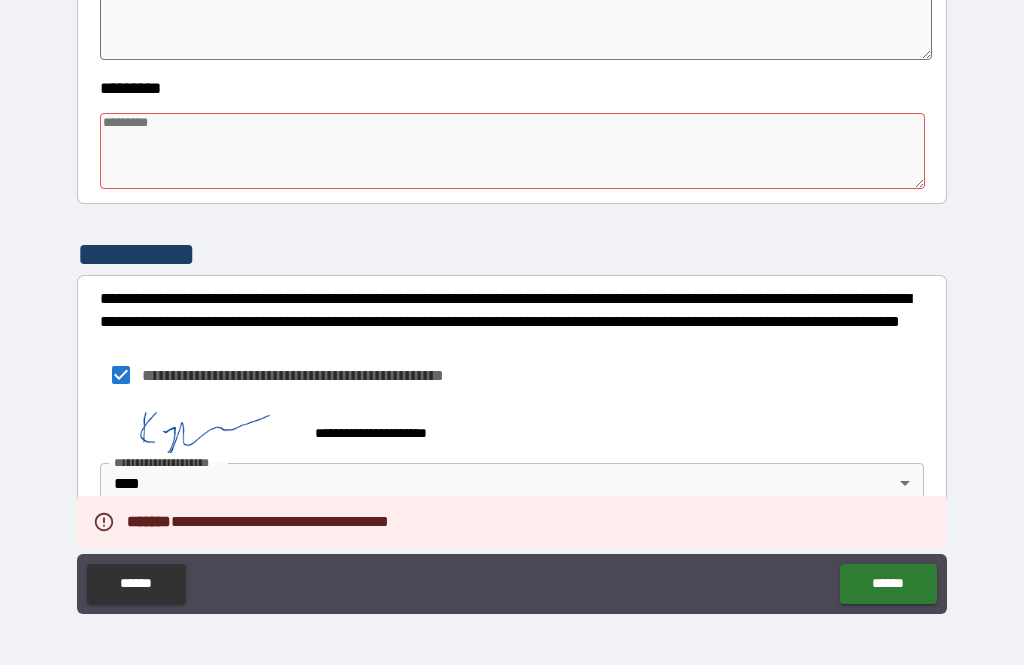 click on "******" at bounding box center (888, 584) 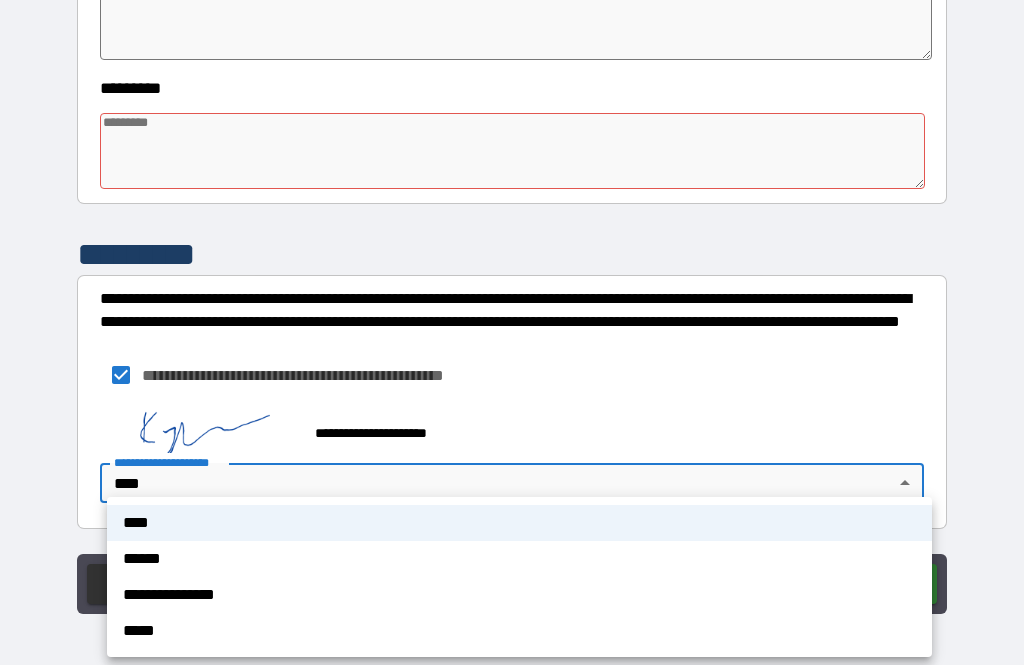 click on "****" at bounding box center (519, 523) 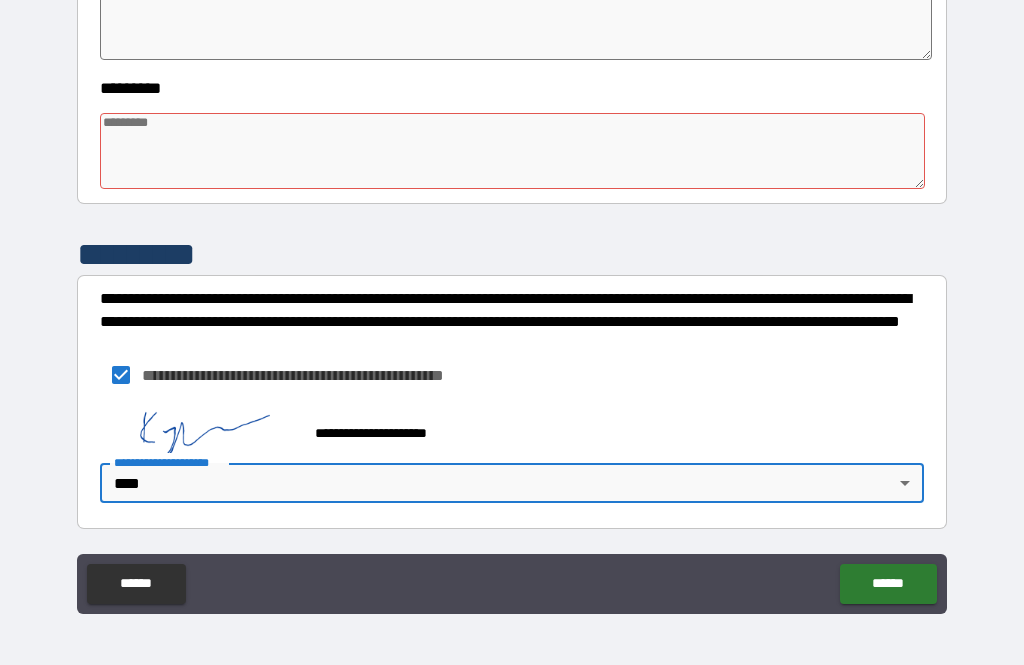 click on "**********" at bounding box center (512, 300) 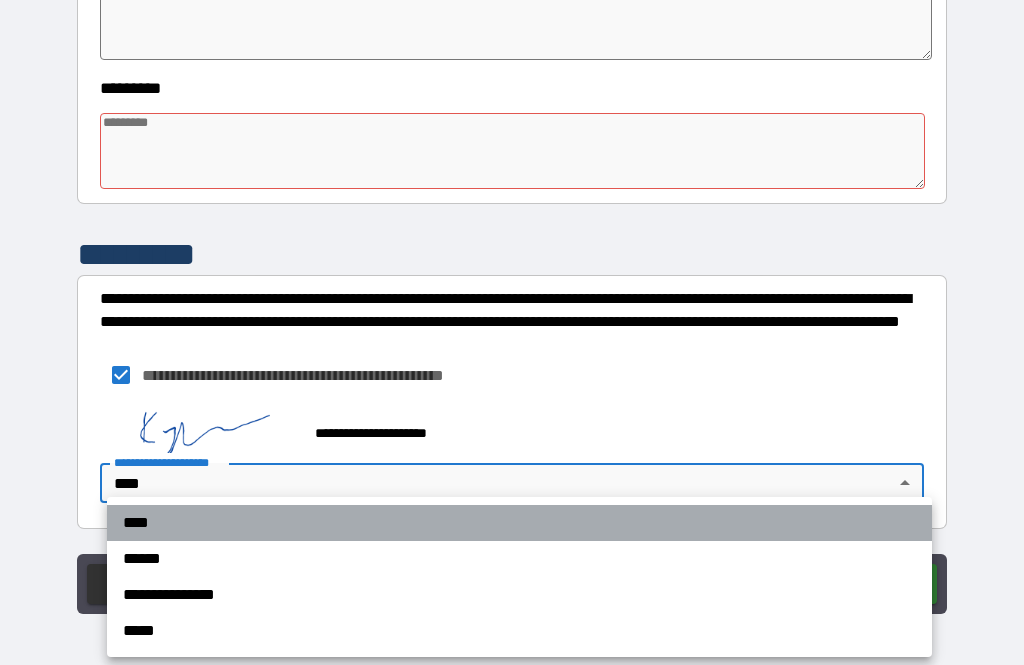 click on "****" at bounding box center [519, 523] 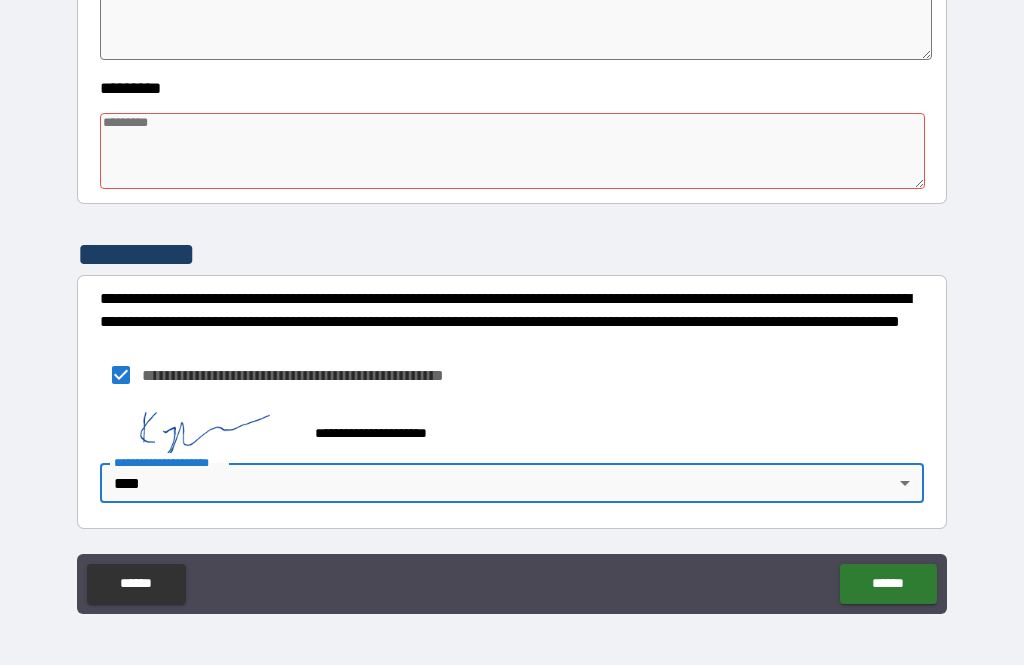 scroll, scrollTop: 627, scrollLeft: 0, axis: vertical 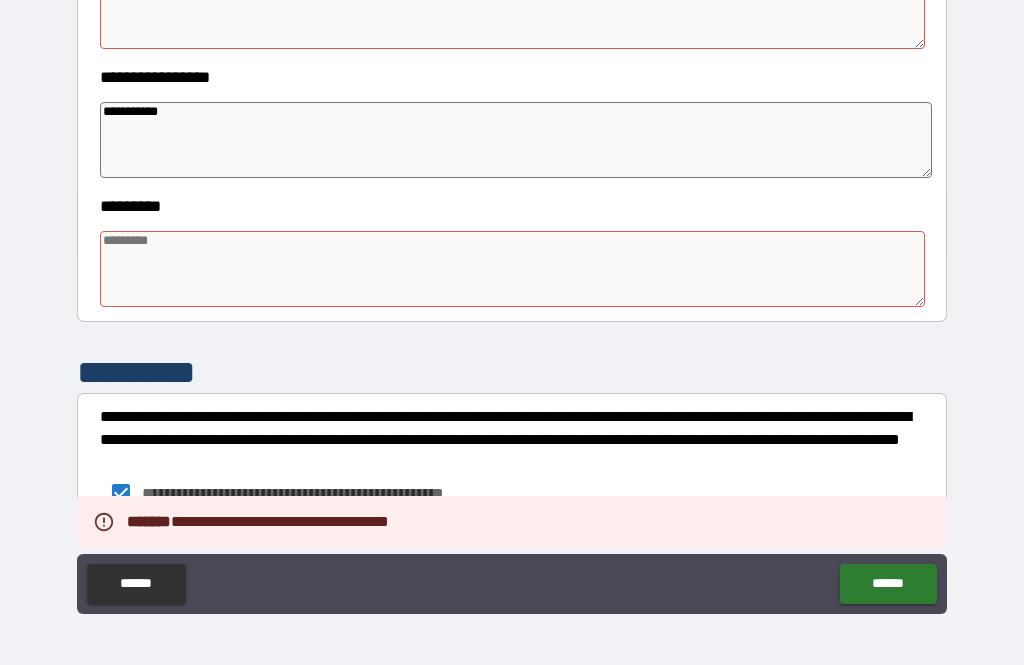 click at bounding box center (513, 269) 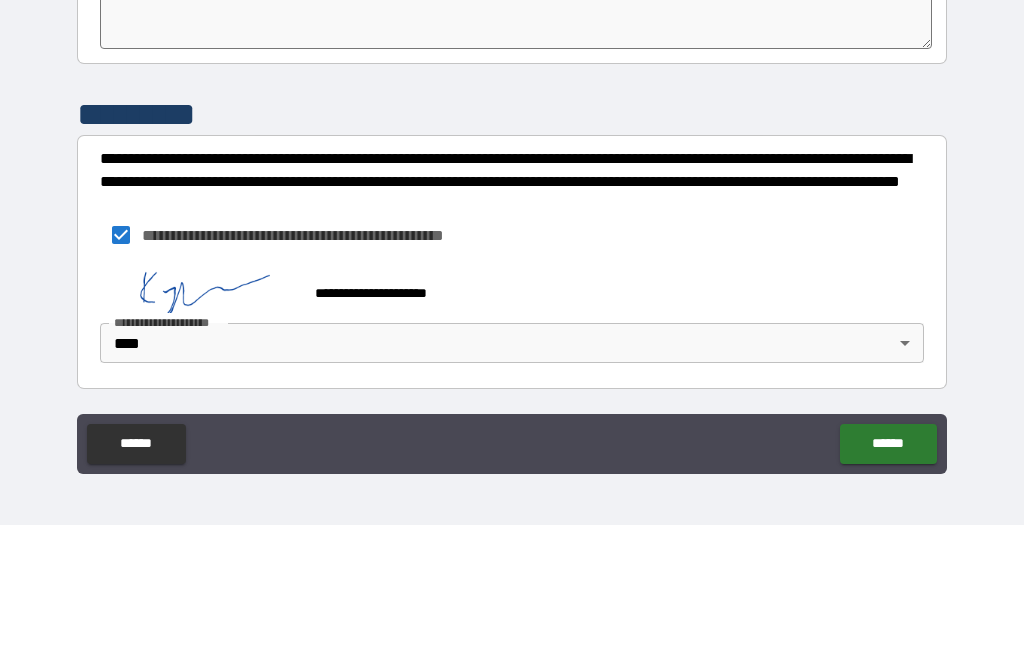 scroll, scrollTop: 627, scrollLeft: 0, axis: vertical 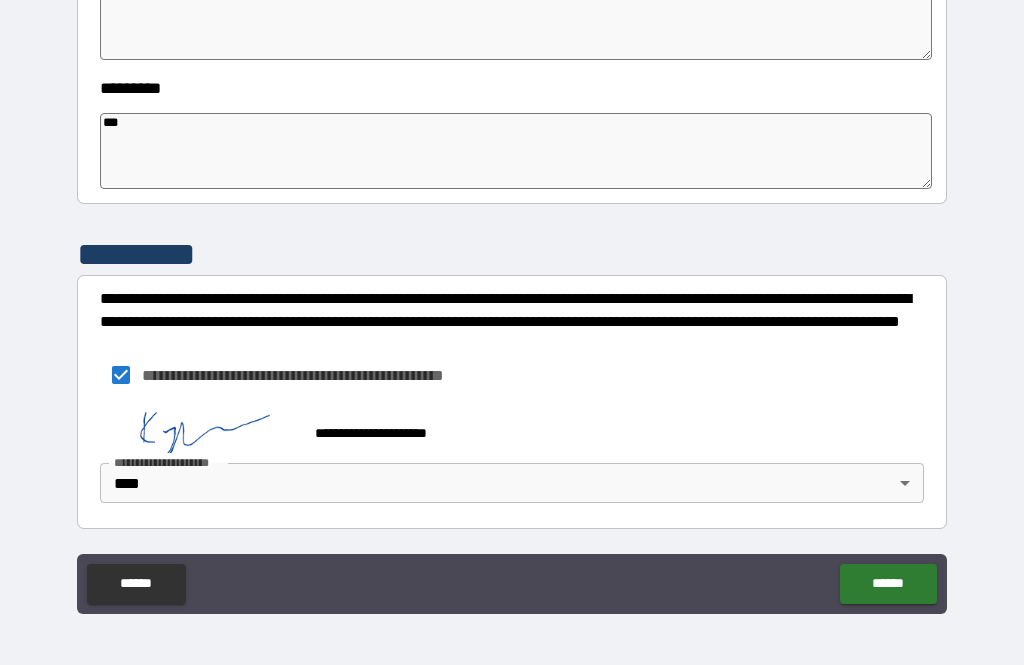 click on "******" at bounding box center [888, 584] 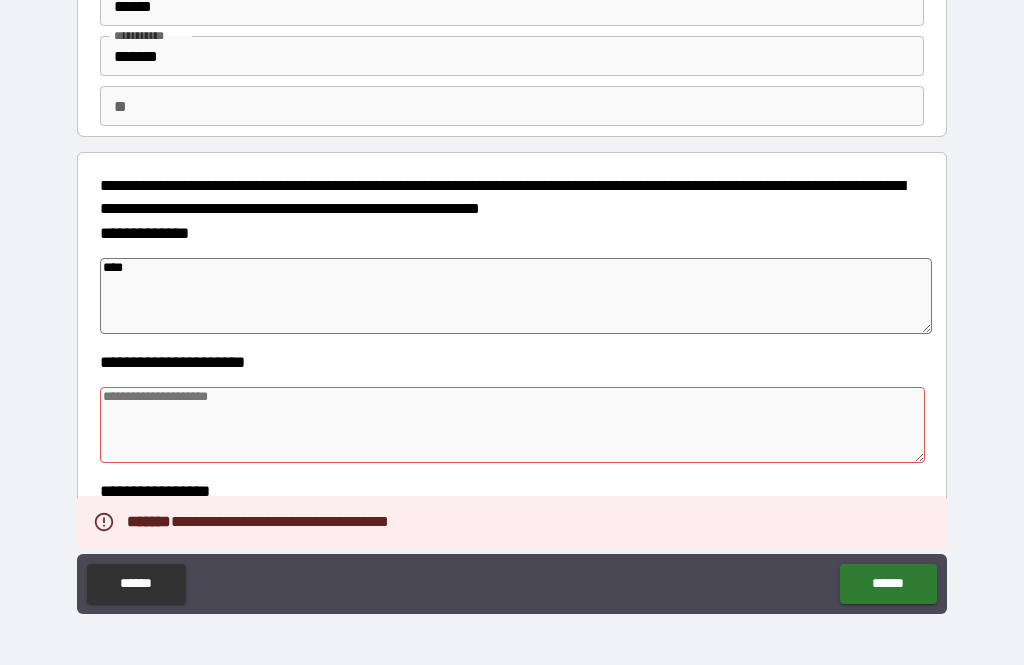 scroll, scrollTop: 125, scrollLeft: 0, axis: vertical 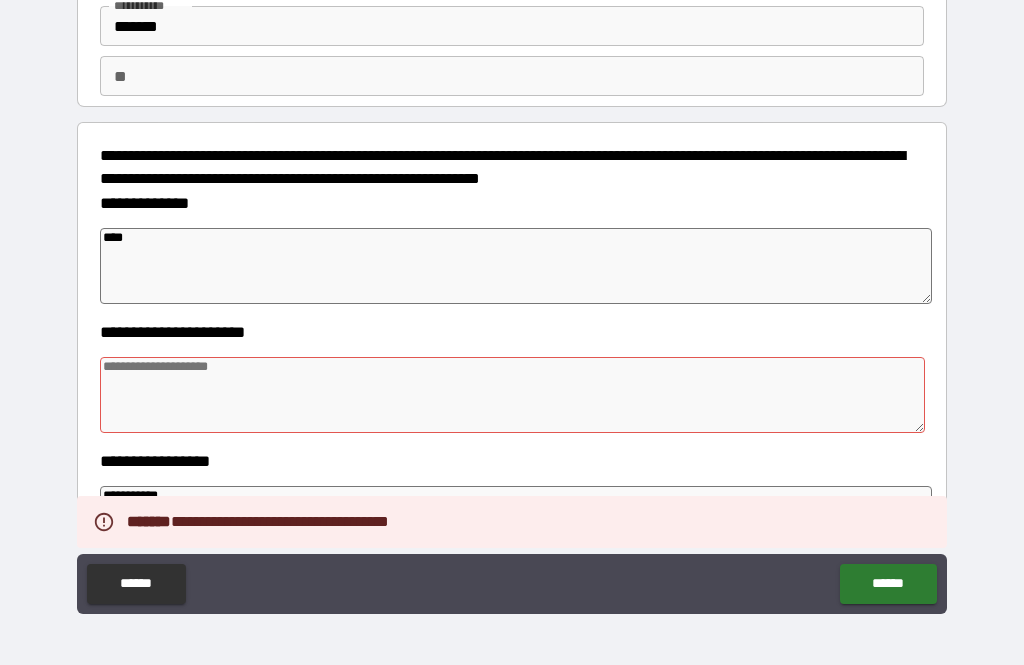 click at bounding box center (513, 395) 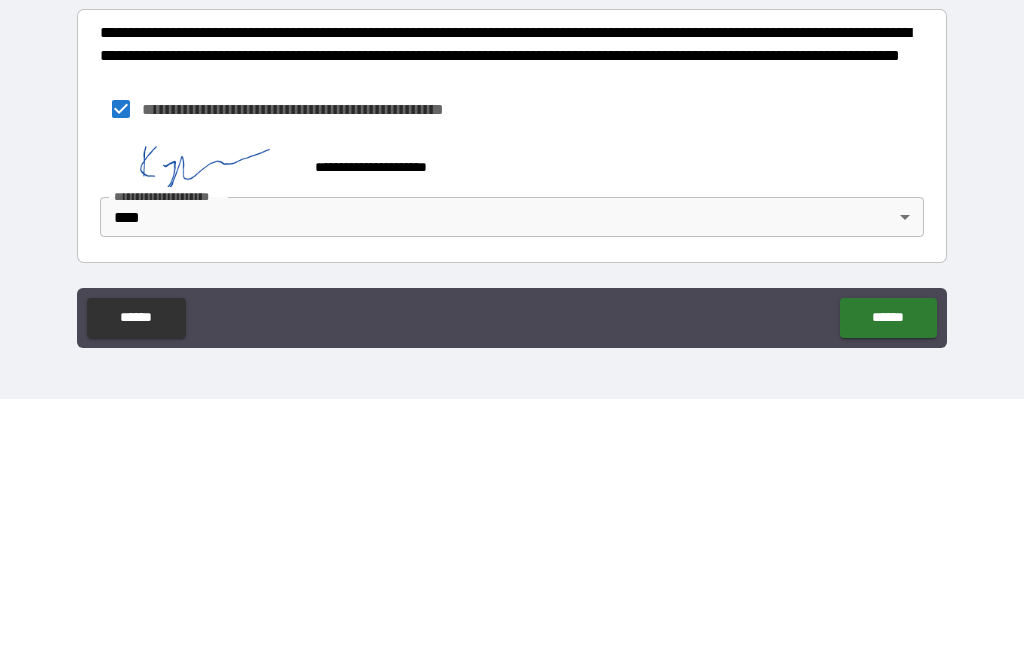 scroll, scrollTop: 627, scrollLeft: 0, axis: vertical 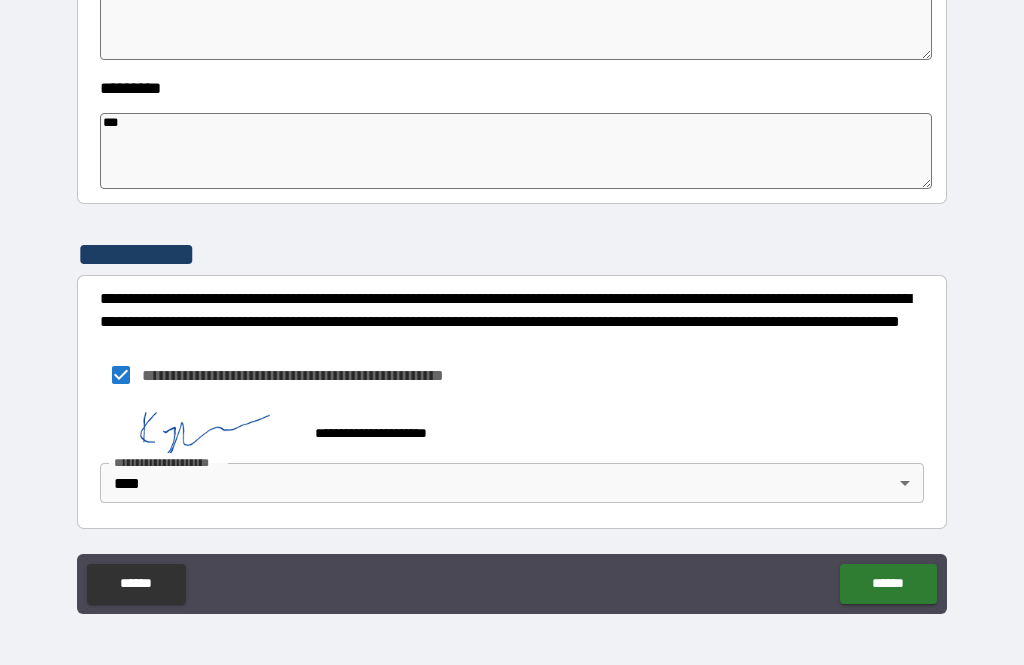 click on "******" at bounding box center [888, 584] 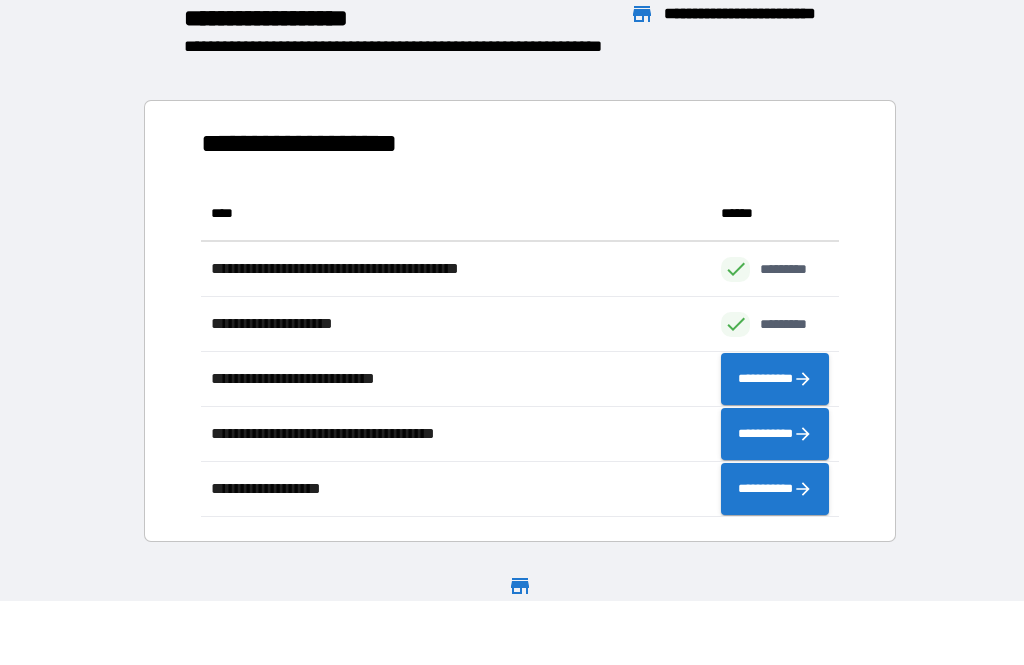 scroll, scrollTop: 1, scrollLeft: 1, axis: both 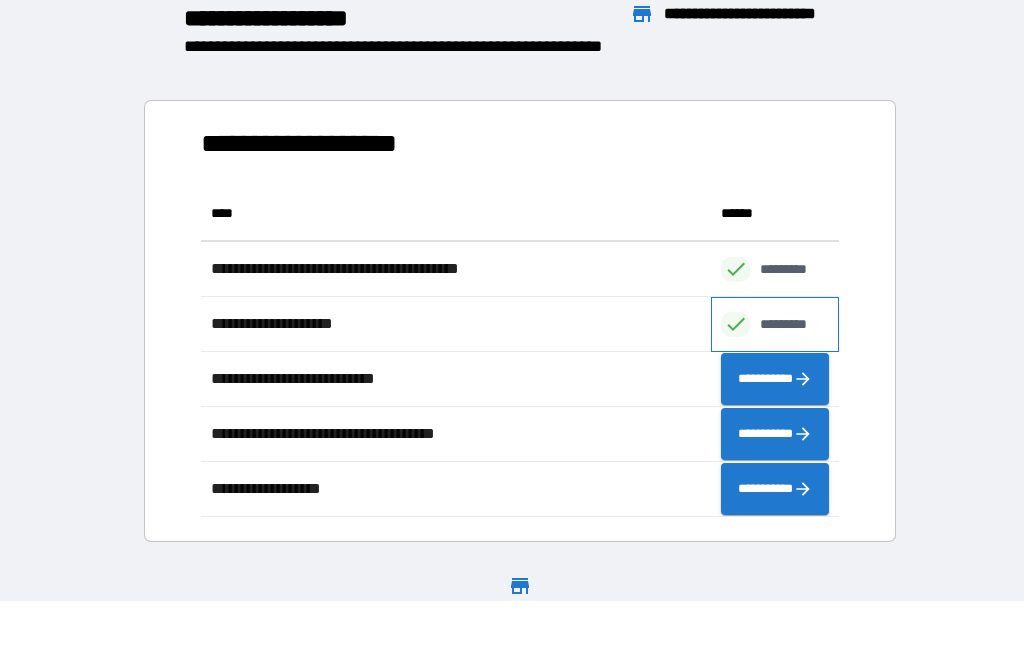click on "*********" at bounding box center (775, 324) 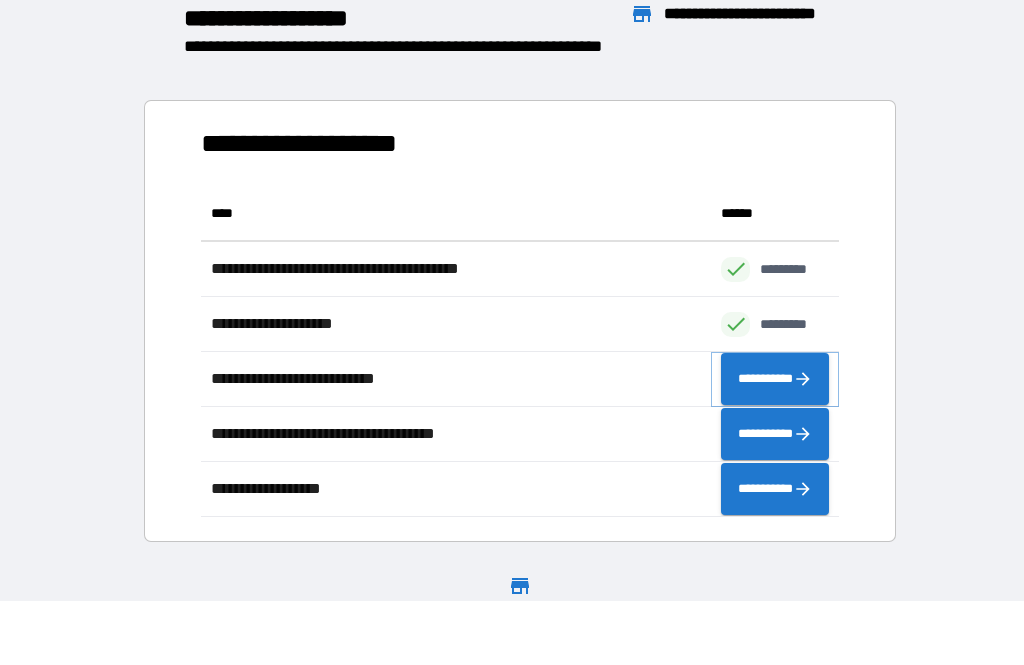 click on "**********" at bounding box center [775, 379] 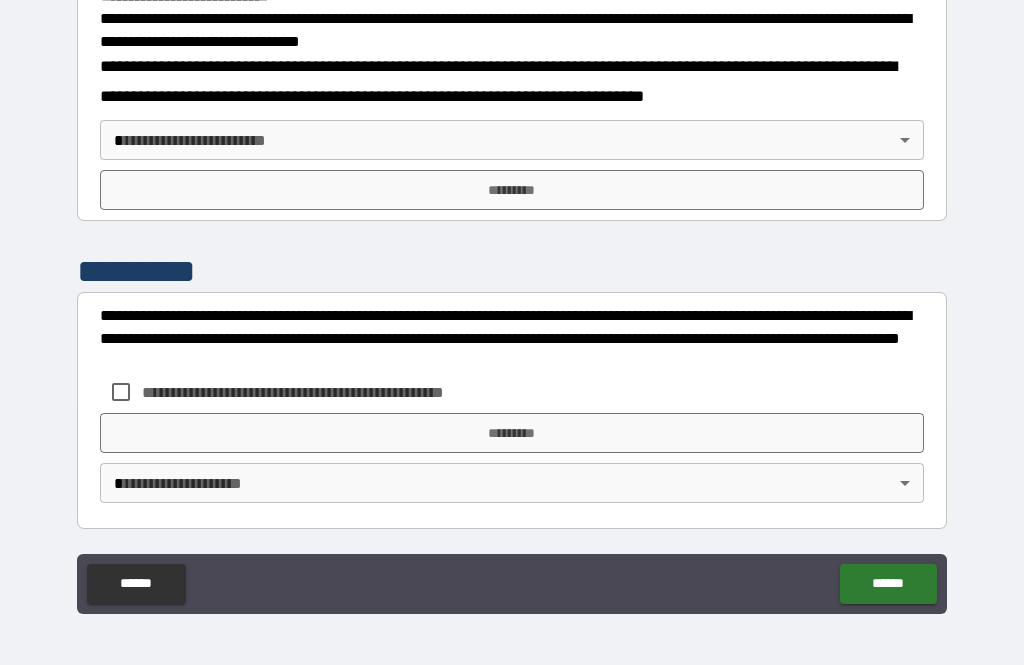scroll, scrollTop: 673, scrollLeft: 0, axis: vertical 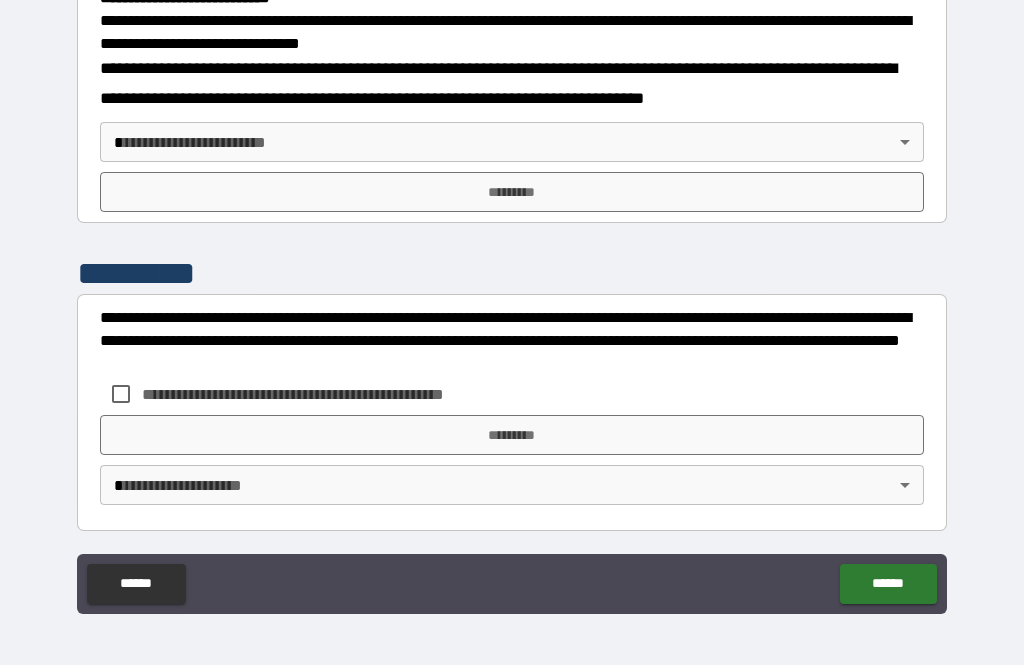 click on "**********" at bounding box center (512, 300) 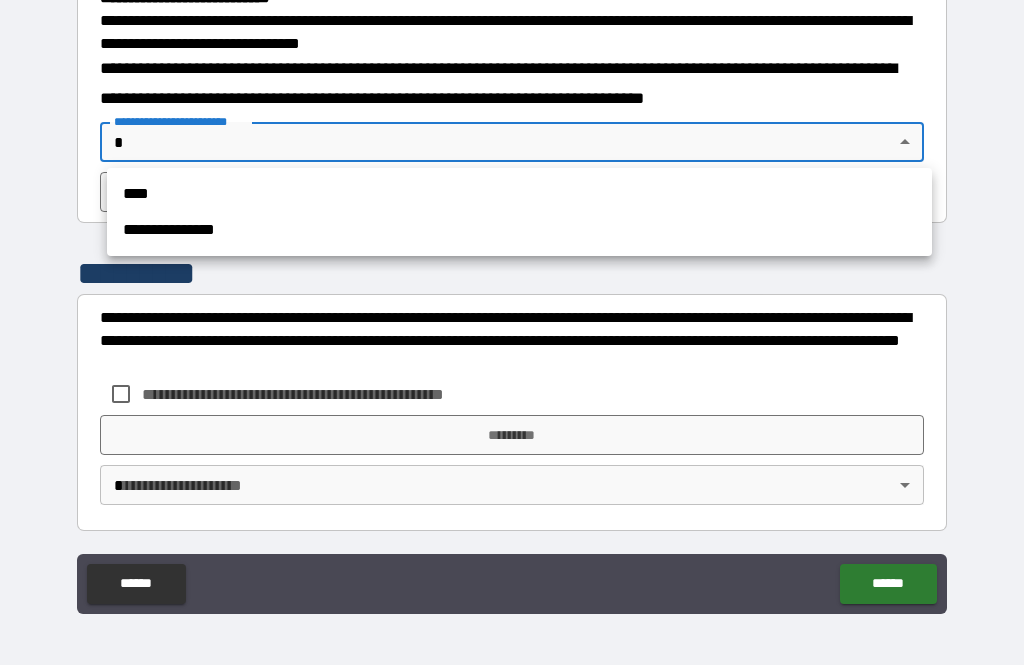 click on "****" at bounding box center [519, 194] 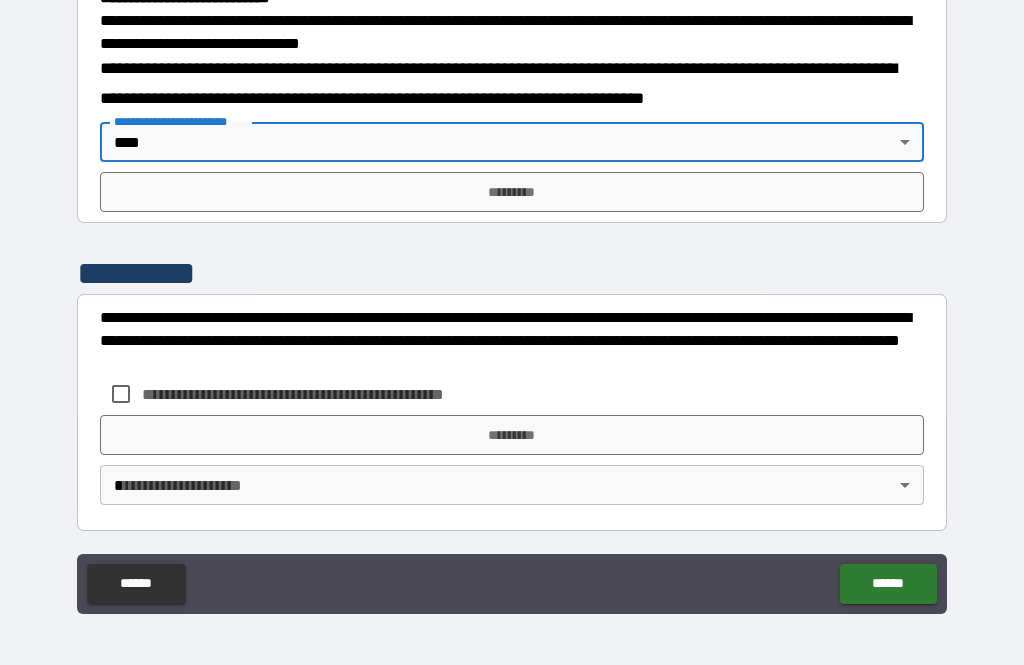 click on "*********" at bounding box center [512, 192] 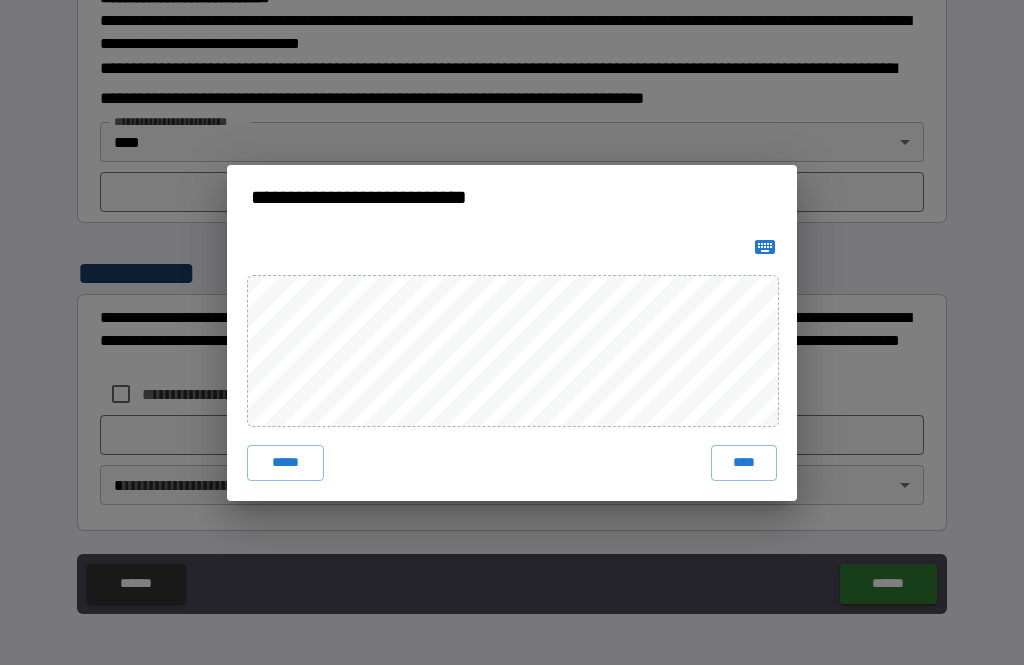 click on "****" at bounding box center (744, 463) 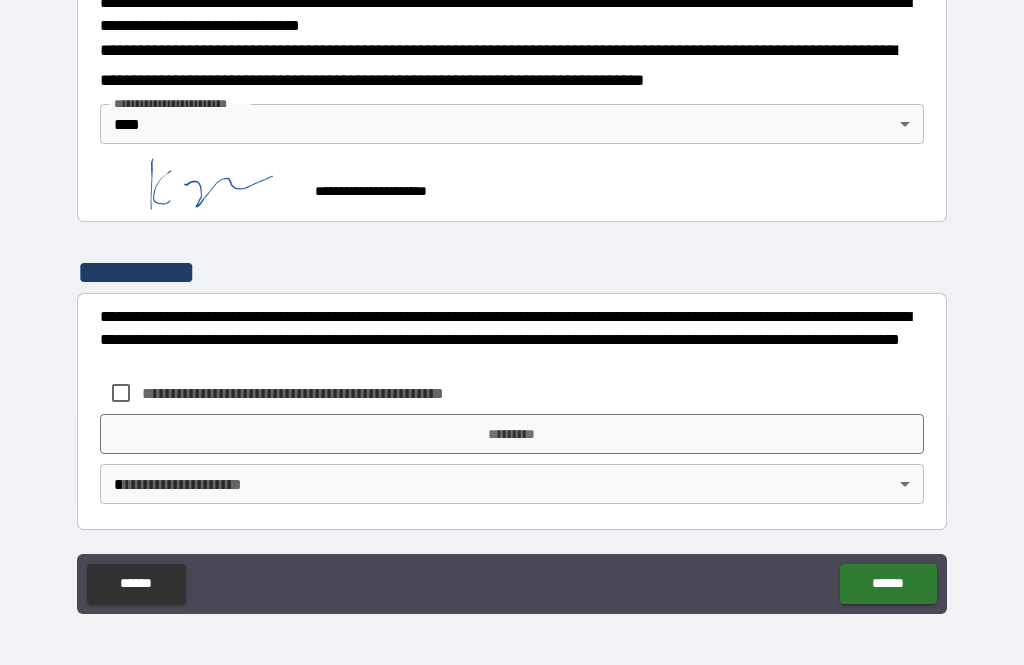 scroll, scrollTop: 690, scrollLeft: 0, axis: vertical 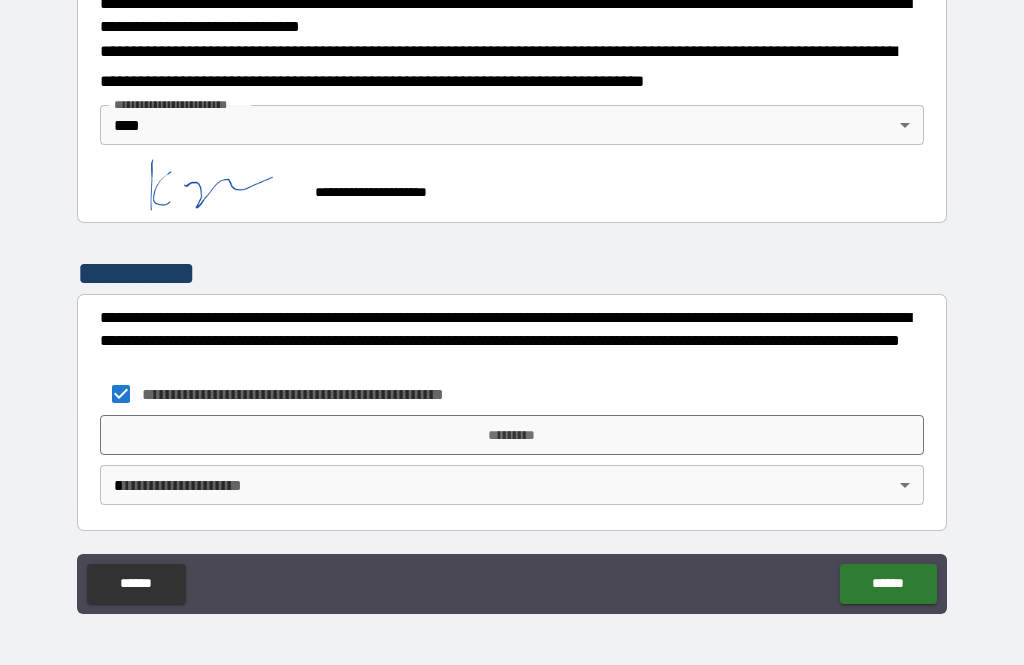 click on "*********" at bounding box center [512, 435] 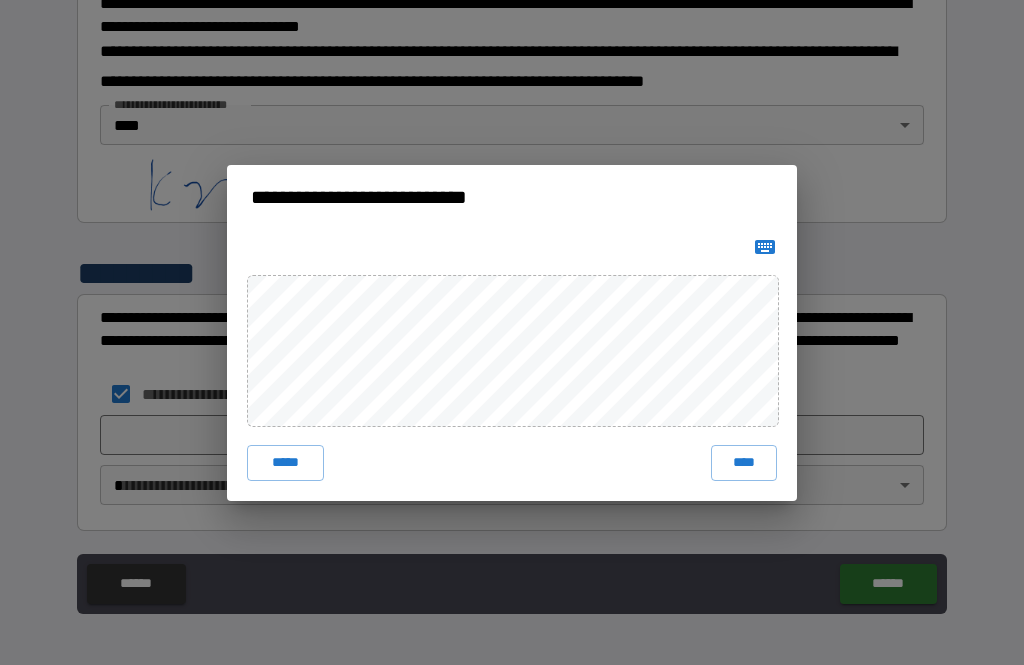 click on "****" at bounding box center [744, 463] 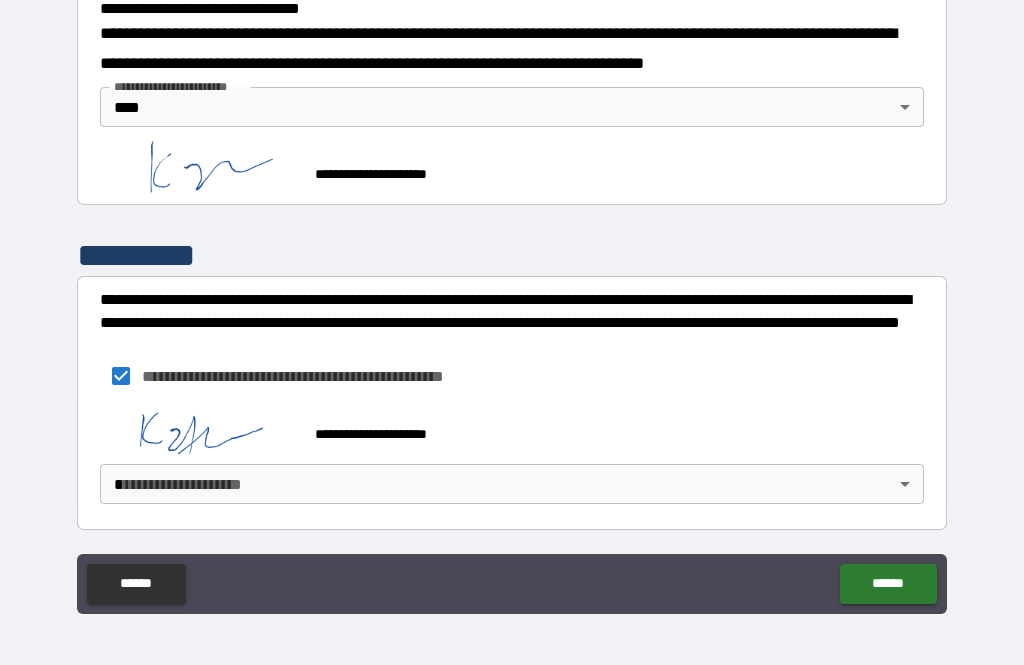 scroll, scrollTop: 707, scrollLeft: 0, axis: vertical 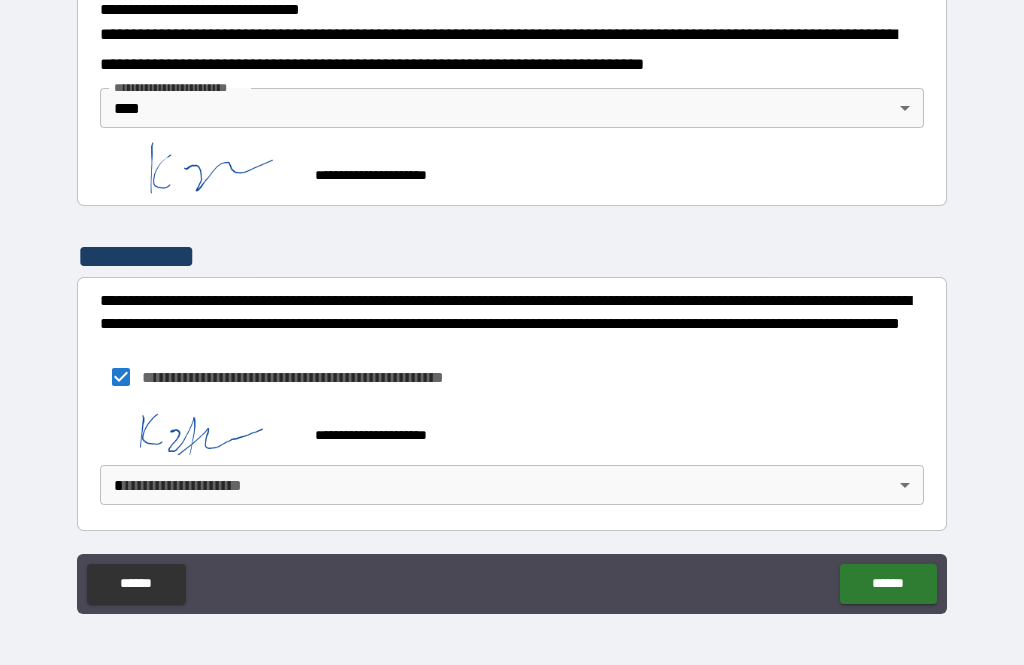 click on "**********" at bounding box center (512, 300) 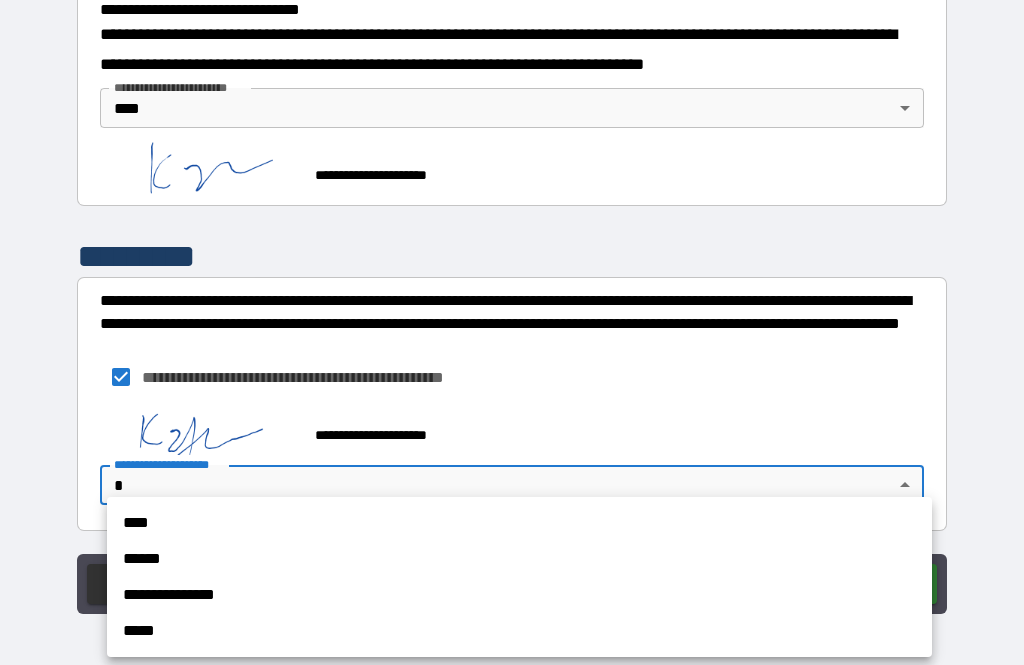 click at bounding box center (512, 332) 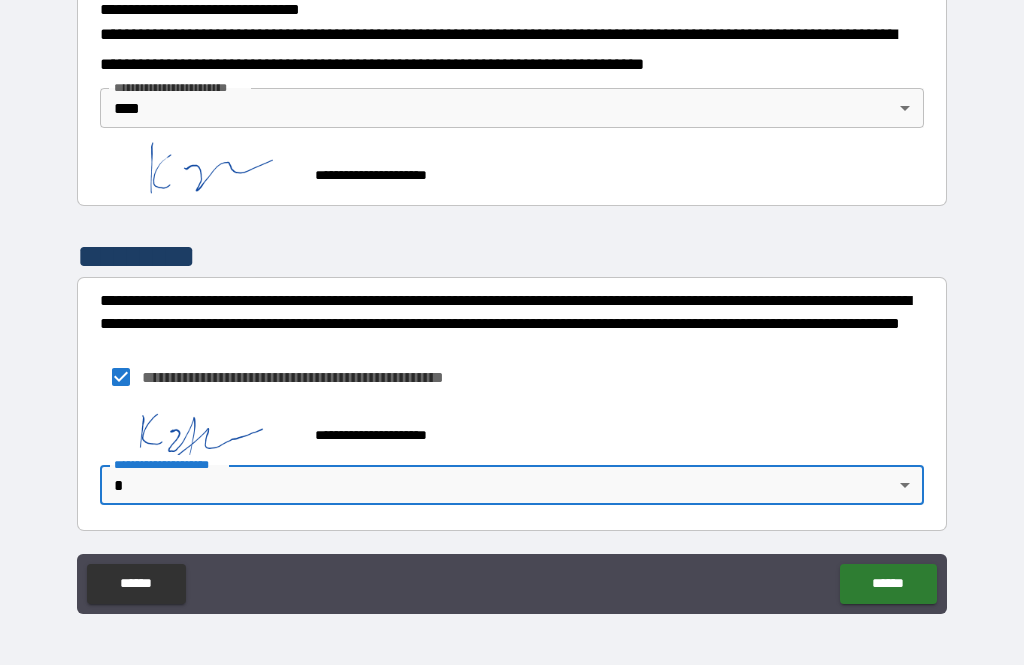 click on "******" at bounding box center [888, 584] 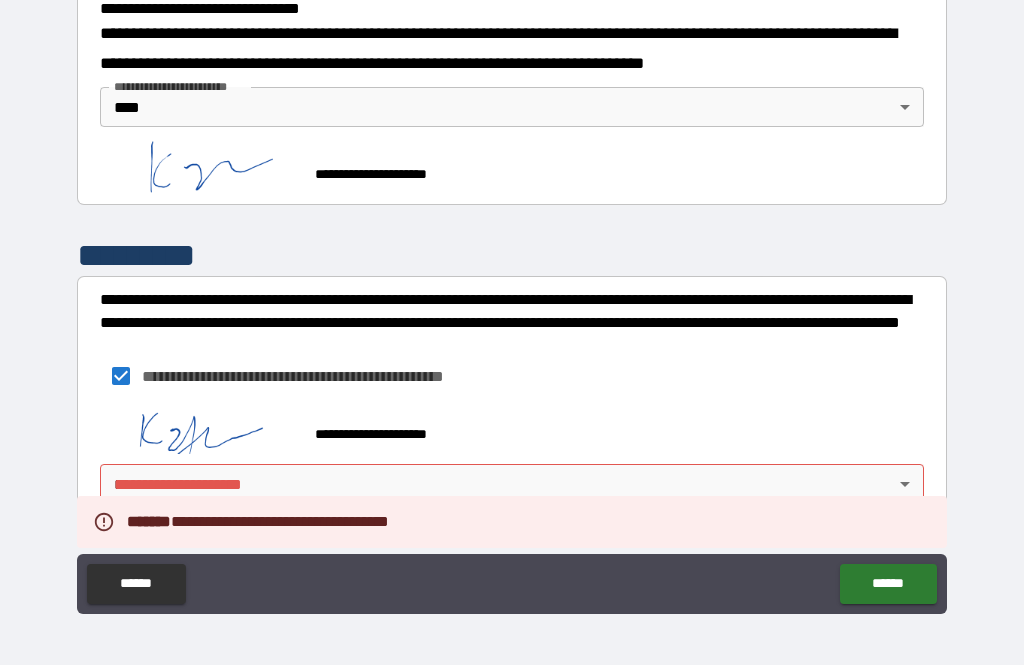 scroll, scrollTop: 707, scrollLeft: 0, axis: vertical 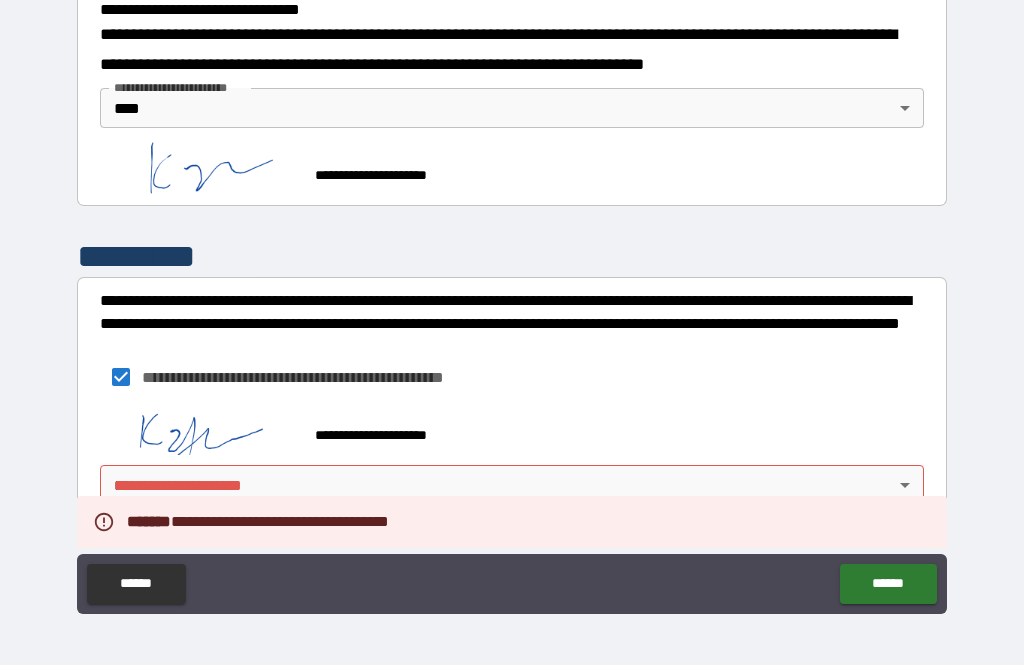 click on "**********" at bounding box center (512, 300) 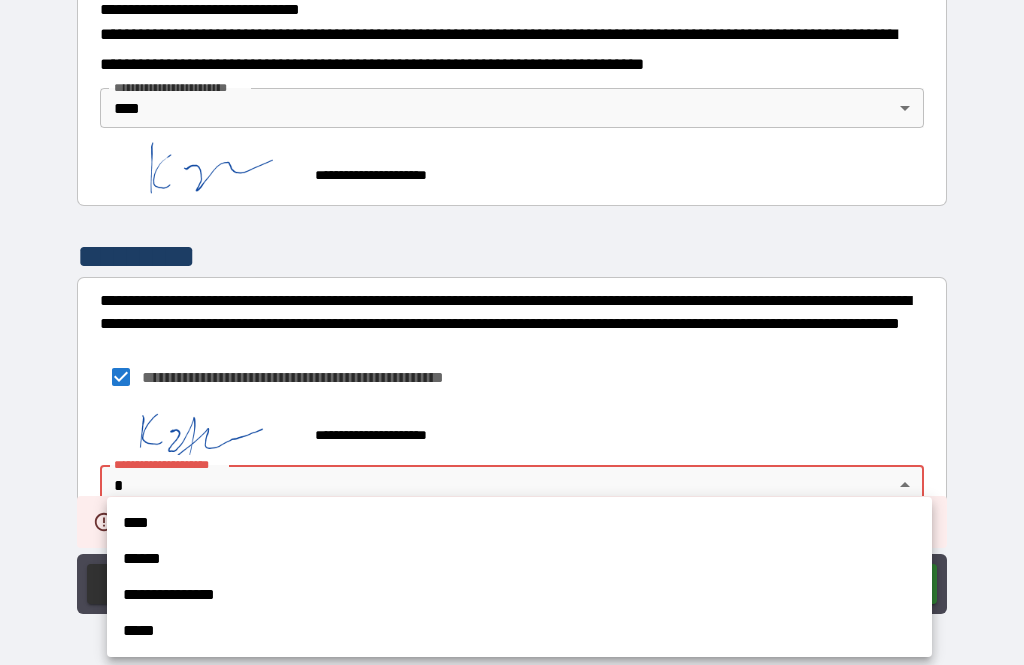 click on "****" at bounding box center (519, 523) 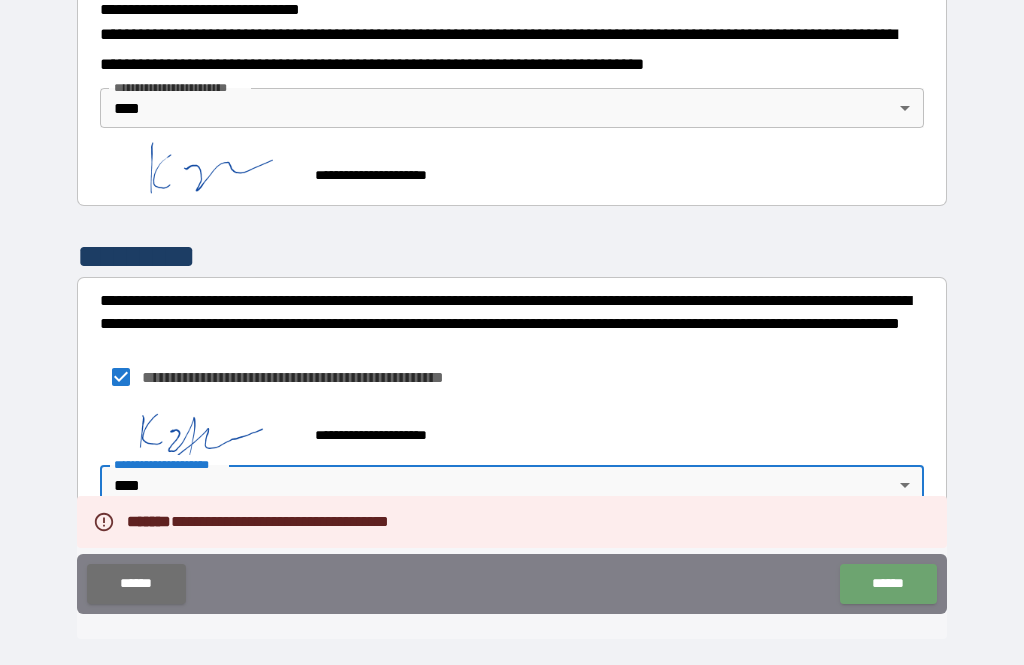 click on "******" at bounding box center (888, 584) 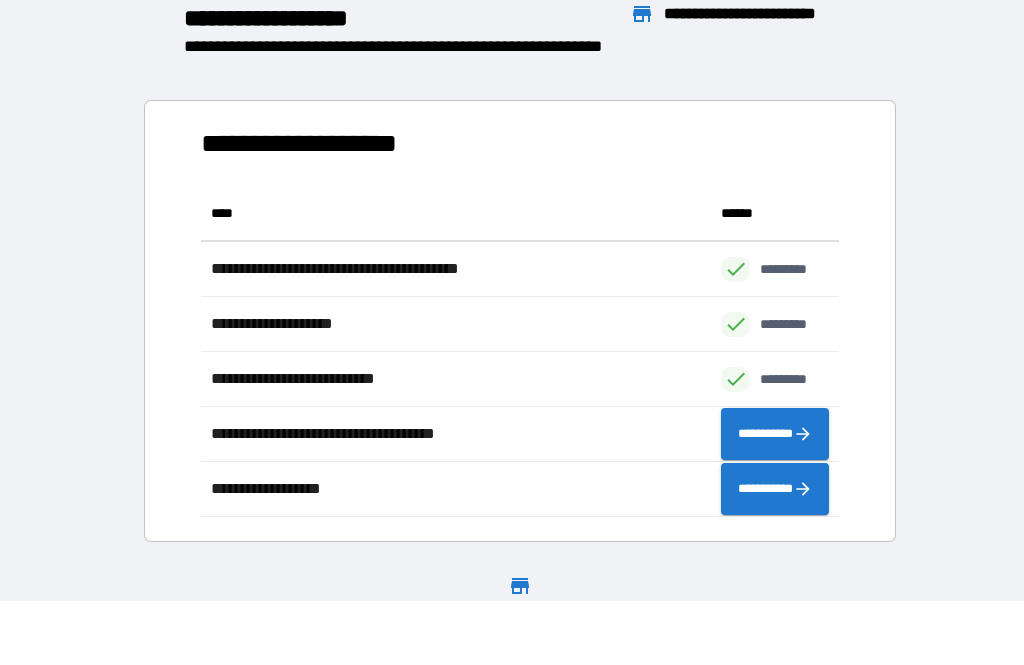 scroll, scrollTop: 331, scrollLeft: 638, axis: both 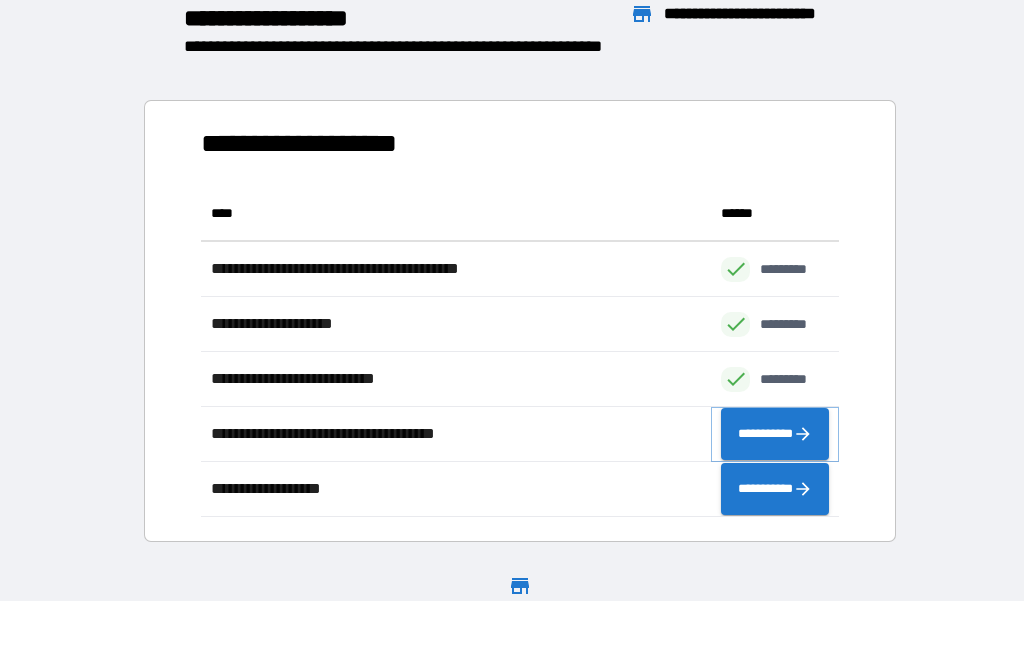 click on "**********" at bounding box center (775, 434) 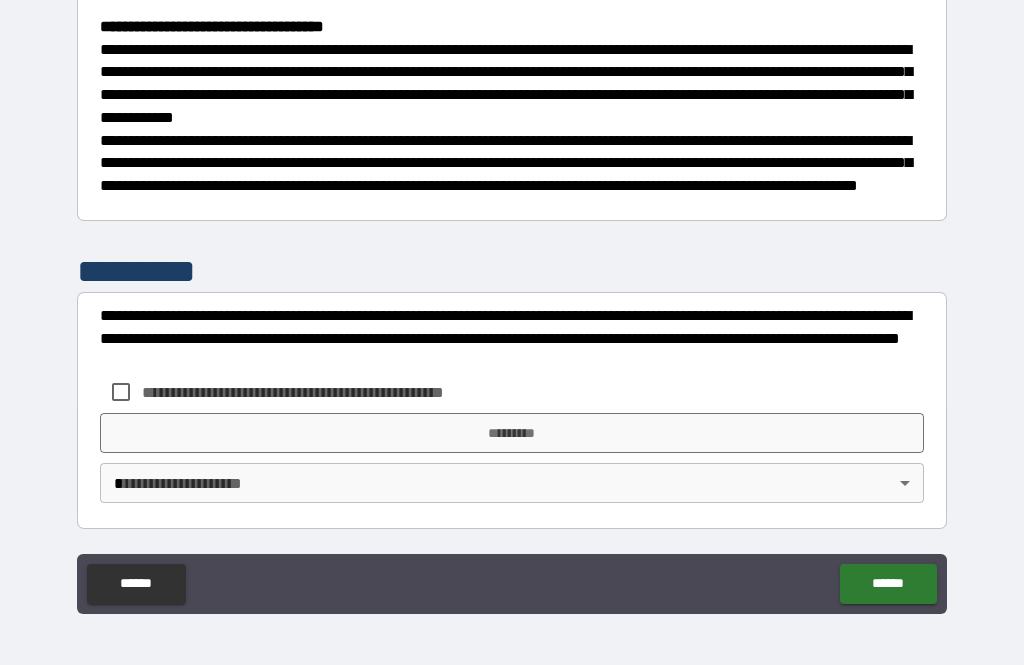 scroll, scrollTop: 566, scrollLeft: 0, axis: vertical 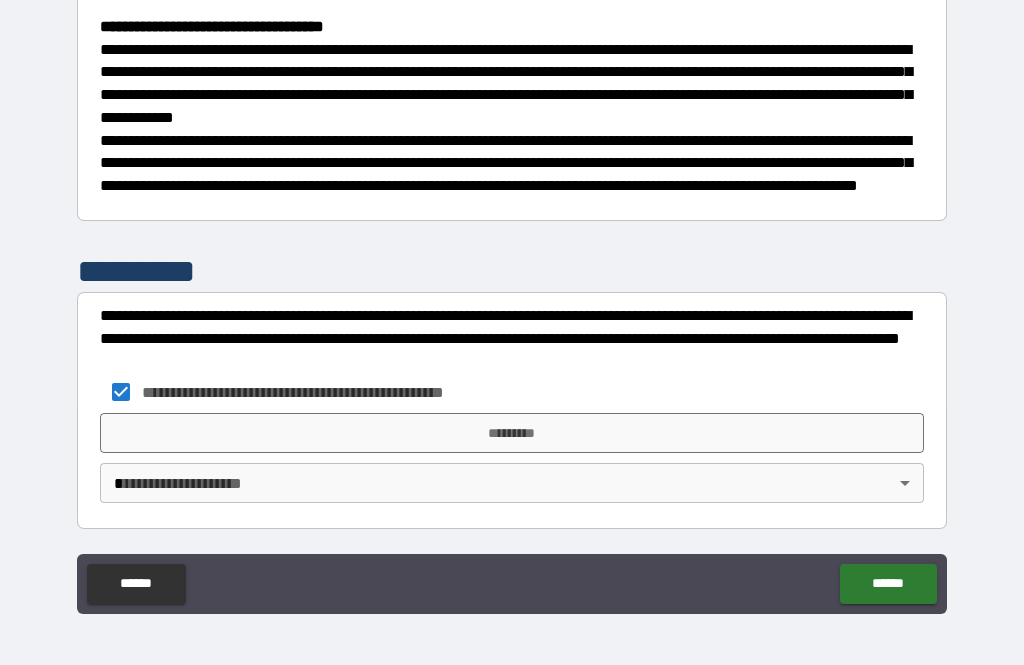click on "*********" at bounding box center [512, 433] 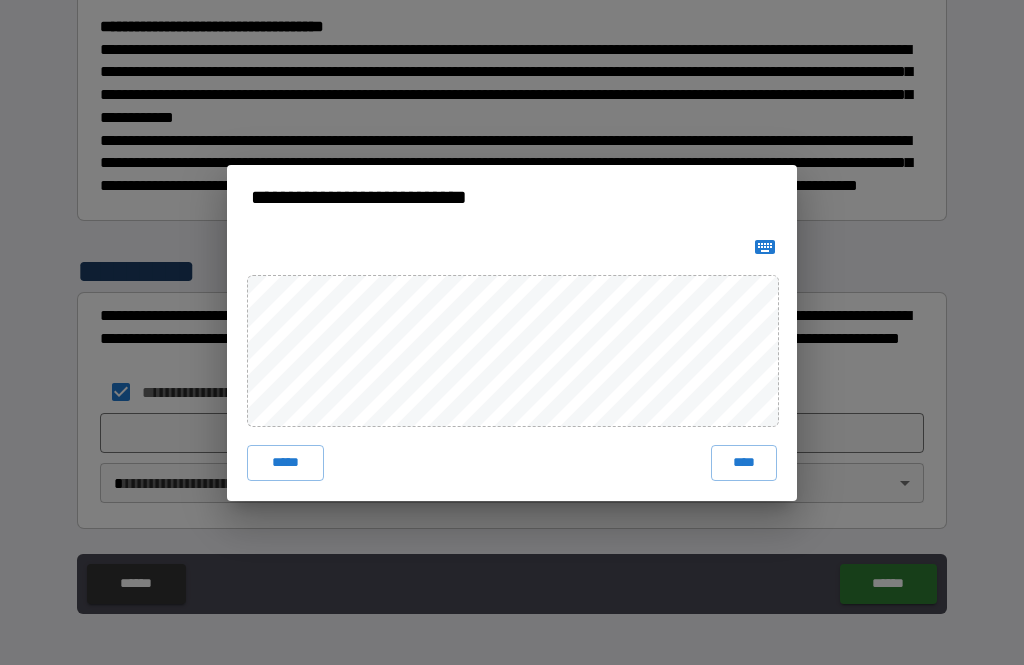 click on "****" at bounding box center (744, 463) 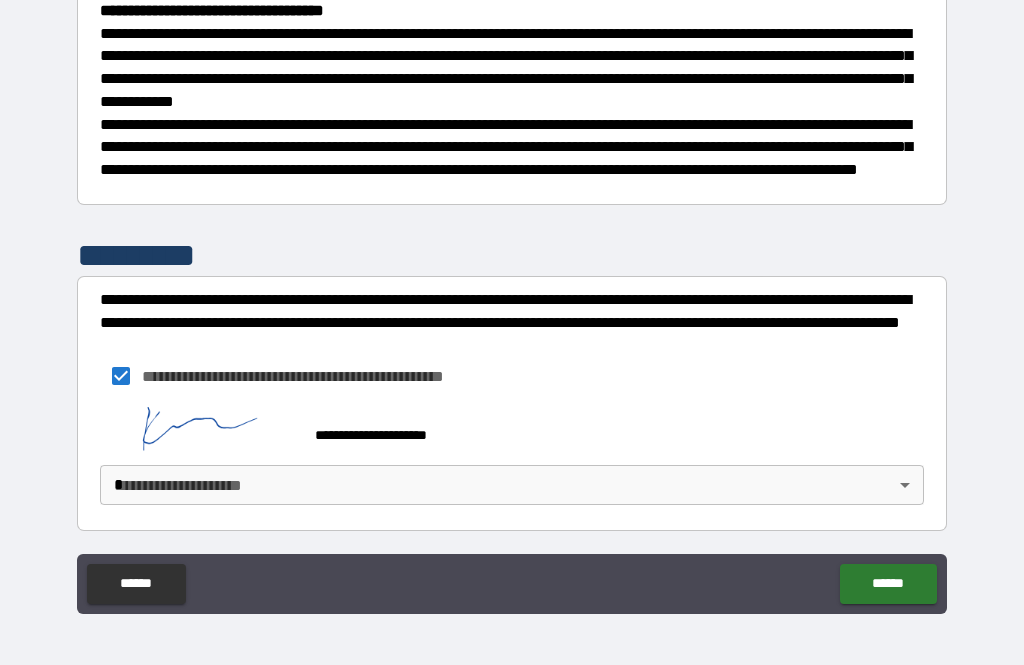 scroll, scrollTop: 556, scrollLeft: 0, axis: vertical 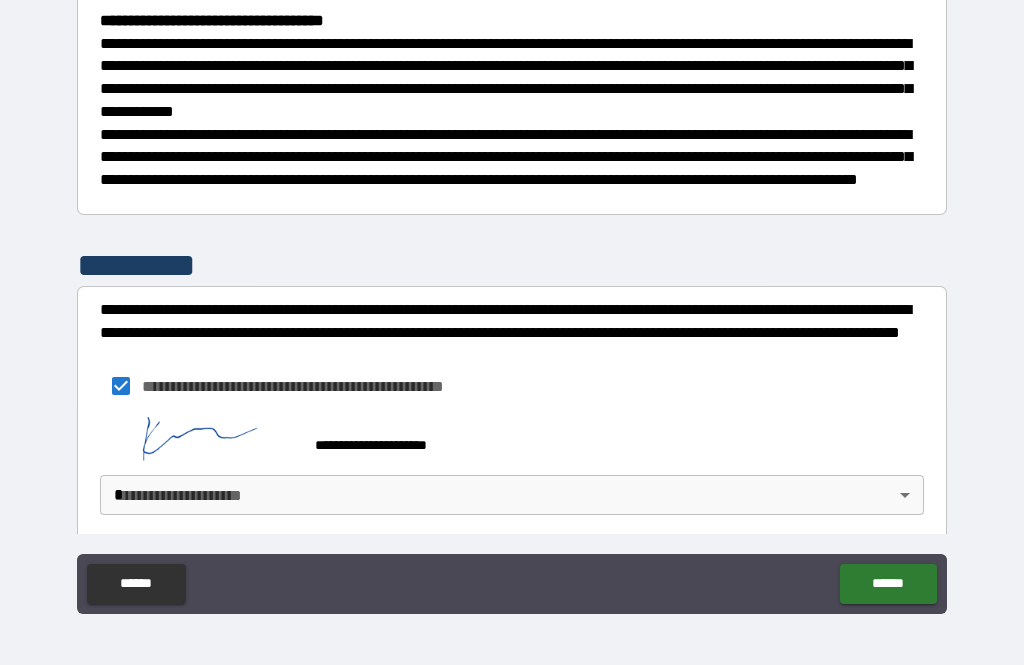 click on "******" at bounding box center (888, 584) 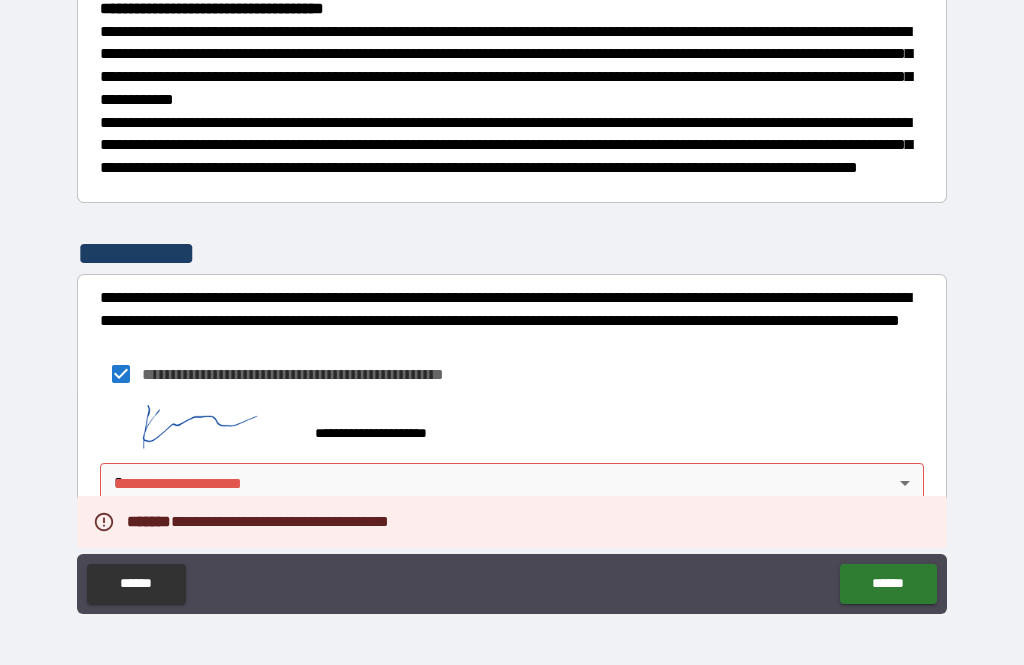 scroll, scrollTop: 583, scrollLeft: 0, axis: vertical 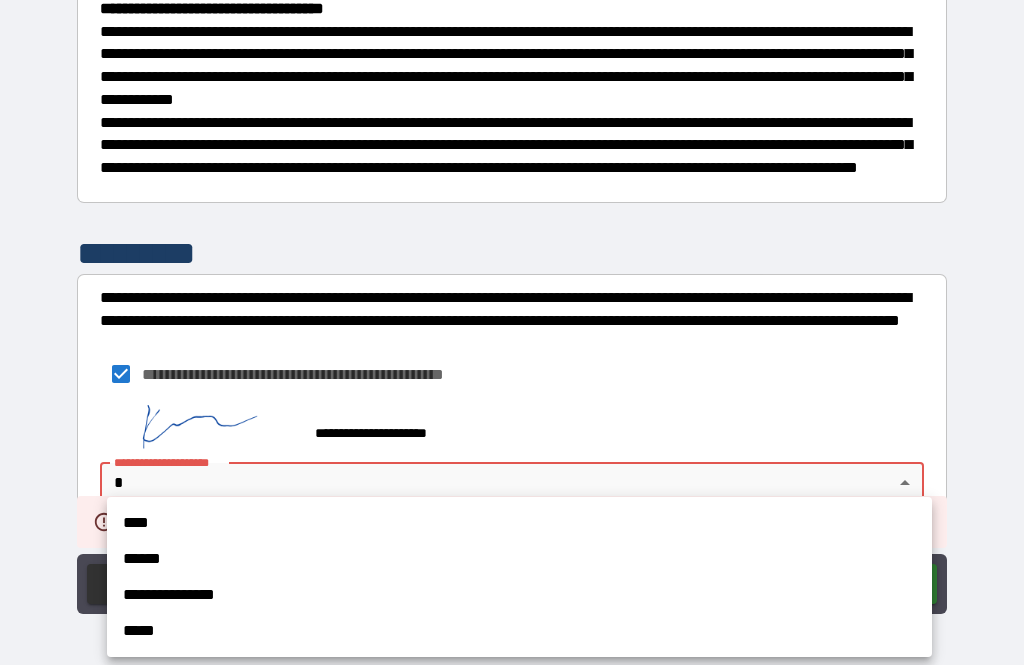 click on "****" at bounding box center [519, 523] 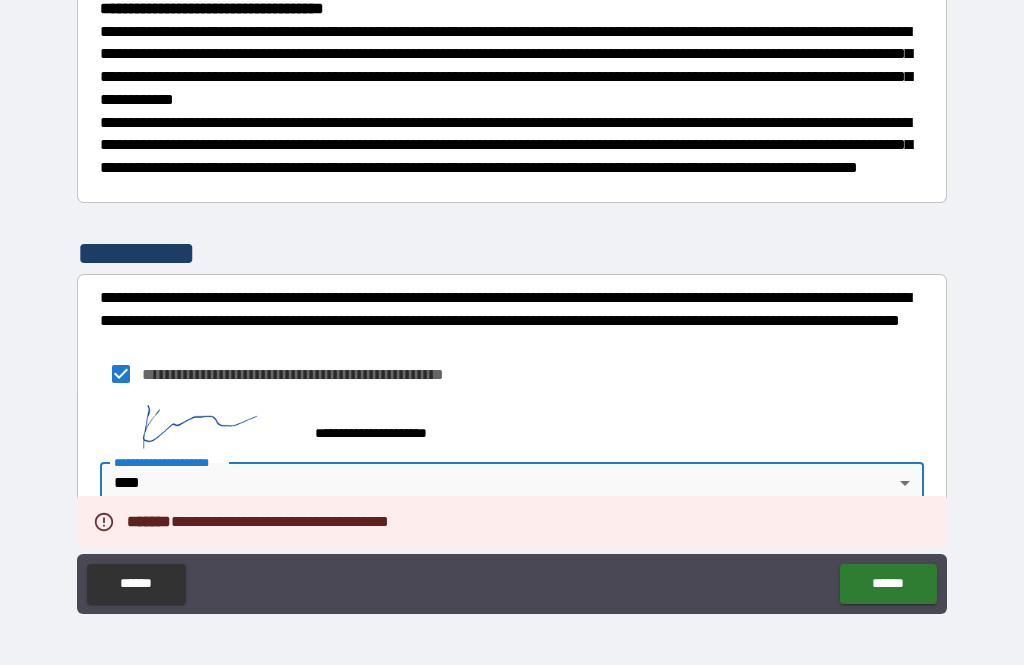 click on "******" at bounding box center [888, 584] 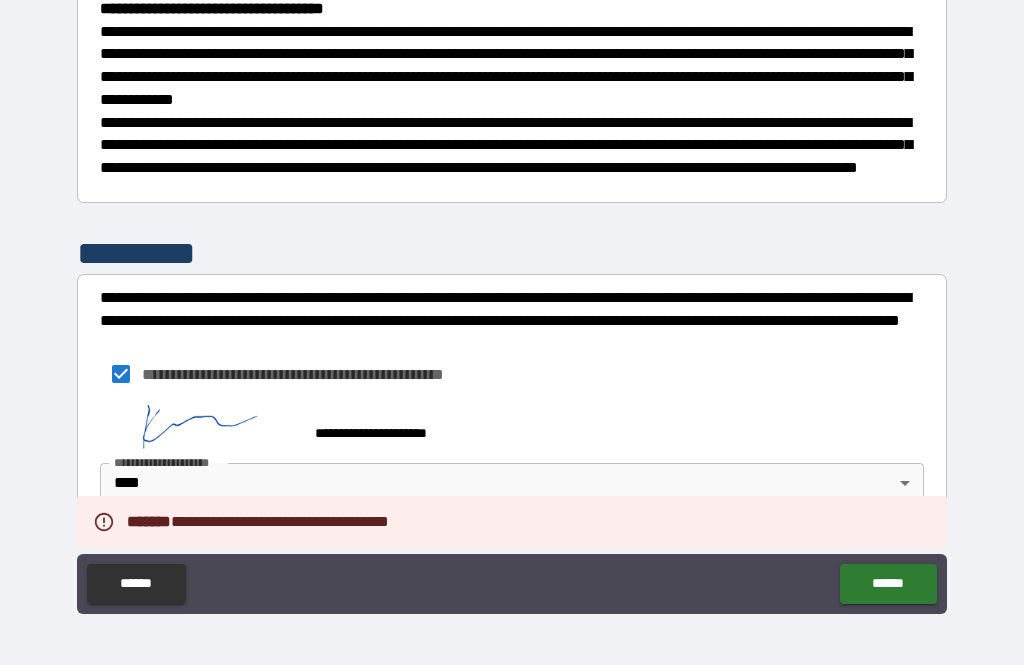 click on "******" at bounding box center (888, 584) 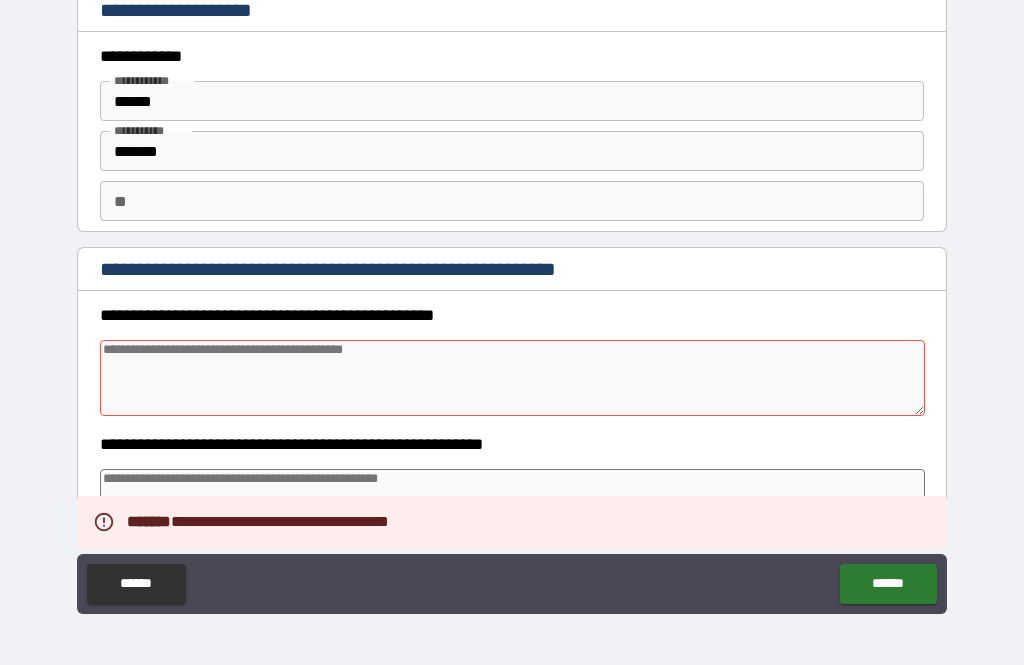 scroll, scrollTop: 0, scrollLeft: 0, axis: both 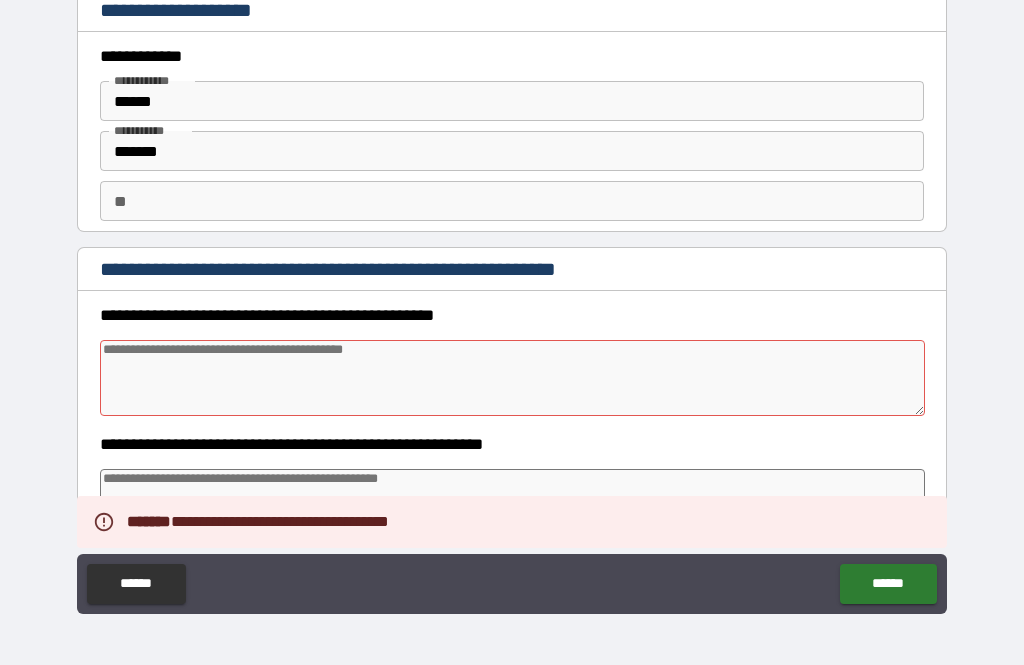 click at bounding box center (513, 378) 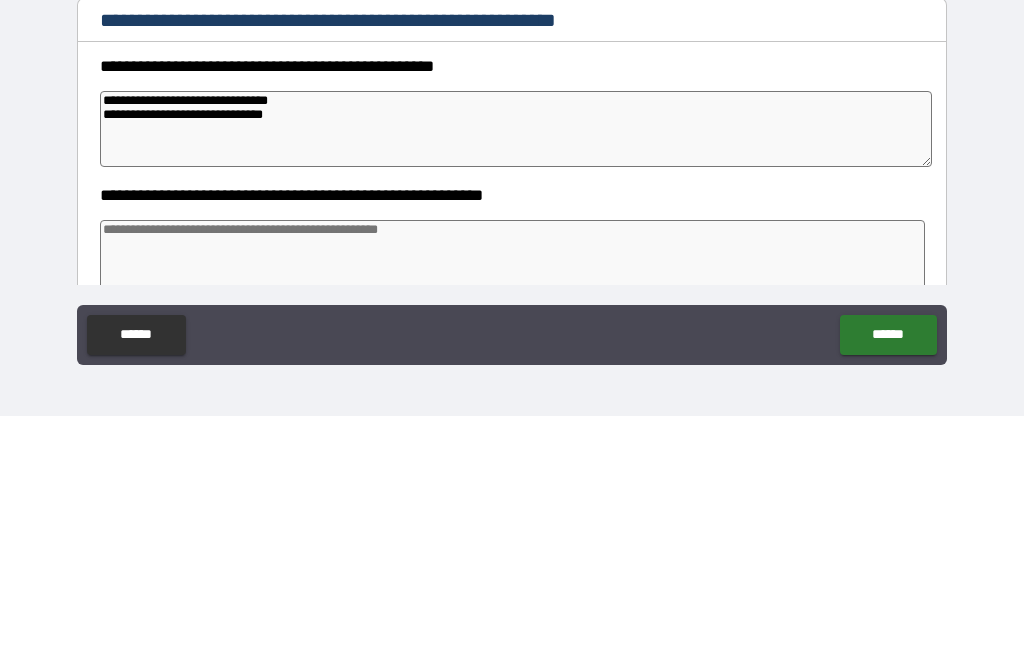 scroll, scrollTop: 0, scrollLeft: 0, axis: both 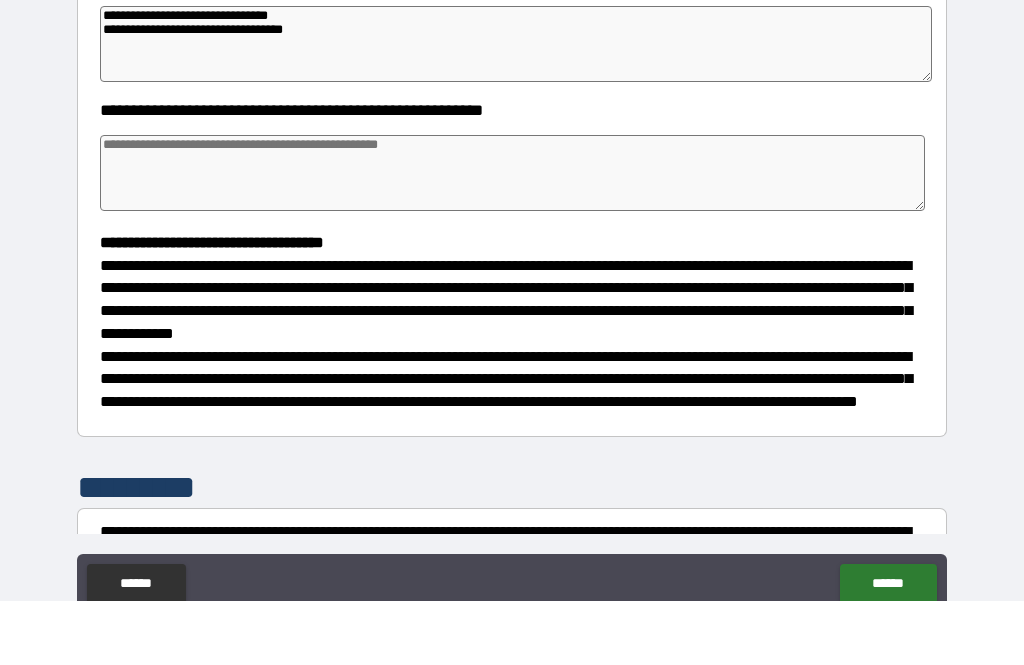 click at bounding box center [513, 237] 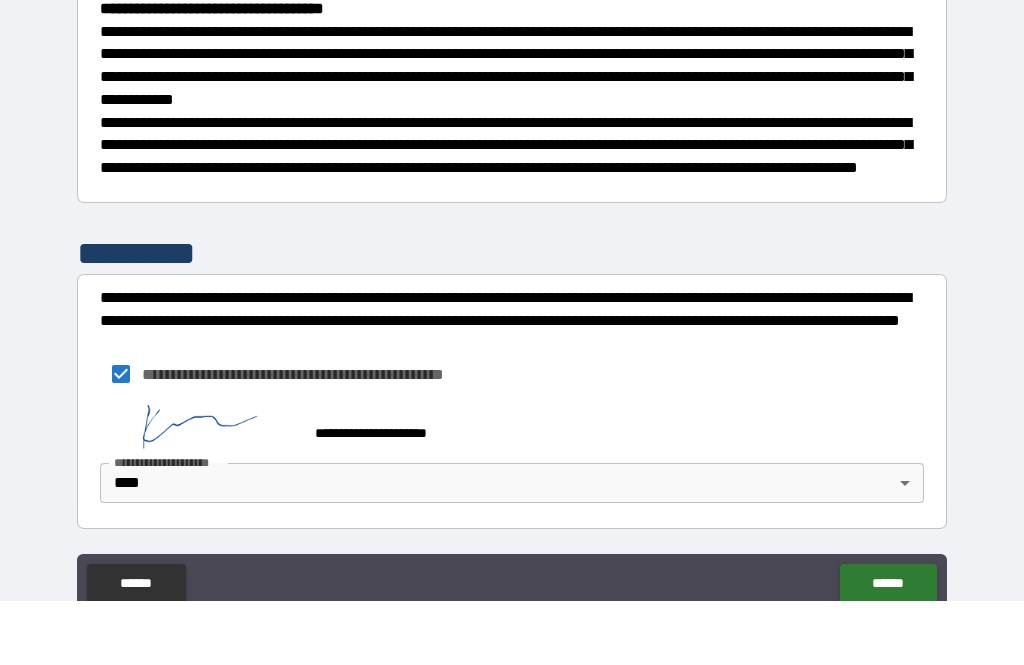 scroll, scrollTop: 583, scrollLeft: 0, axis: vertical 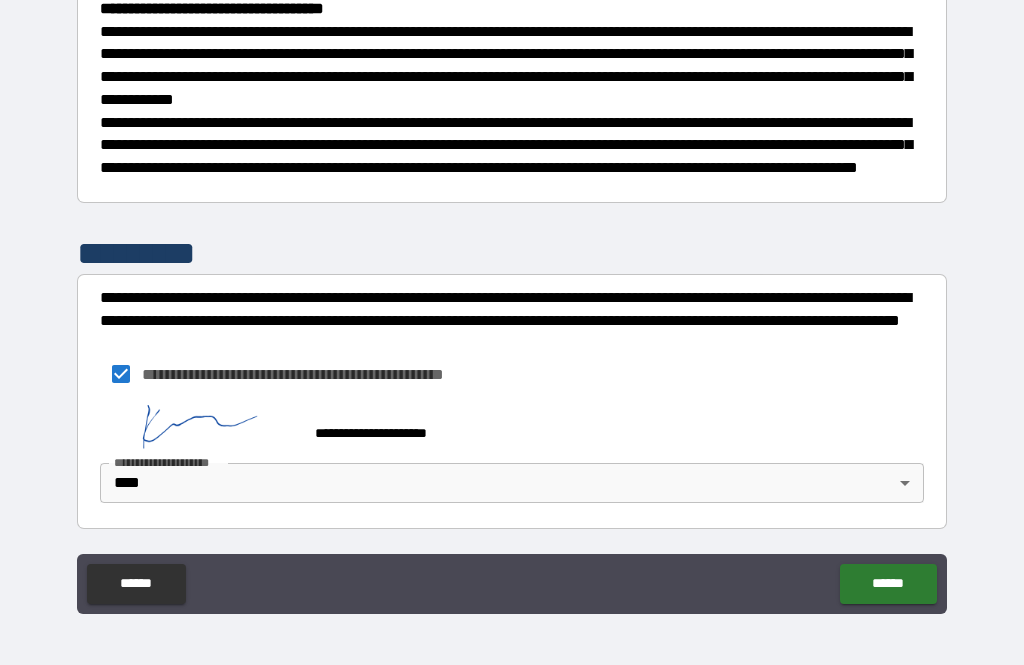click on "**********" at bounding box center [512, 300] 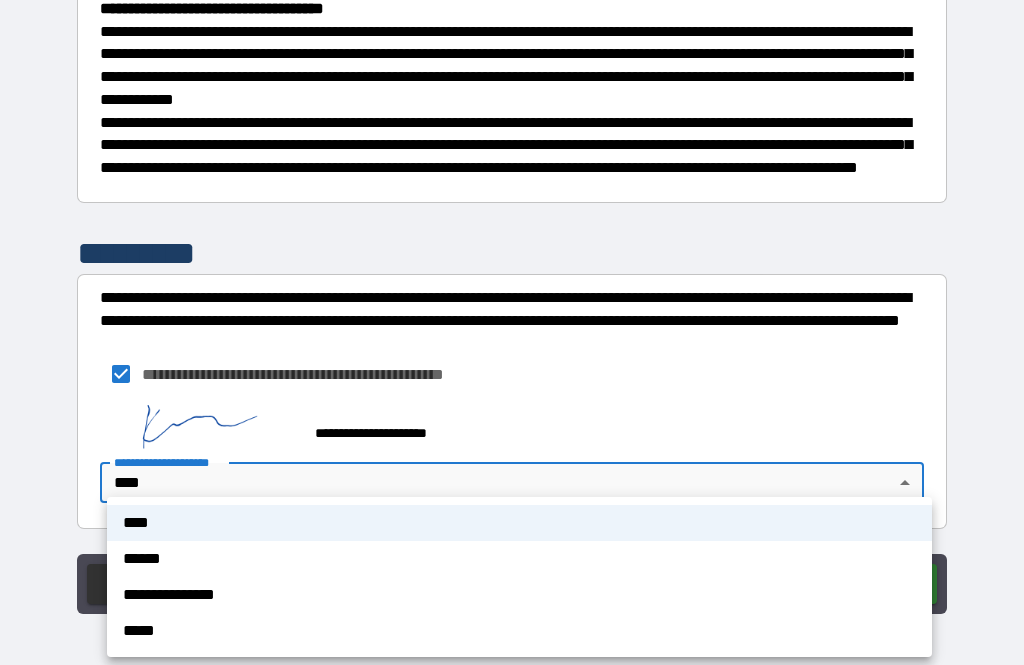 click at bounding box center [512, 332] 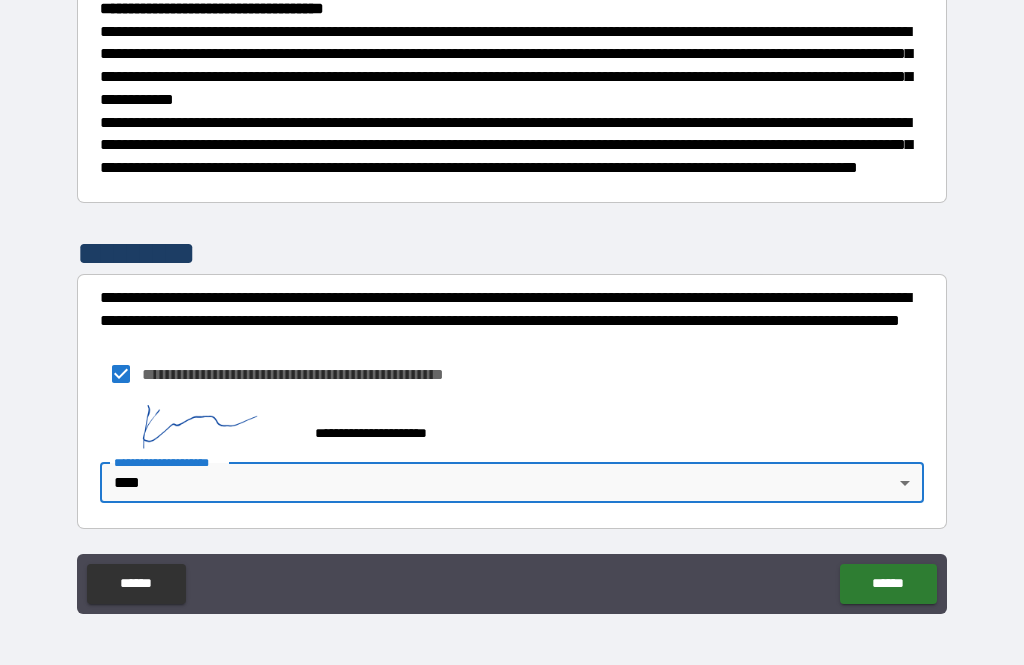 click on "******" at bounding box center (888, 584) 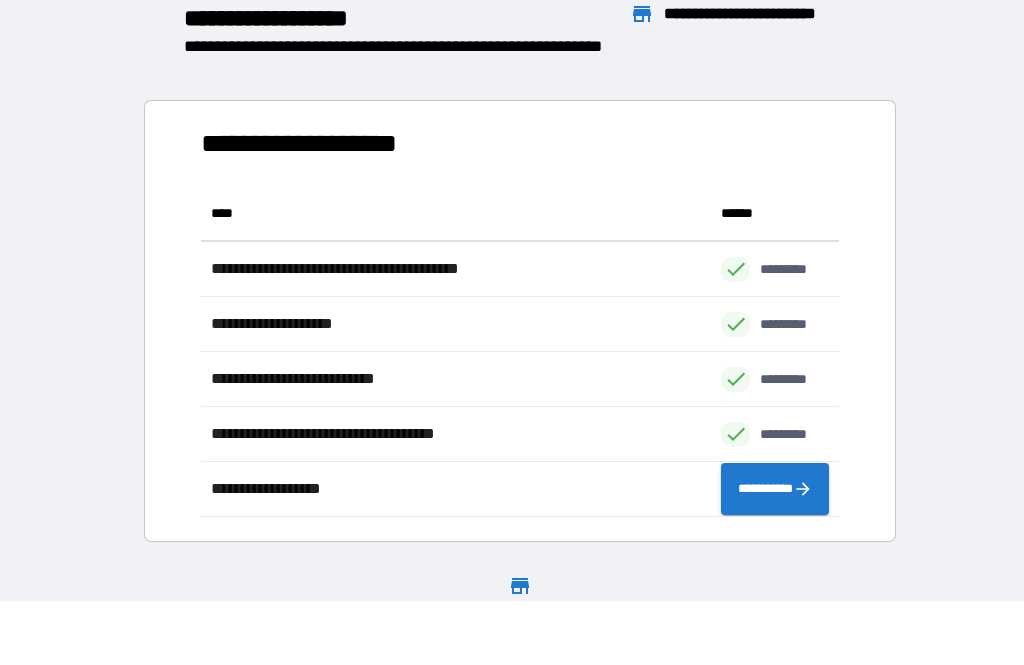 scroll, scrollTop: 1, scrollLeft: 1, axis: both 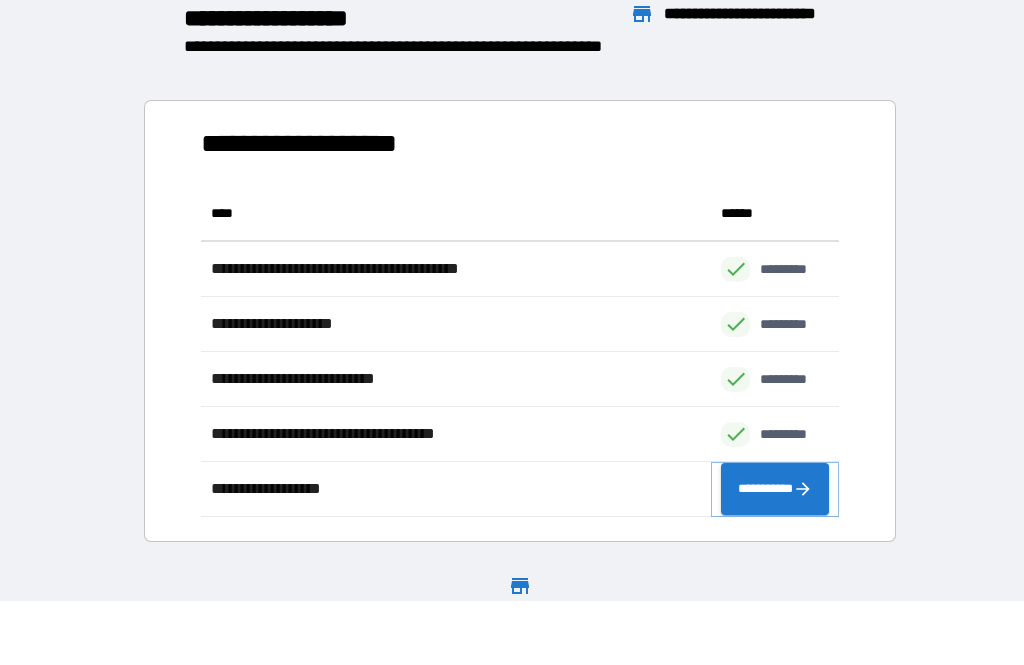 click on "**********" at bounding box center [775, 489] 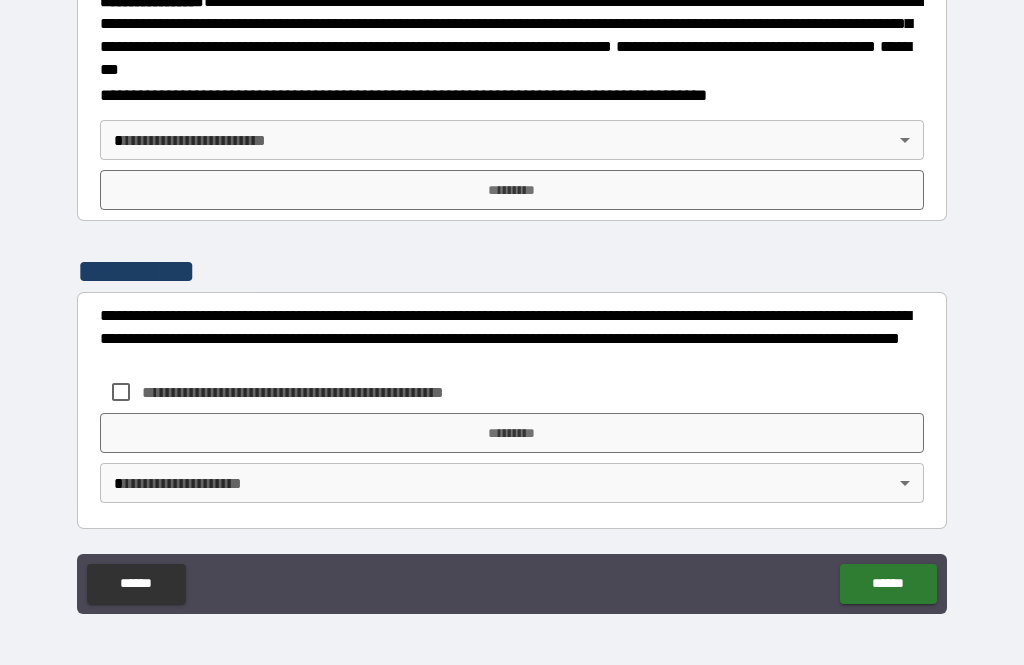 scroll, scrollTop: 2321, scrollLeft: 0, axis: vertical 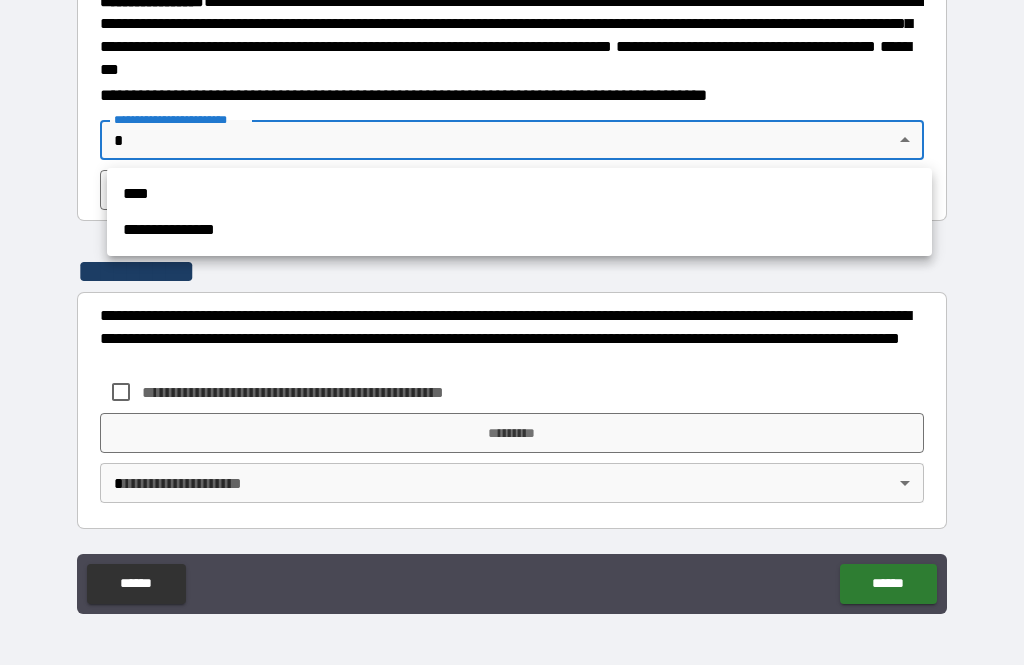 click on "****" at bounding box center (519, 194) 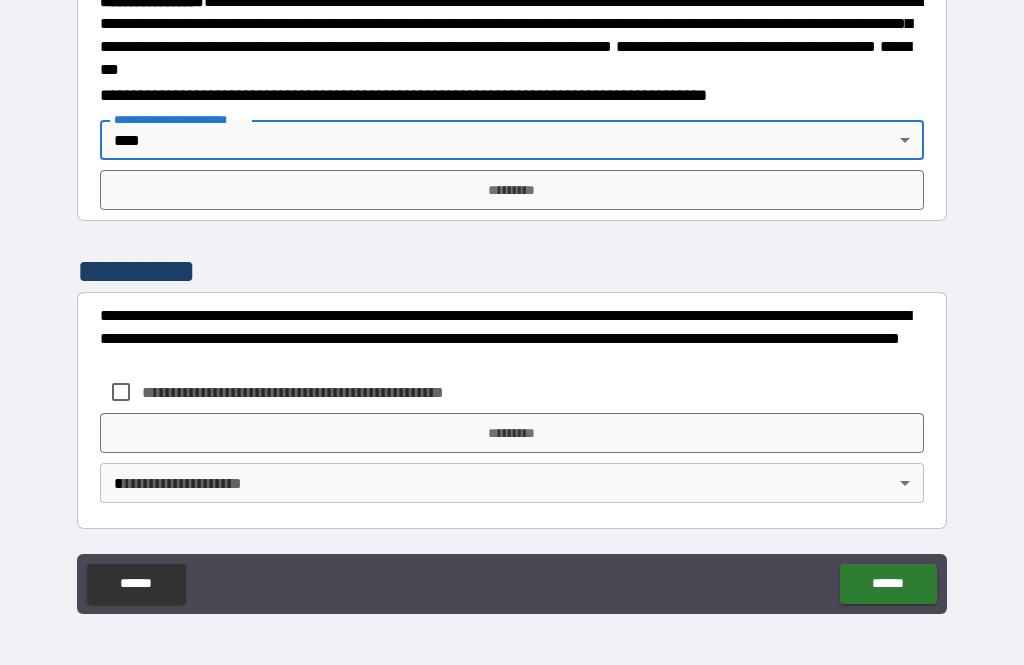 click on "*********" at bounding box center (512, 190) 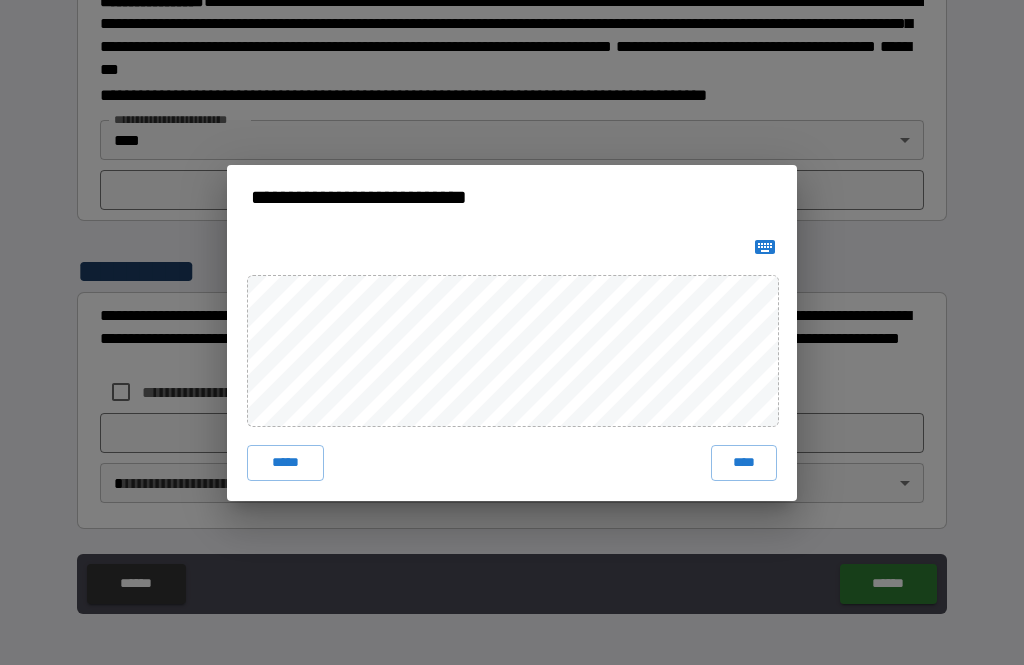 click on "****" at bounding box center (744, 463) 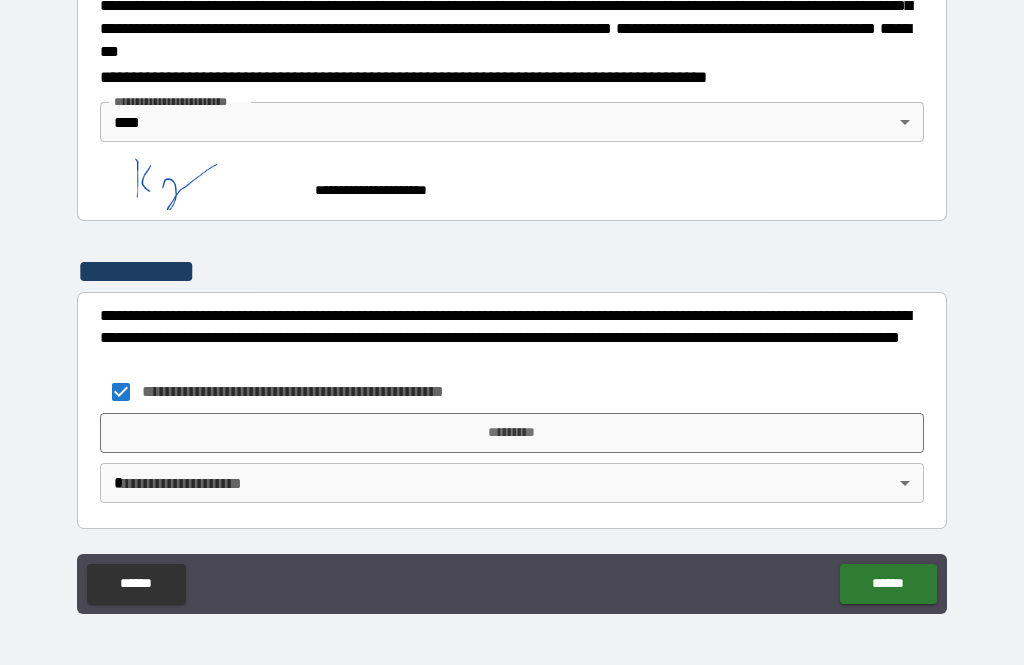 click on "*********" at bounding box center [512, 433] 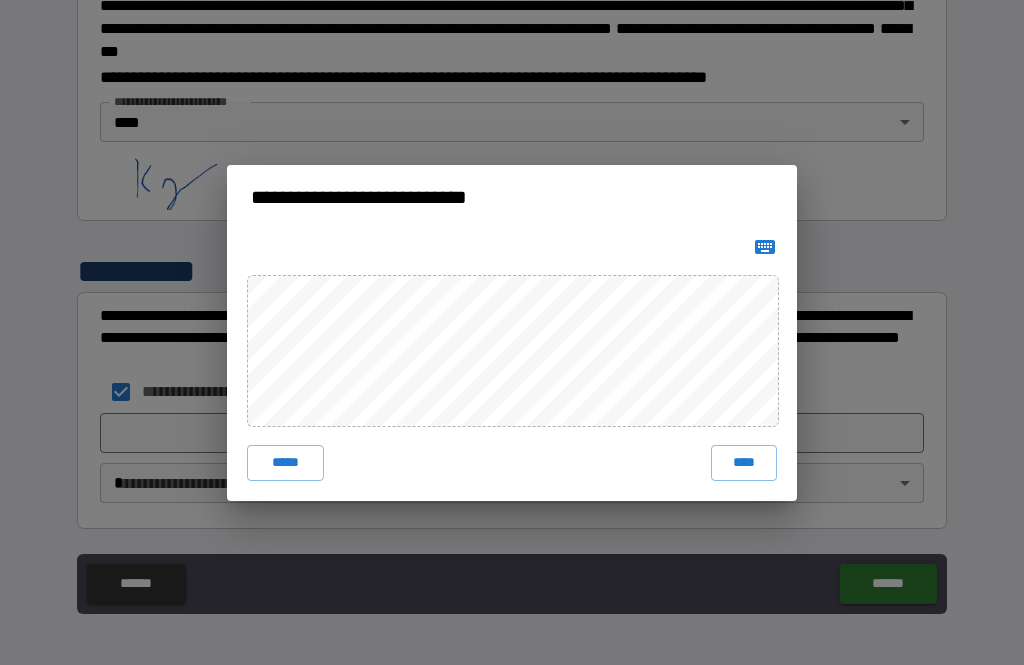 click on "****" at bounding box center (744, 463) 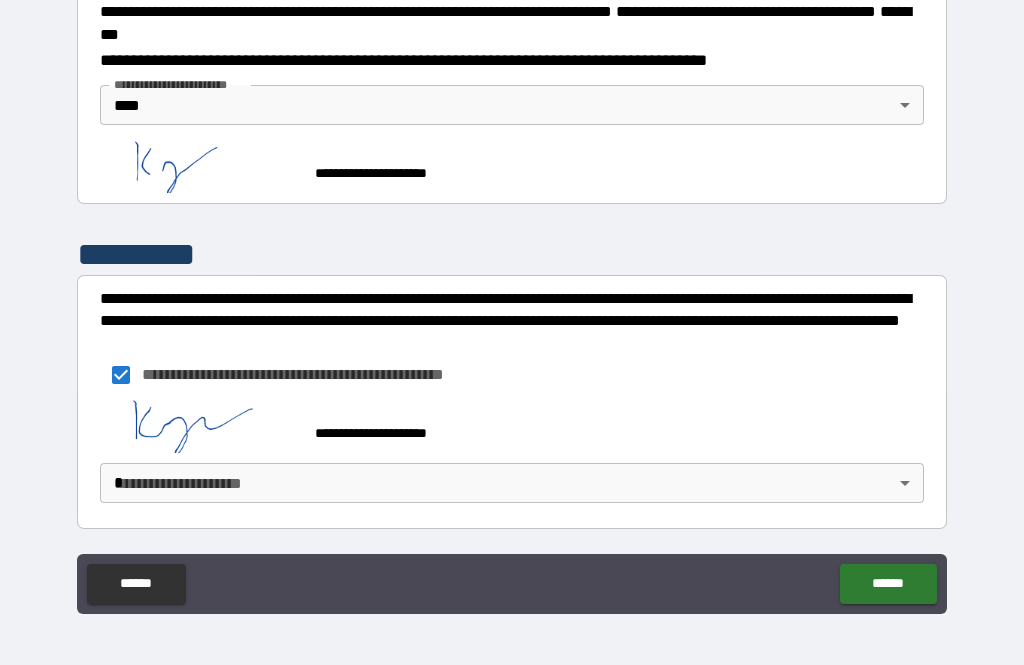 scroll, scrollTop: 2355, scrollLeft: 0, axis: vertical 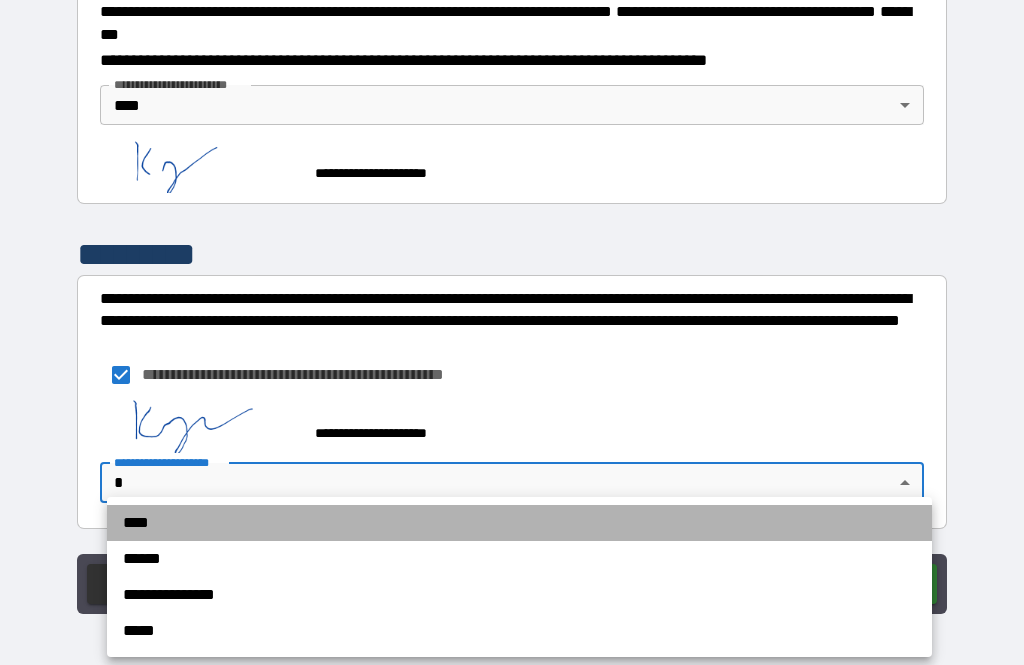 click on "****" at bounding box center [519, 523] 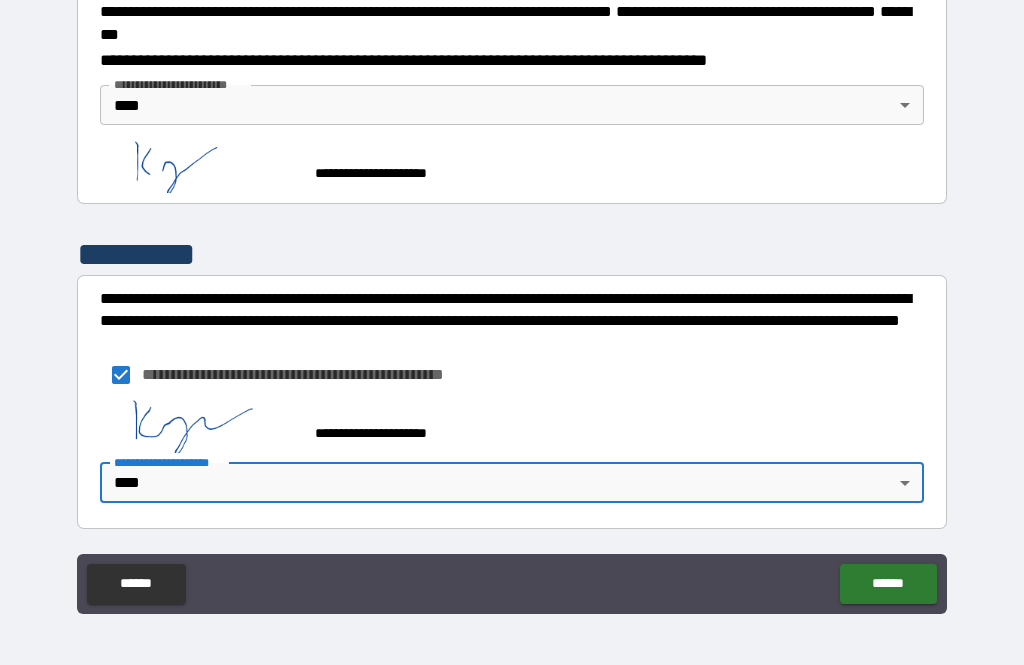 click on "******" 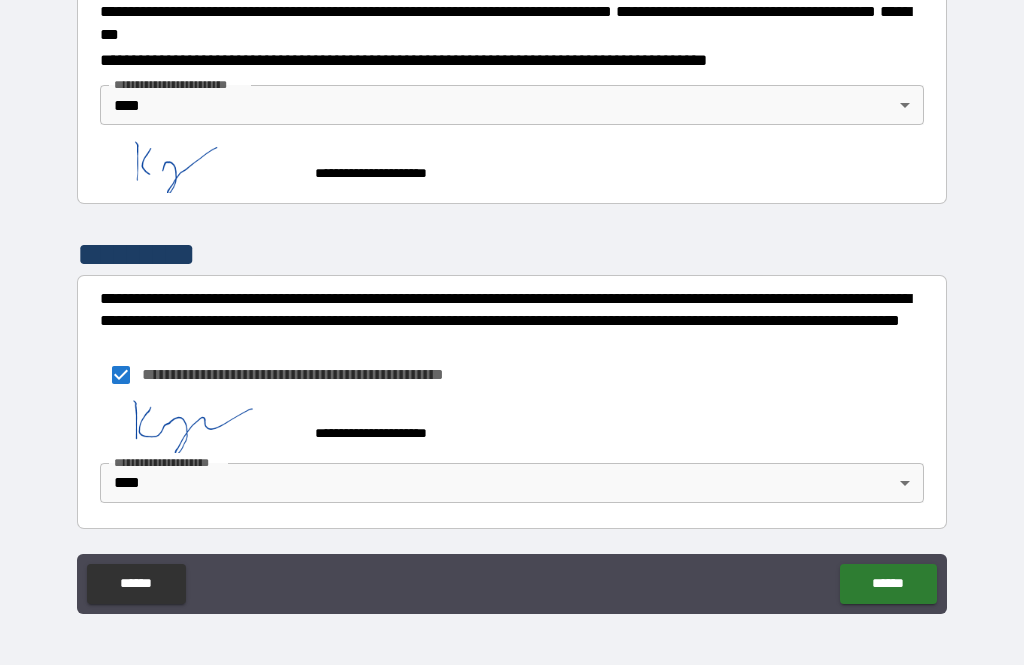 click on "******" at bounding box center [888, 584] 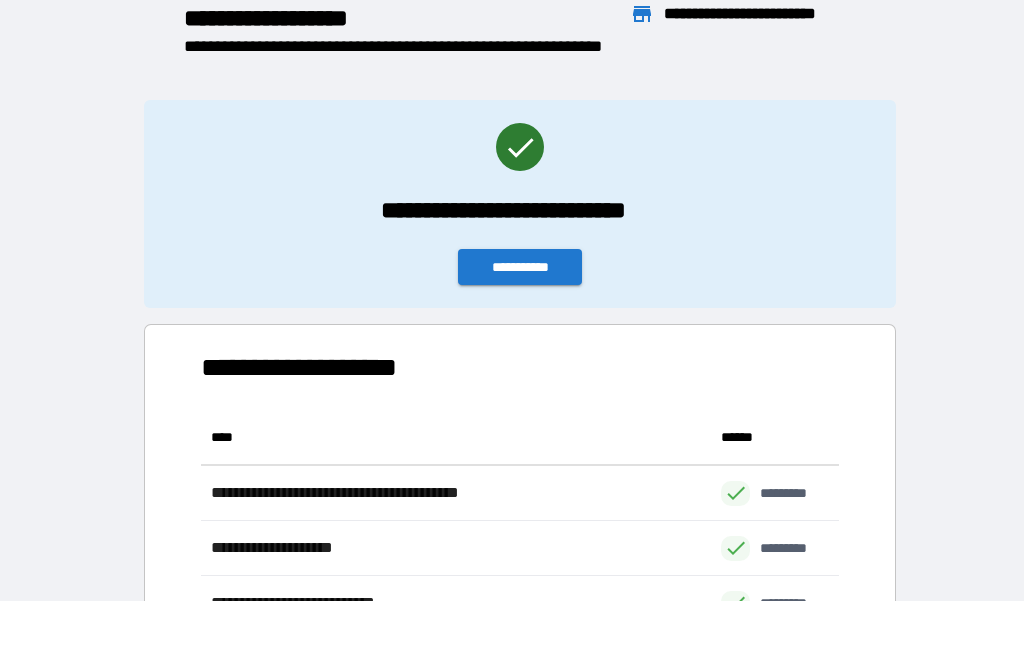 scroll, scrollTop: 1, scrollLeft: 1, axis: both 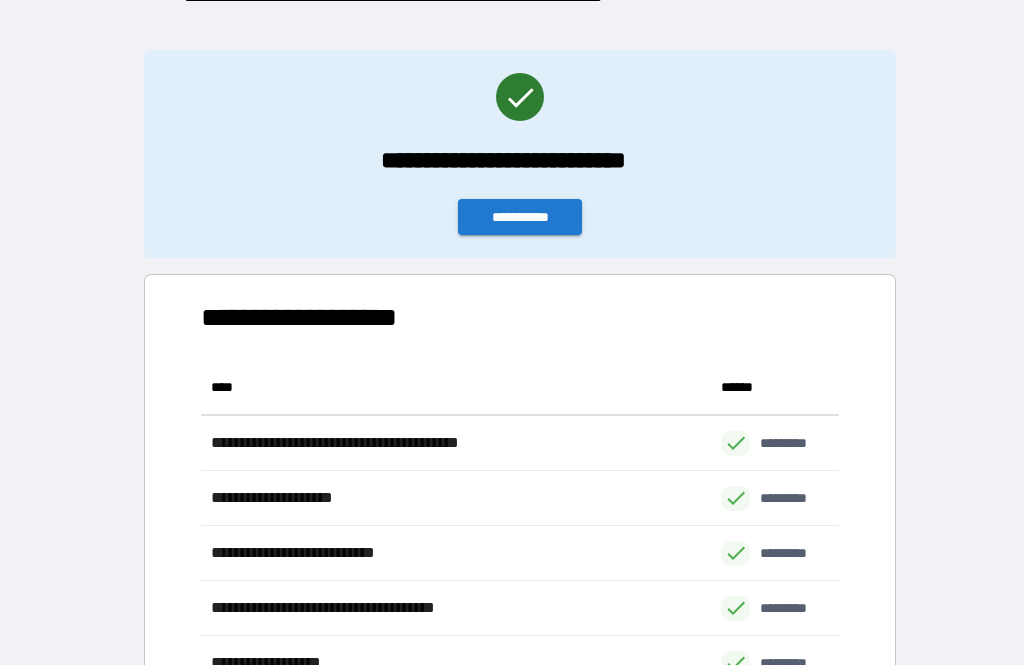 click on "**********" at bounding box center [520, 217] 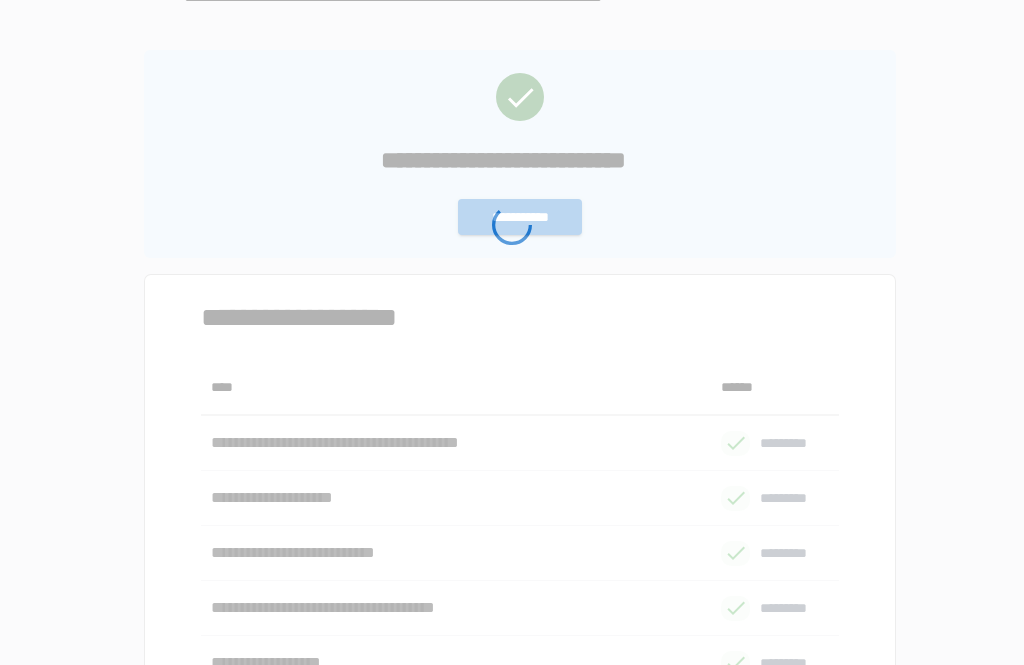 scroll, scrollTop: 0, scrollLeft: 0, axis: both 